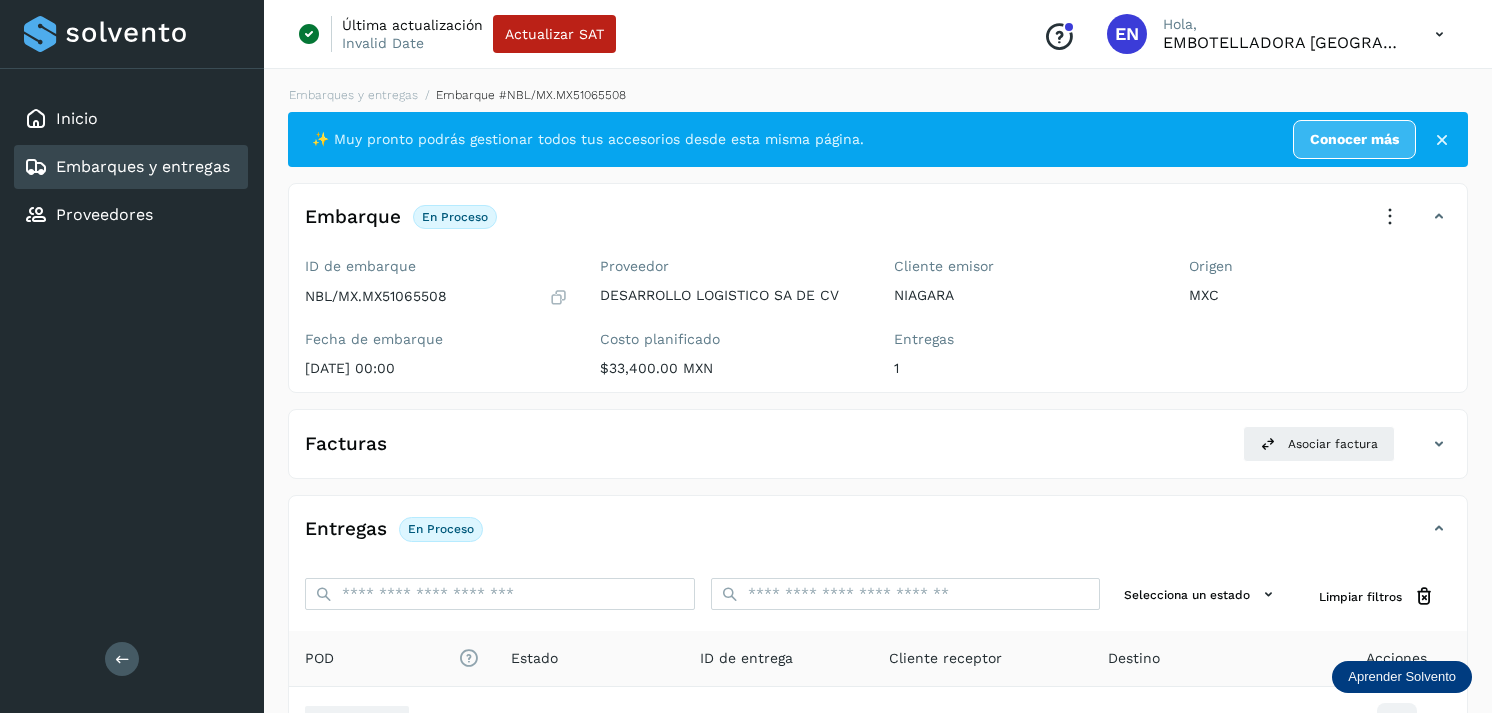 scroll, scrollTop: 243, scrollLeft: 0, axis: vertical 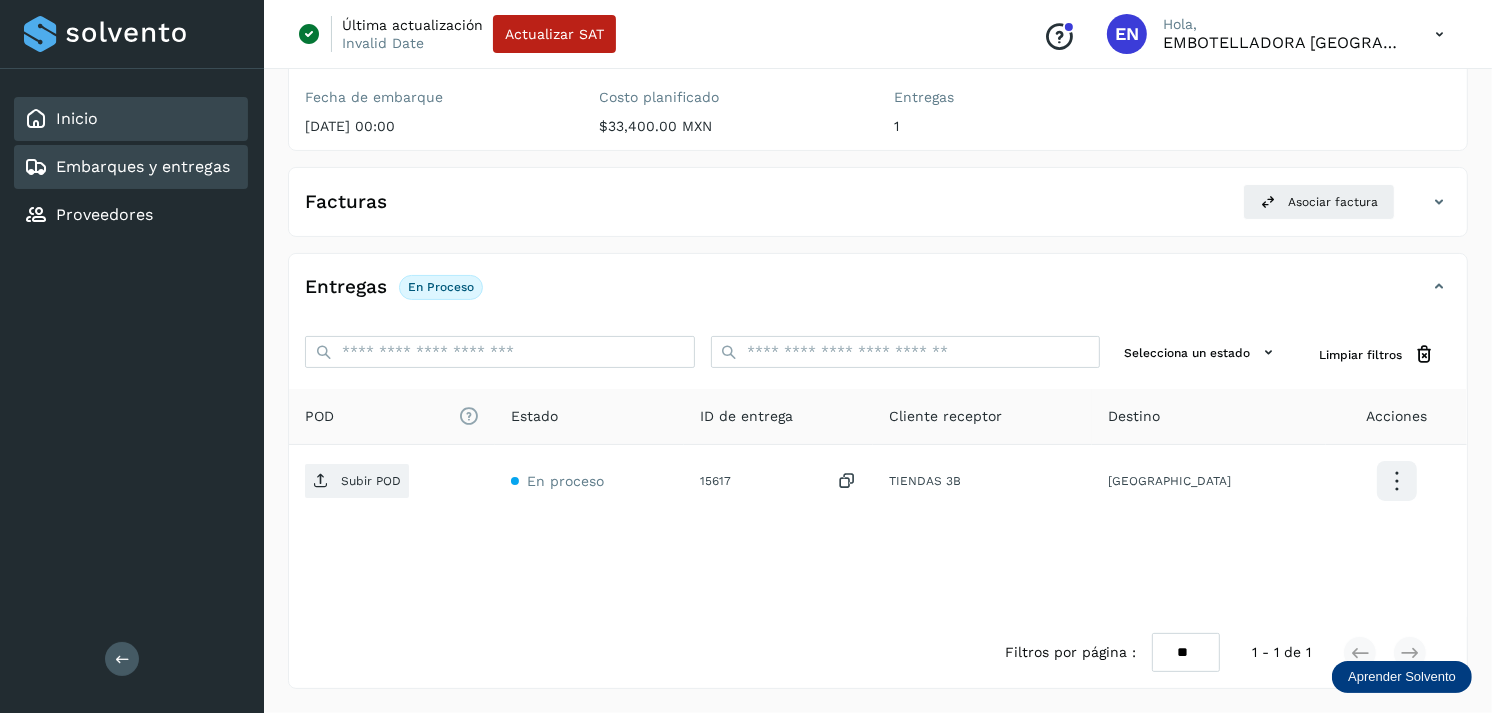 click on "Inicio" 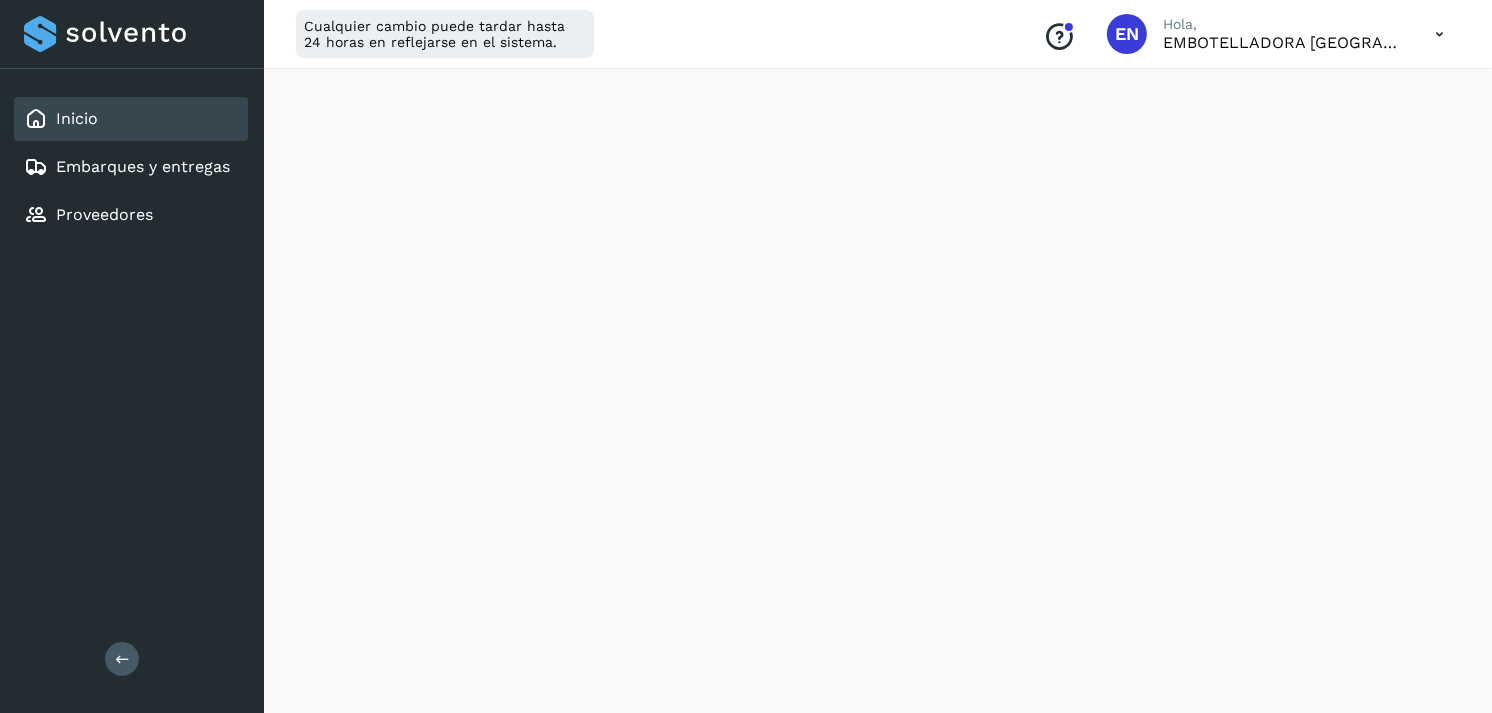 scroll, scrollTop: 2093, scrollLeft: 0, axis: vertical 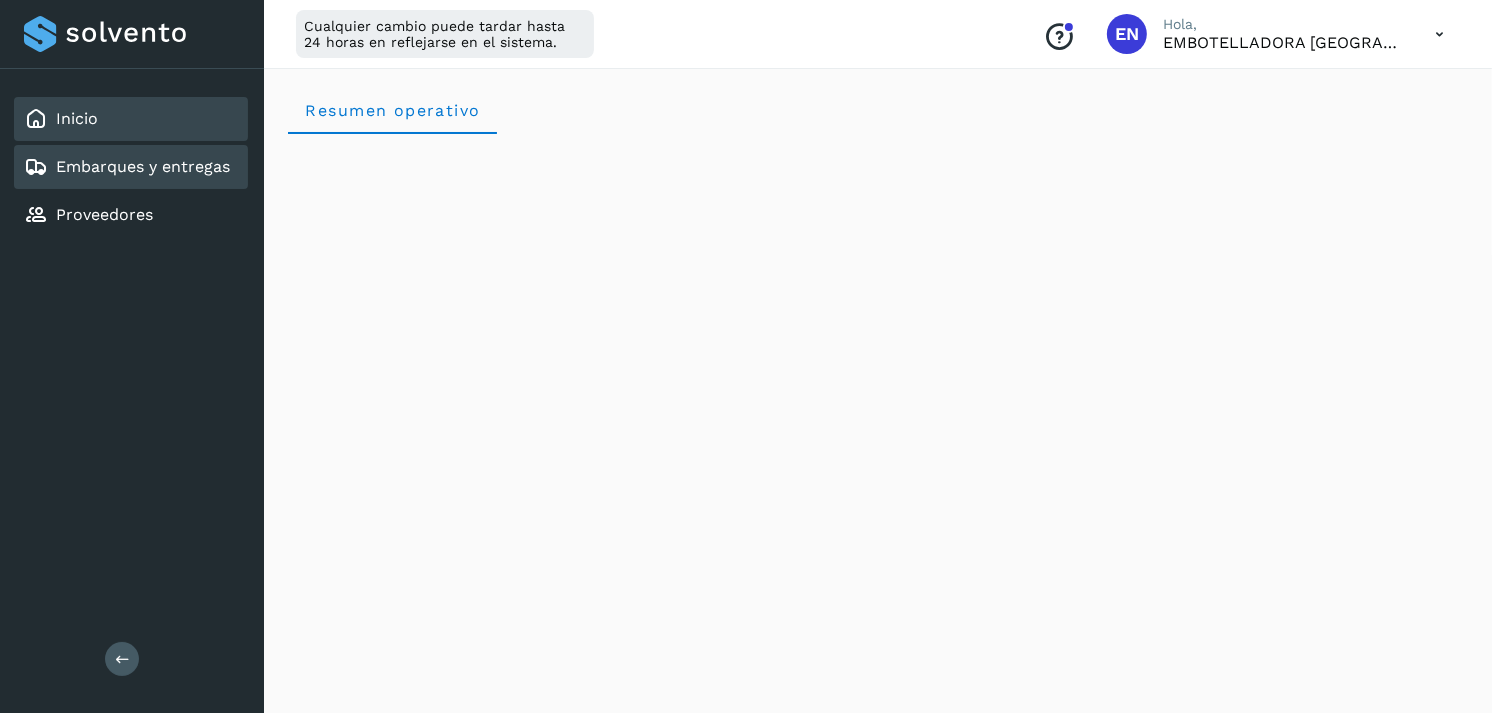 click on "Embarques y entregas" at bounding box center (143, 166) 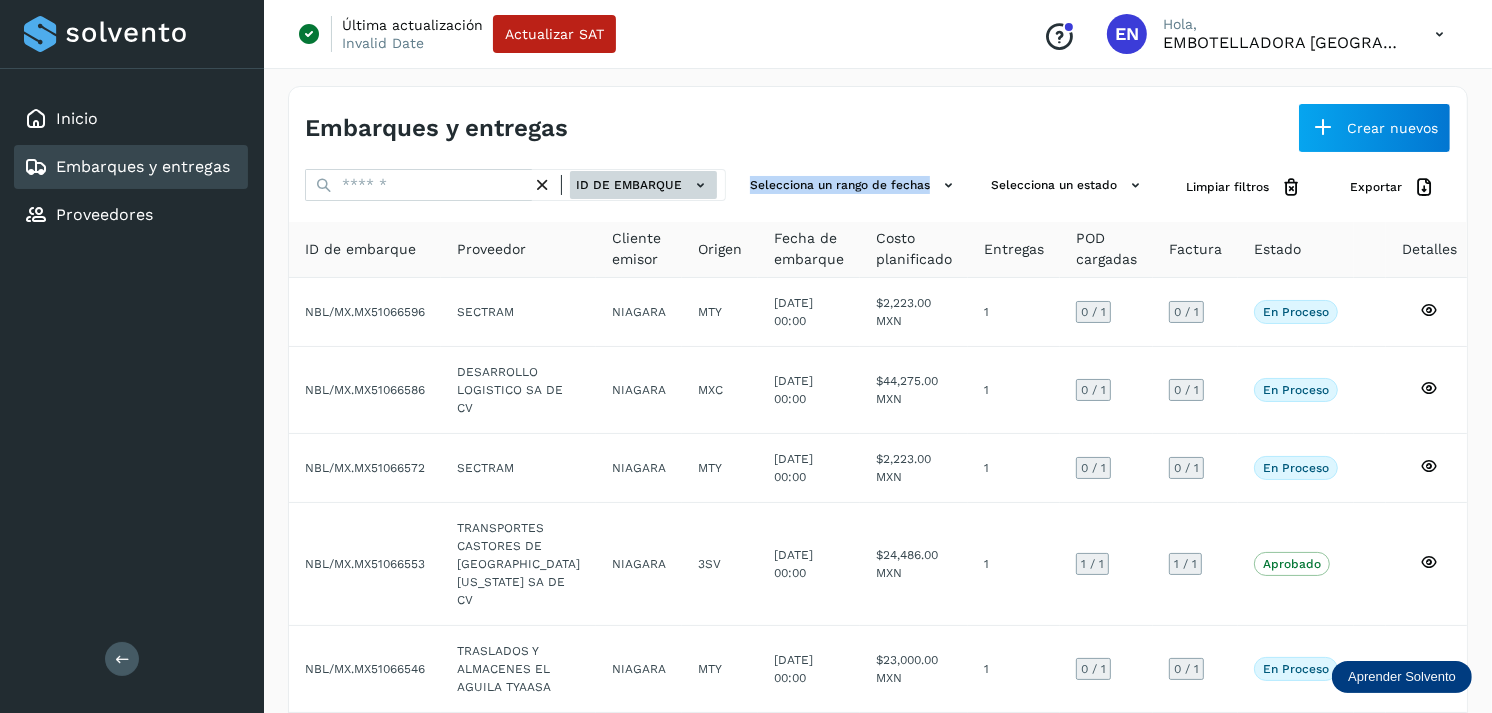 drag, startPoint x: 736, startPoint y: 197, endPoint x: 707, endPoint y: 190, distance: 29.832869 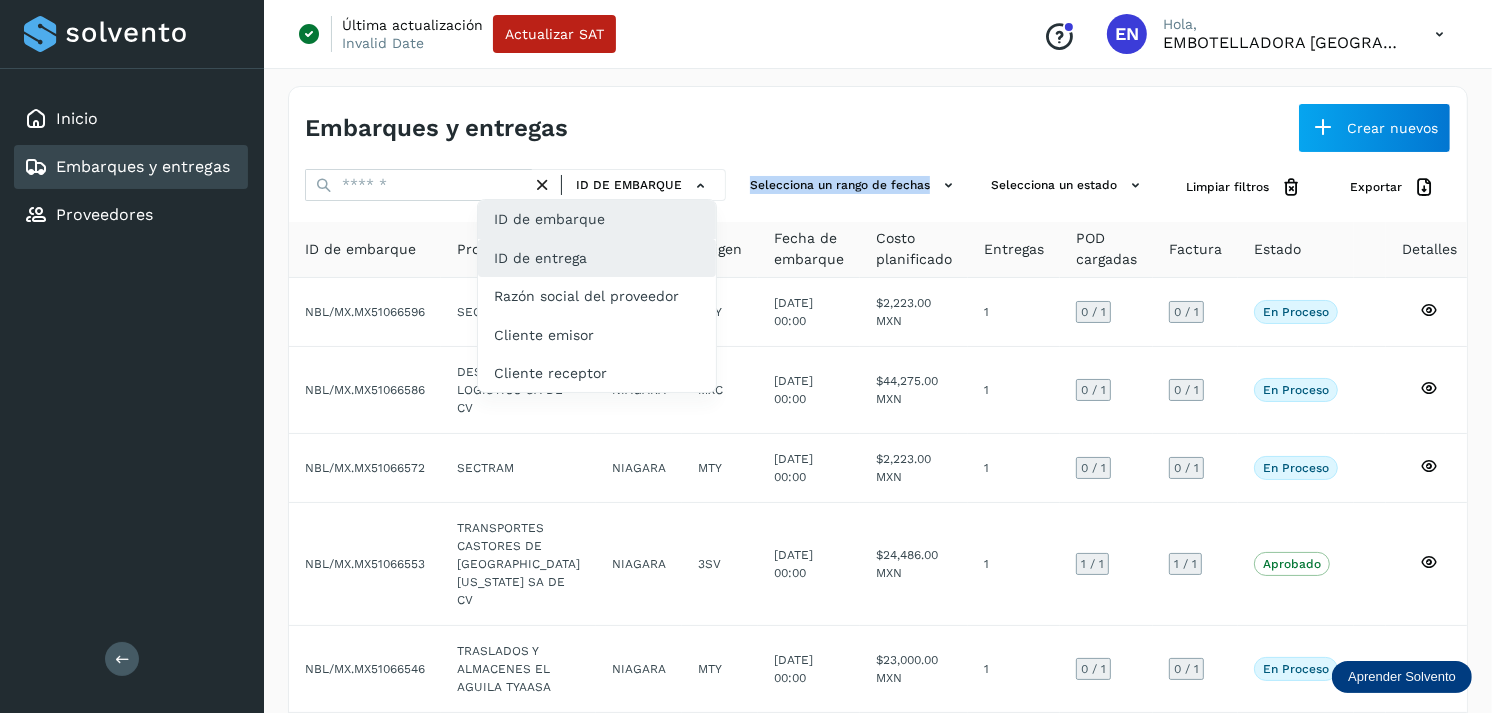 click on "ID de entrega" 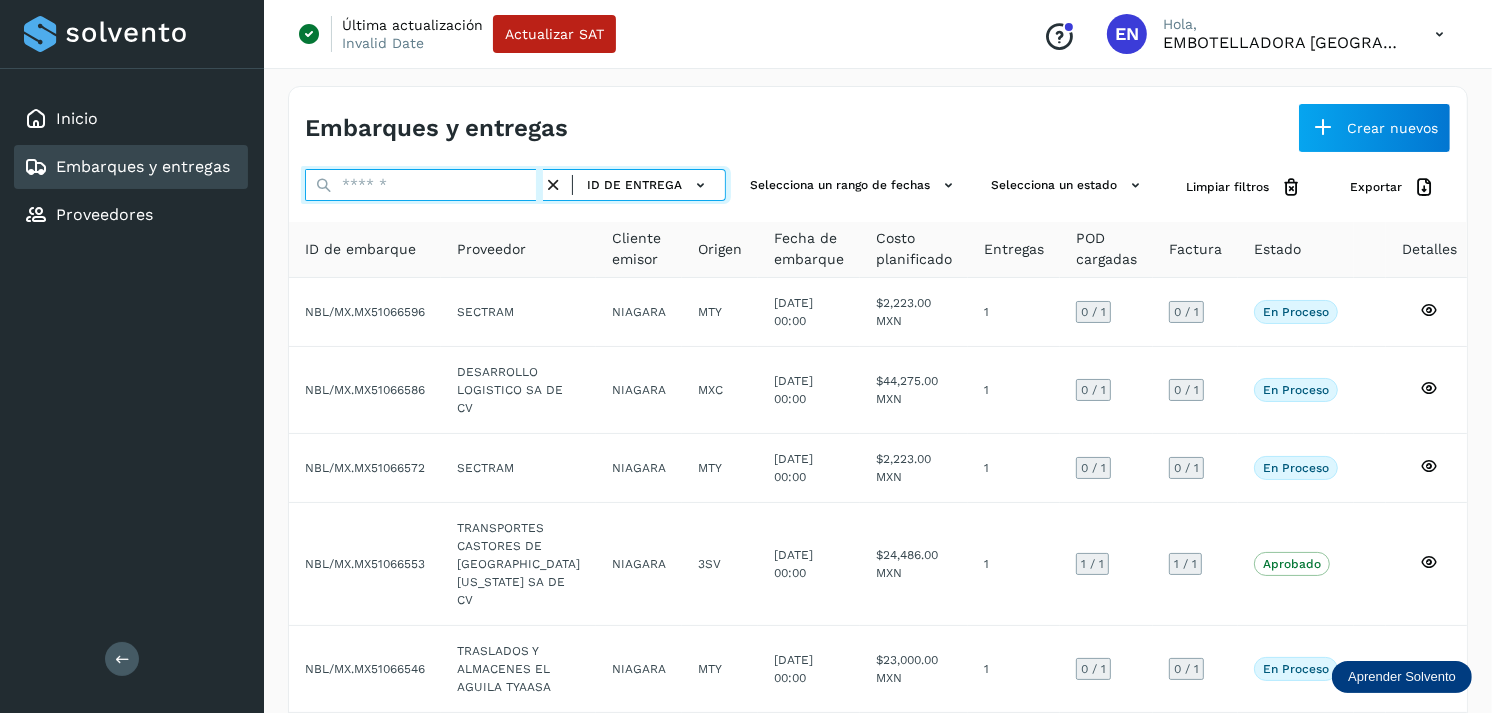 click at bounding box center (424, 185) 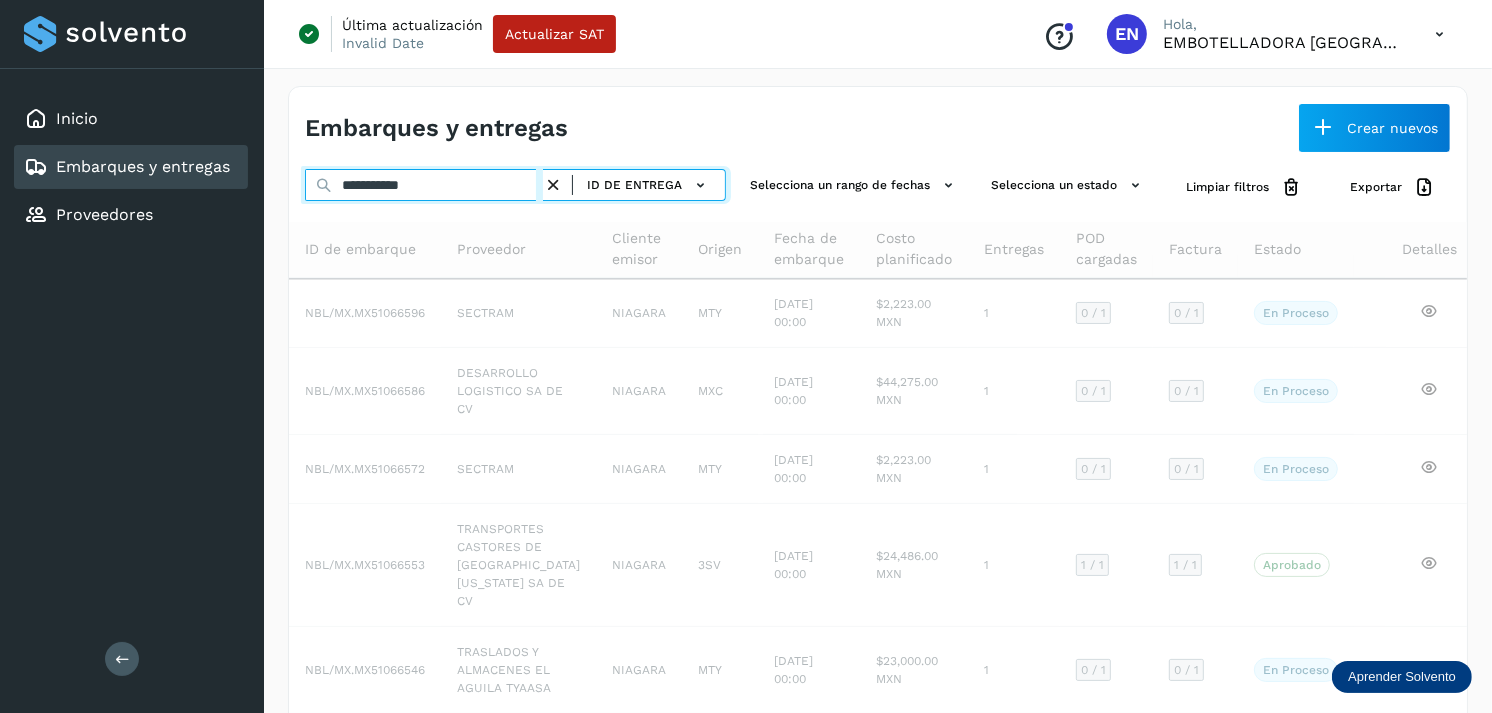 type on "**********" 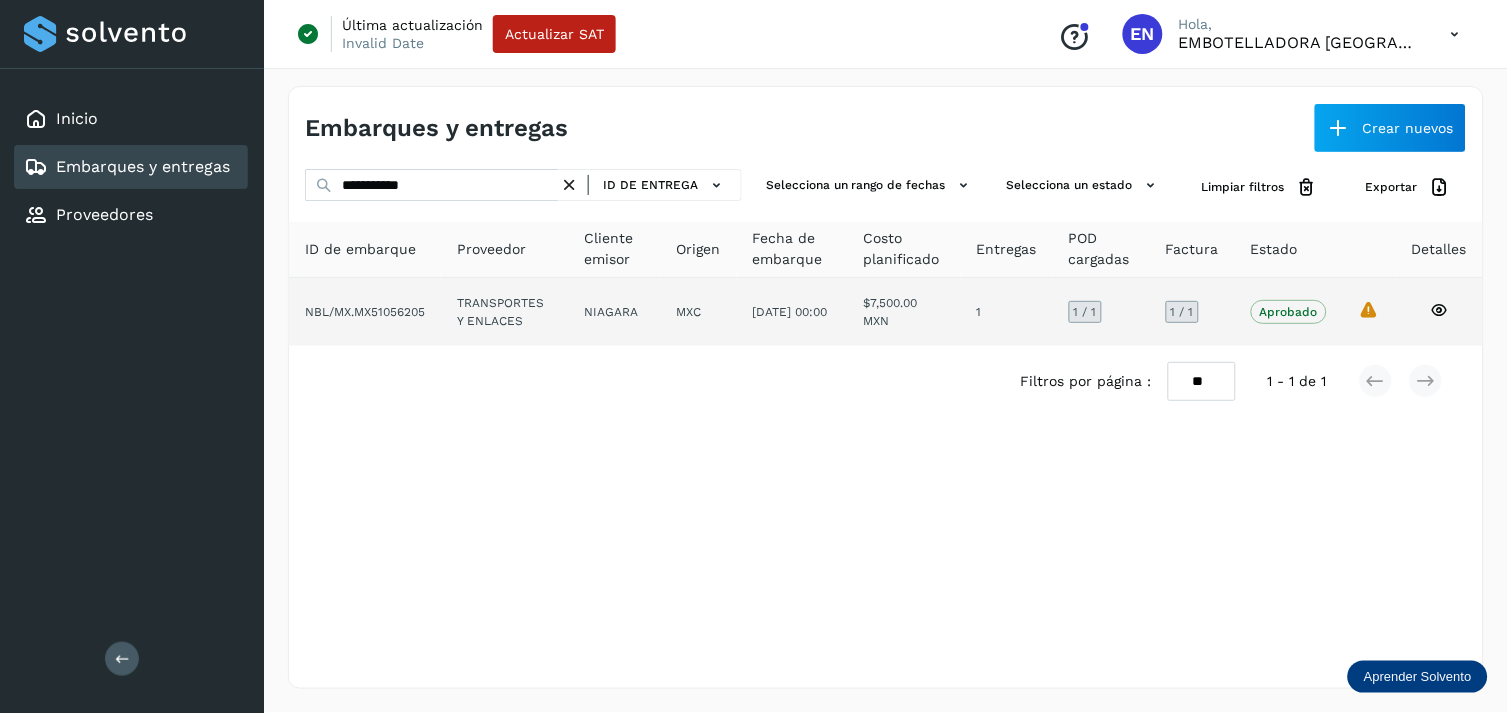 click on "TRANSPORTES Y ENLACES" 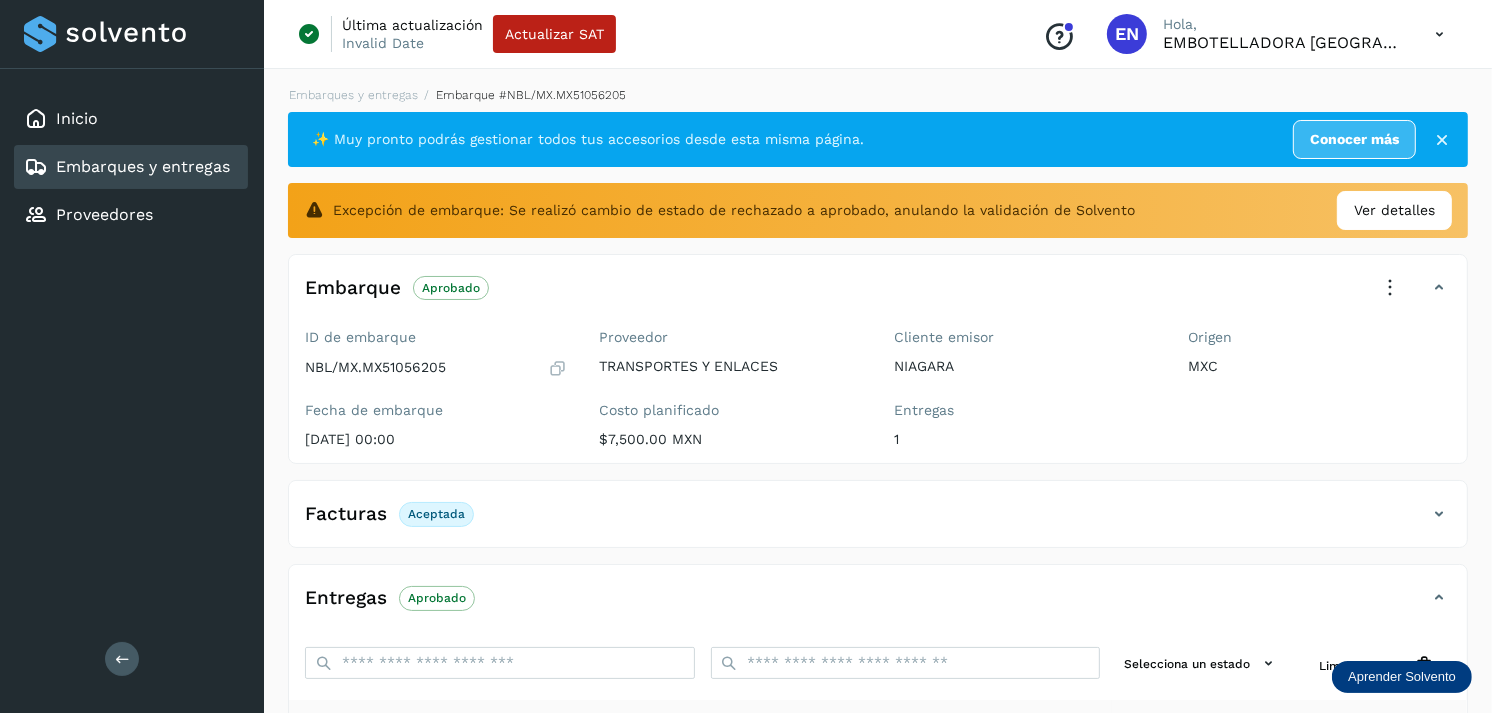 scroll, scrollTop: 312, scrollLeft: 0, axis: vertical 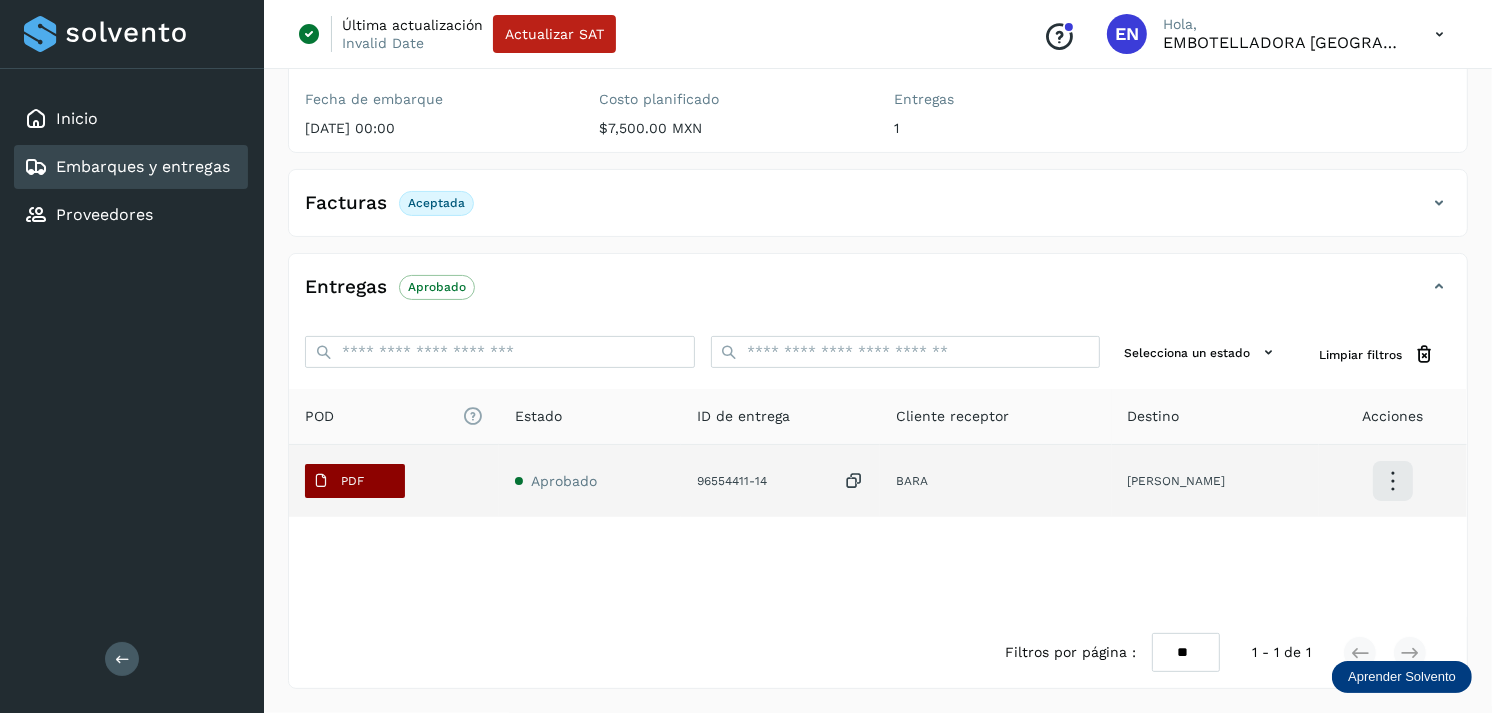 click on "PDF" at bounding box center [355, 481] 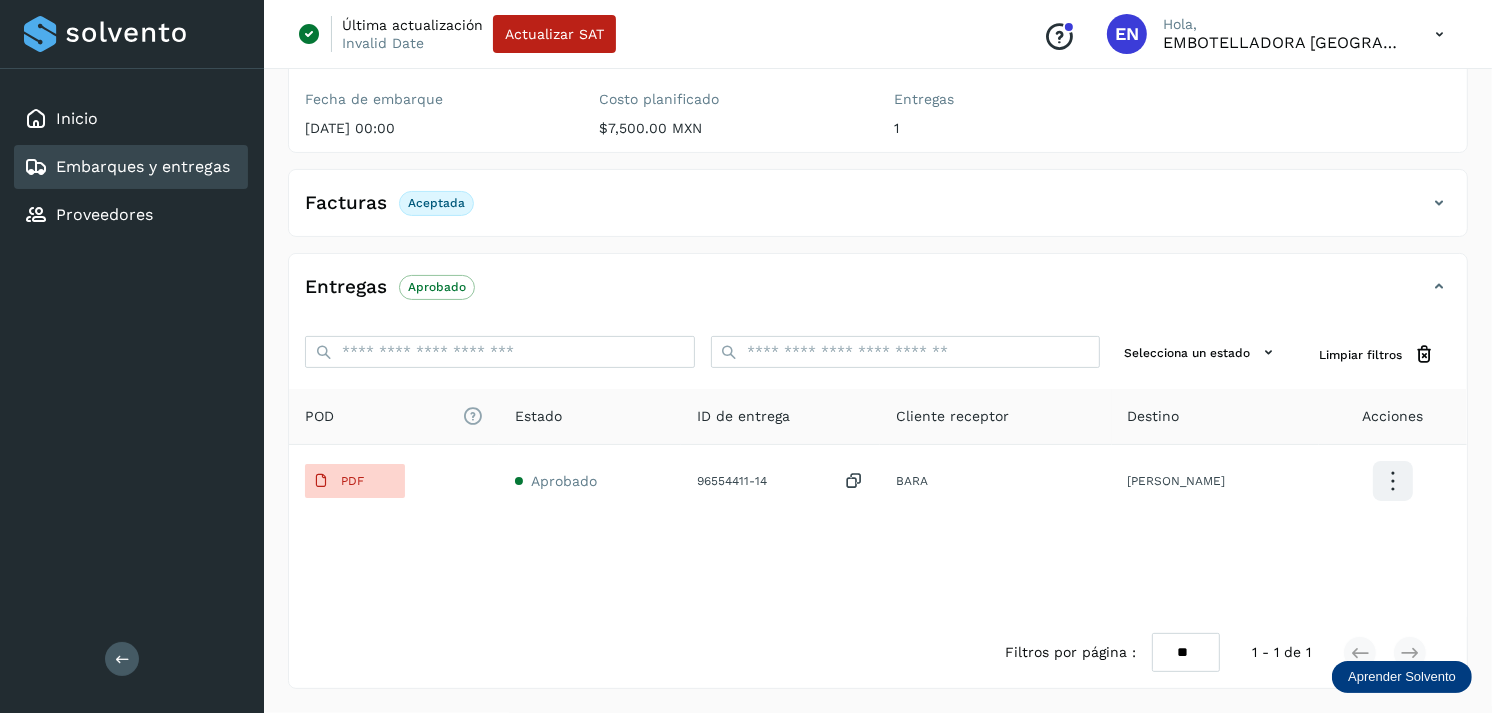 type 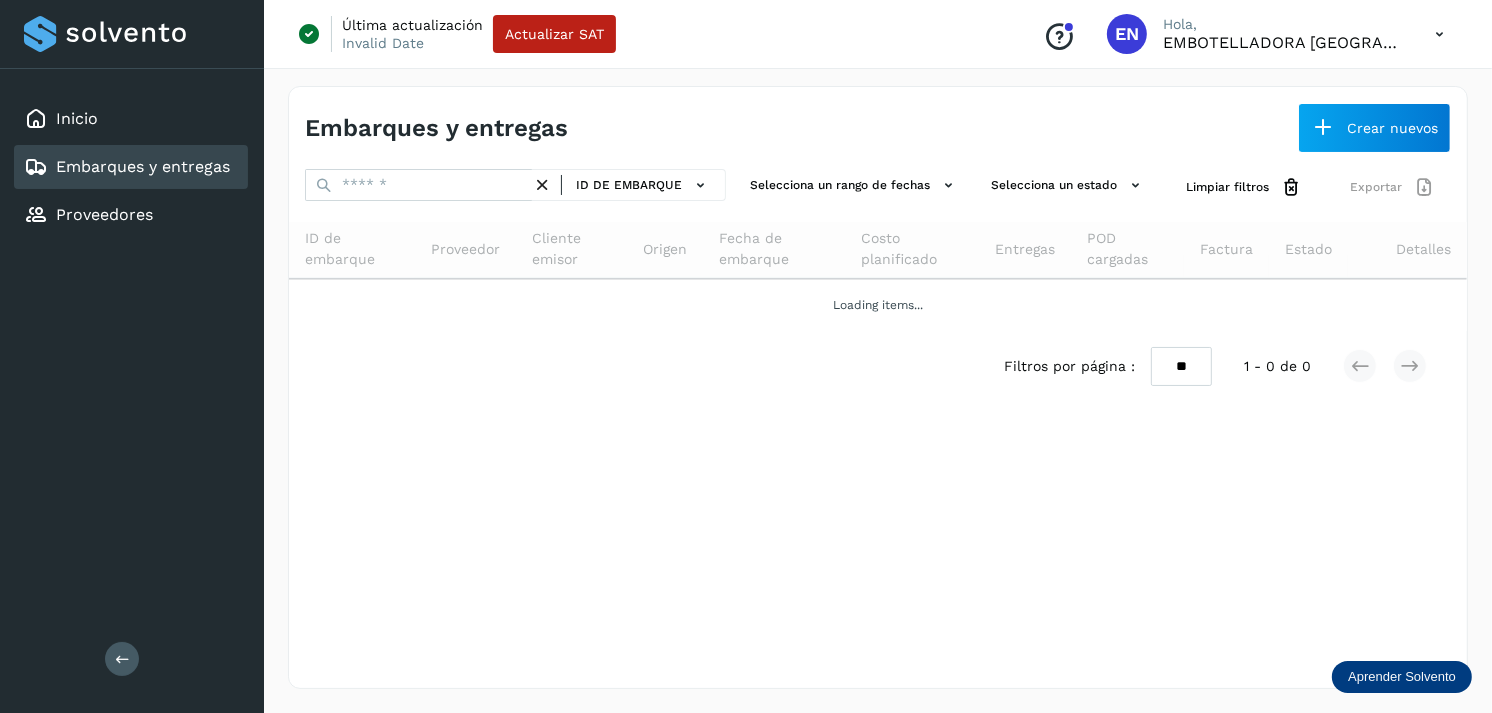 scroll, scrollTop: 0, scrollLeft: 0, axis: both 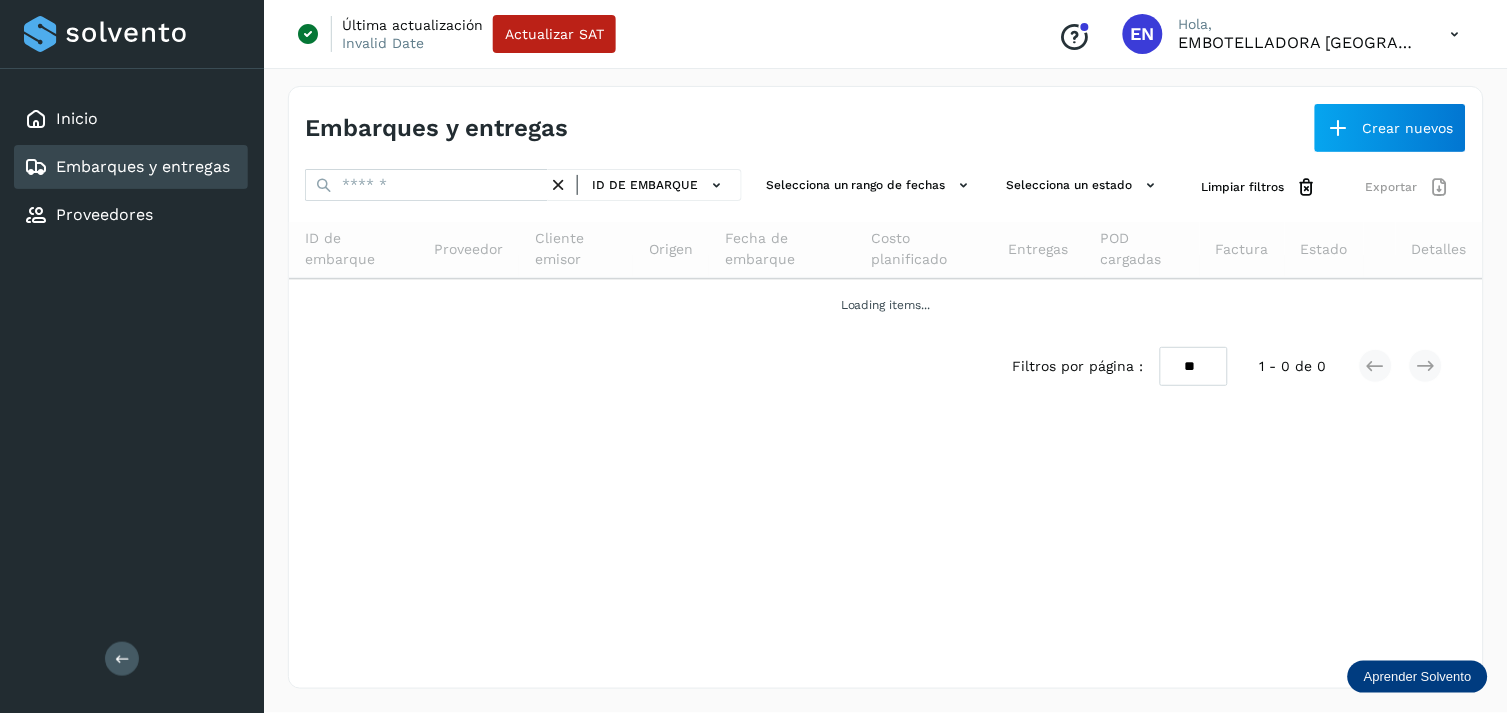 click on "Embarques y entregas" at bounding box center (143, 166) 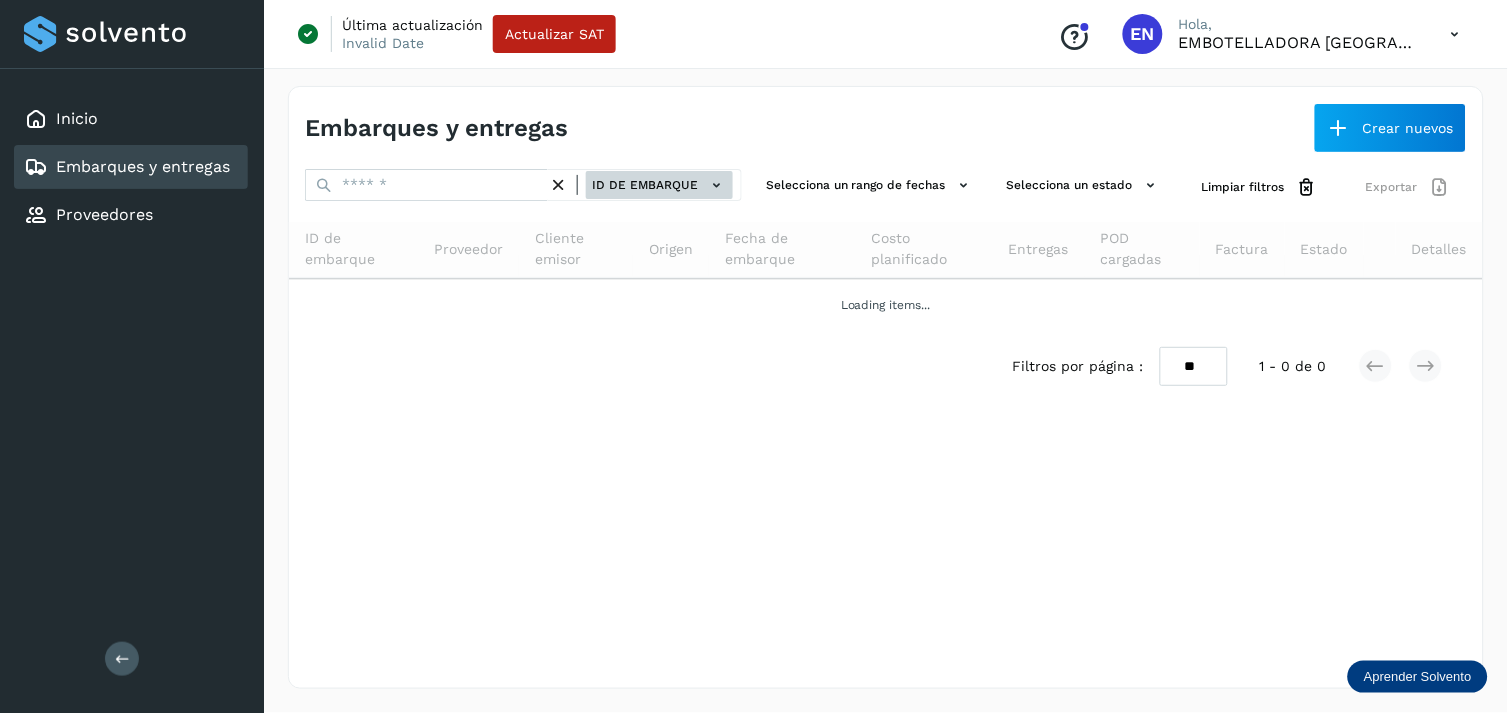 click on "ID de embarque" 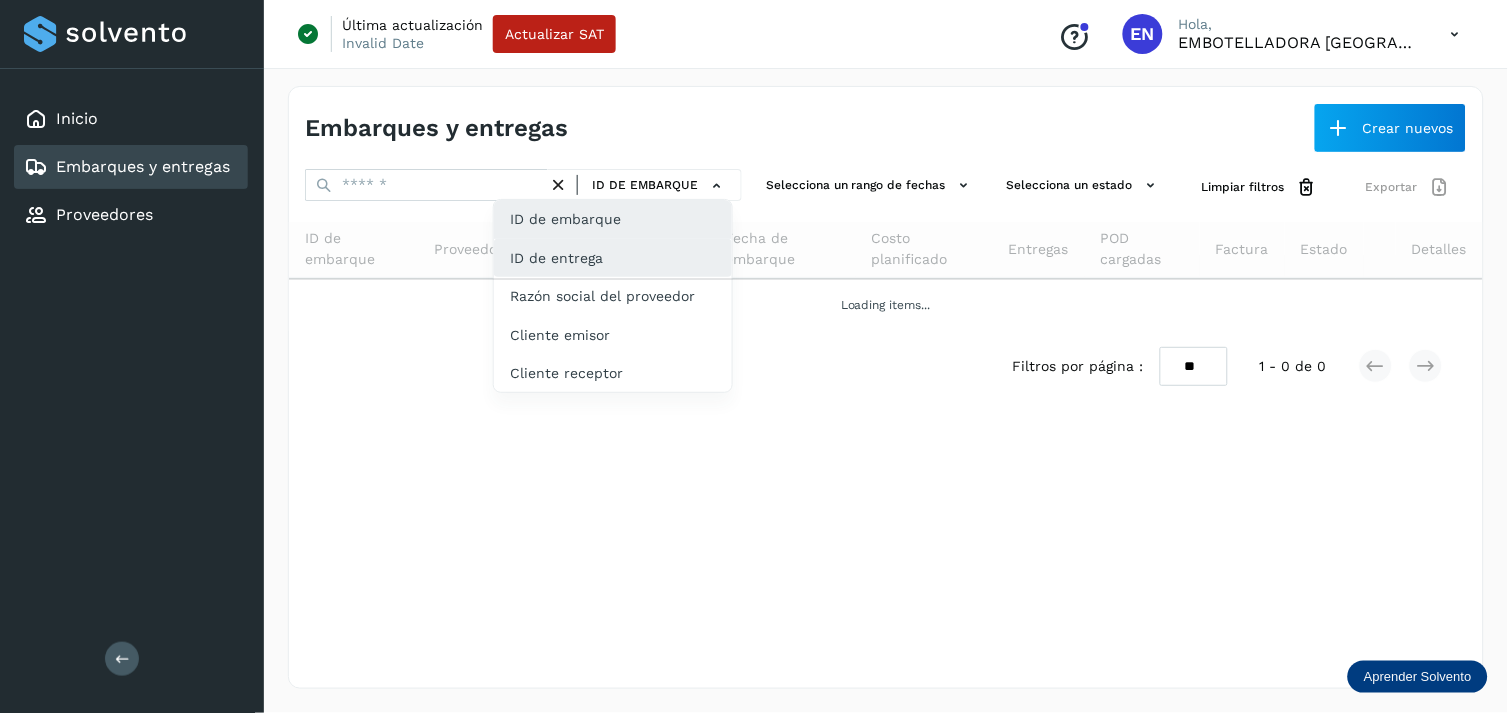click on "ID de entrega" 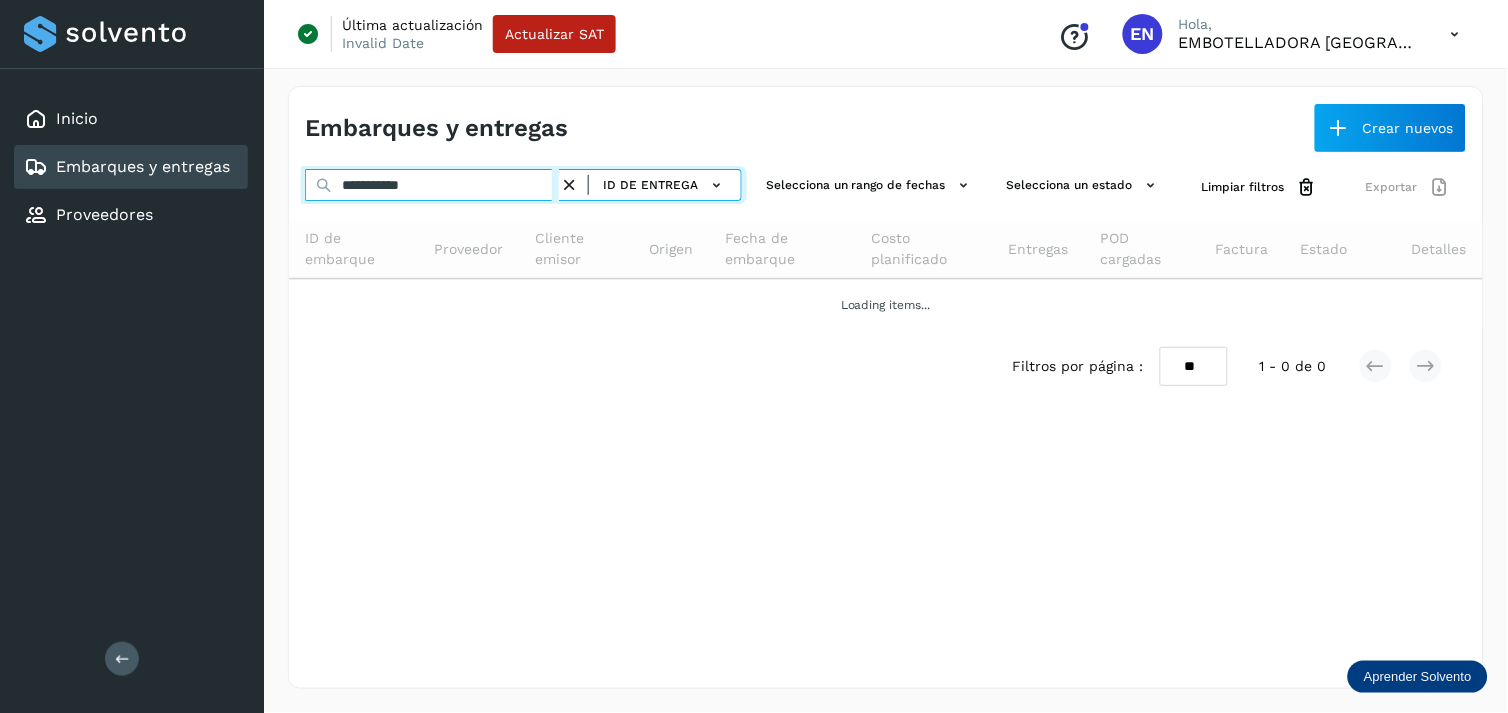 click on "**********" at bounding box center (432, 185) 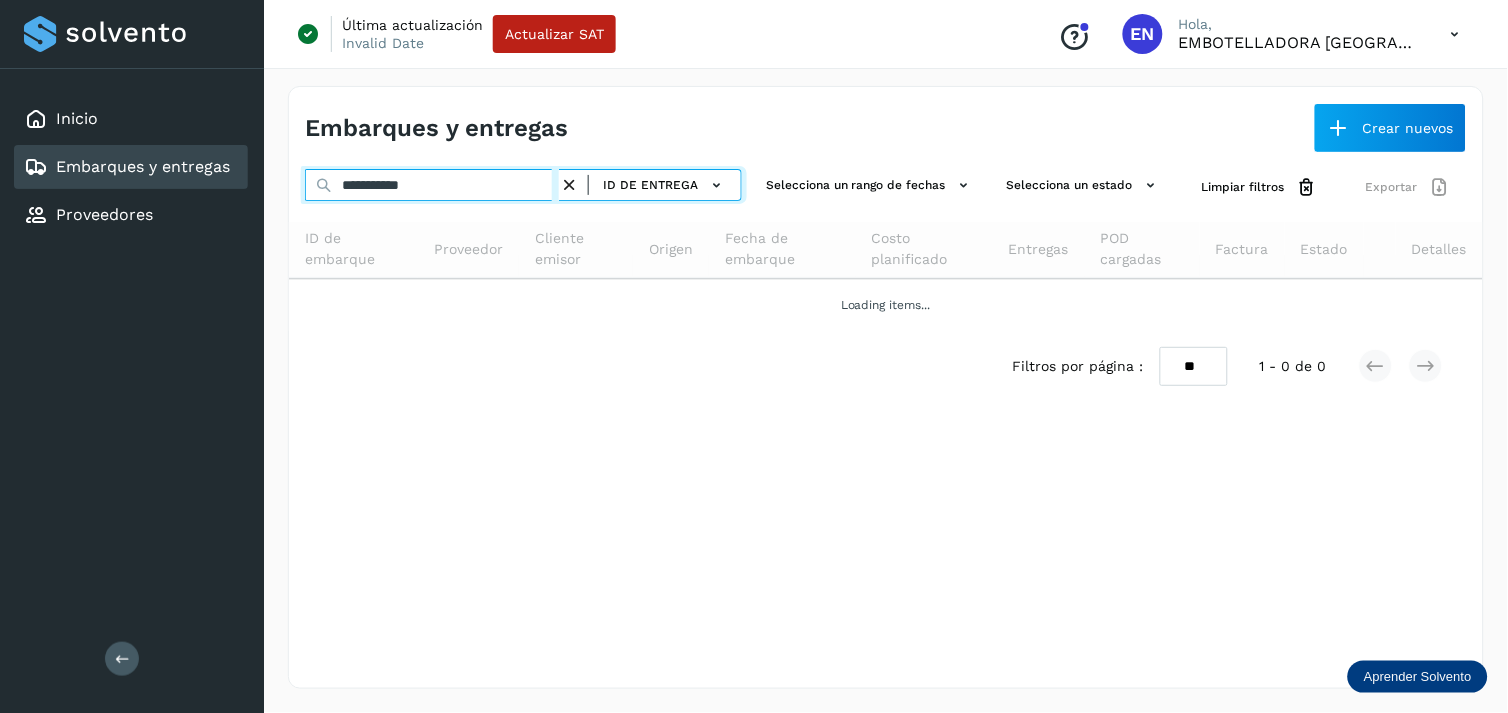 click on "**********" at bounding box center [432, 185] 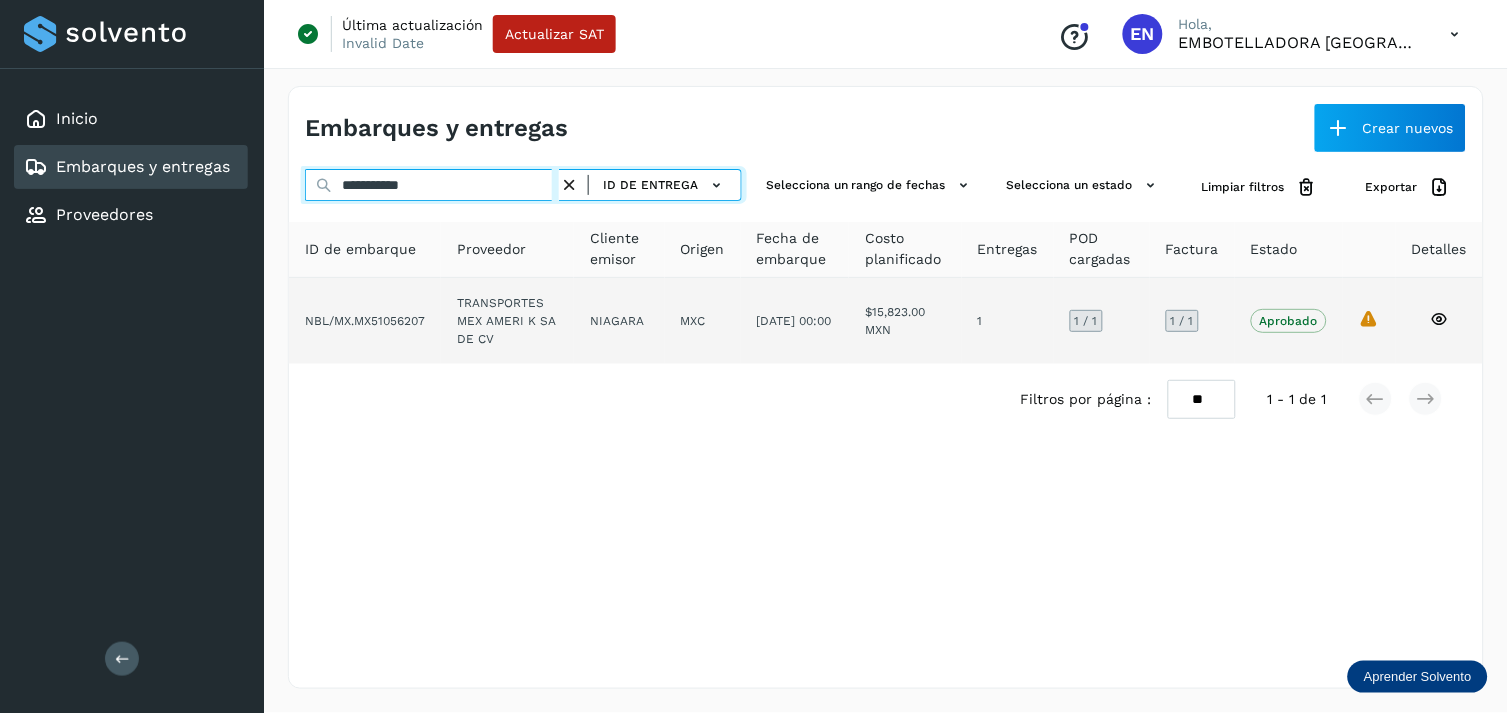 type on "**********" 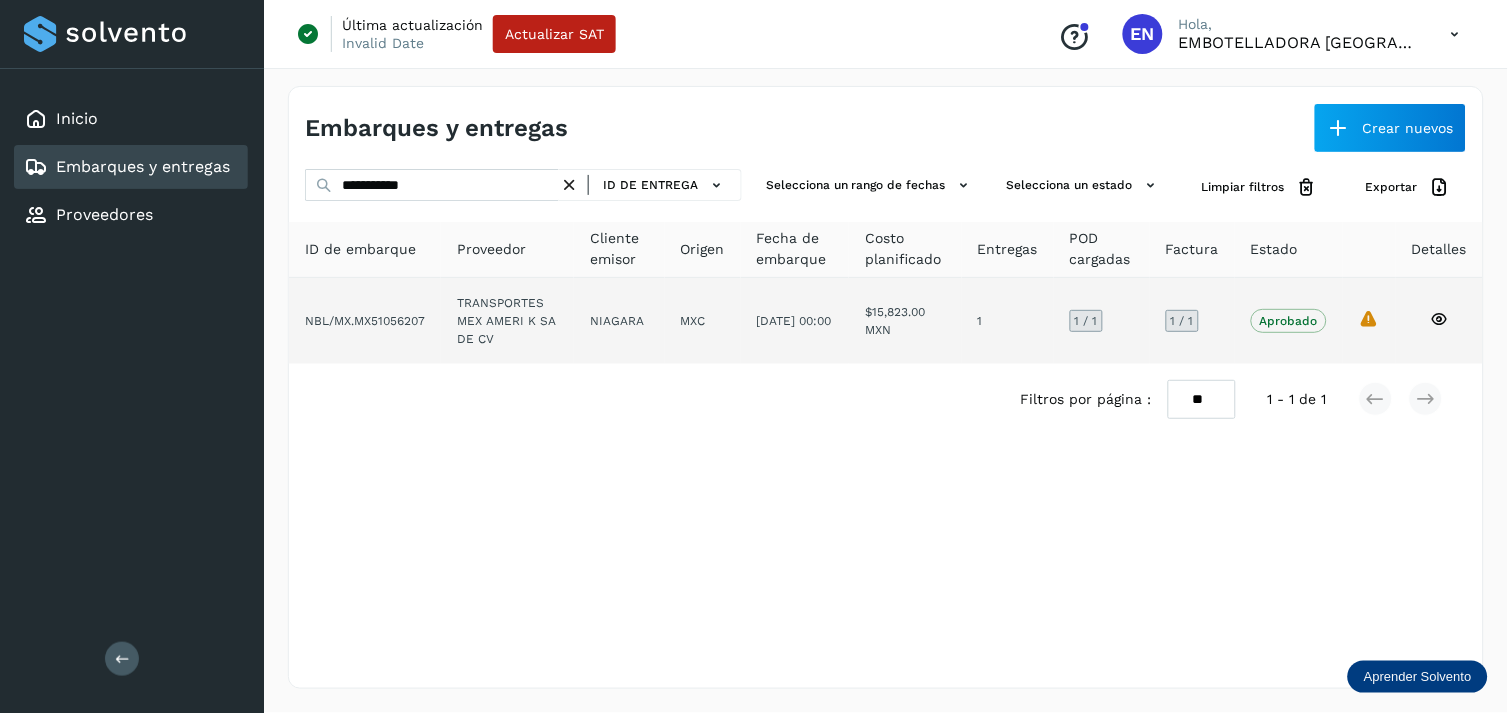 click on "[DATE] 00:00" 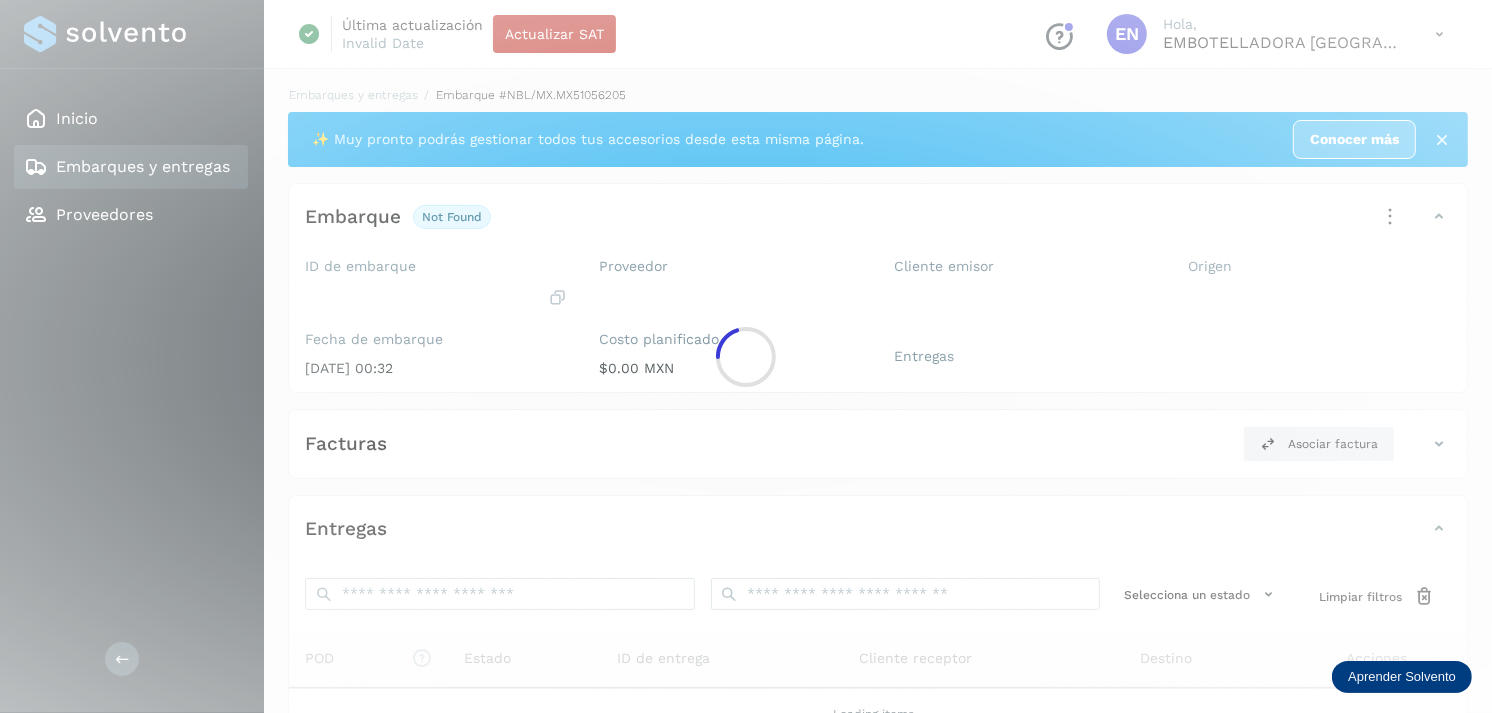 click 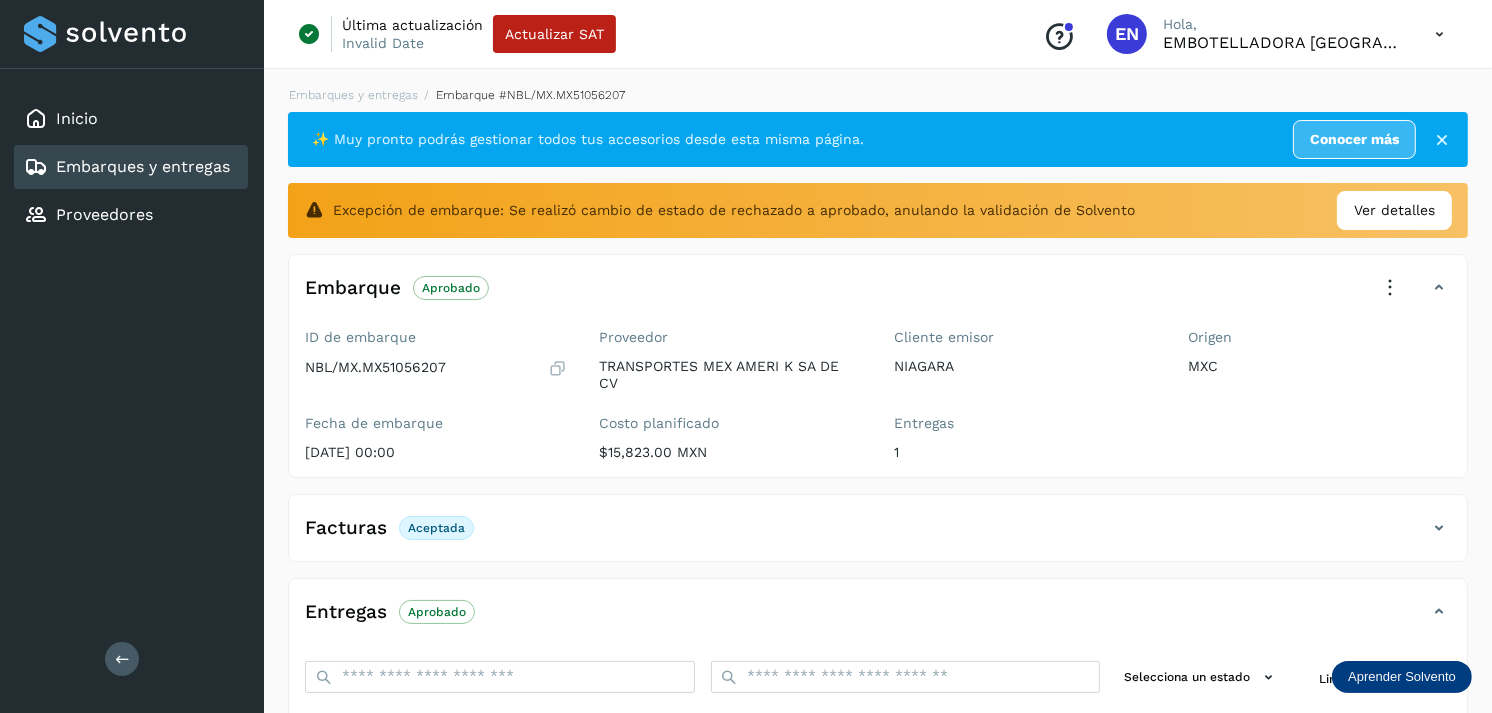 scroll, scrollTop: 325, scrollLeft: 0, axis: vertical 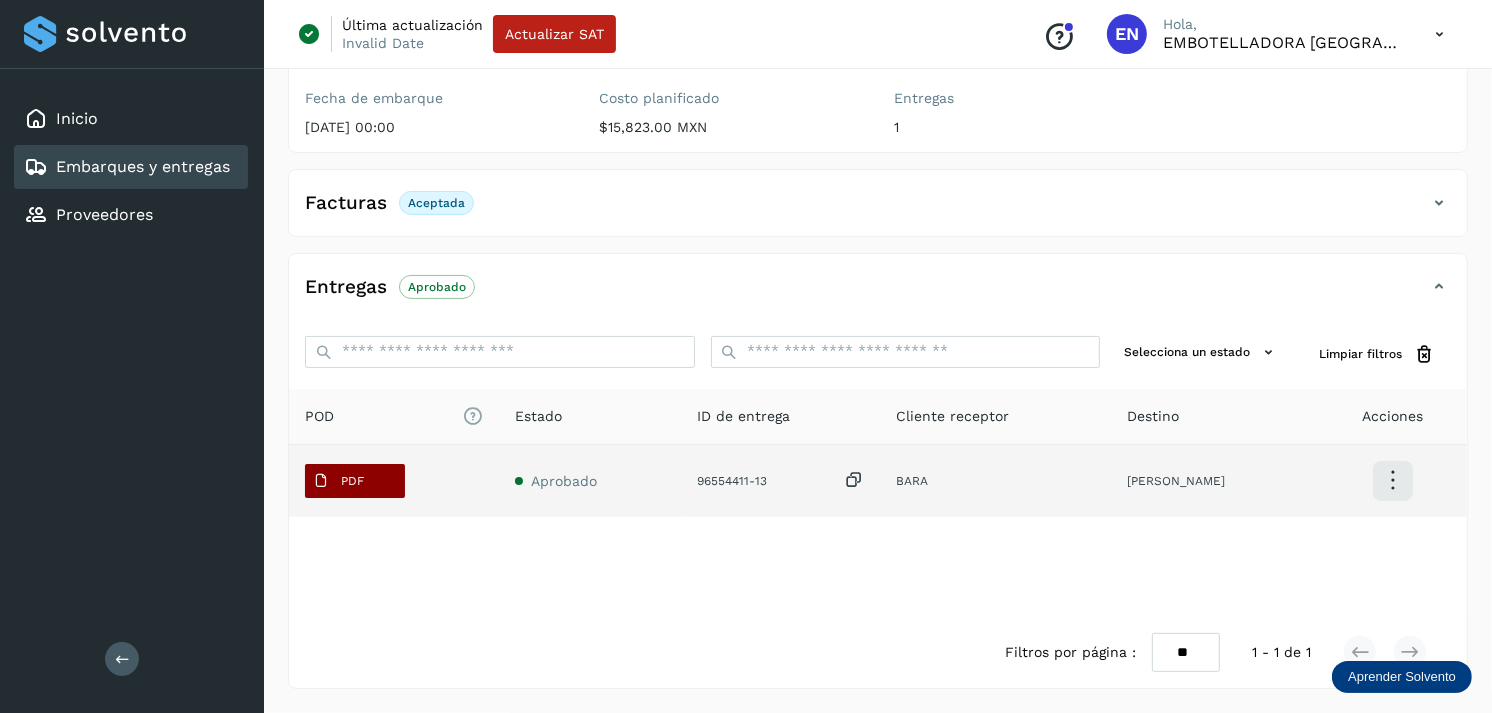 click on "PDF" at bounding box center [338, 481] 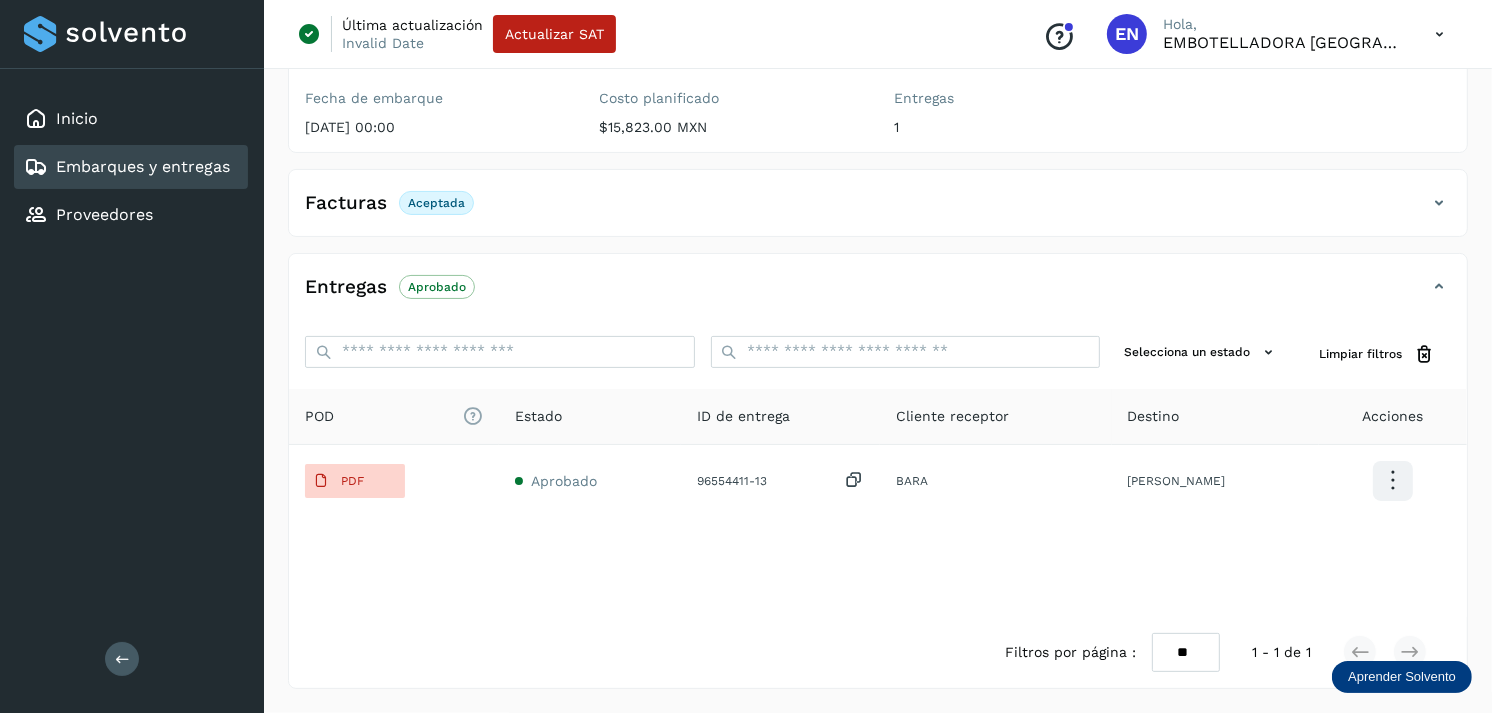 type 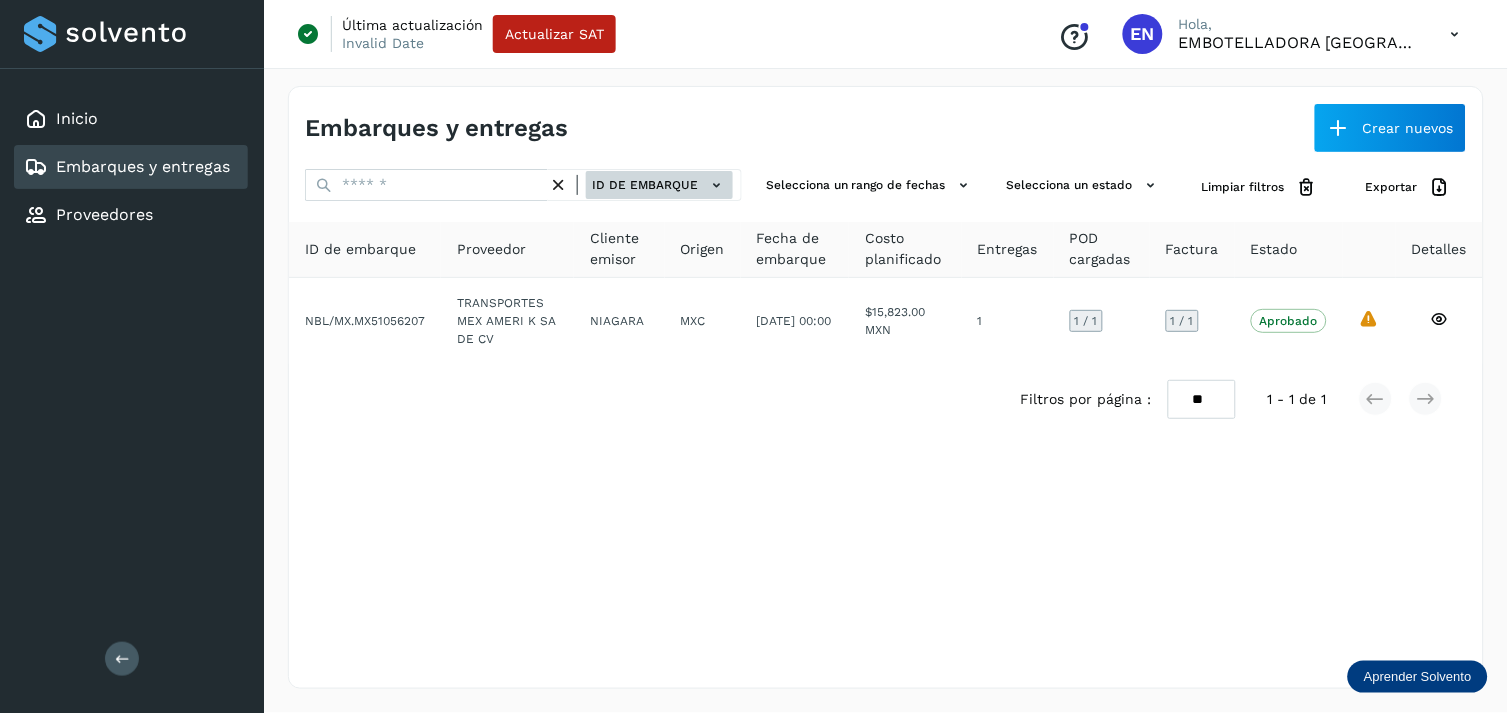 click on "ID de embarque" at bounding box center [659, 185] 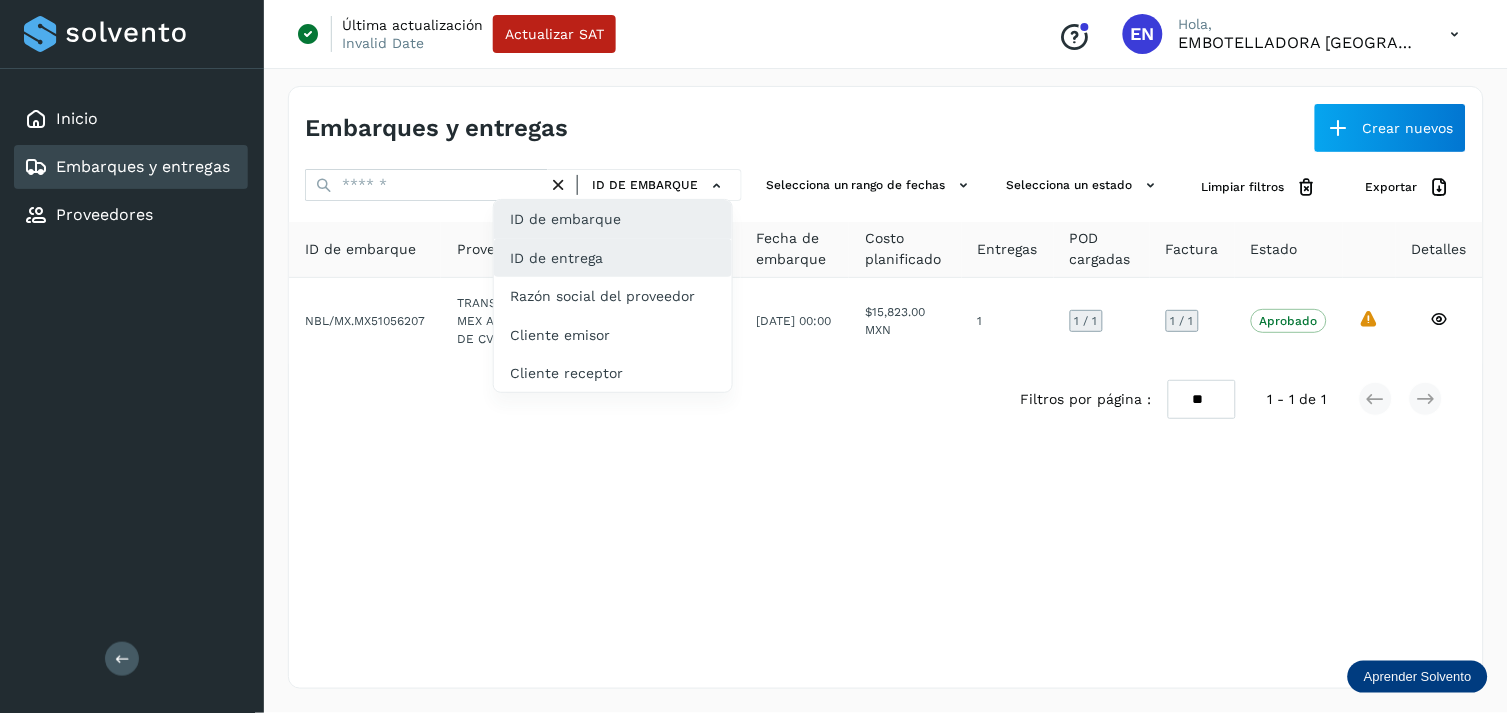 click on "ID de entrega" 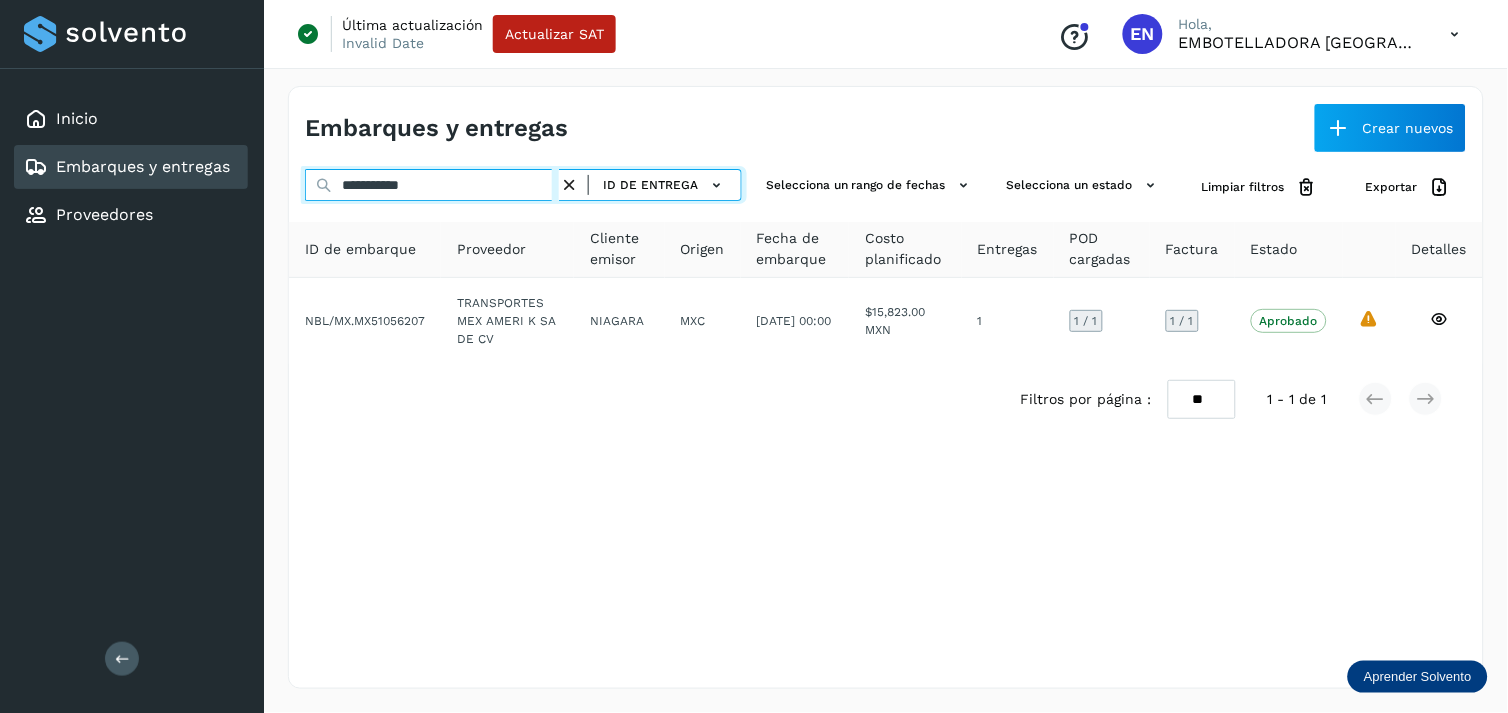 click on "**********" at bounding box center [432, 185] 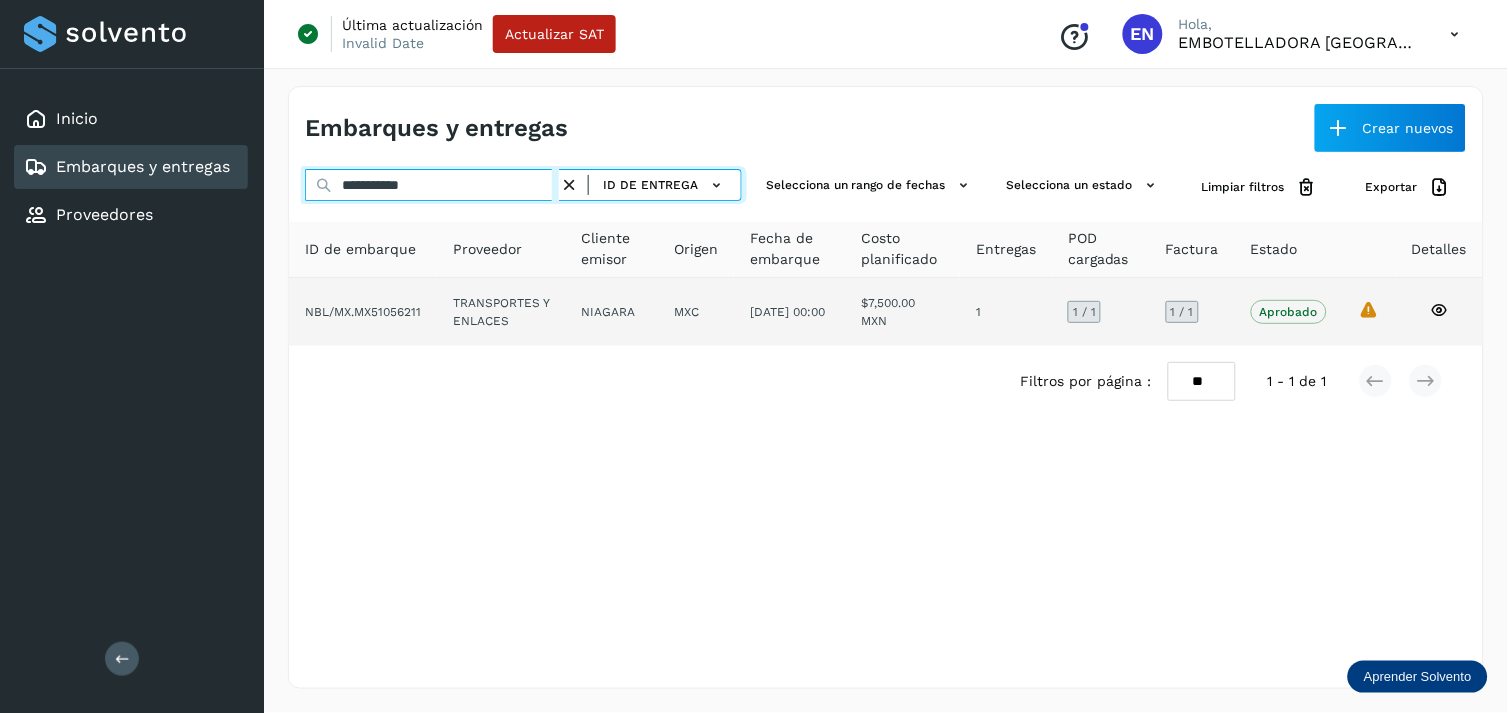 type on "**********" 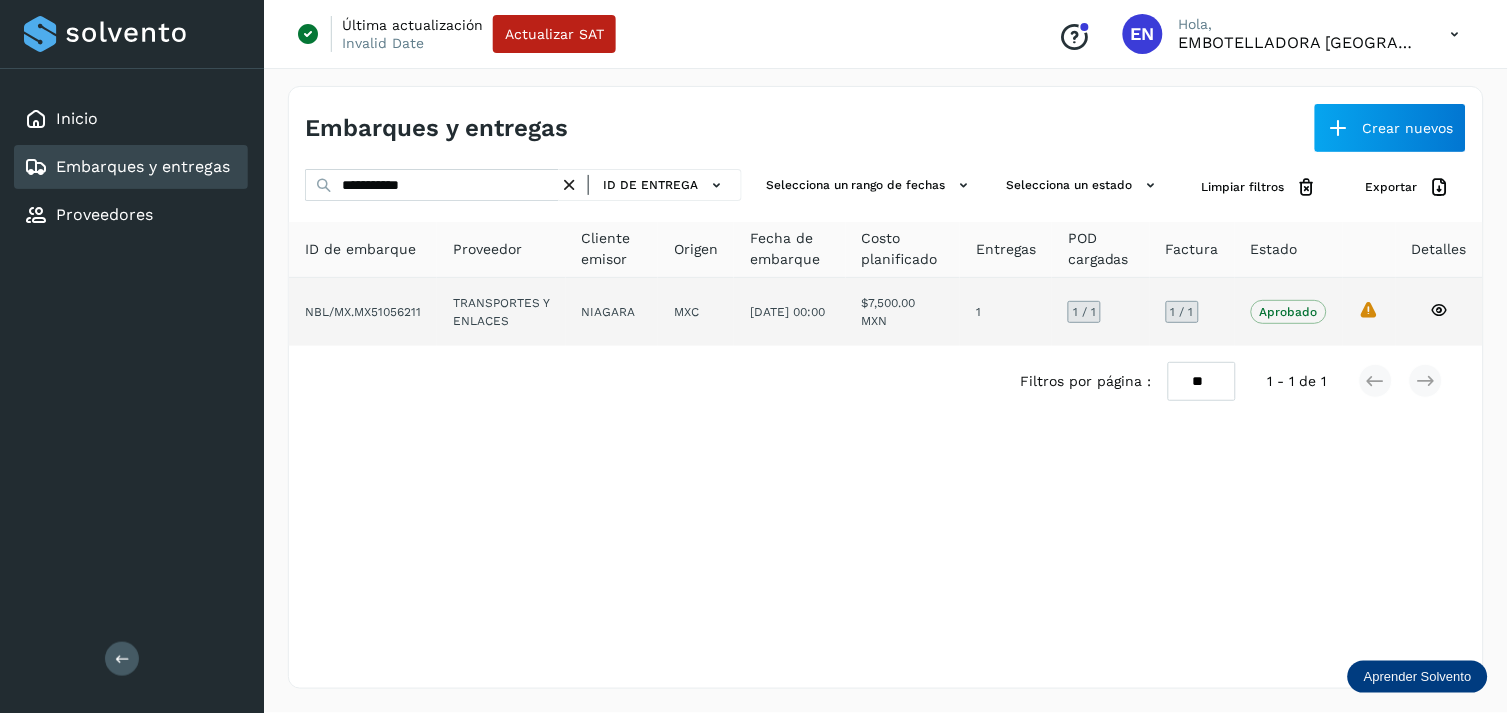 click on "TRANSPORTES Y ENLACES" 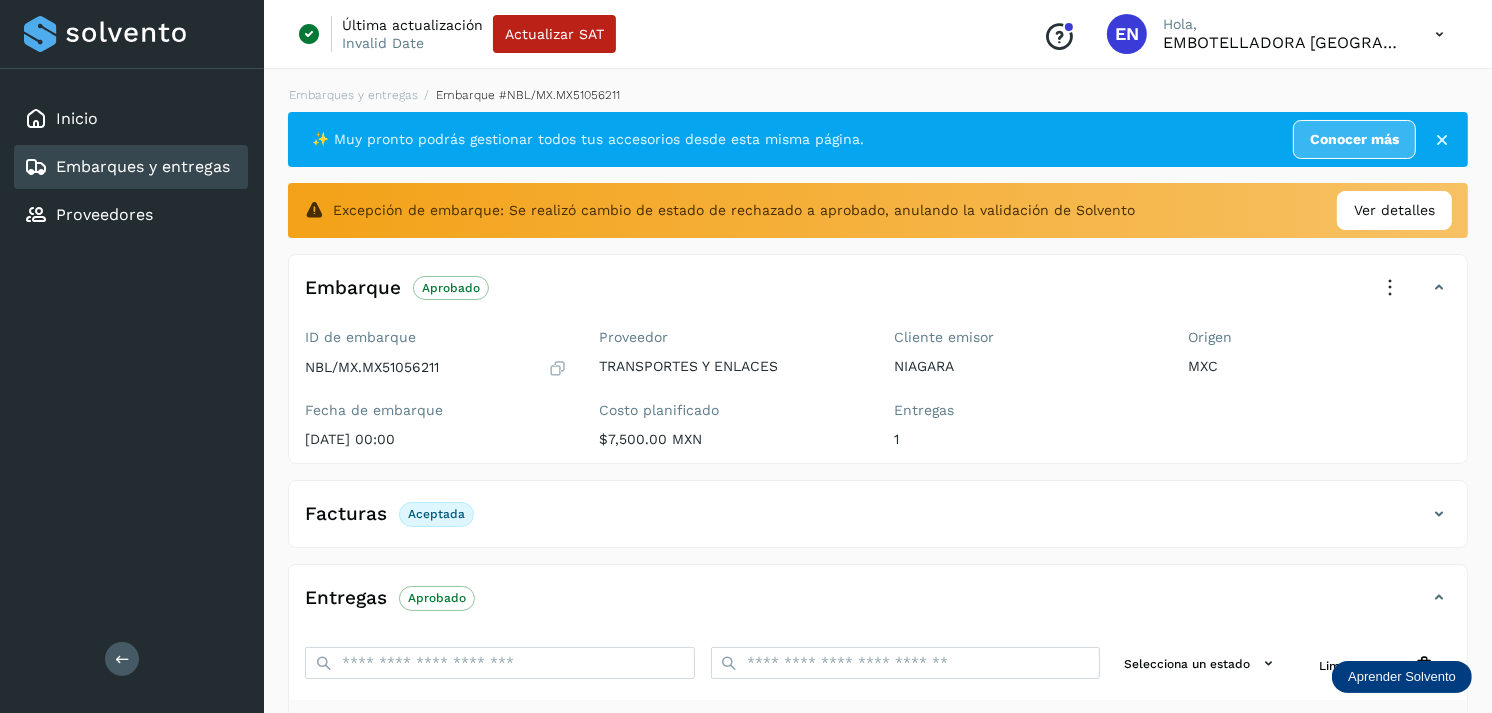 scroll, scrollTop: 312, scrollLeft: 0, axis: vertical 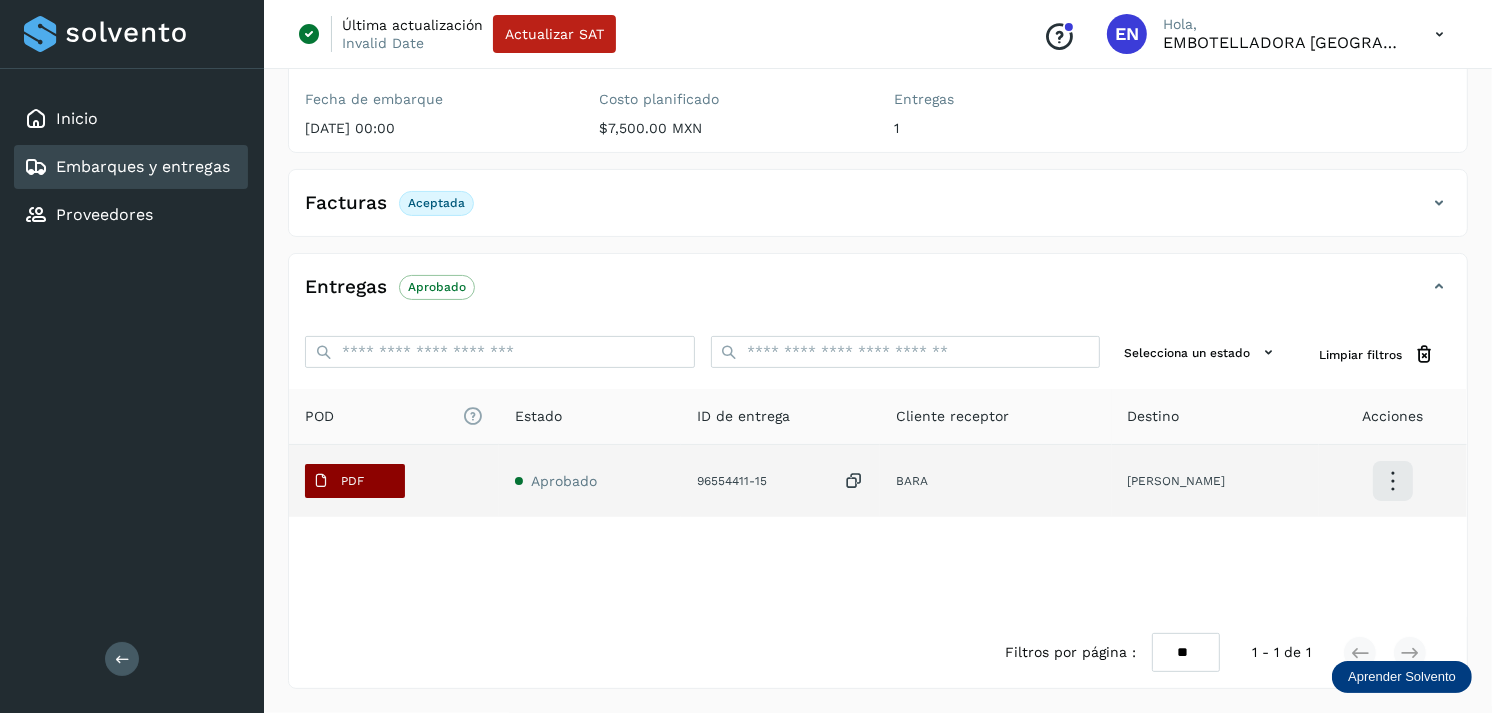 click at bounding box center (321, 481) 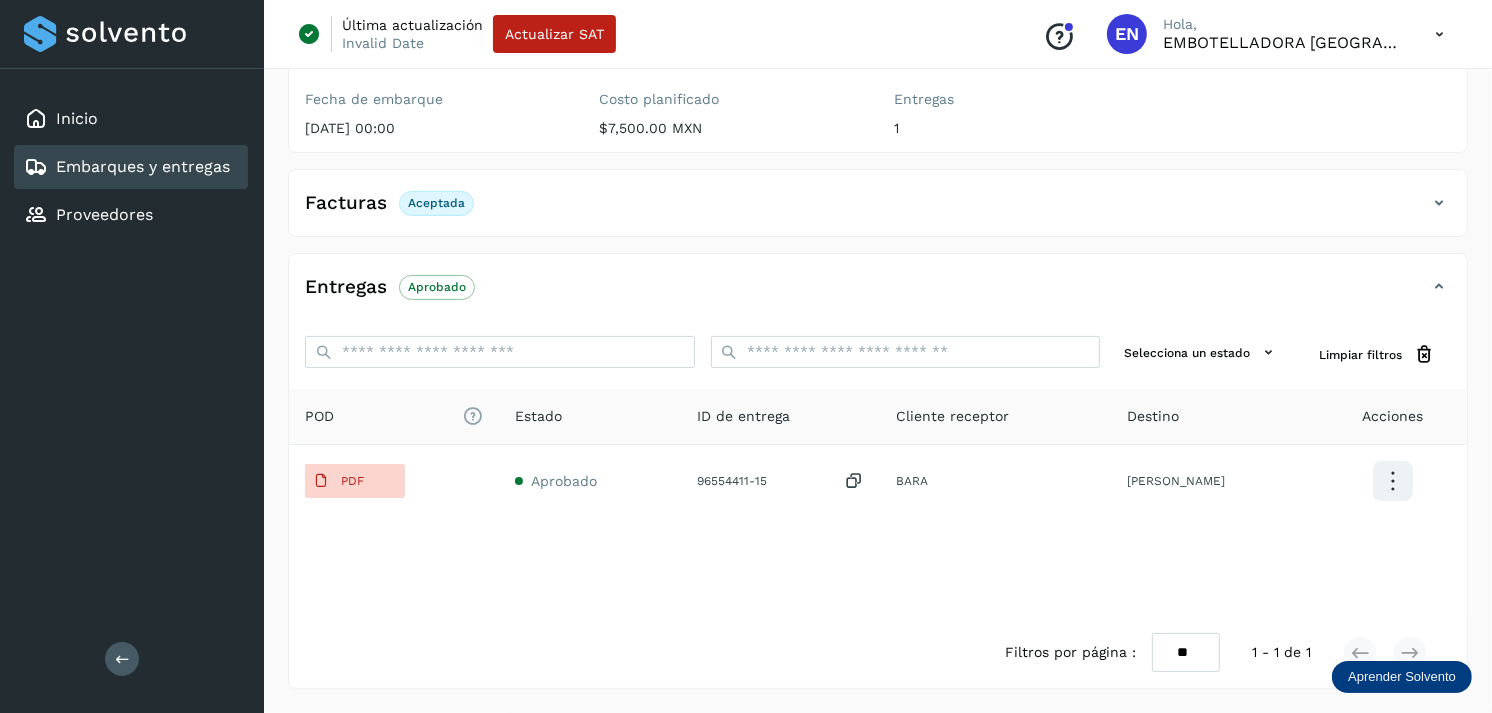 type 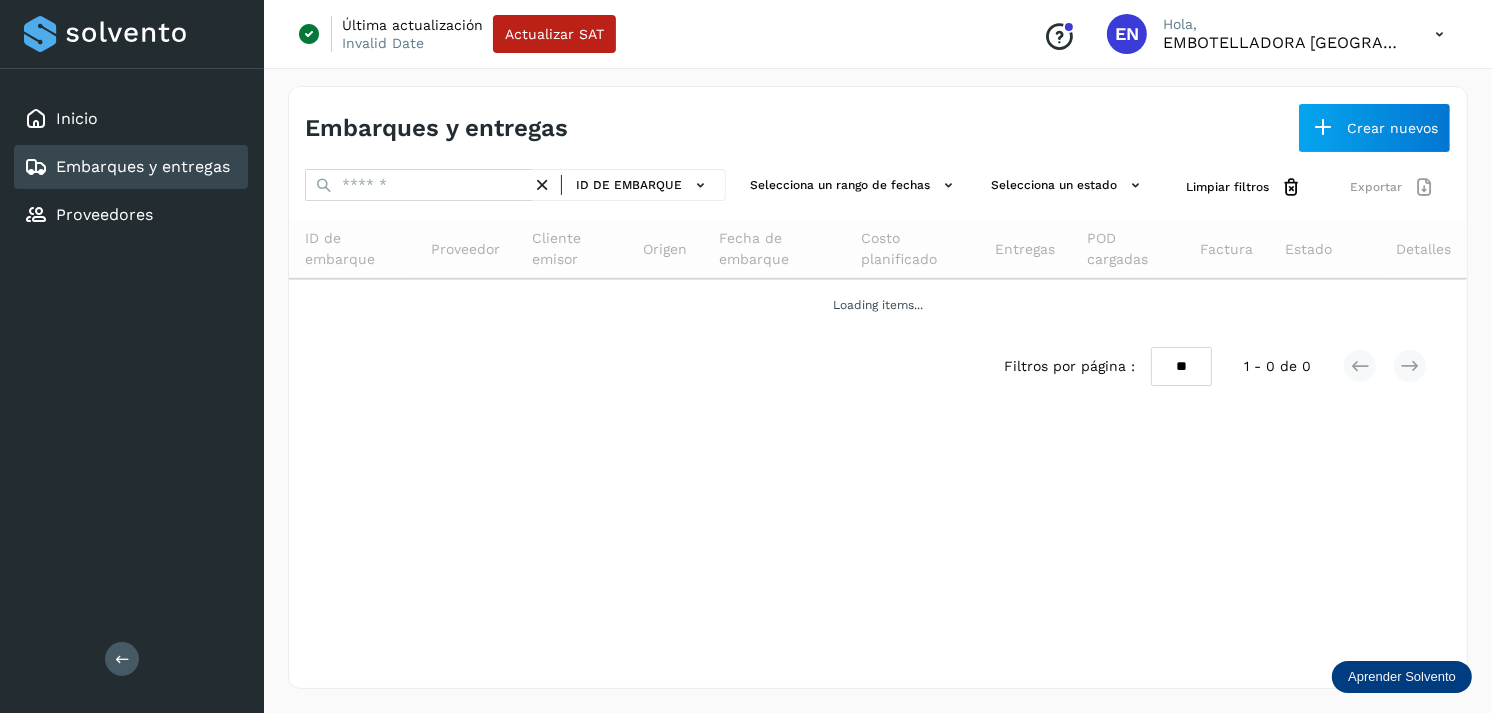 scroll, scrollTop: 0, scrollLeft: 0, axis: both 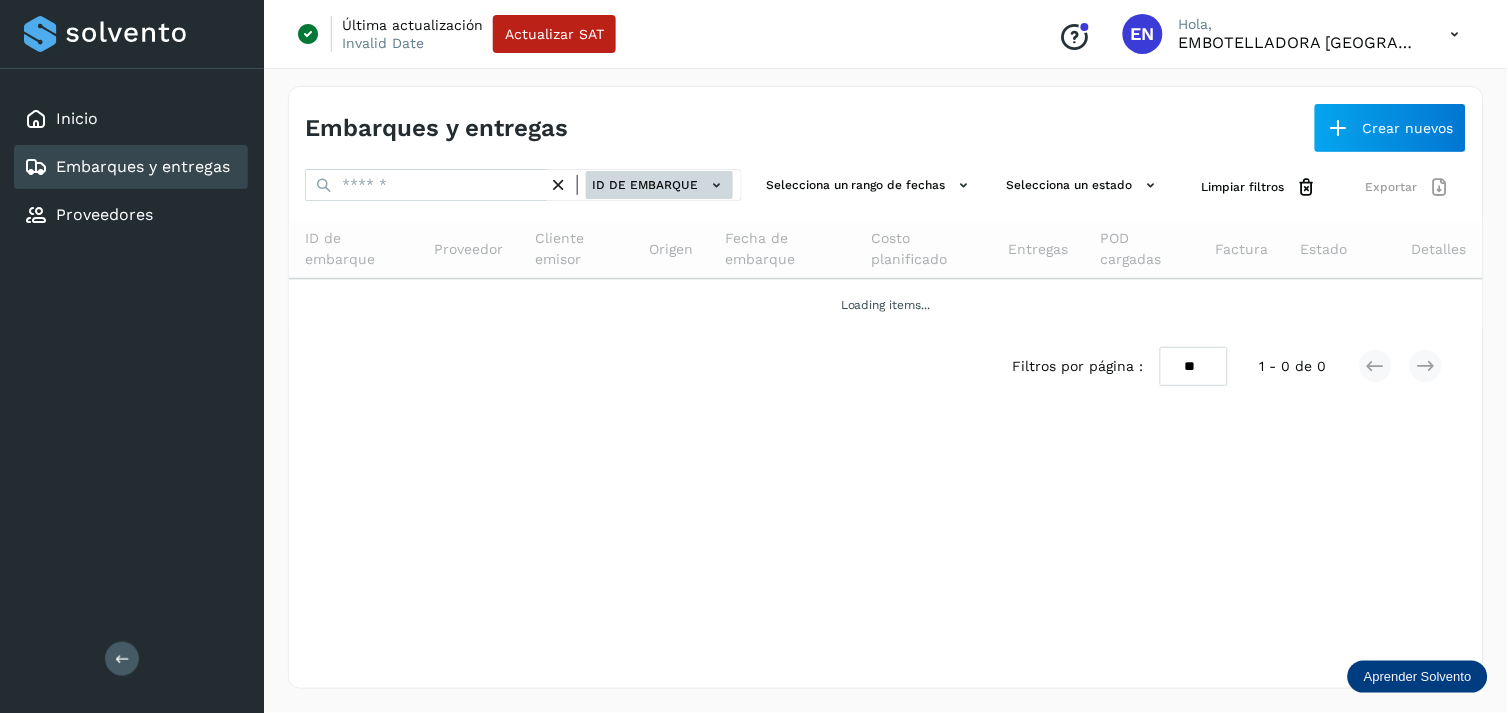 click on "ID de embarque" at bounding box center (659, 185) 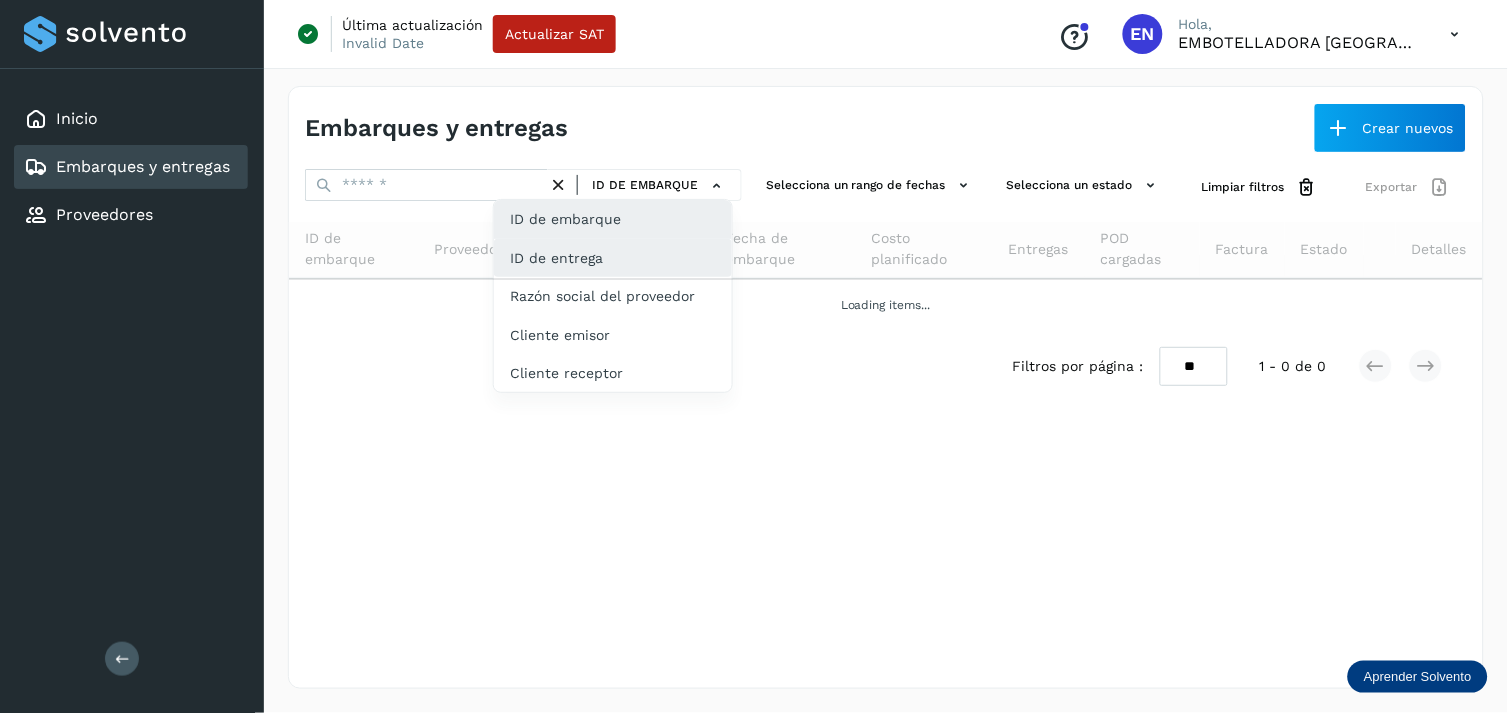 click on "ID de entrega" 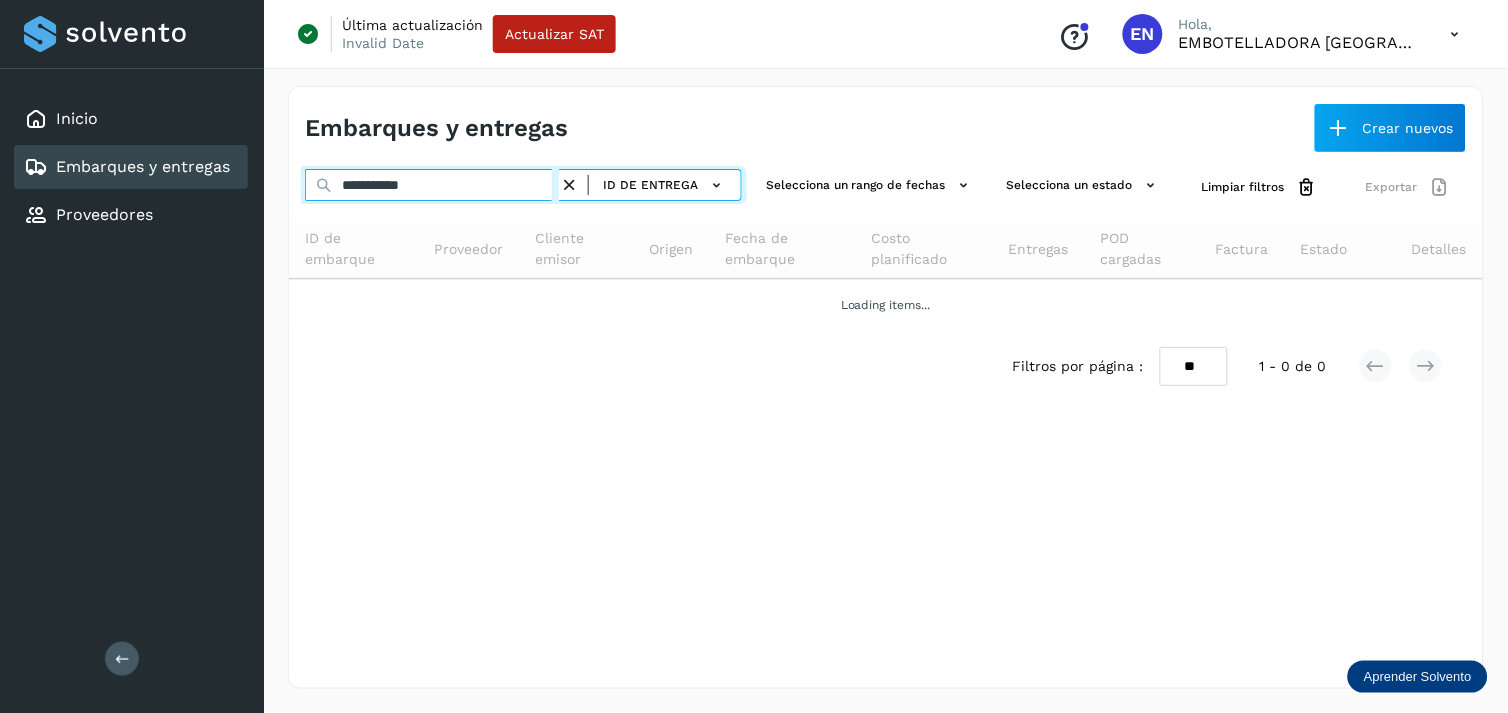 click on "**********" at bounding box center (432, 185) 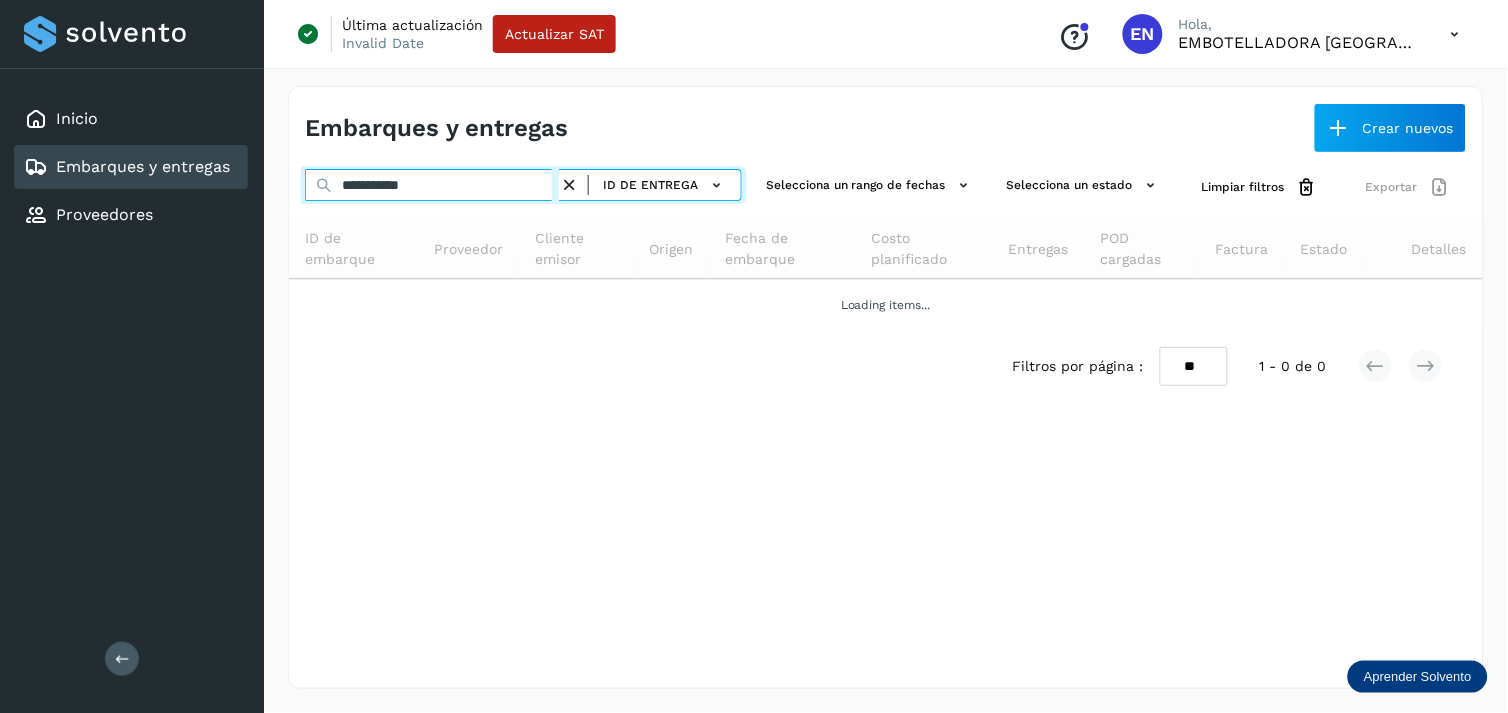 click on "**********" at bounding box center (432, 185) 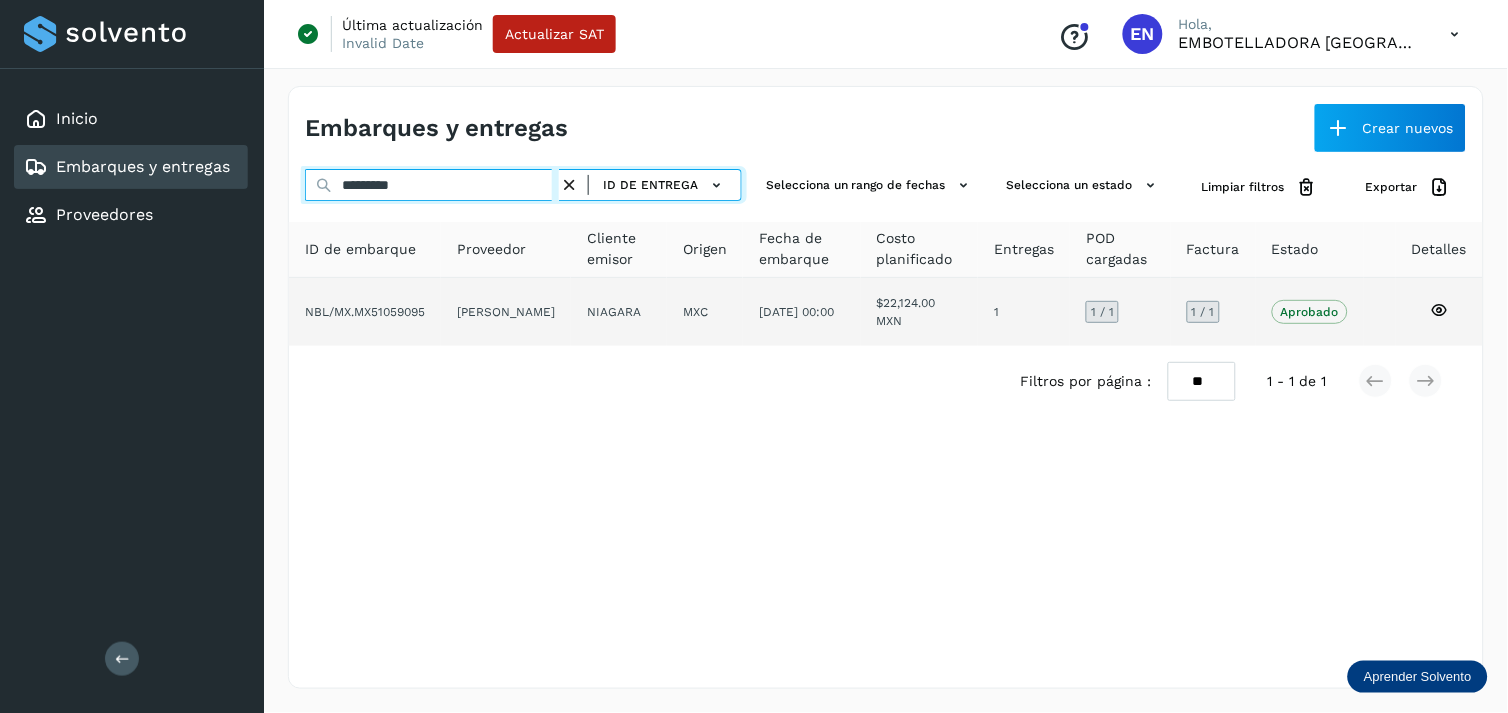 type on "*********" 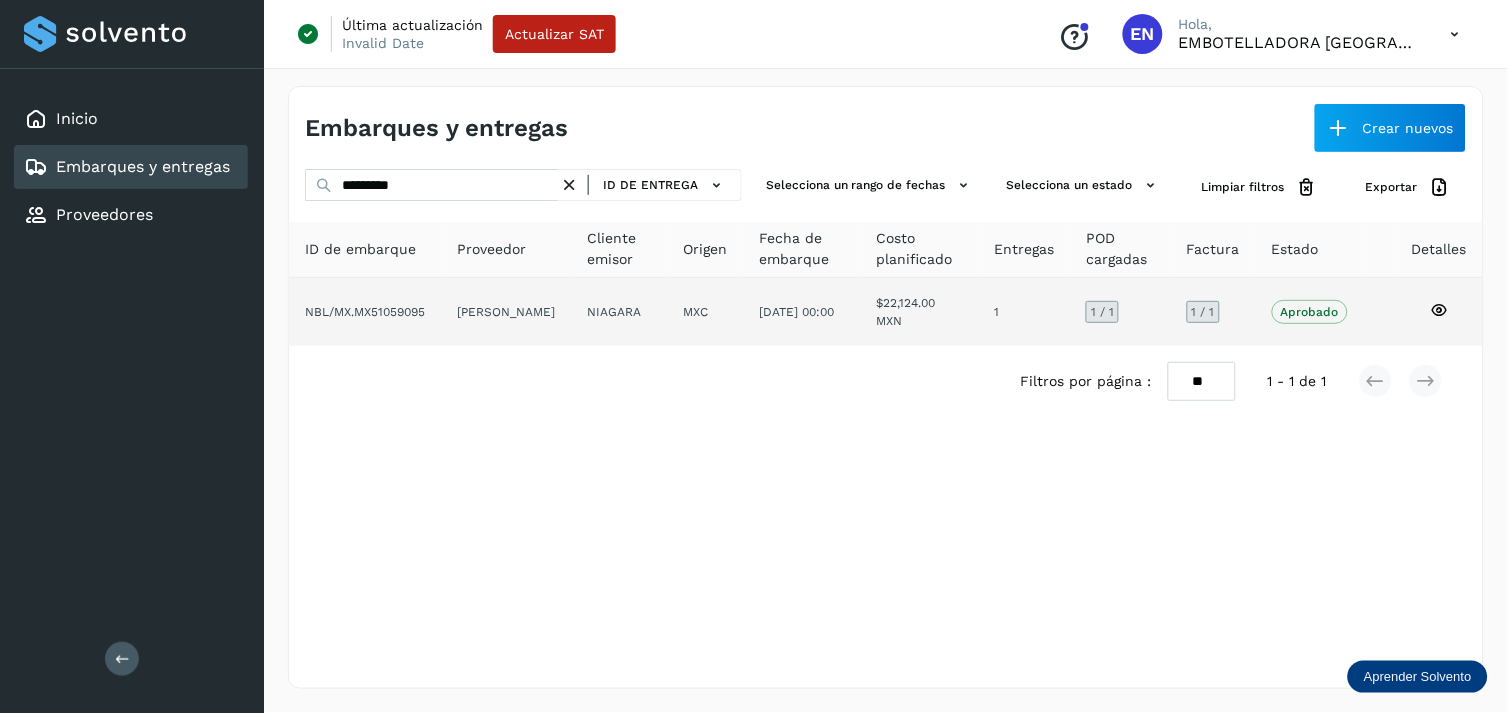 click on "[PERSON_NAME]" 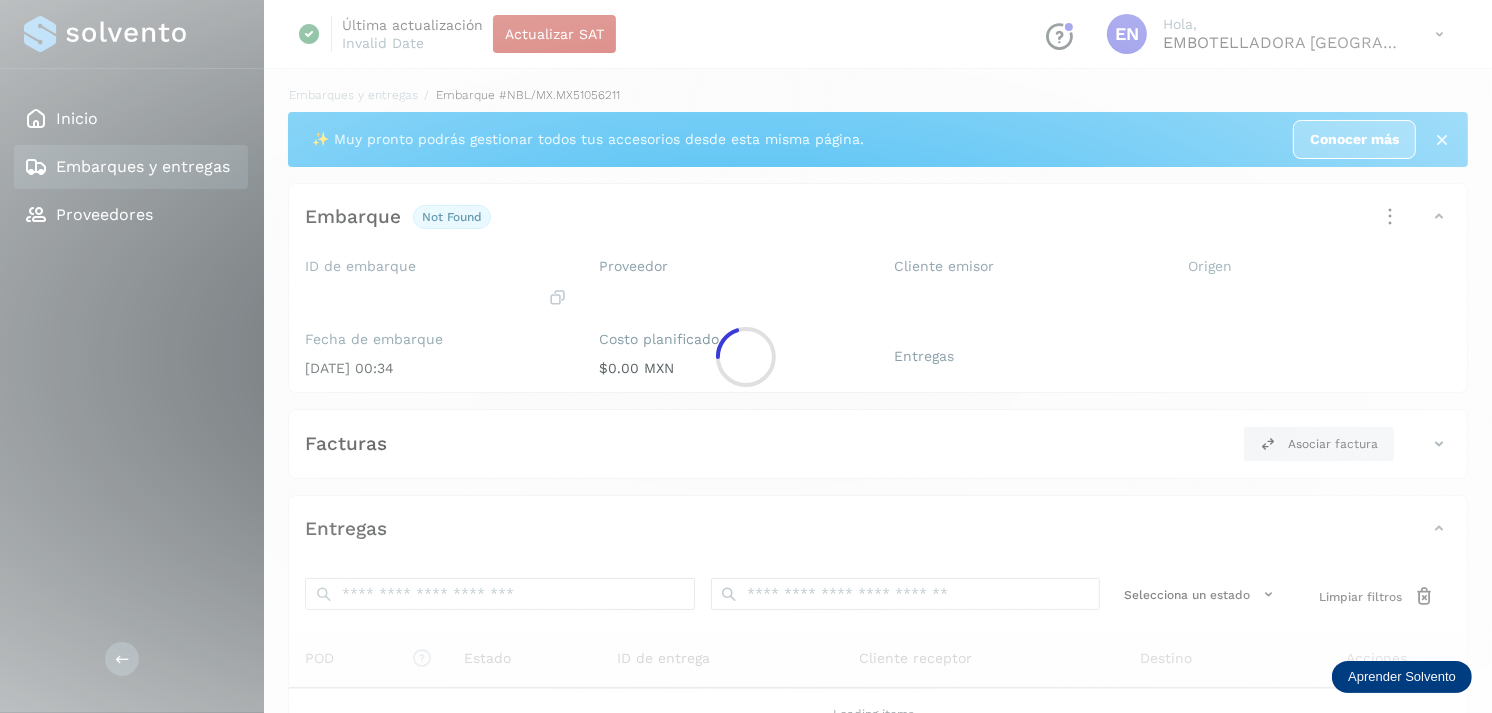 click 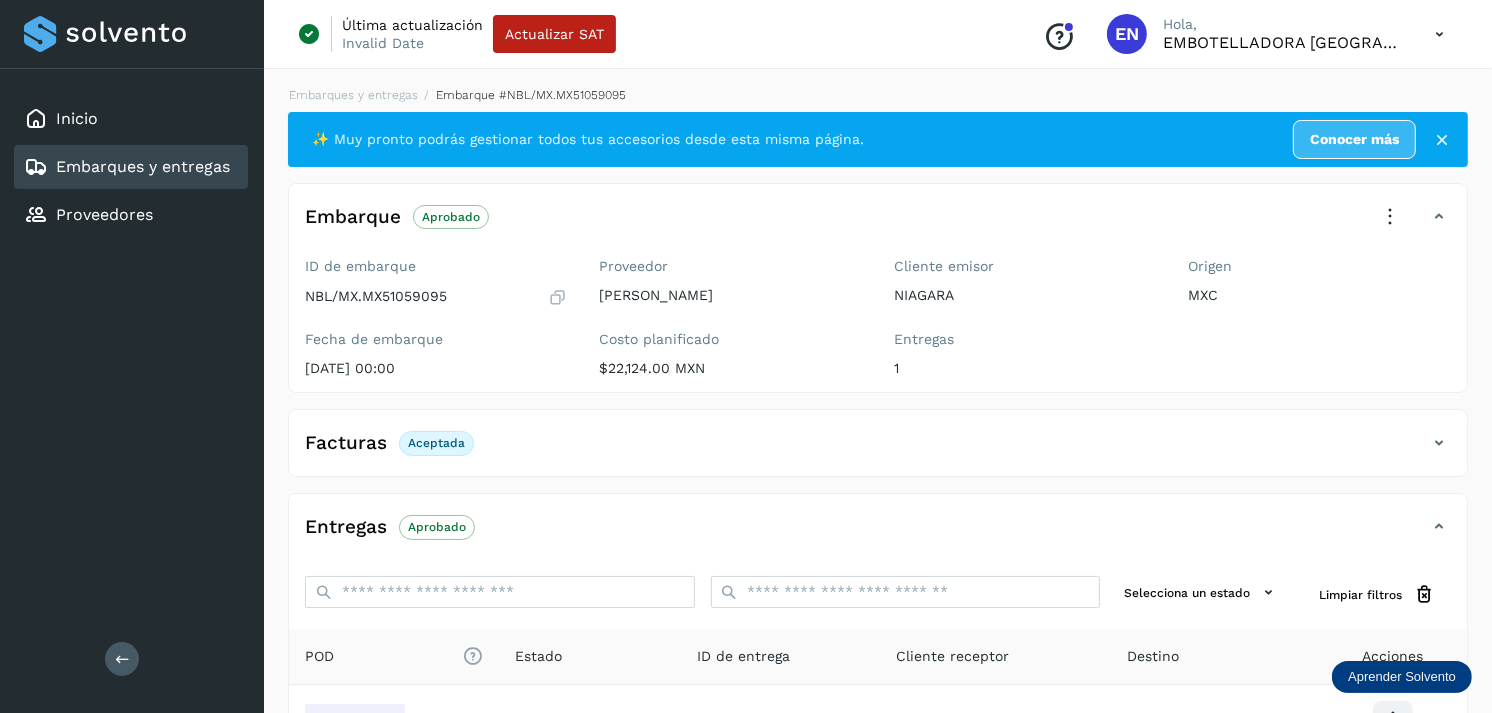 scroll, scrollTop: 241, scrollLeft: 0, axis: vertical 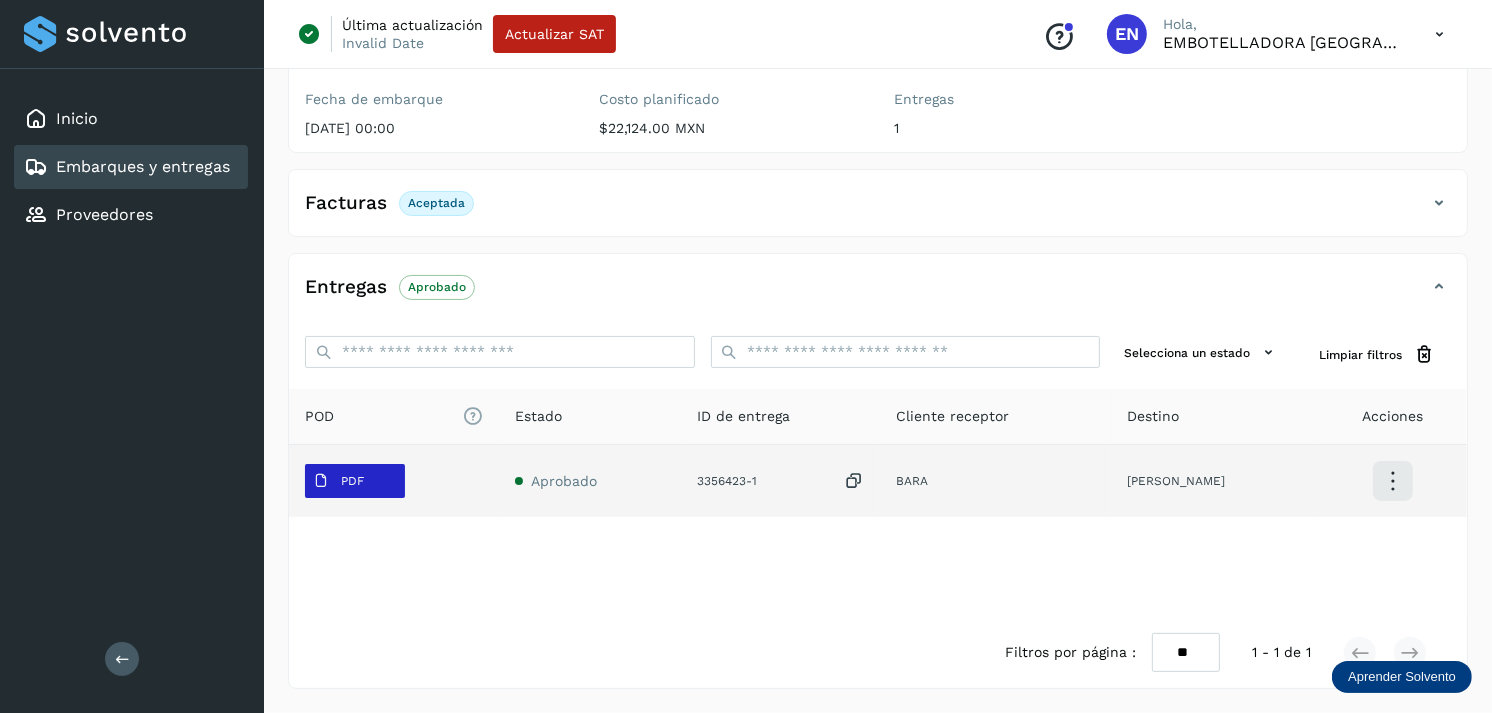 click on "PDF" at bounding box center (355, 481) 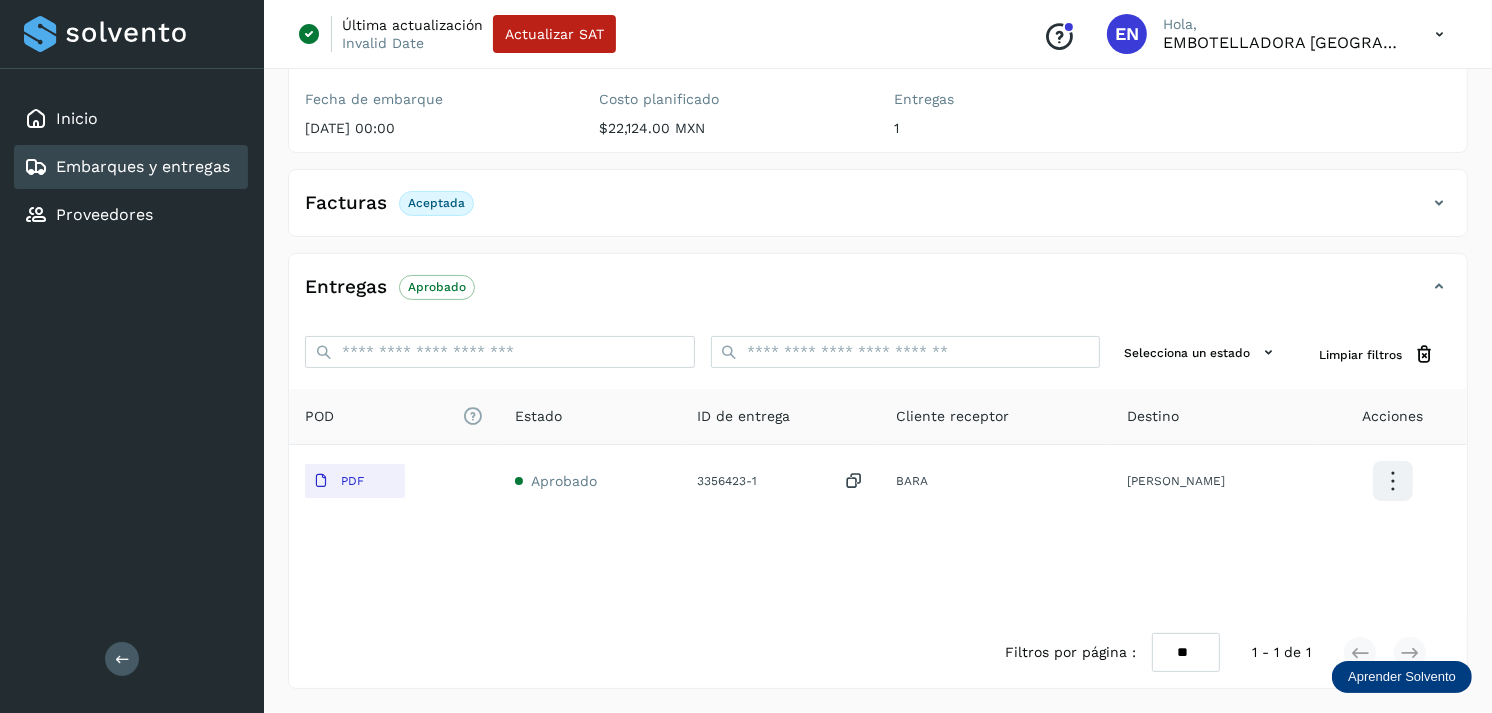 type 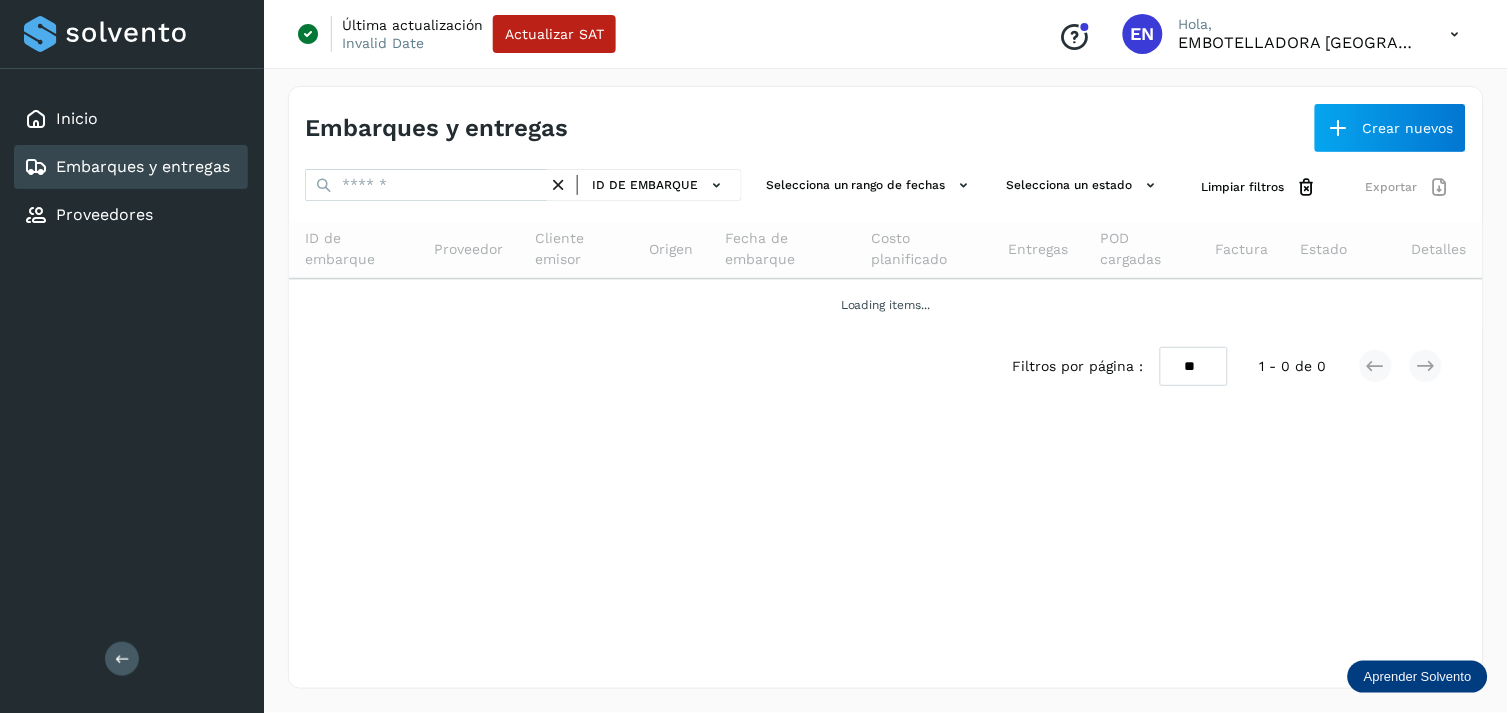 click on "Embarques y entregas Crear nuevos ID de embarque Selecciona un rango de fechas  Selecciona un estado Limpiar filtros Exportar ID de embarque Proveedor Cliente emisor Origen Fecha de embarque Costo planificado Entregas POD cargadas Factura Estado Detalles Loading items... Filtros por página : ** ** ** 1 - 0 de 0" at bounding box center (886, 387) 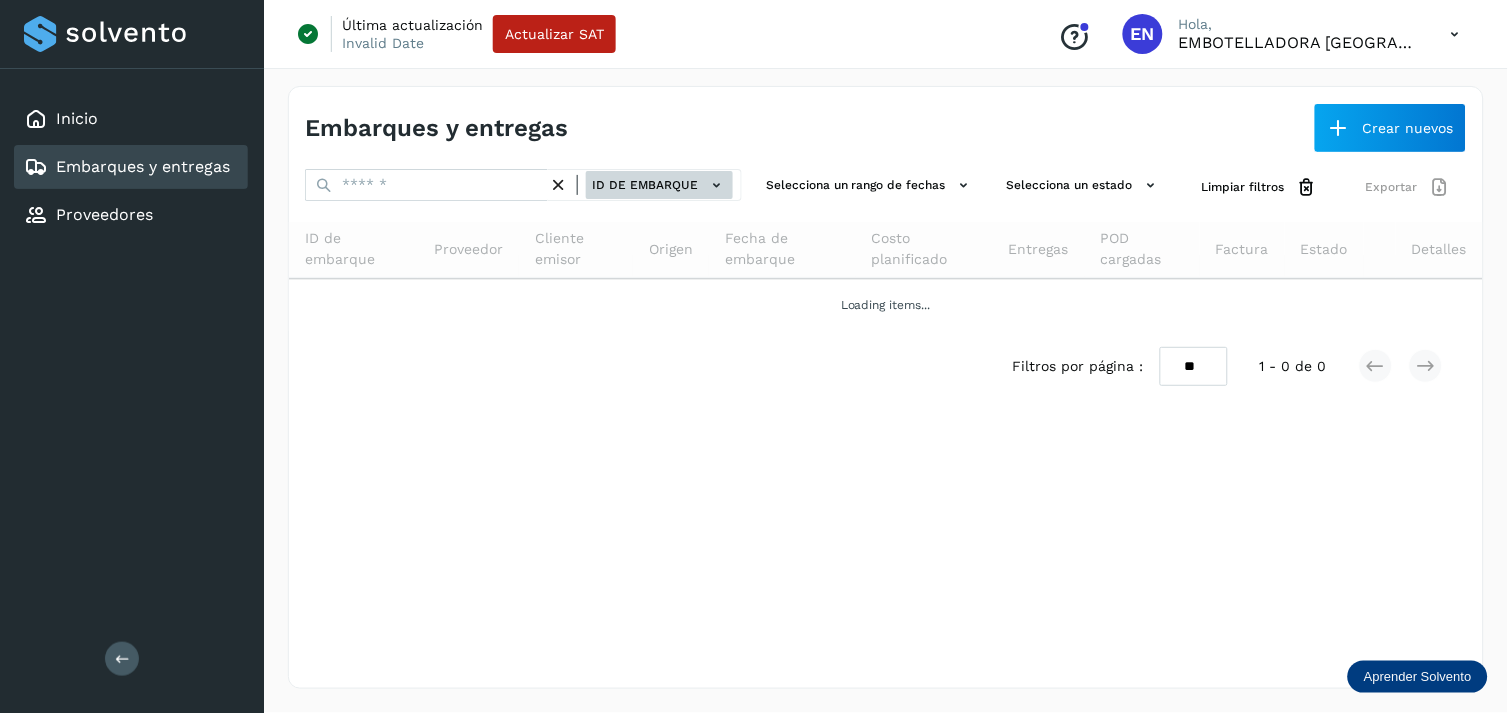click on "ID de embarque" 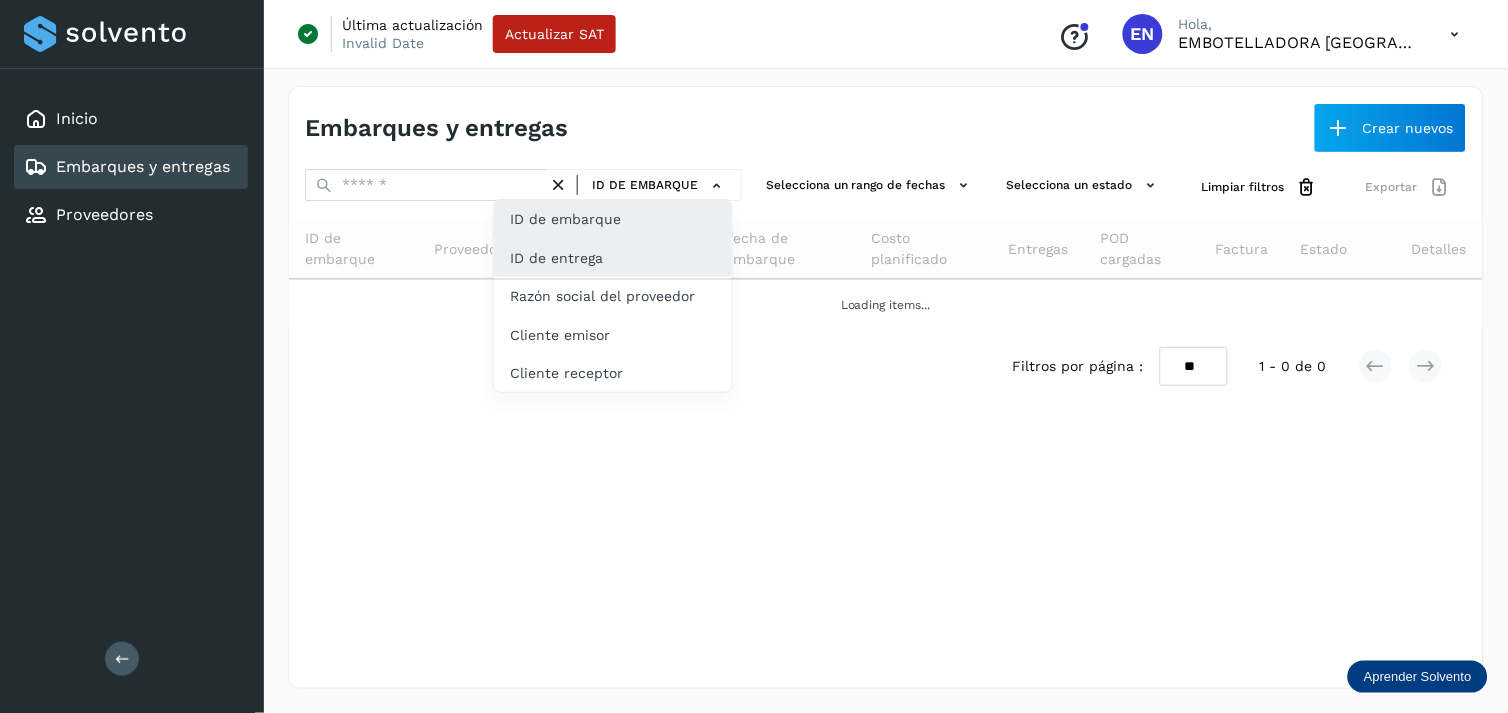 drag, startPoint x: 603, startPoint y: 236, endPoint x: 576, endPoint y: 254, distance: 32.449963 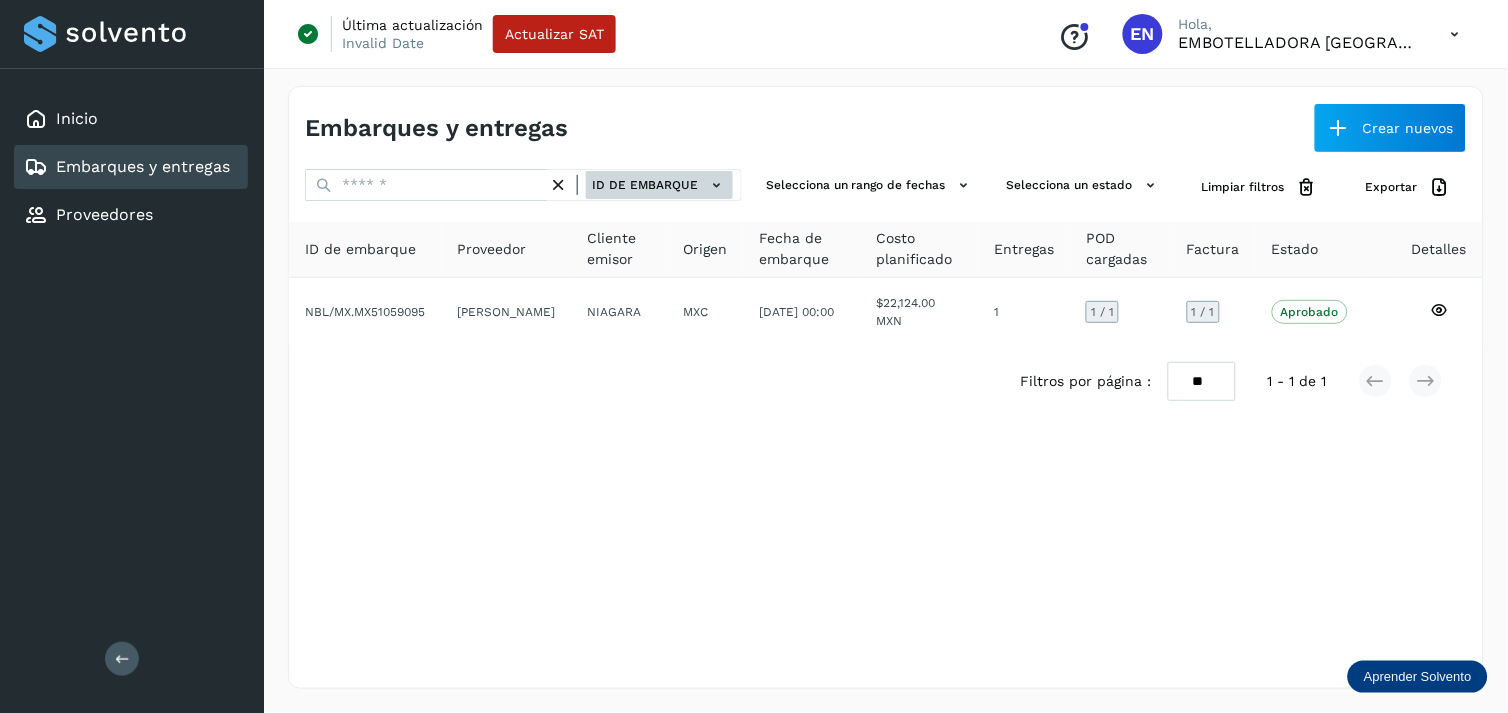 click on "ID de embarque" 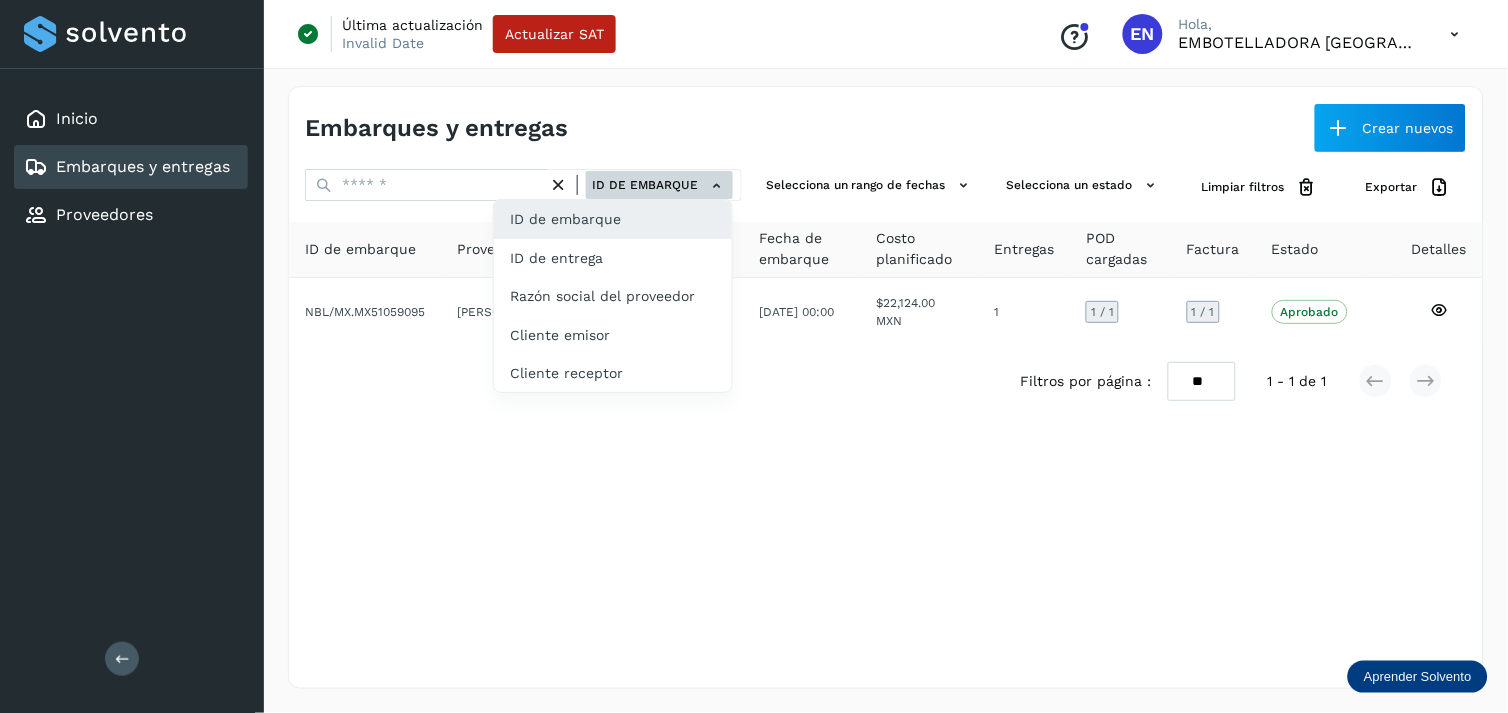 click on "ID de entrega" 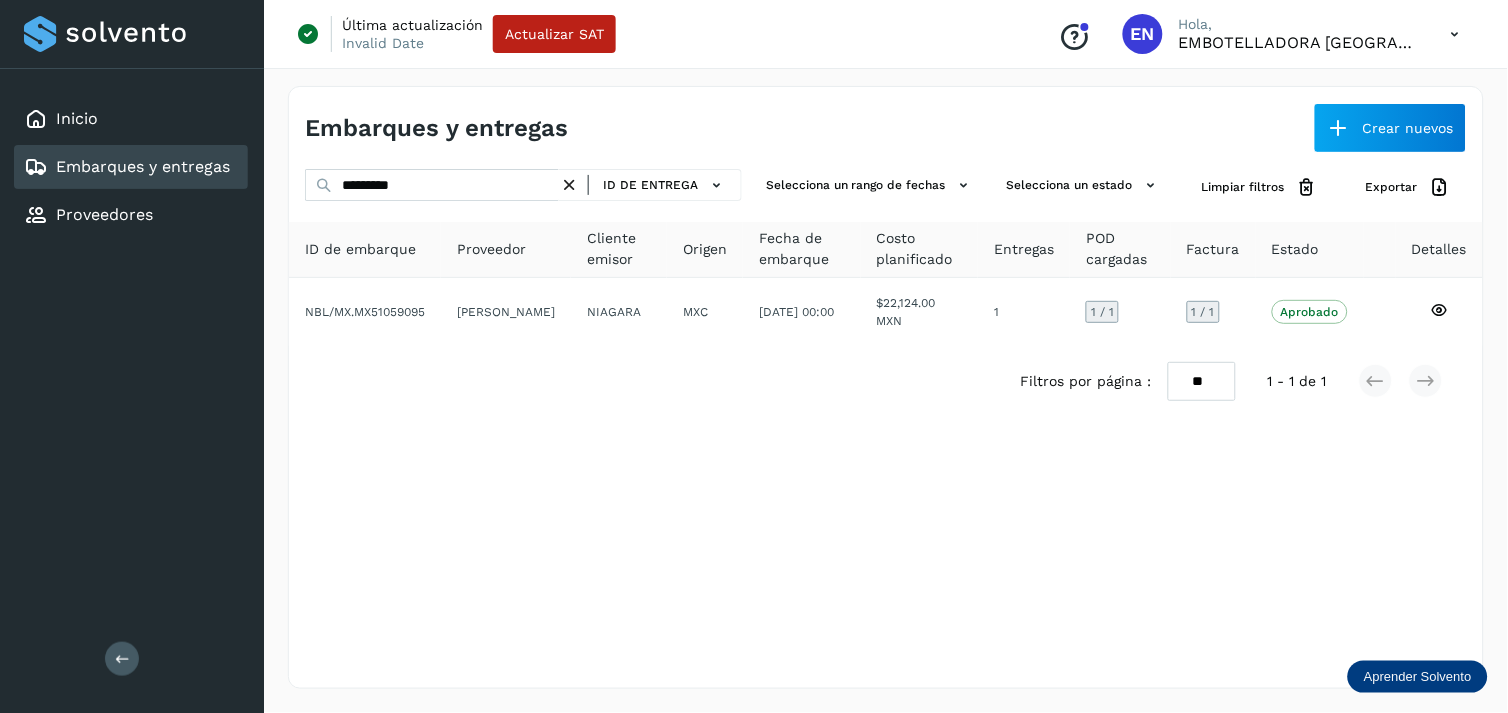 click on "********* ID de entrega" at bounding box center [523, 187] 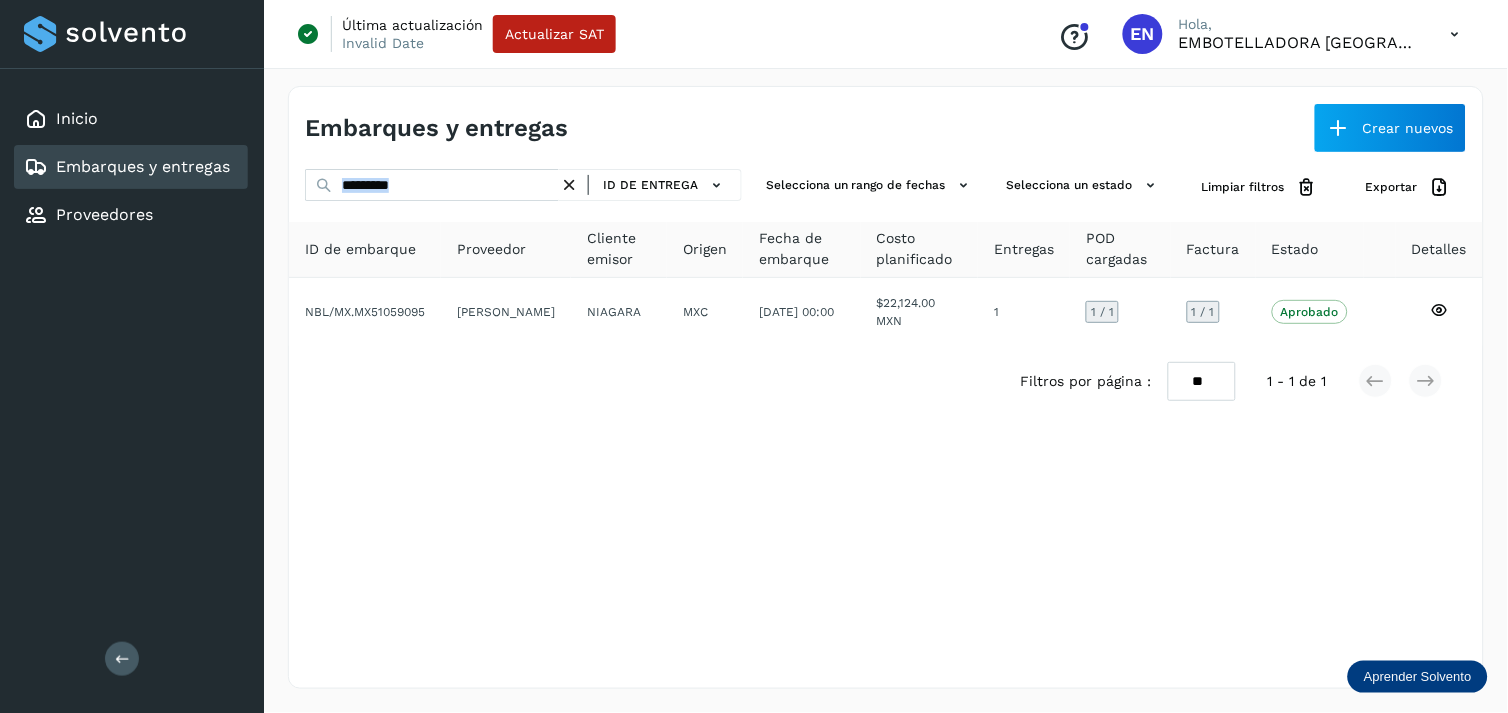 drag, startPoint x: 506, startPoint y: 203, endPoint x: 480, endPoint y: 198, distance: 26.476404 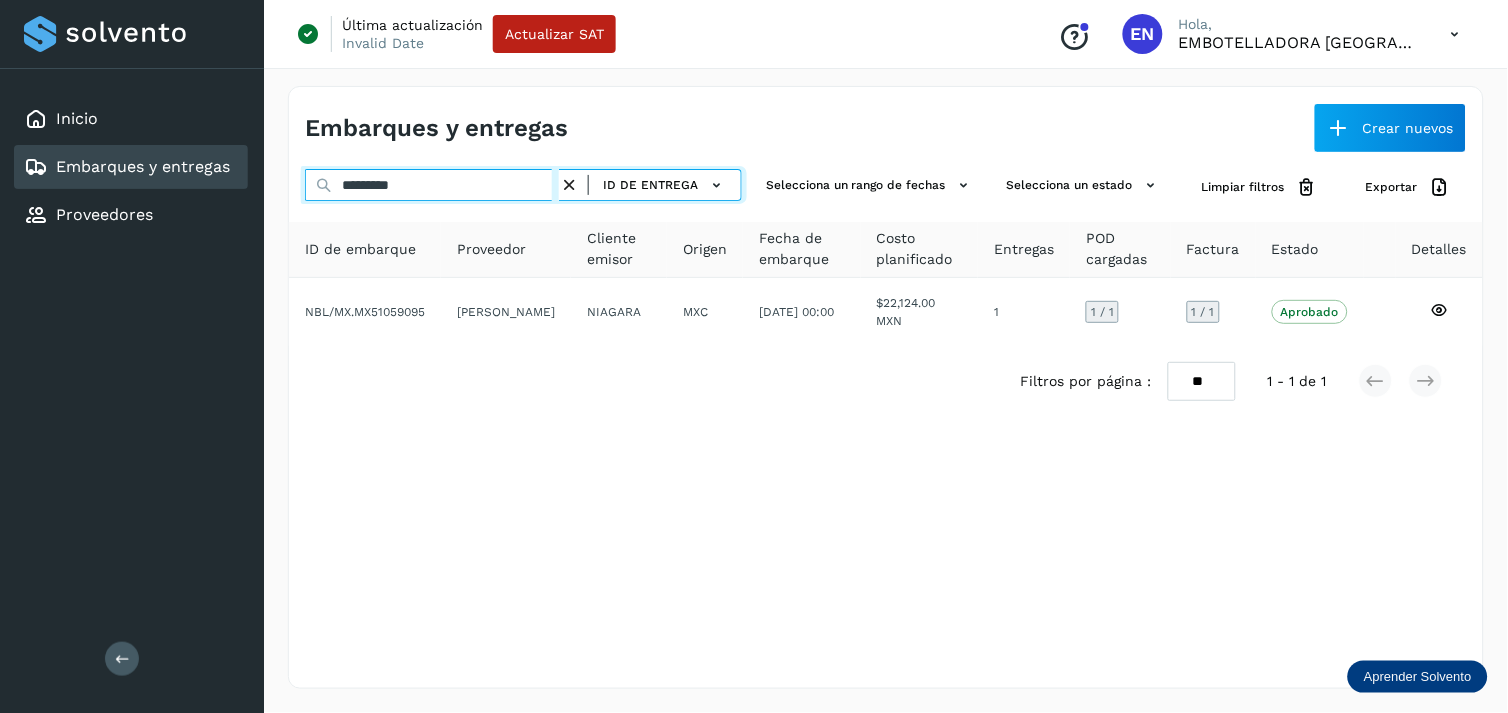 click on "*********" at bounding box center (432, 185) 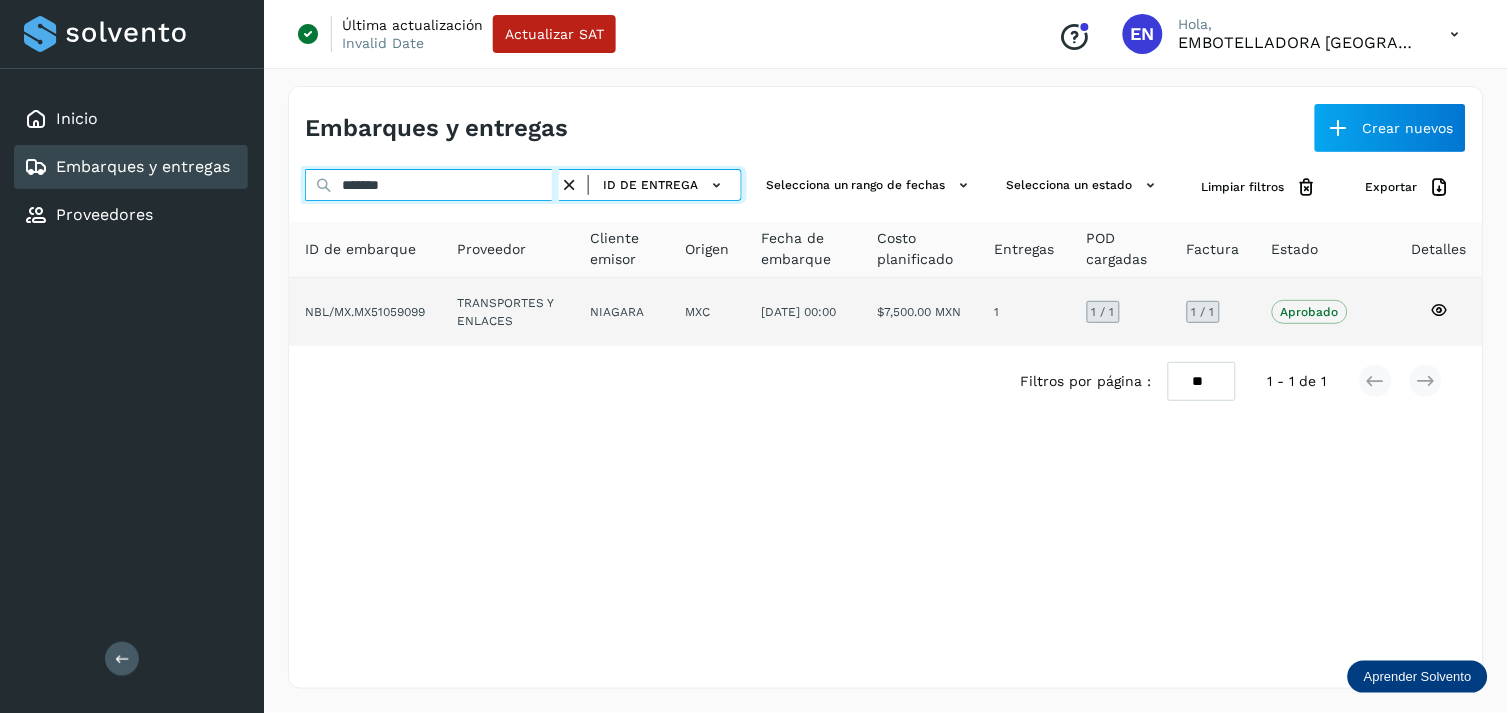 type on "*******" 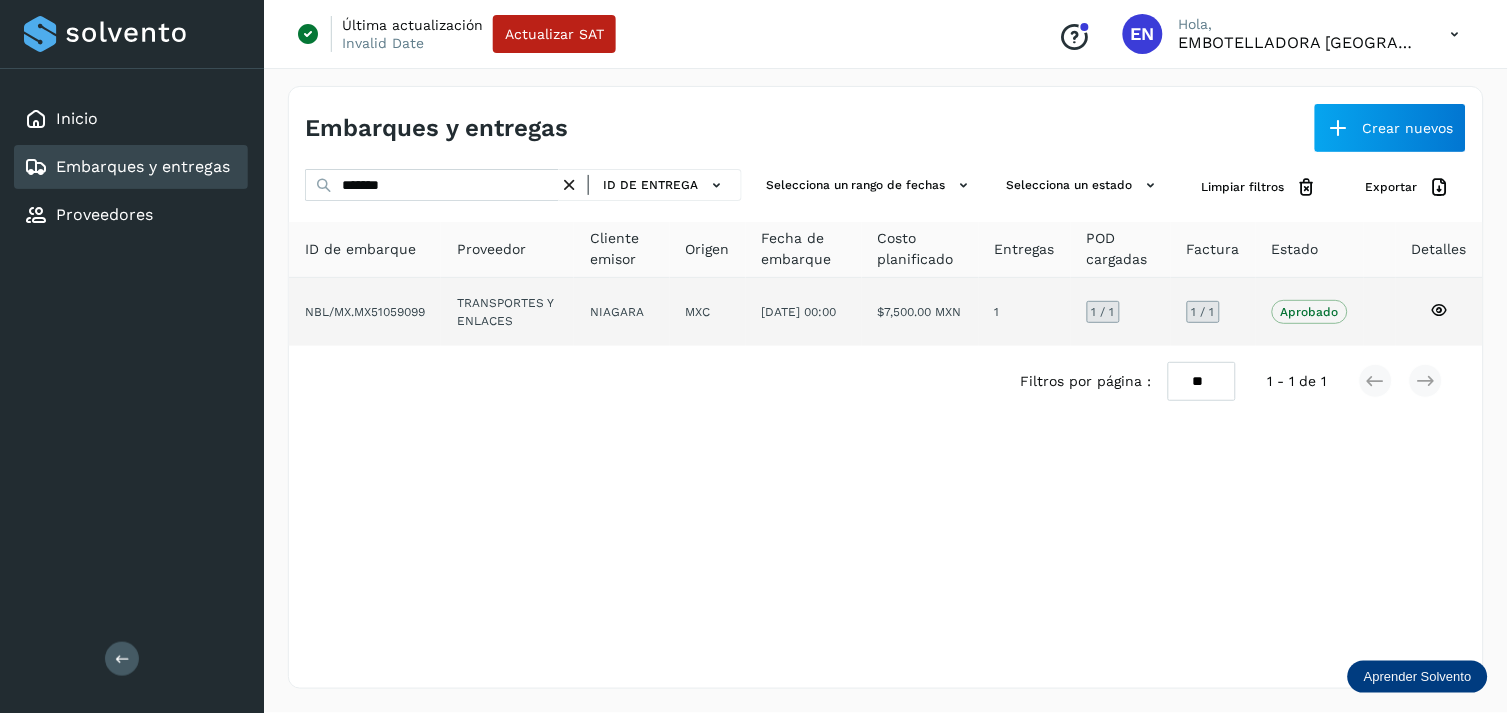 click on "TRANSPORTES Y ENLACES" 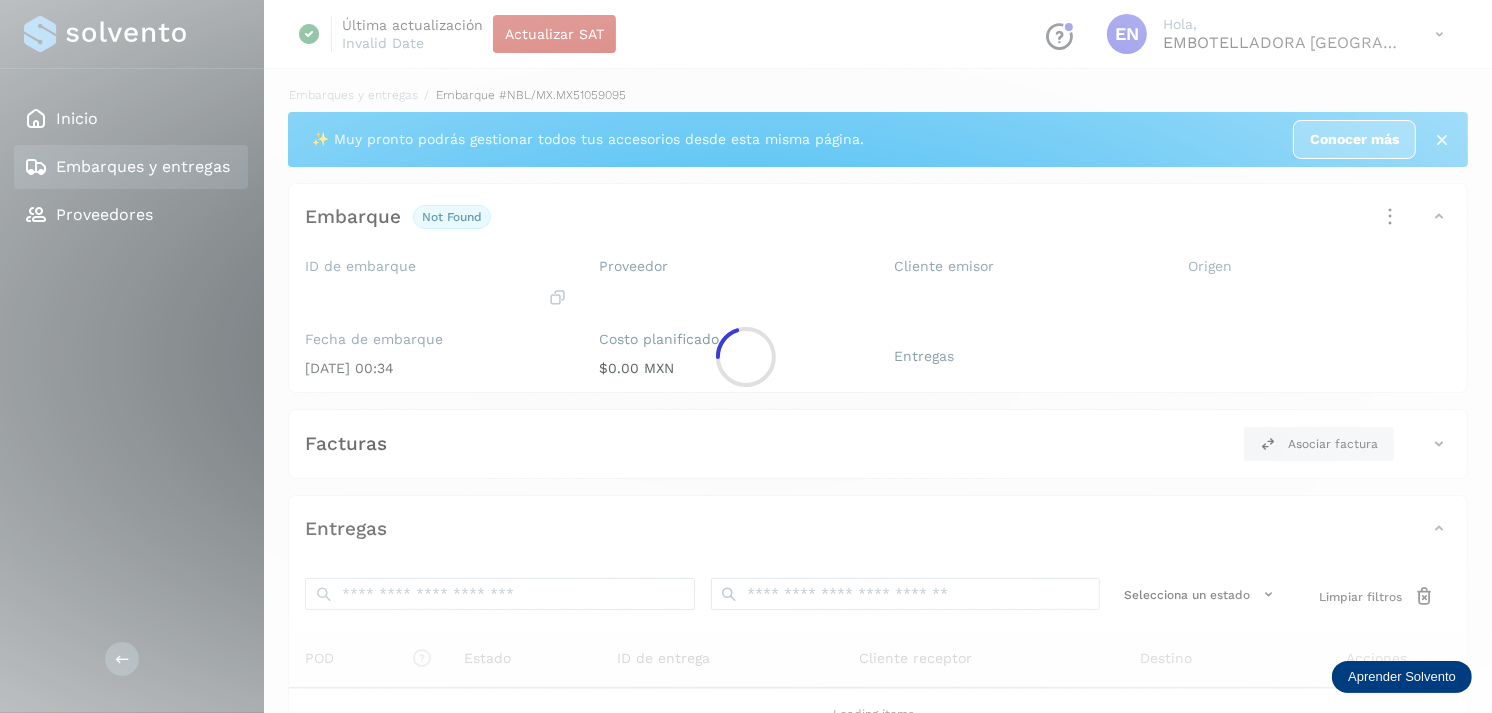 click 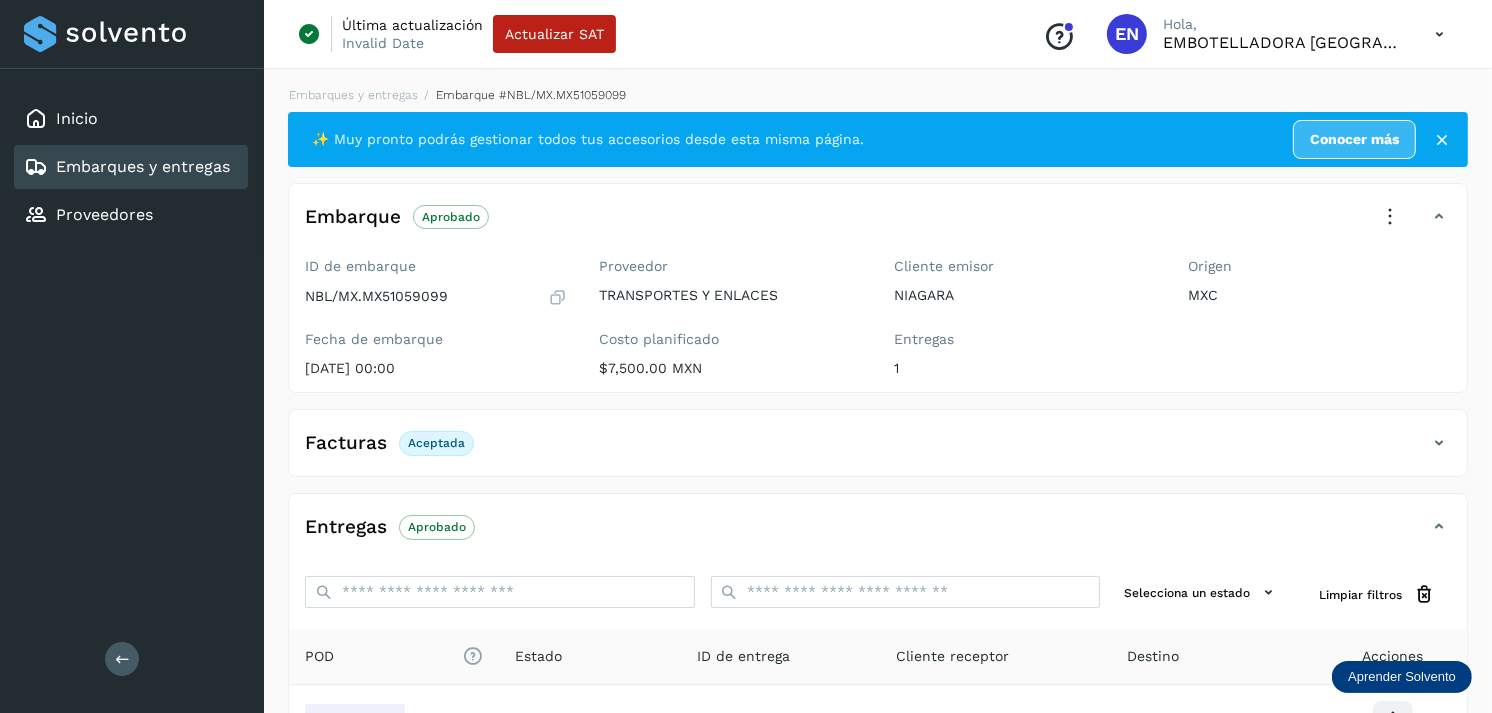 scroll, scrollTop: 241, scrollLeft: 0, axis: vertical 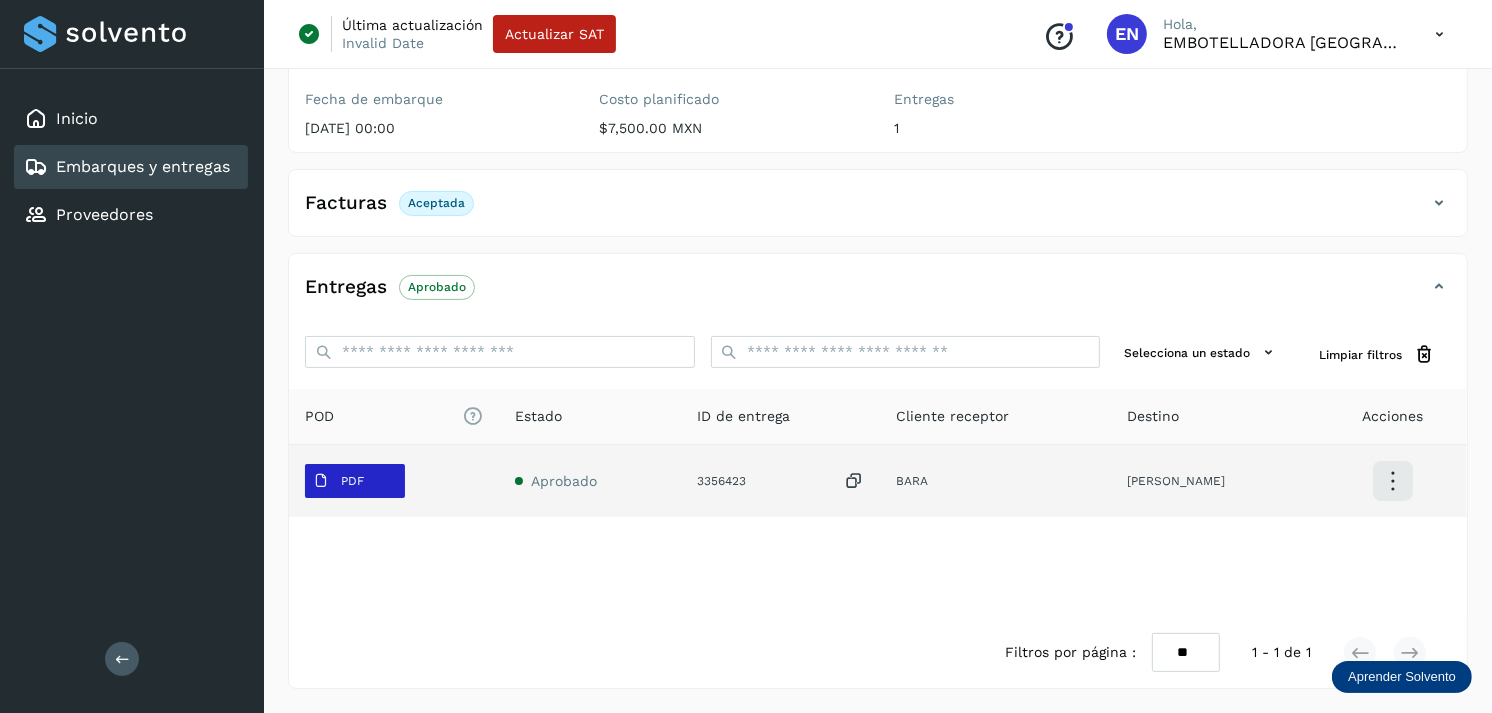 click on "PDF" at bounding box center [352, 481] 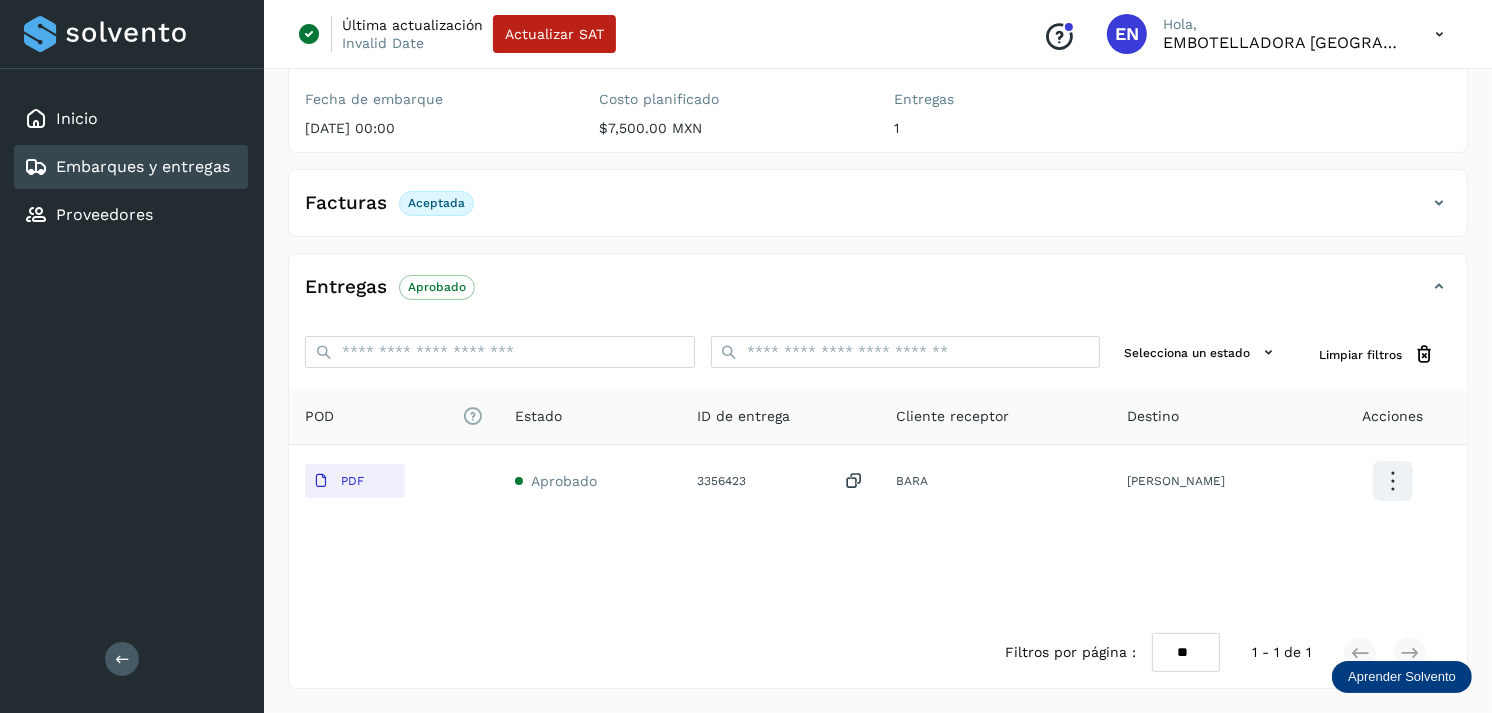click on "Embarques y entregas" at bounding box center (143, 166) 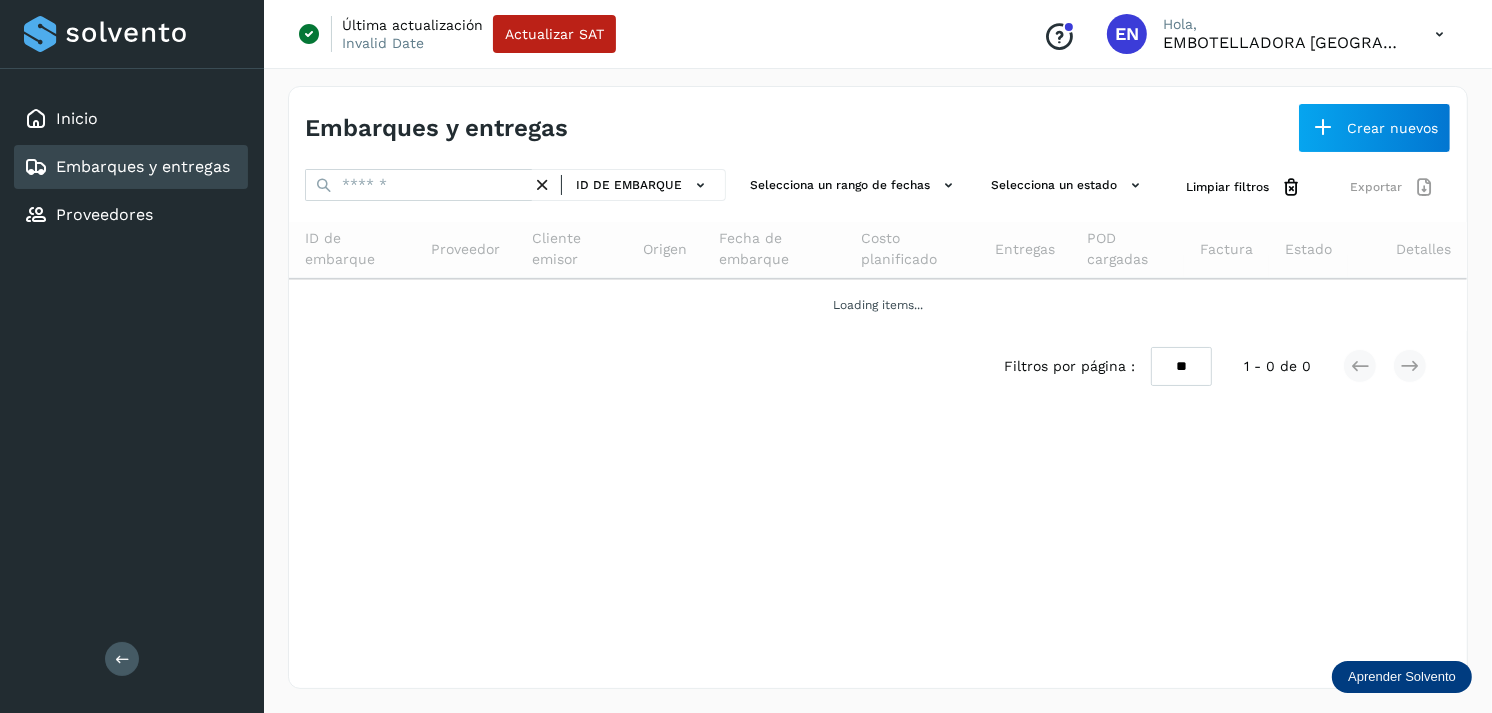 scroll, scrollTop: 0, scrollLeft: 0, axis: both 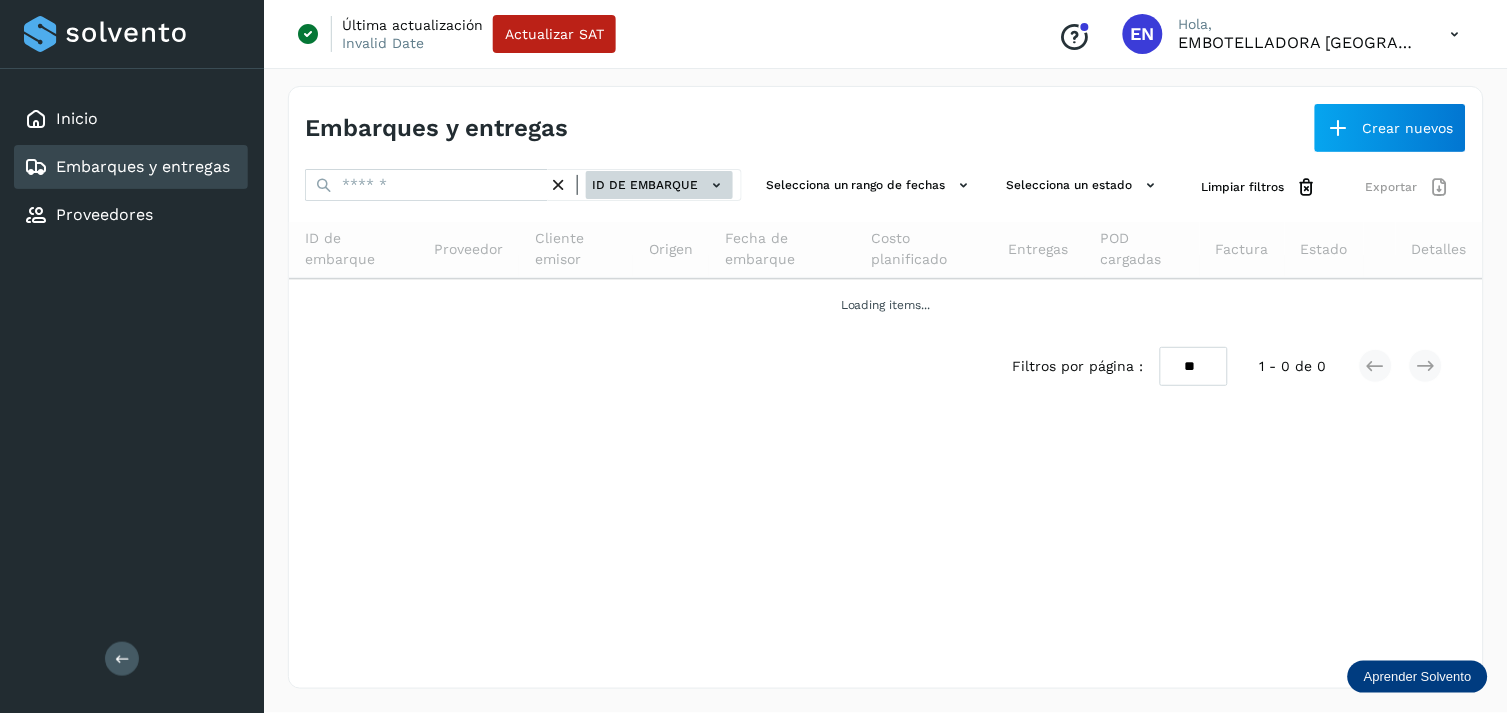 click on "ID de embarque" 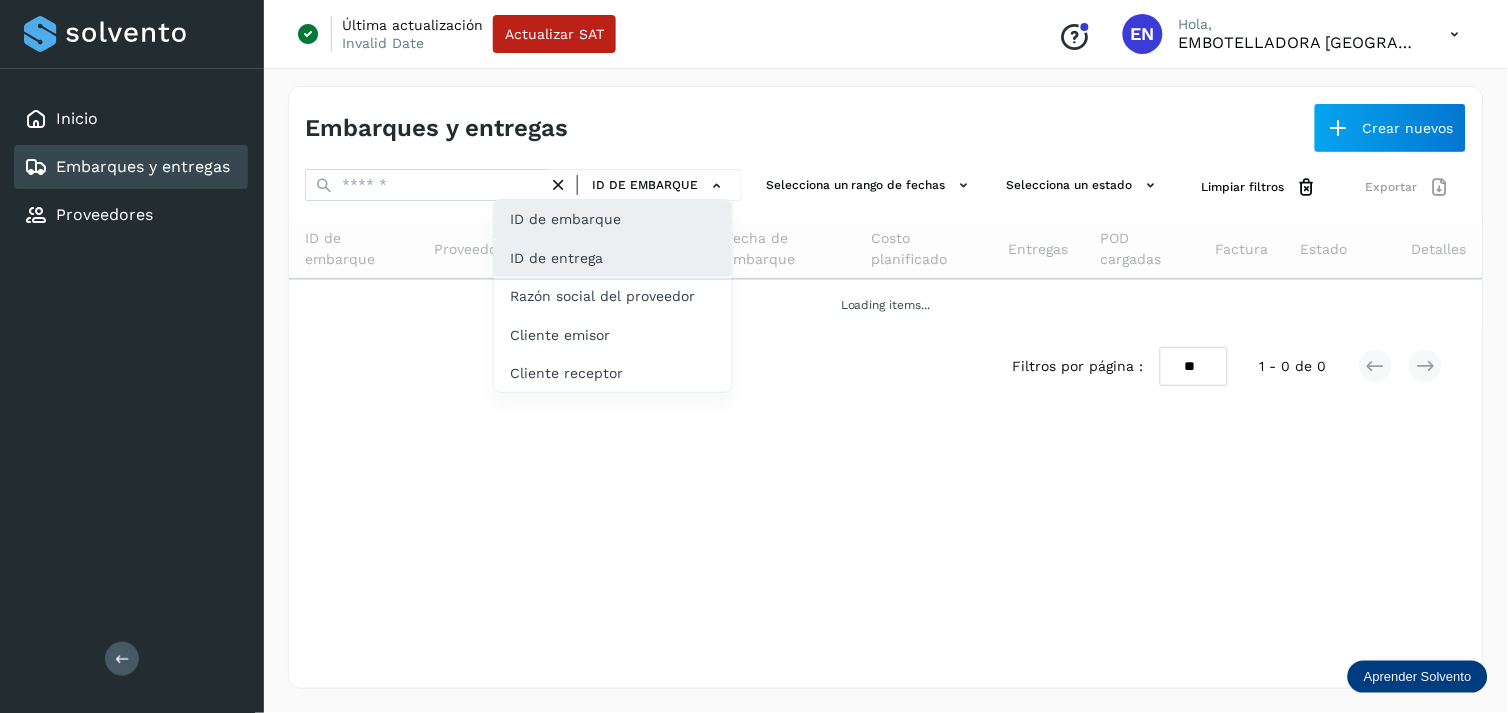 click on "ID de entrega" 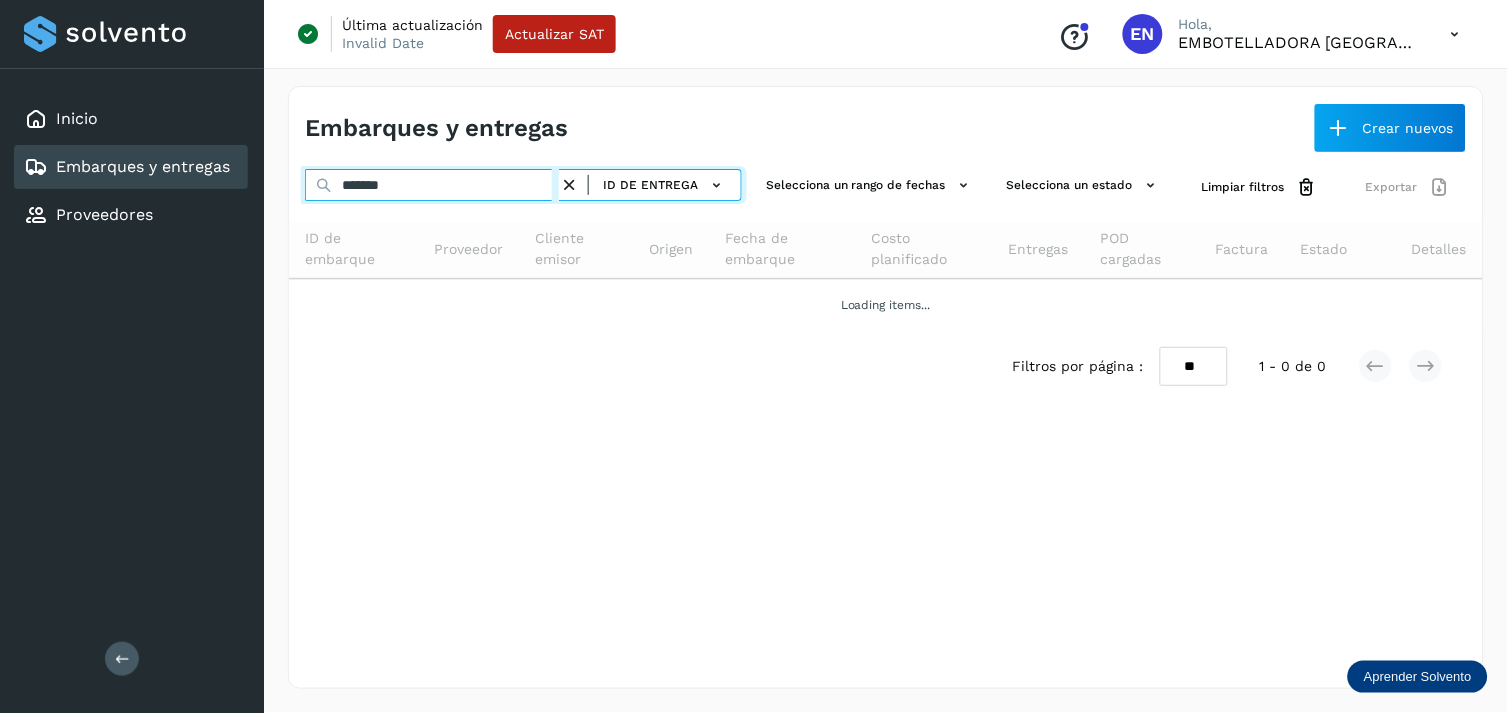 click on "*******" at bounding box center [432, 185] 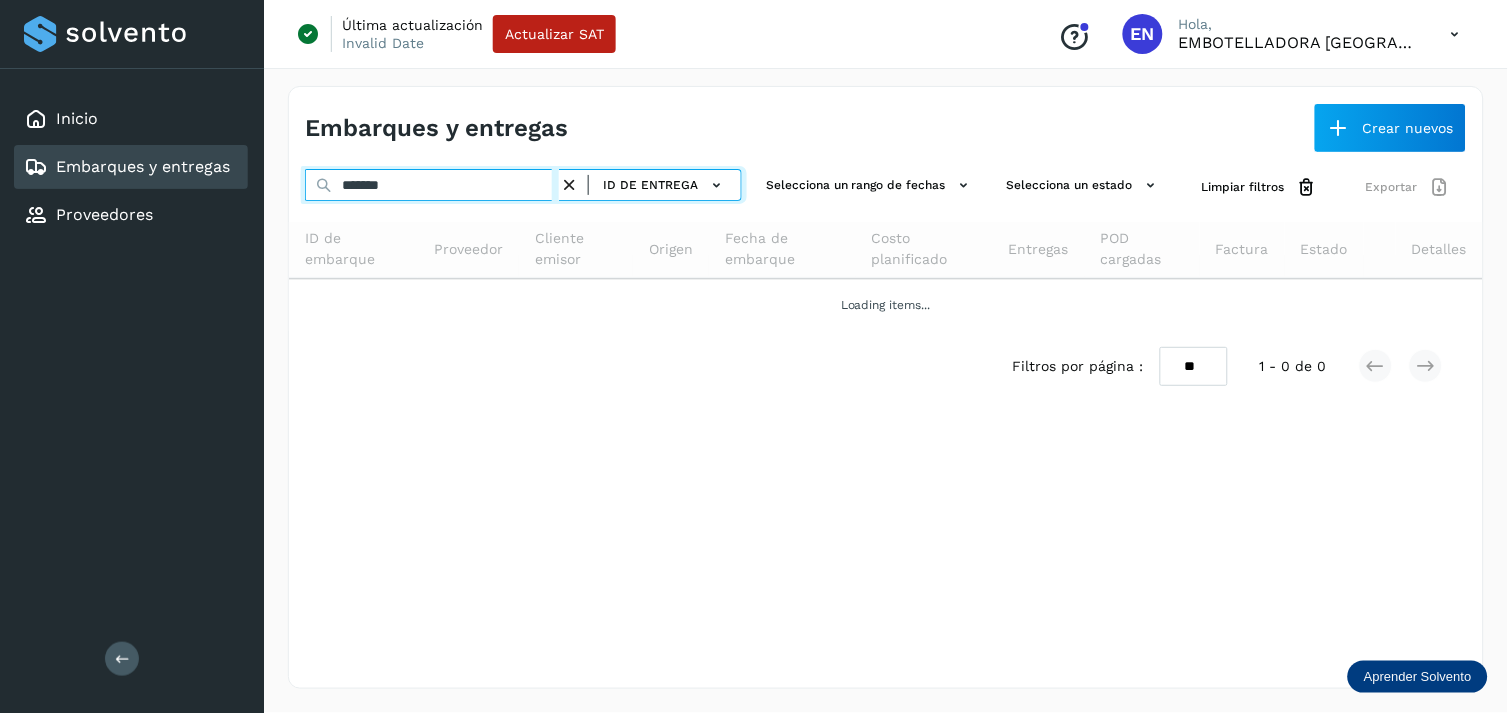 click on "*******" at bounding box center (432, 185) 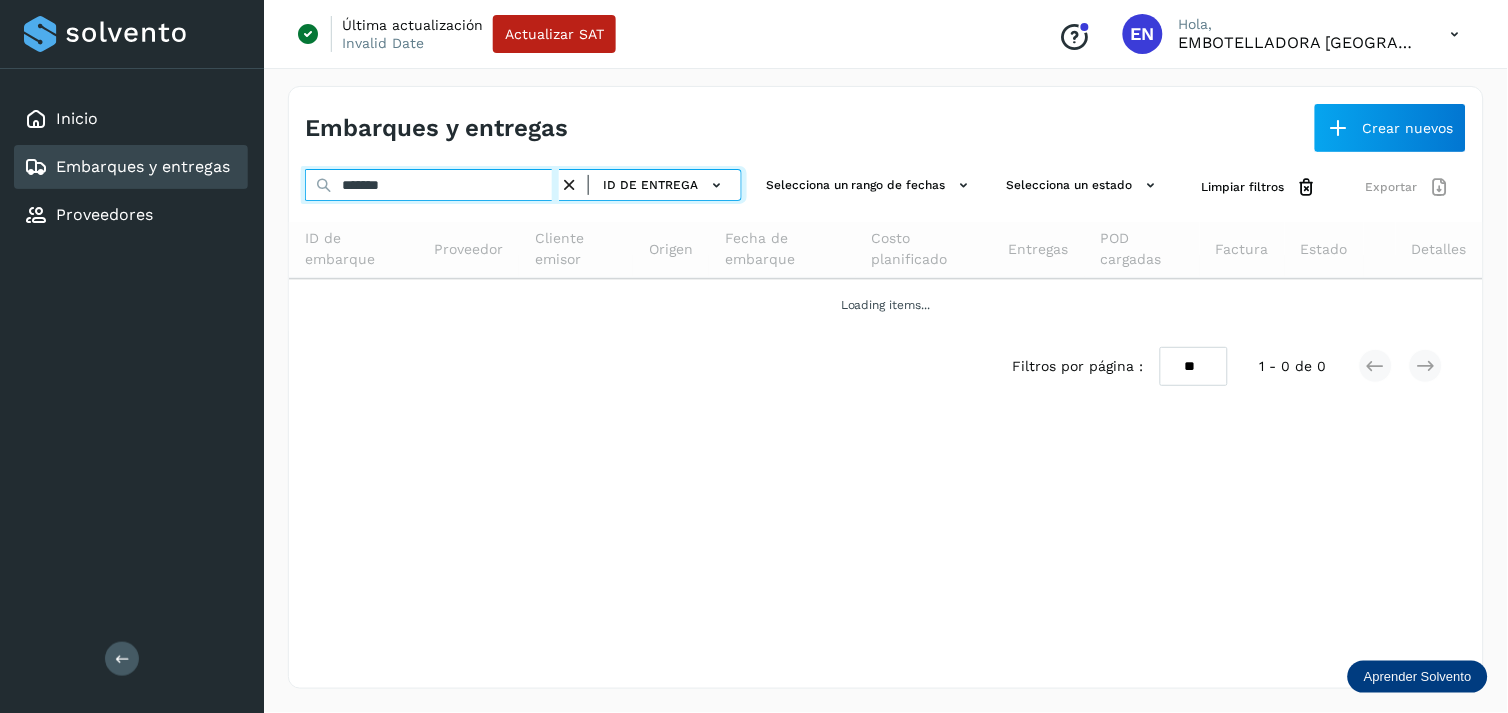 click on "*******" at bounding box center [432, 185] 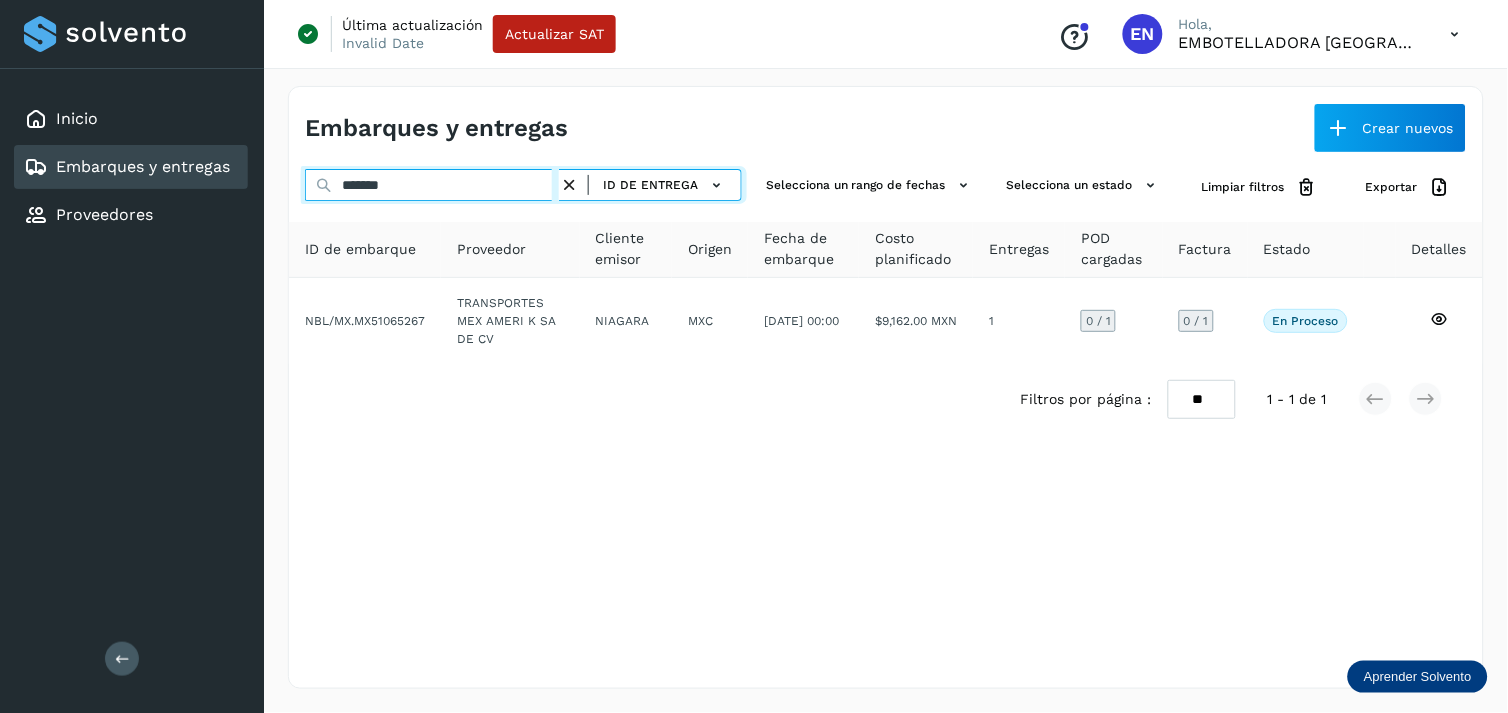 type on "*******" 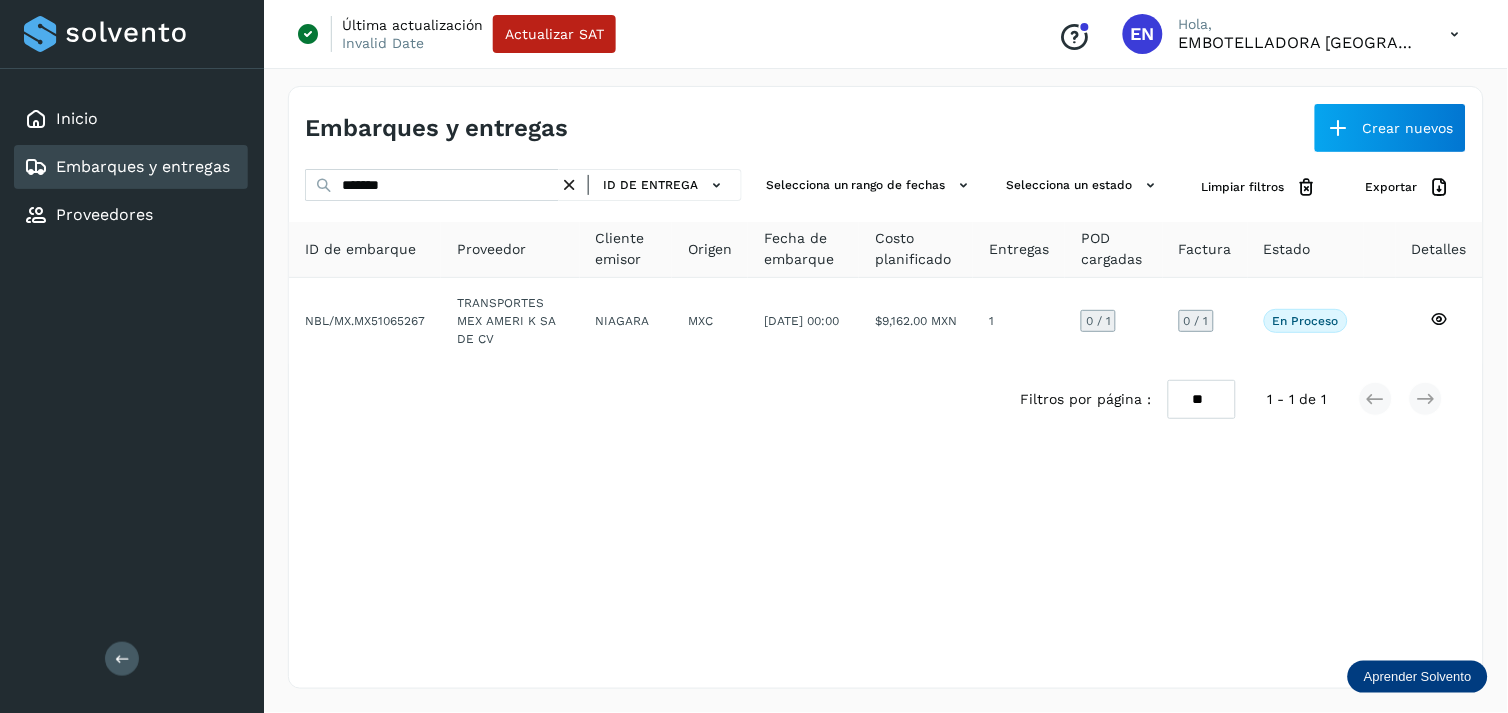 click on "Proveedor" 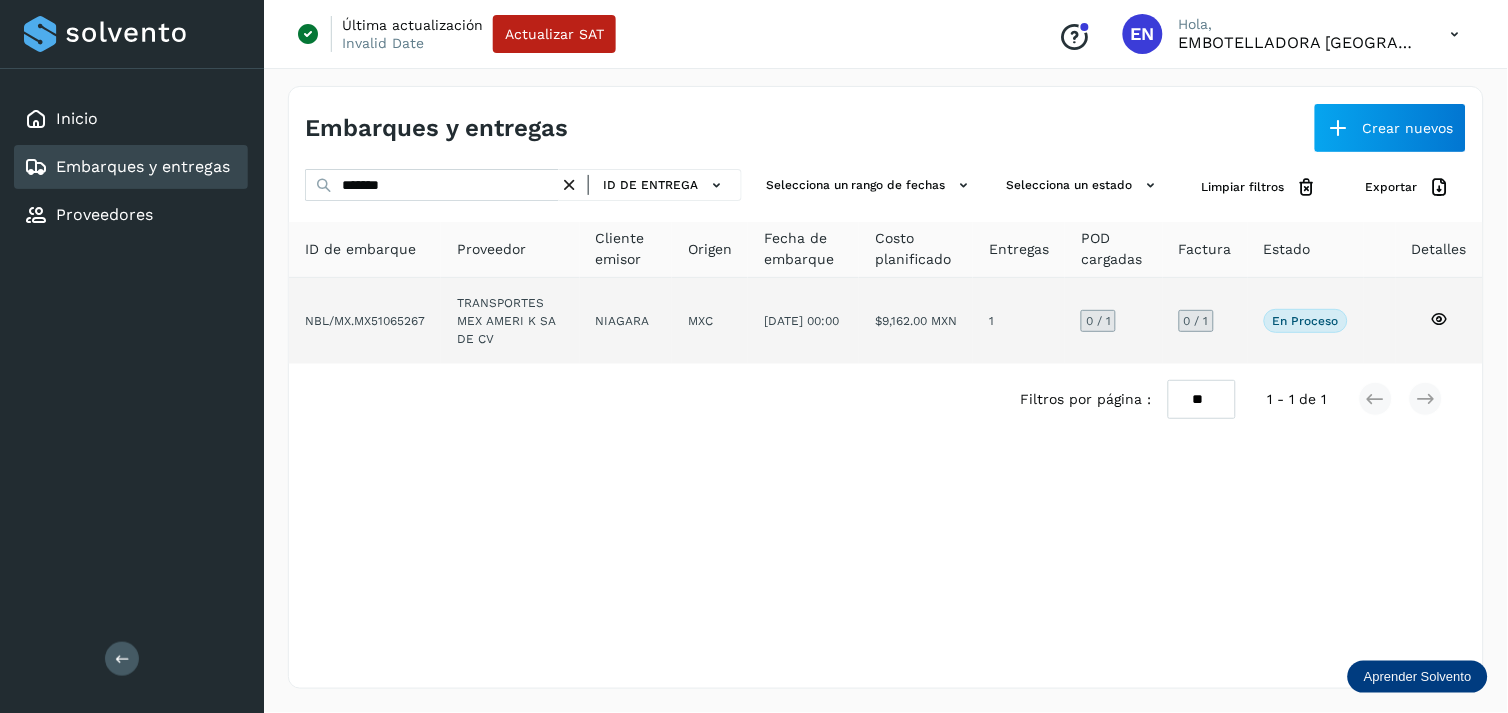 click on "TRANSPORTES MEX AMERI K SA DE CV" 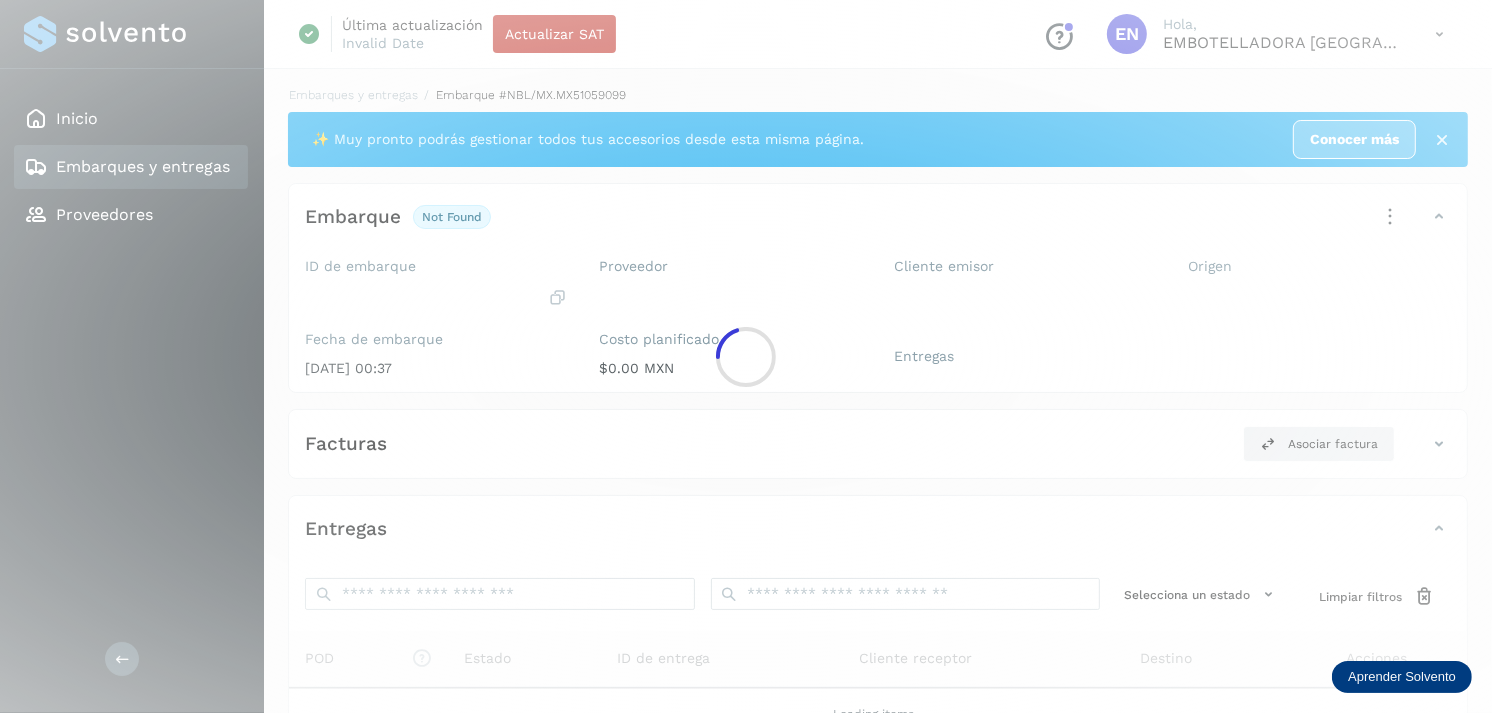 click 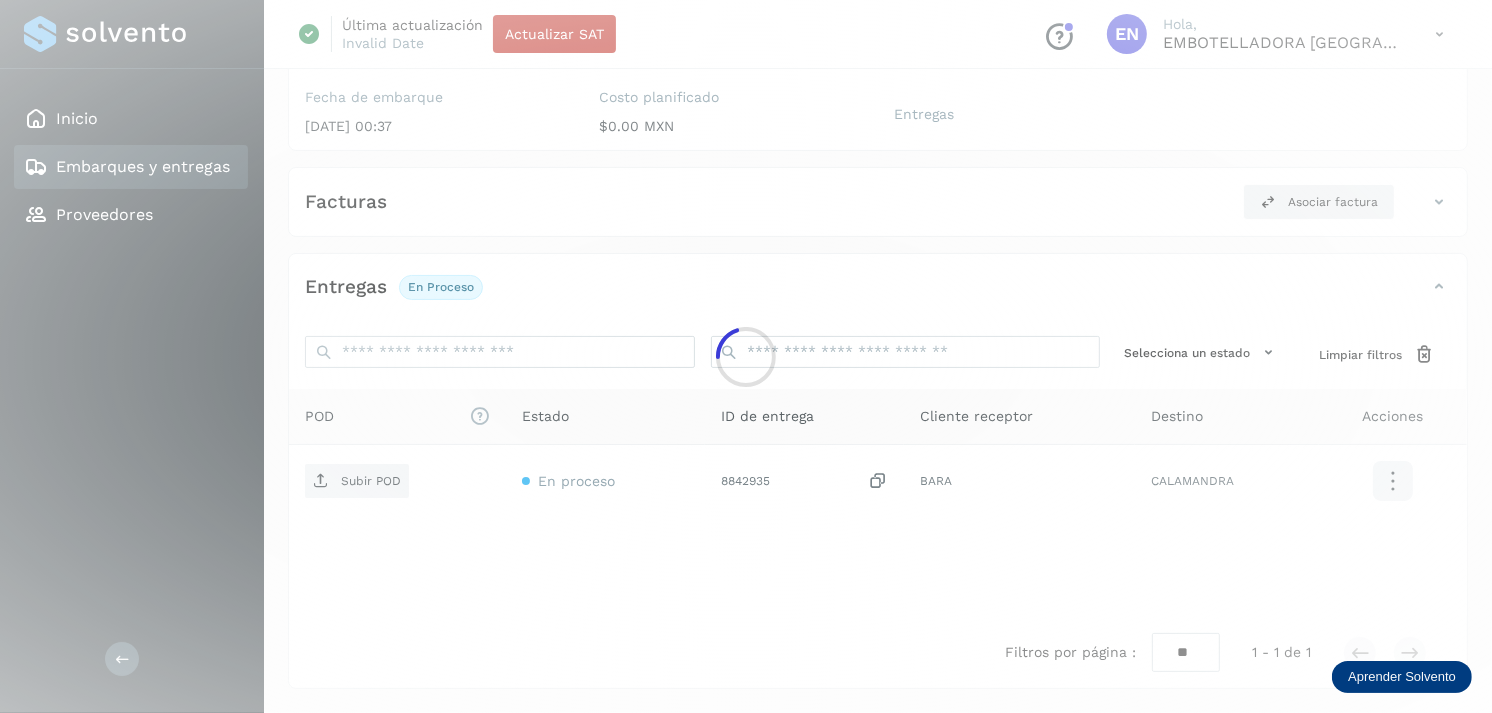 scroll, scrollTop: 256, scrollLeft: 0, axis: vertical 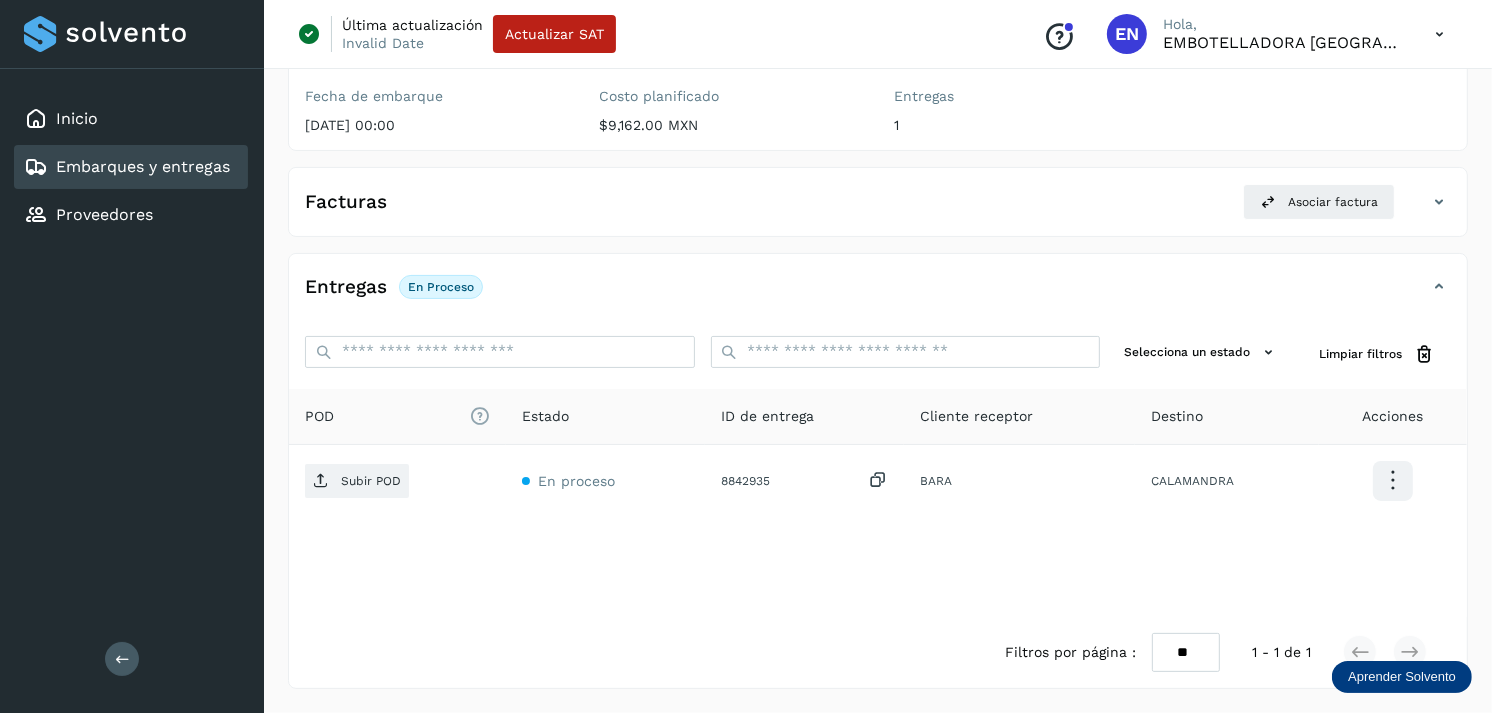 click on "Embarques y entregas" at bounding box center [143, 166] 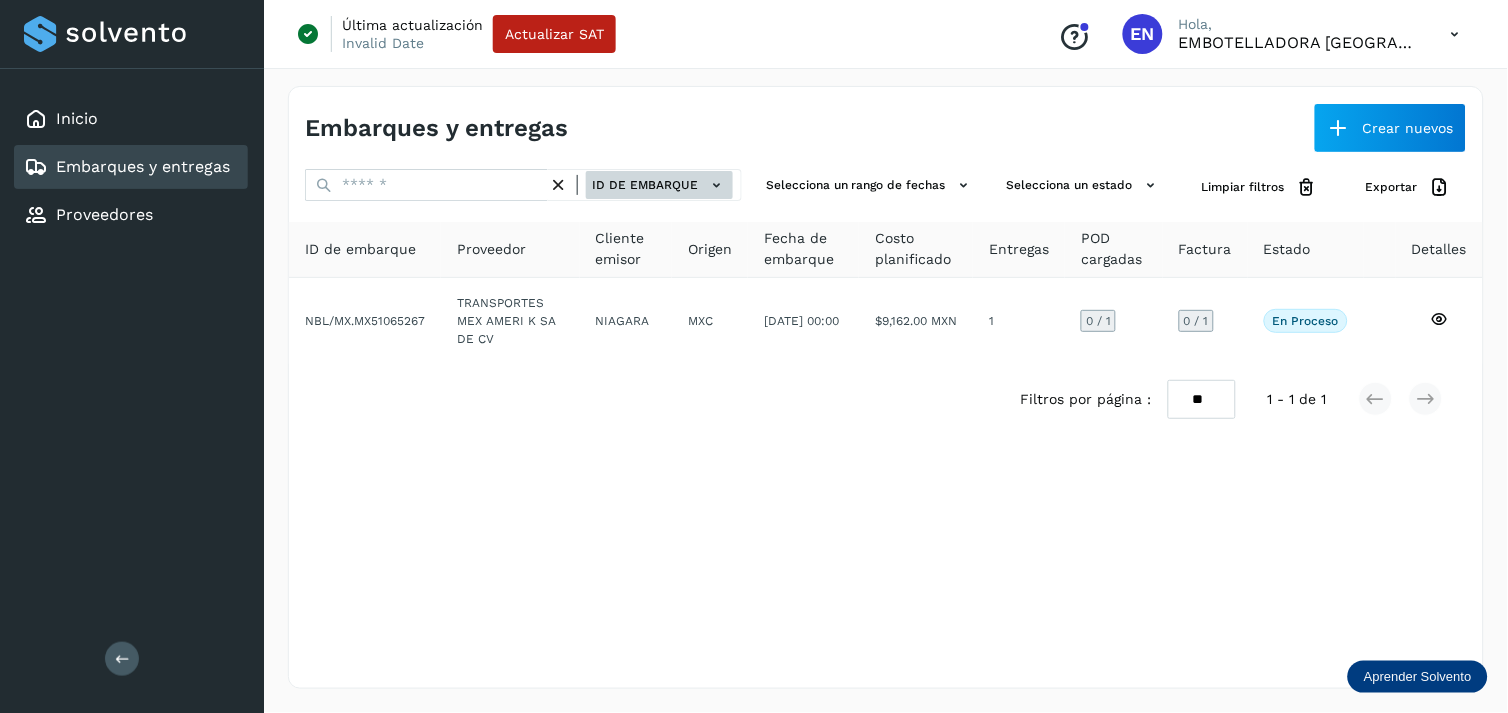 click 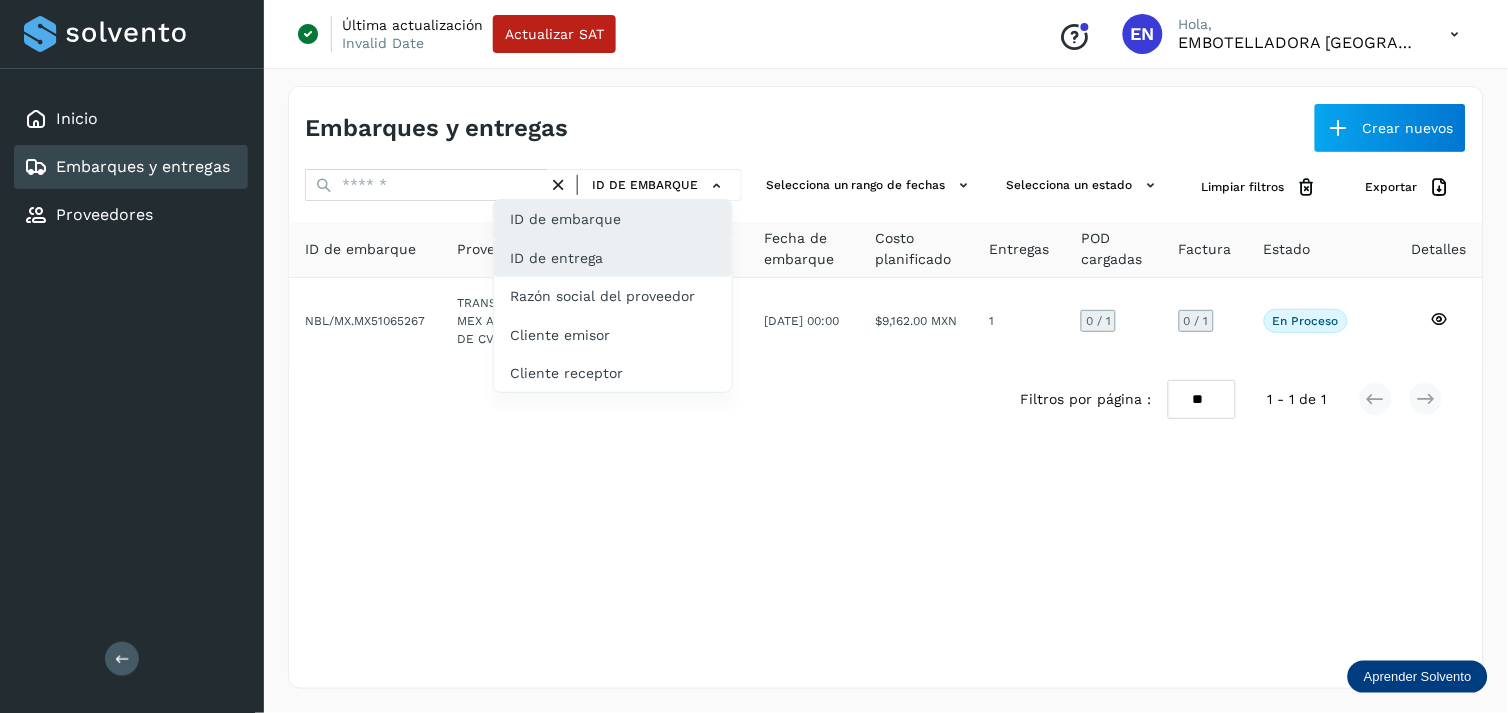 click on "ID de entrega" 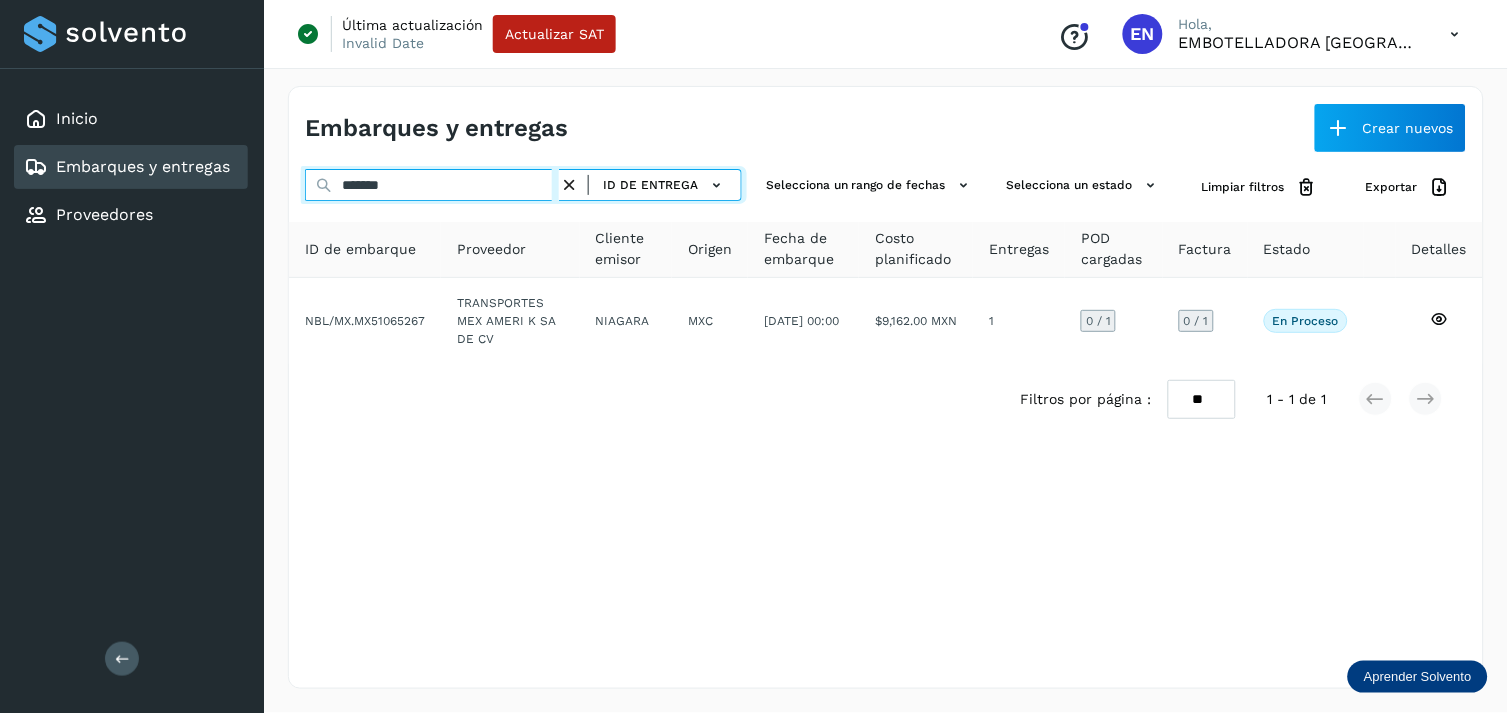click on "*******" at bounding box center (432, 185) 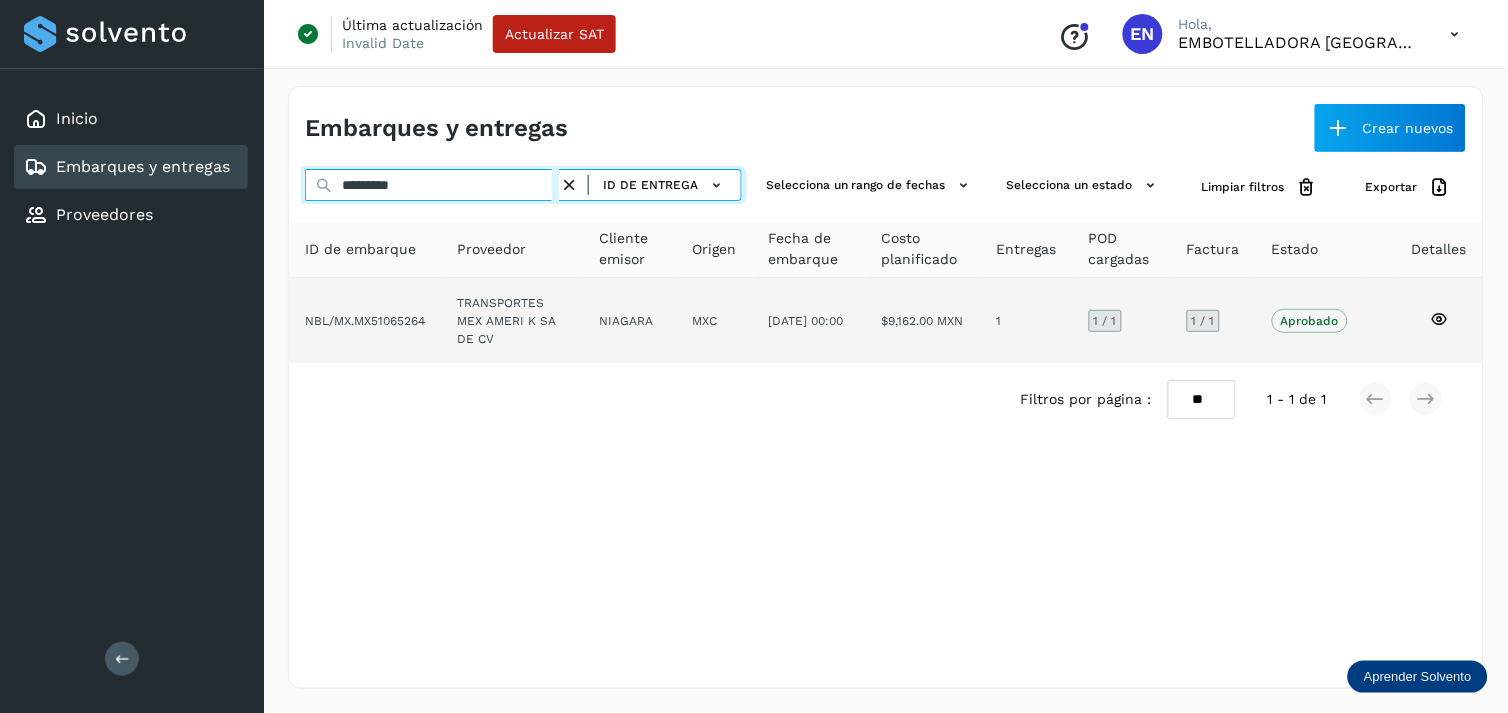 type on "*********" 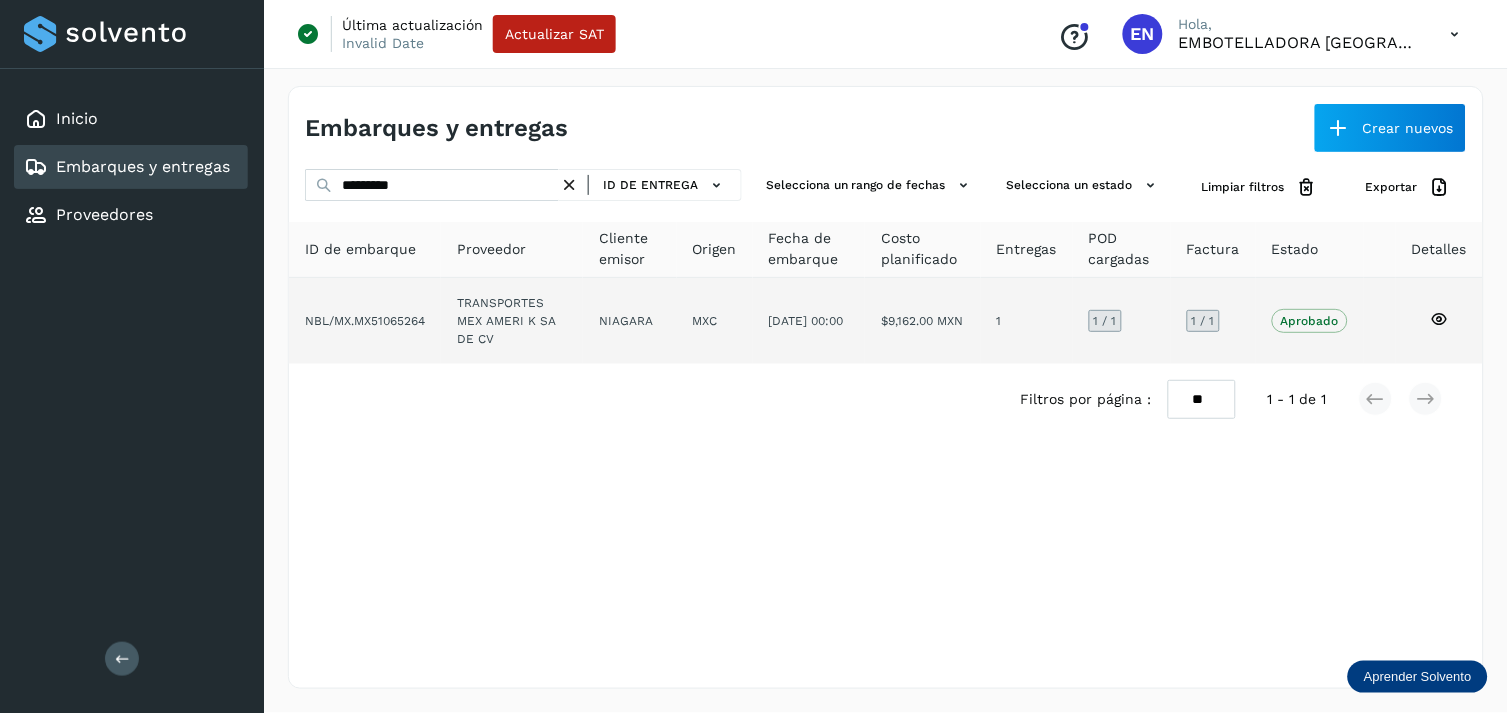 click on "TRANSPORTES MEX AMERI K SA DE CV" 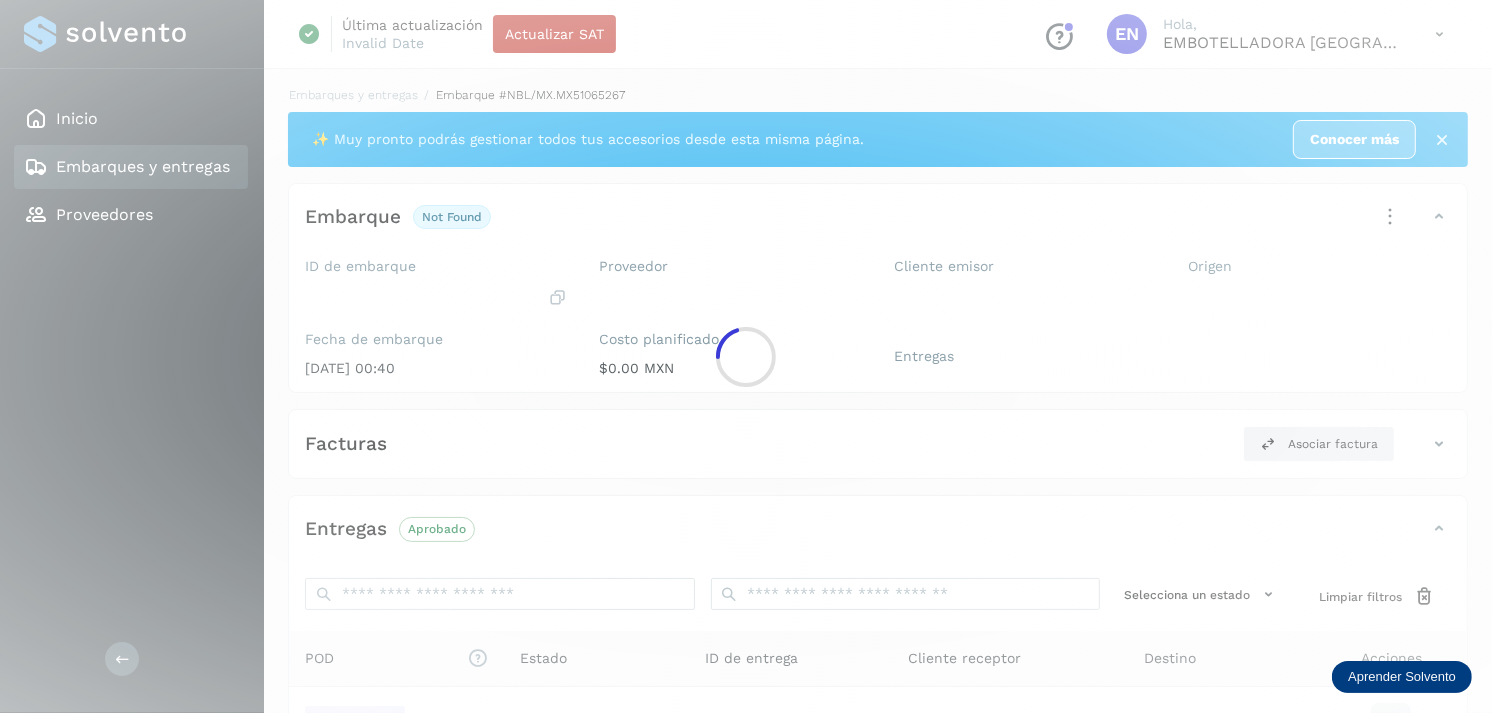 click 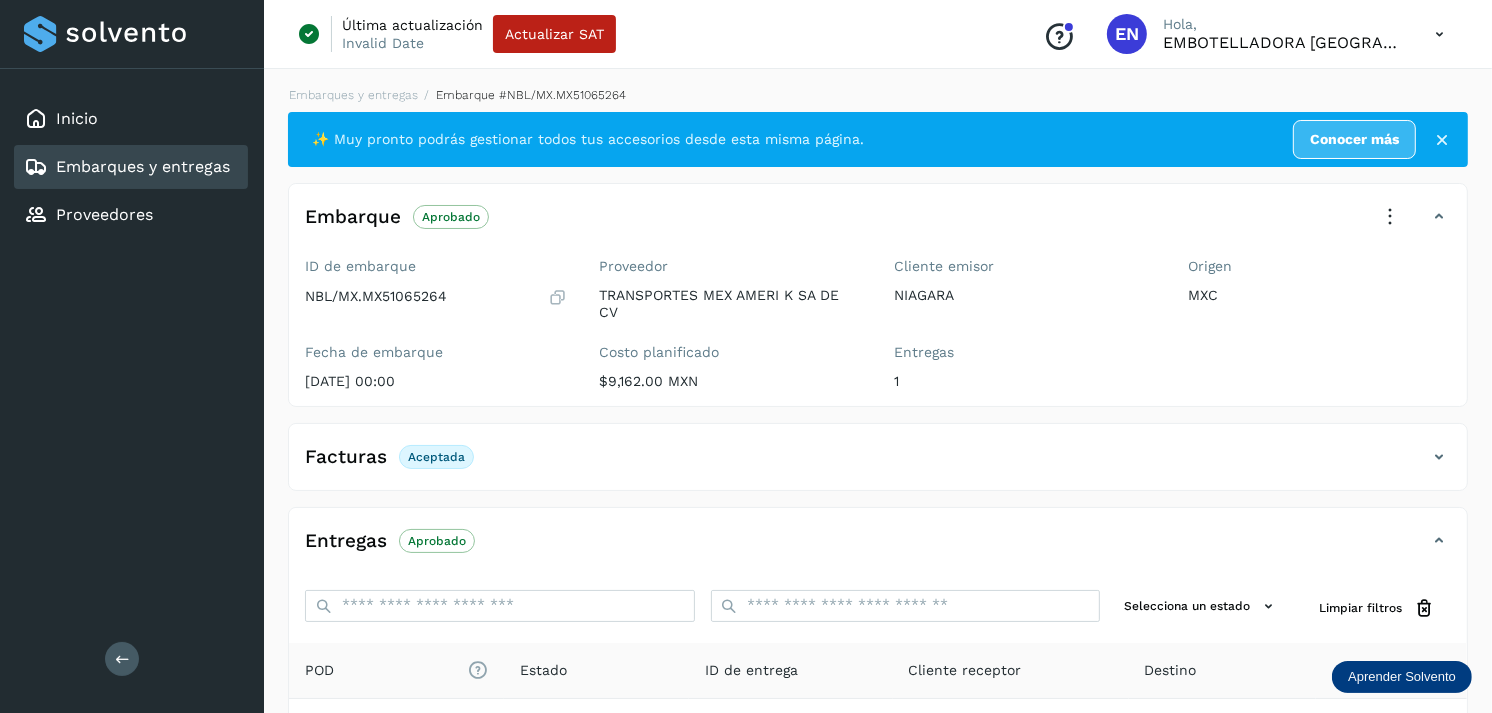 scroll, scrollTop: 254, scrollLeft: 0, axis: vertical 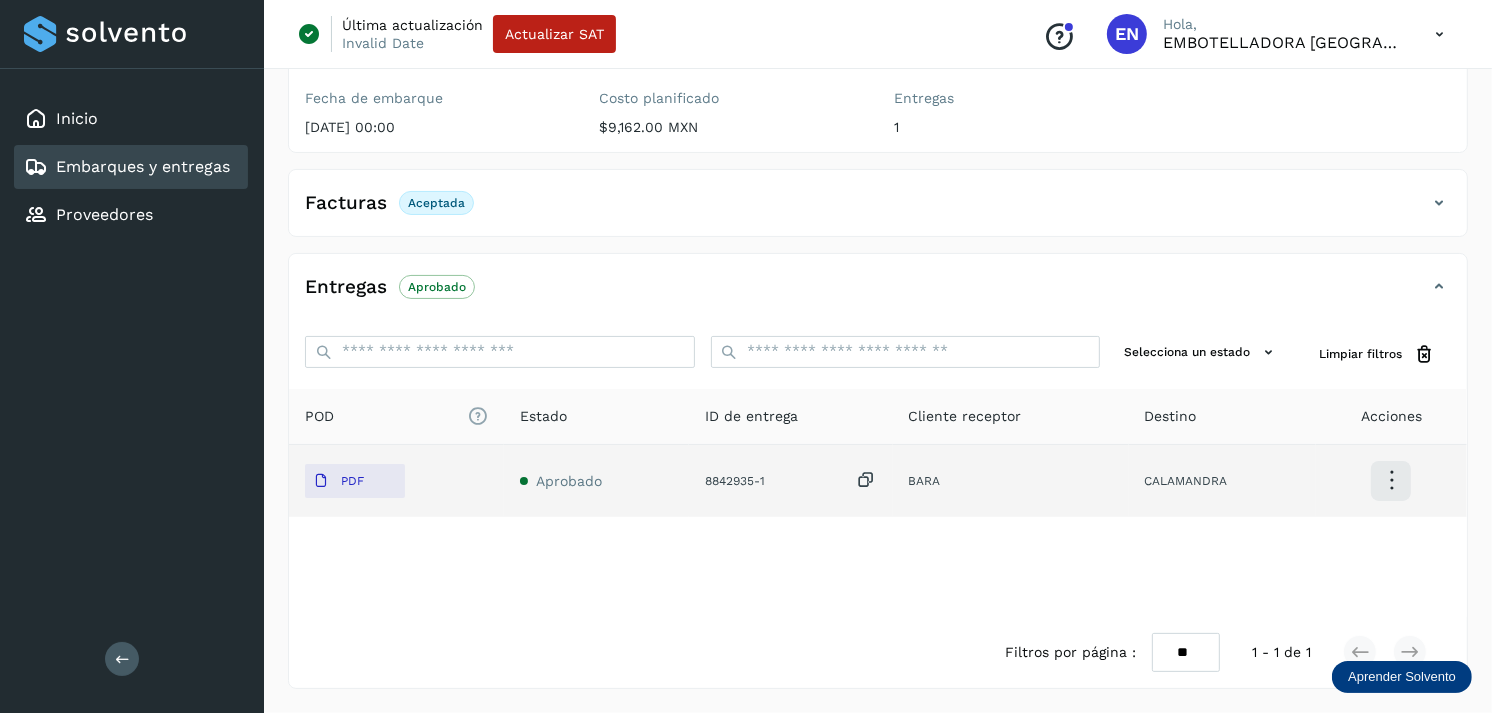 click on "PDF" 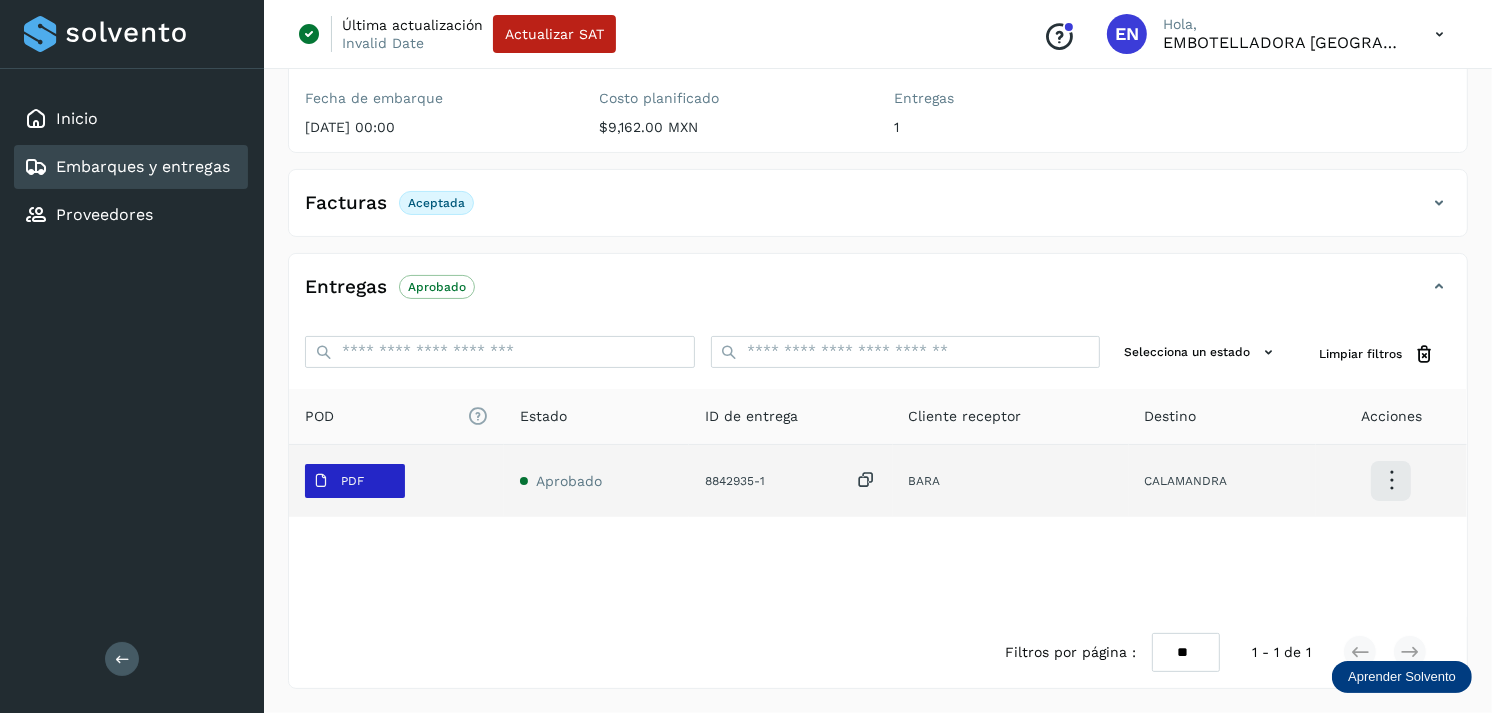 click on "PDF" at bounding box center (338, 481) 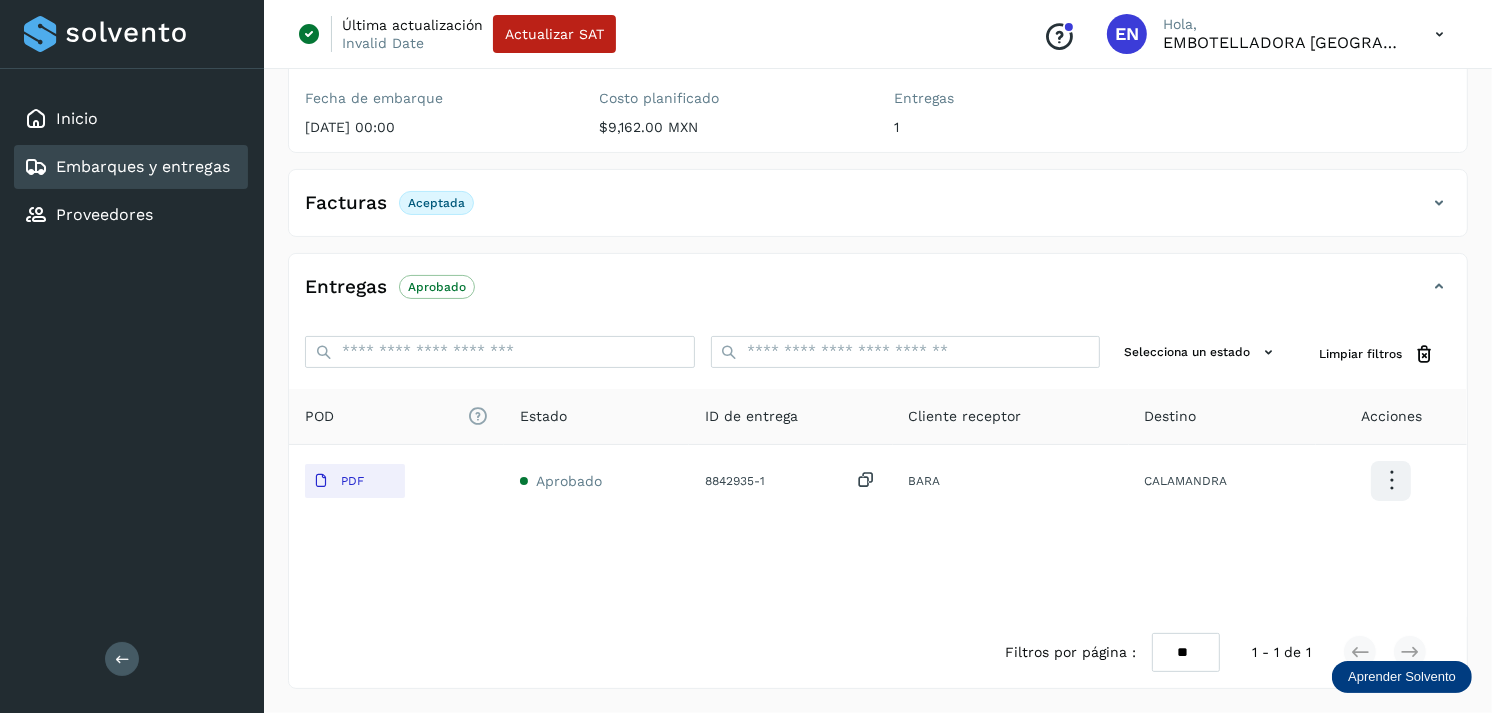 type 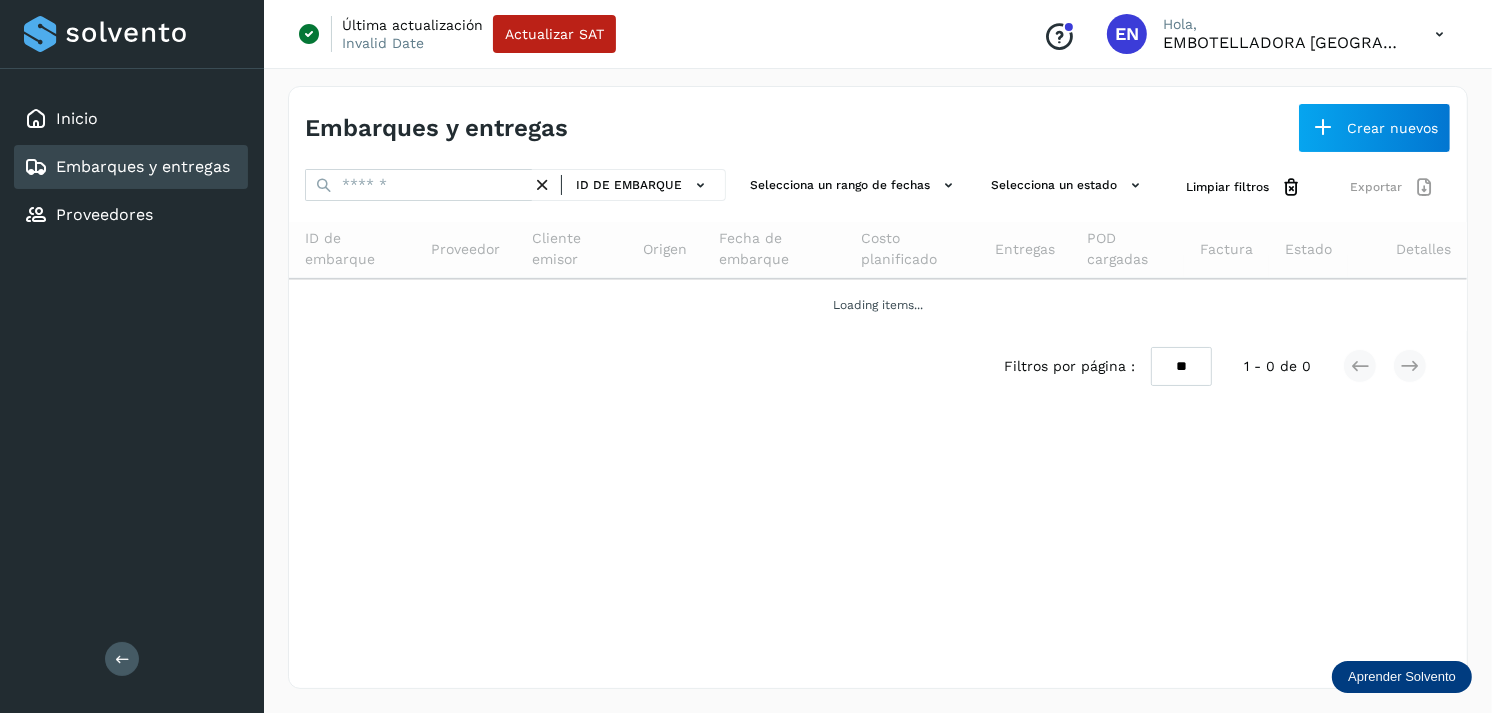 scroll, scrollTop: 0, scrollLeft: 0, axis: both 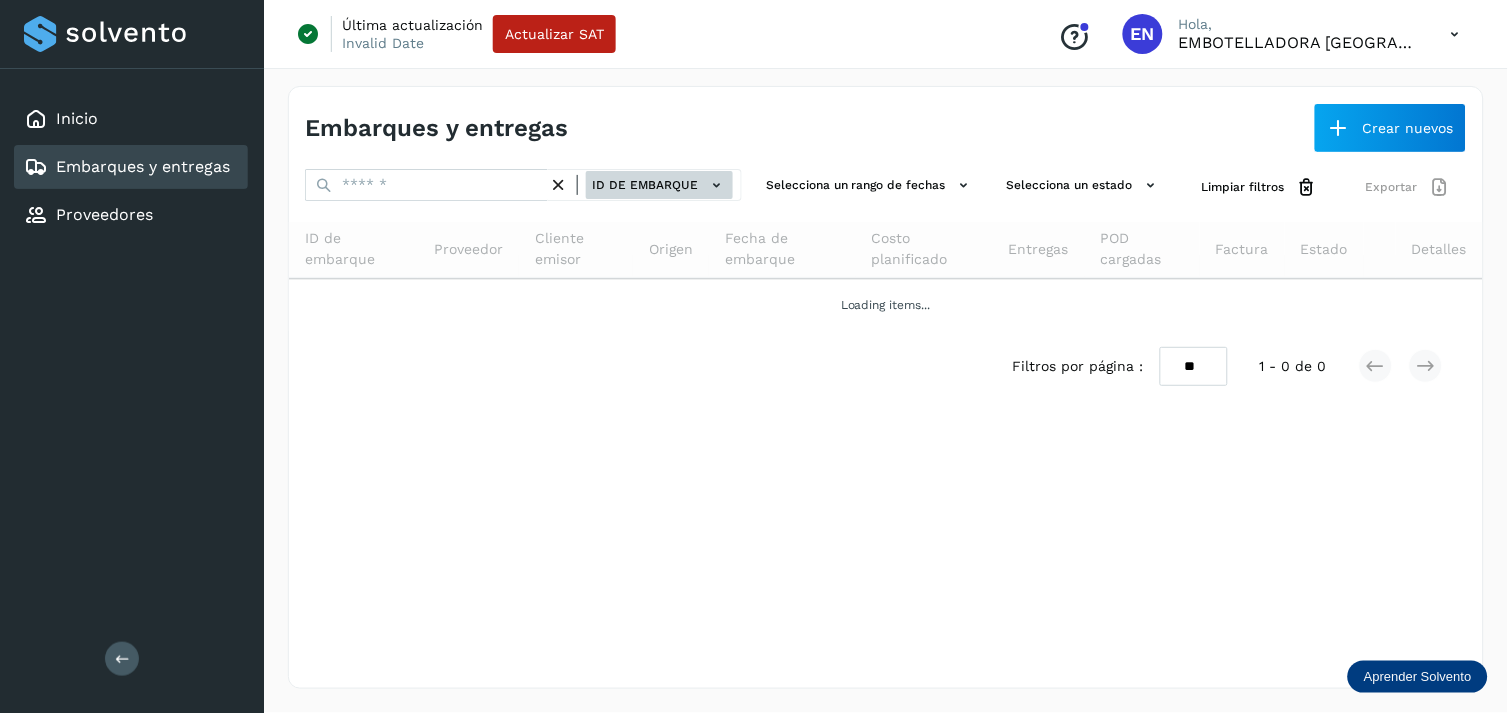 click on "ID de embarque" 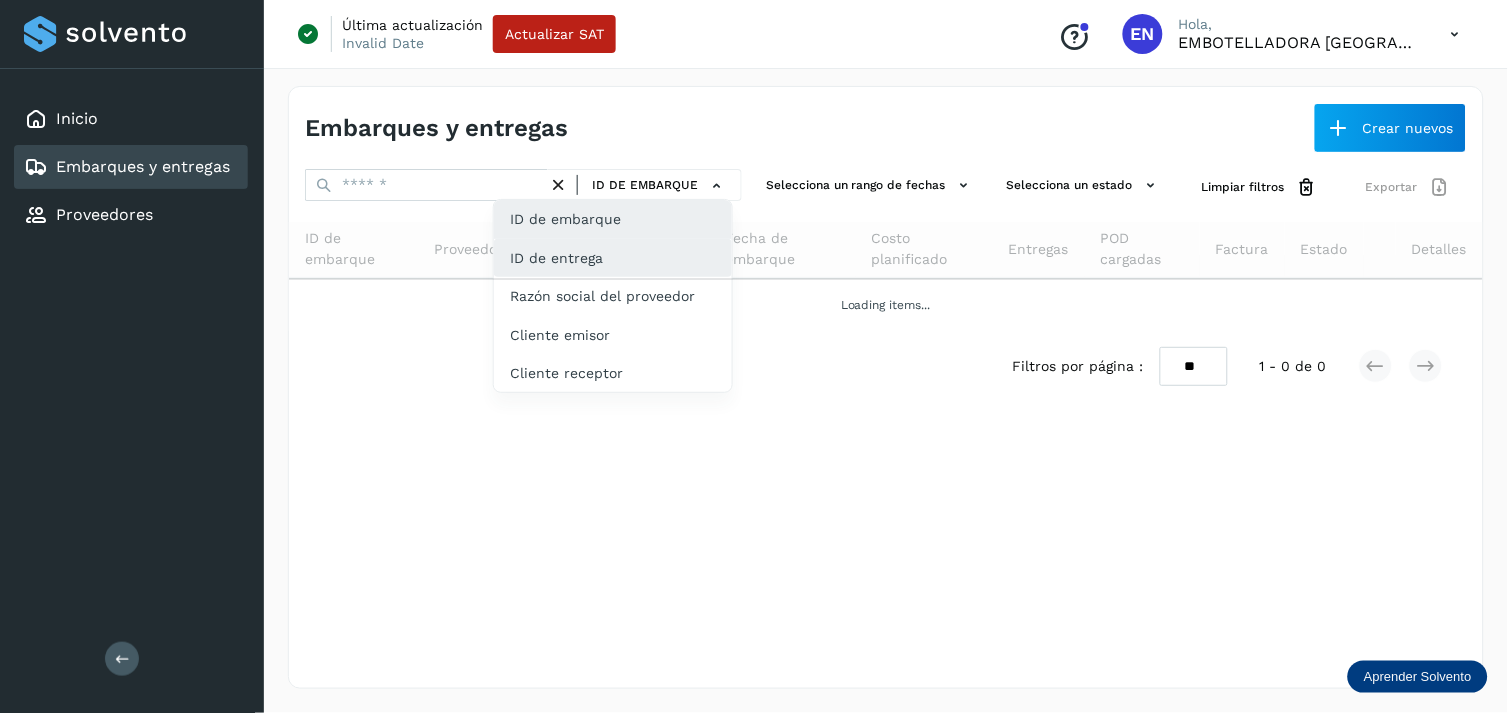 click on "ID de entrega" 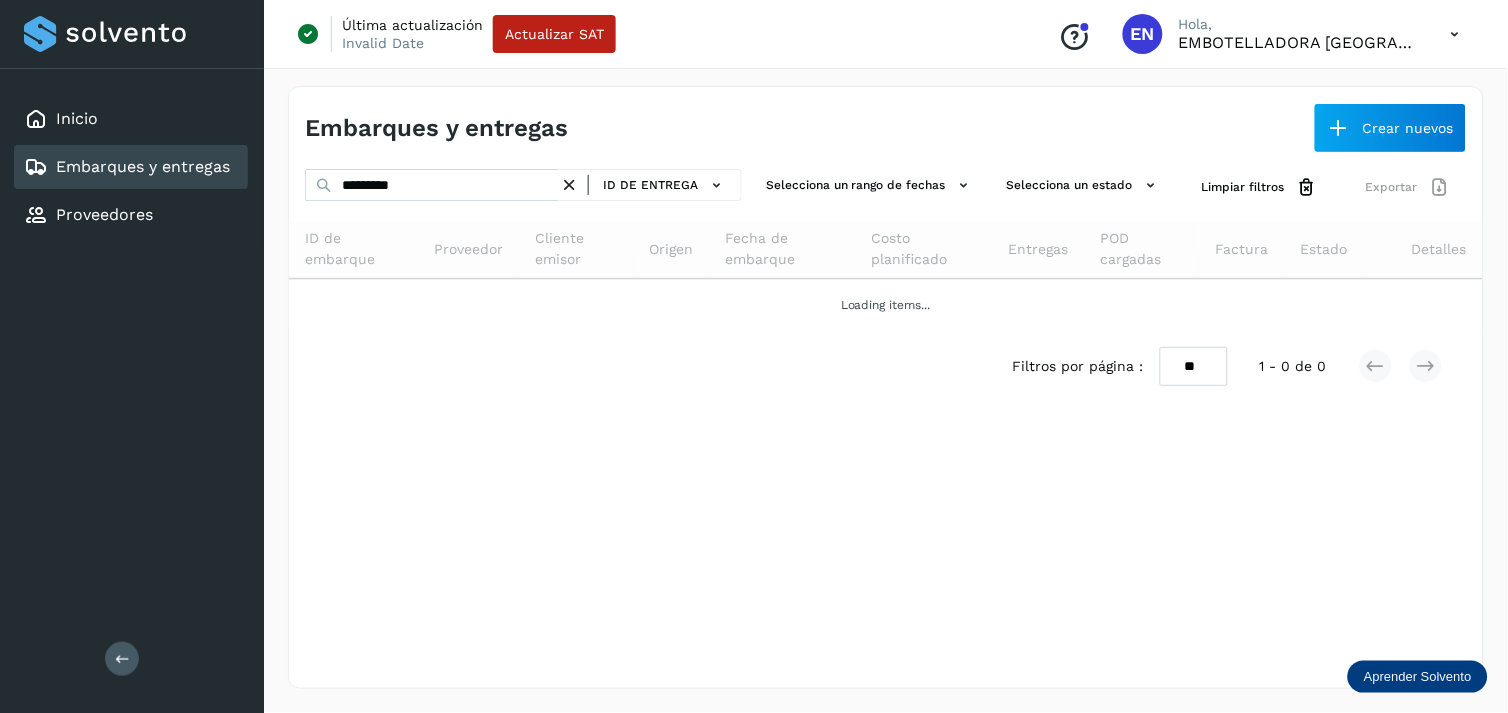 drag, startPoint x: 507, startPoint y: 202, endPoint x: 446, endPoint y: 175, distance: 66.70832 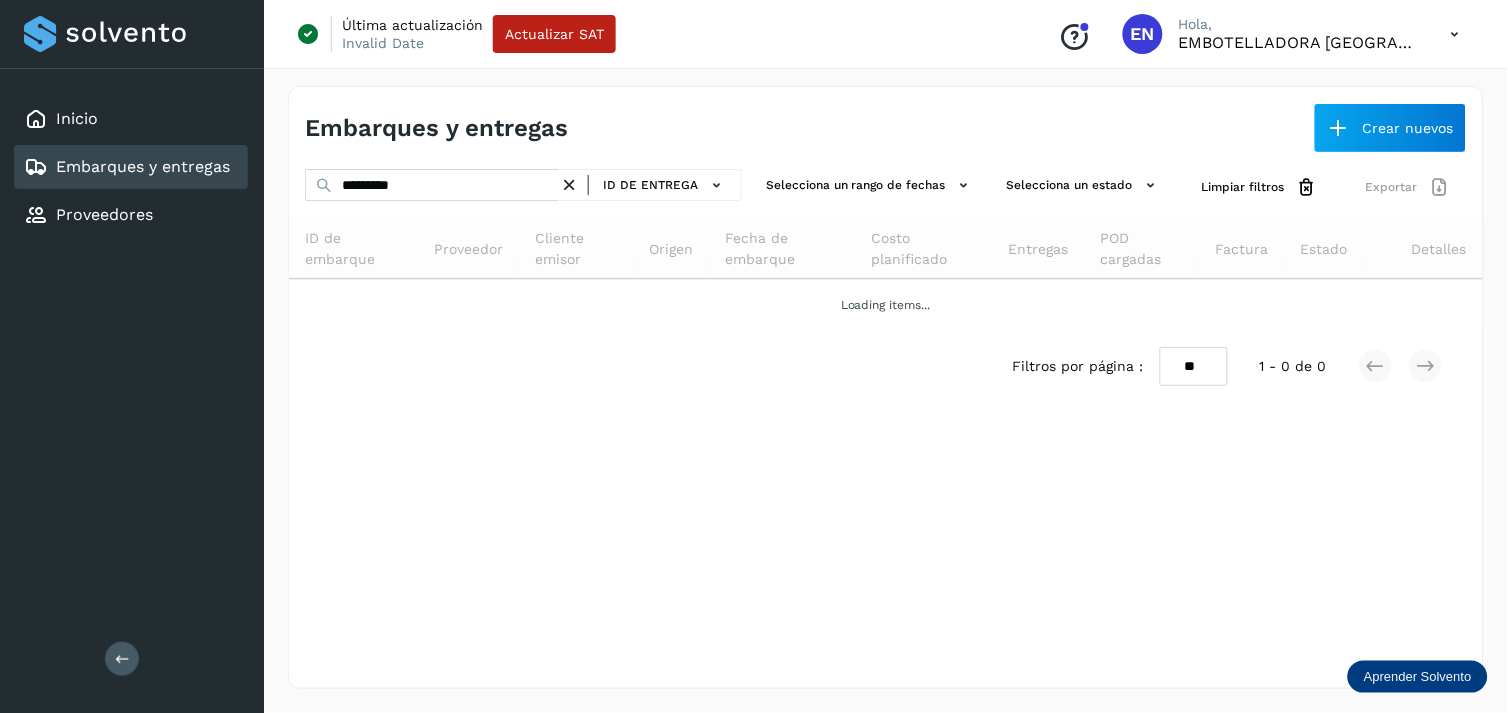 click on "********* ID de entrega" at bounding box center (523, 187) 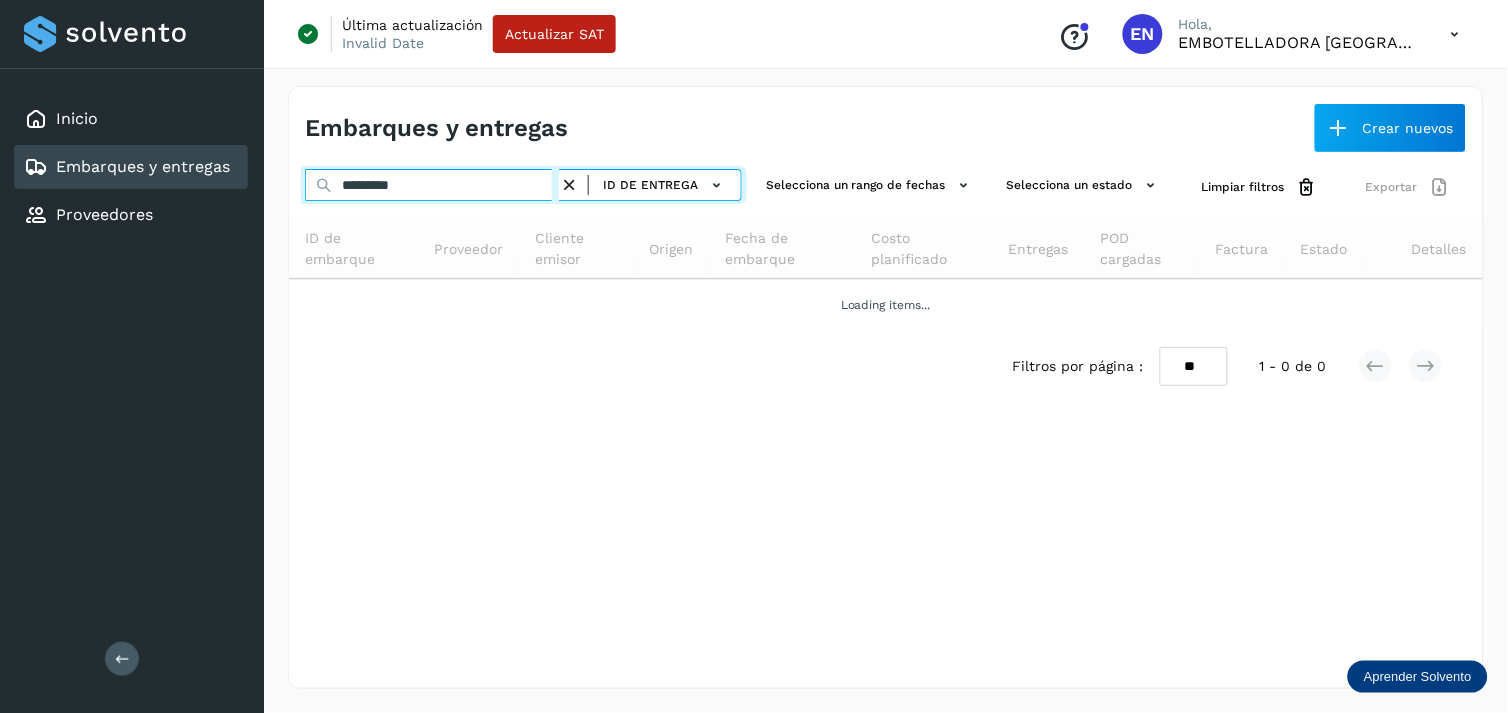click on "*********" at bounding box center [432, 185] 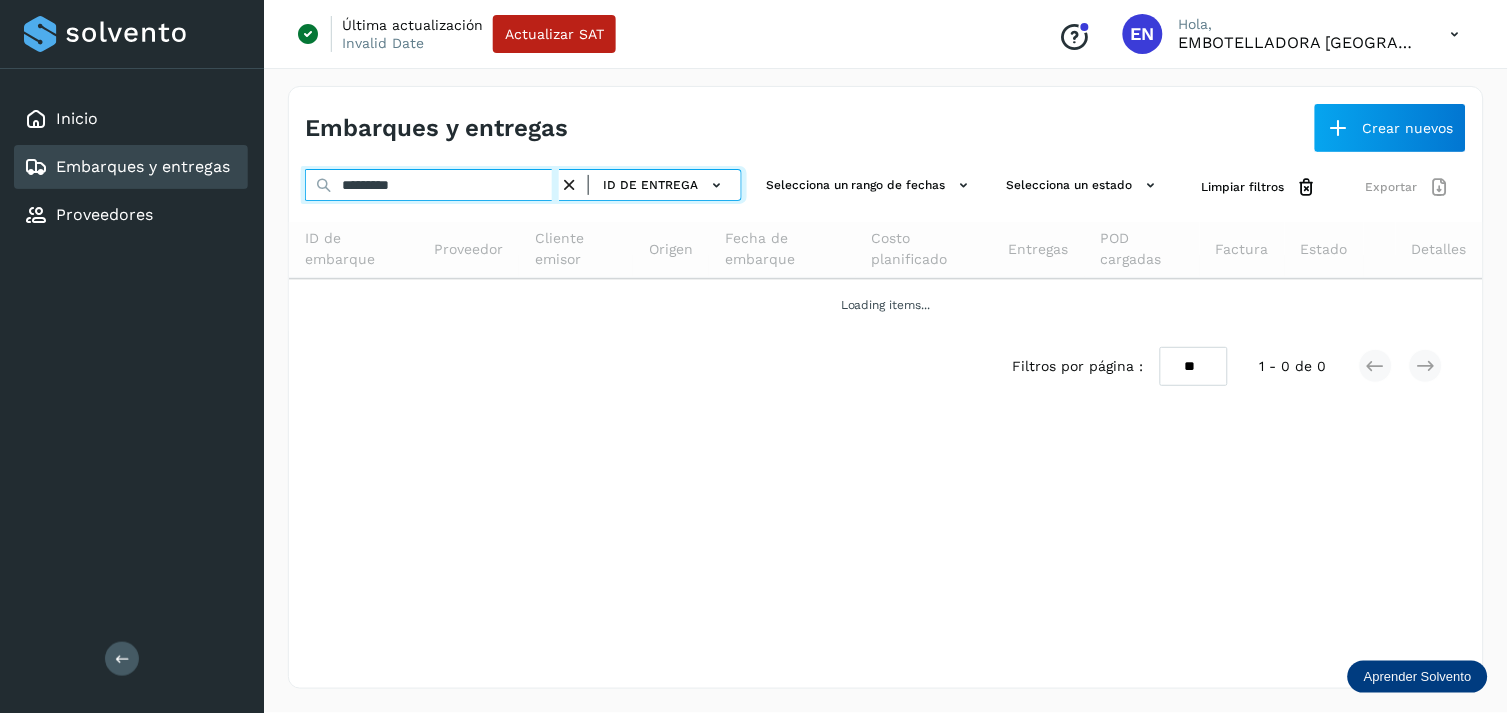 click on "*********" at bounding box center [432, 185] 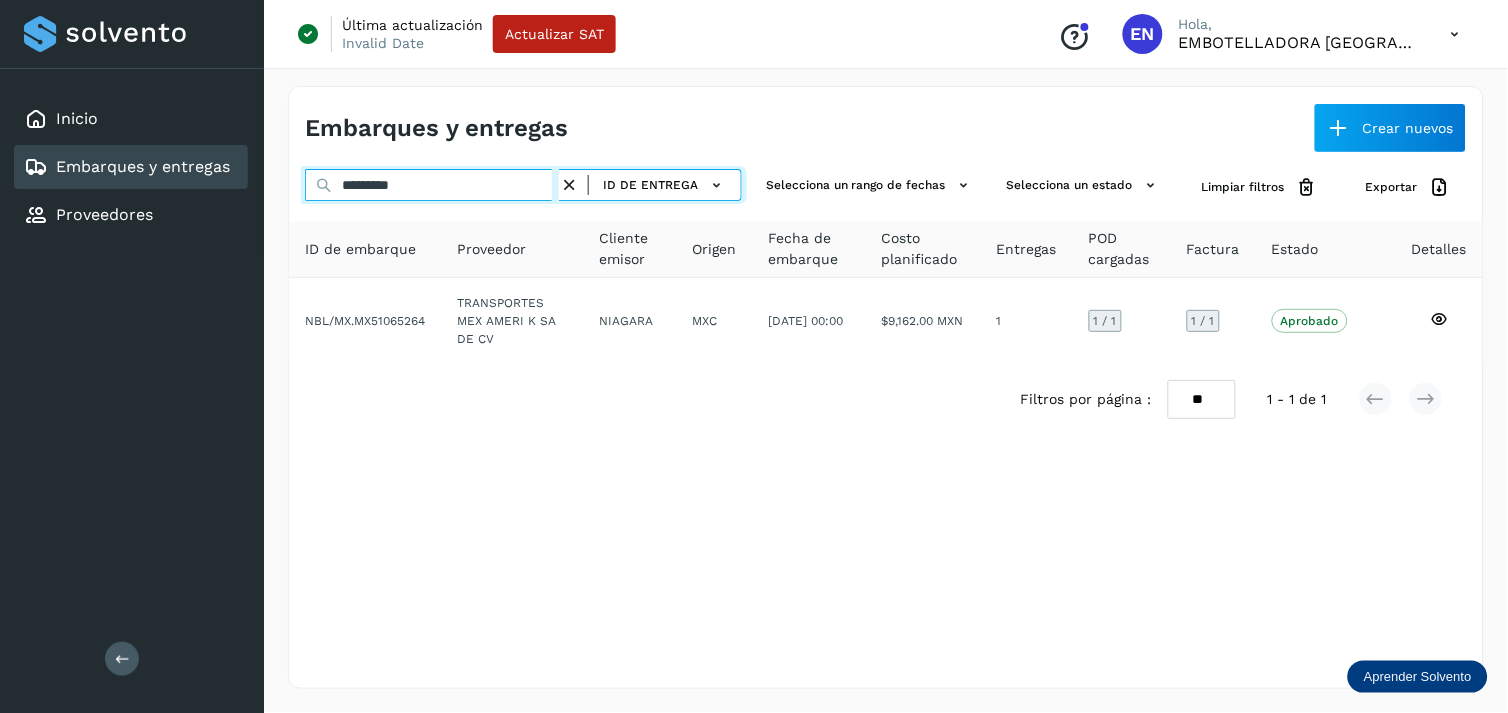 click on "*********" at bounding box center [432, 185] 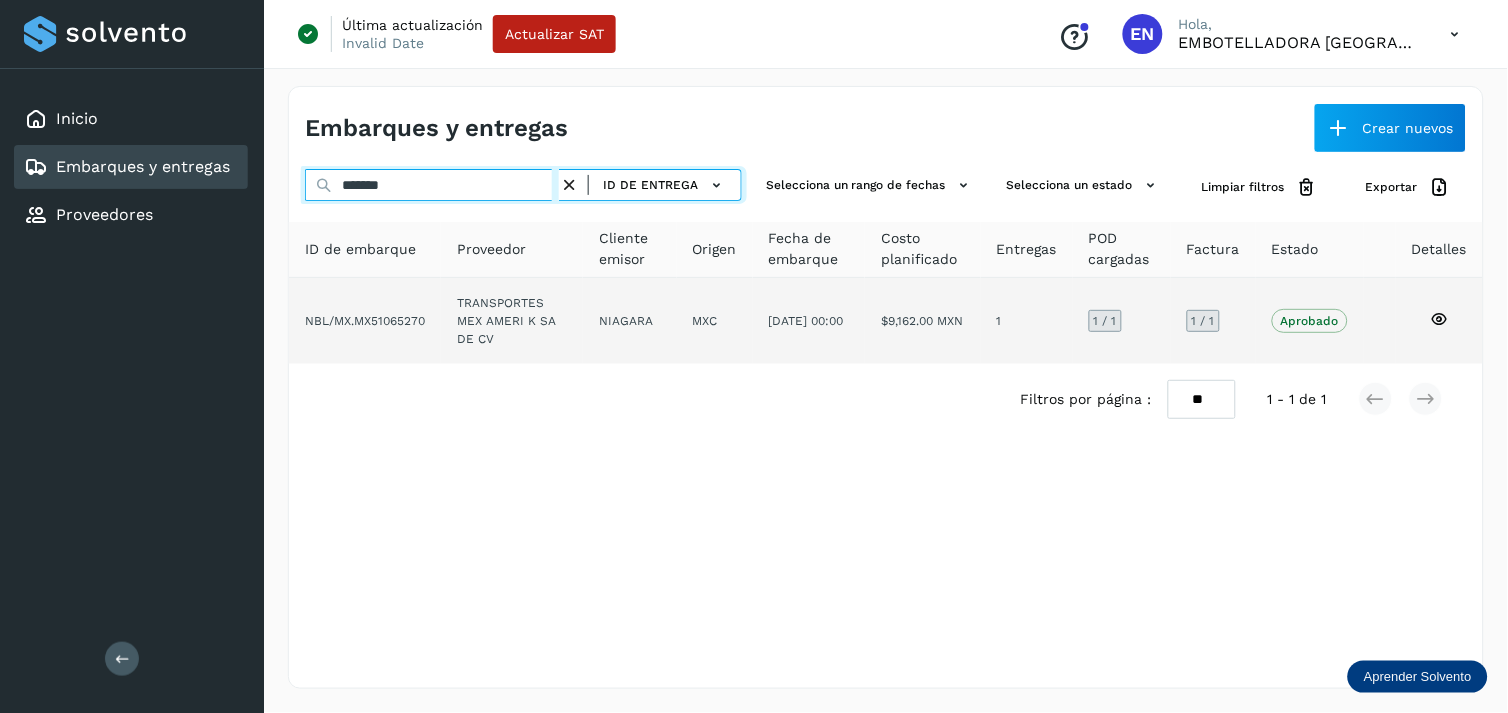 type on "*******" 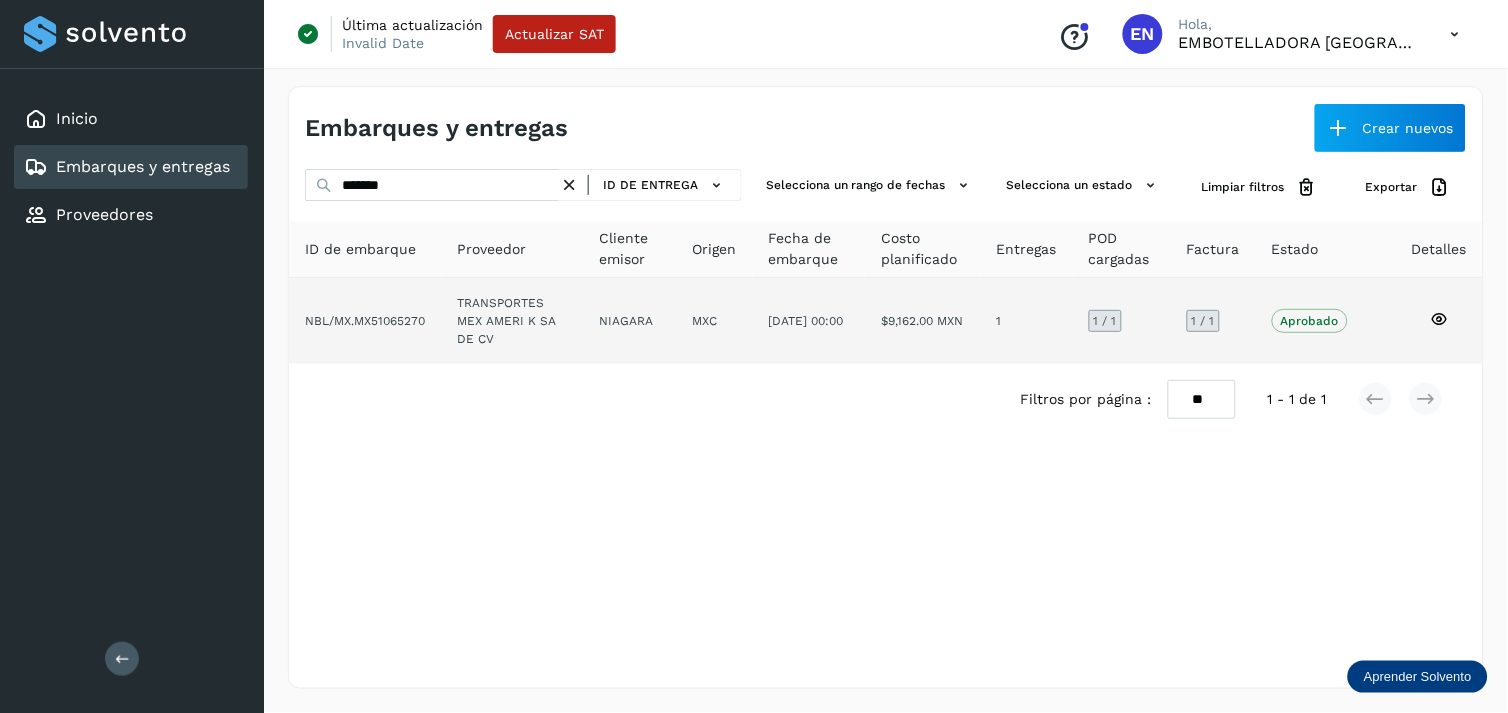 click on "NIAGARA" 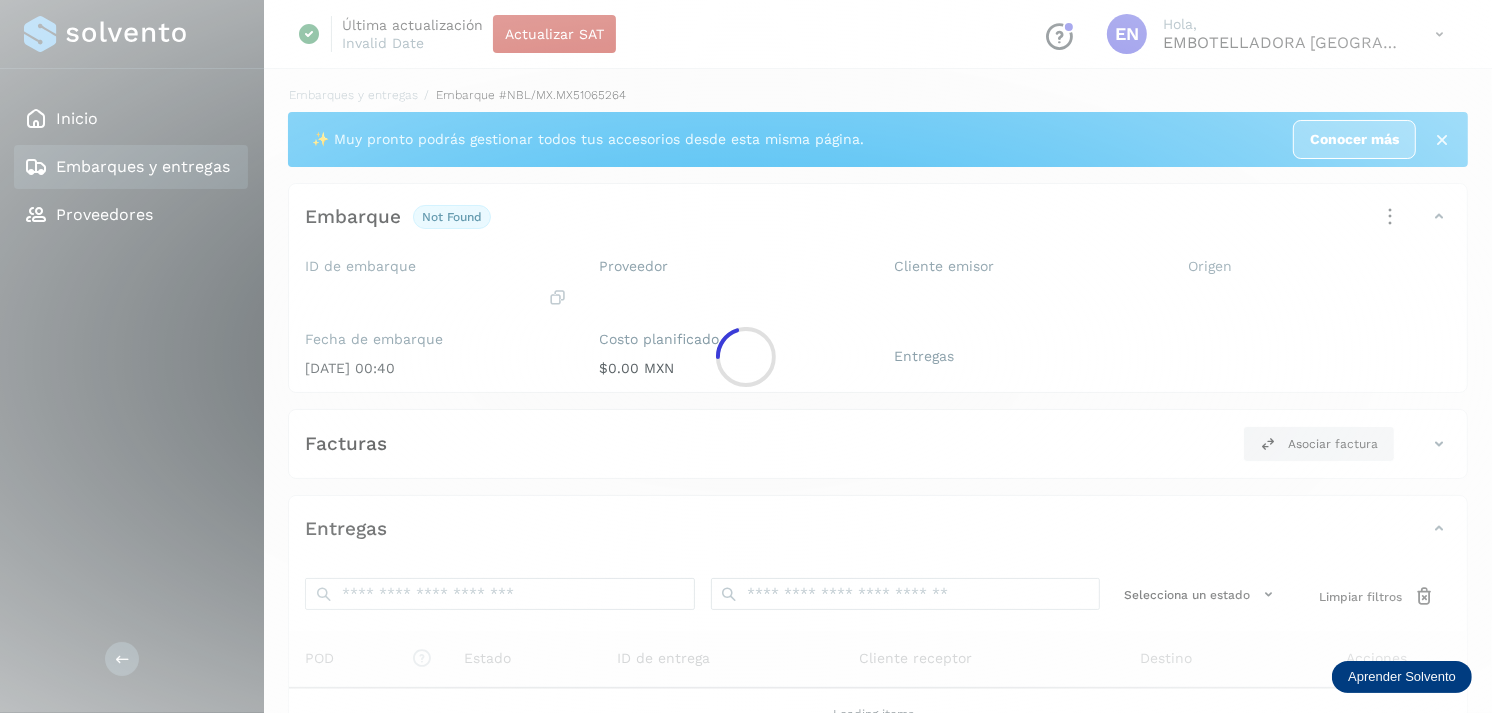 click 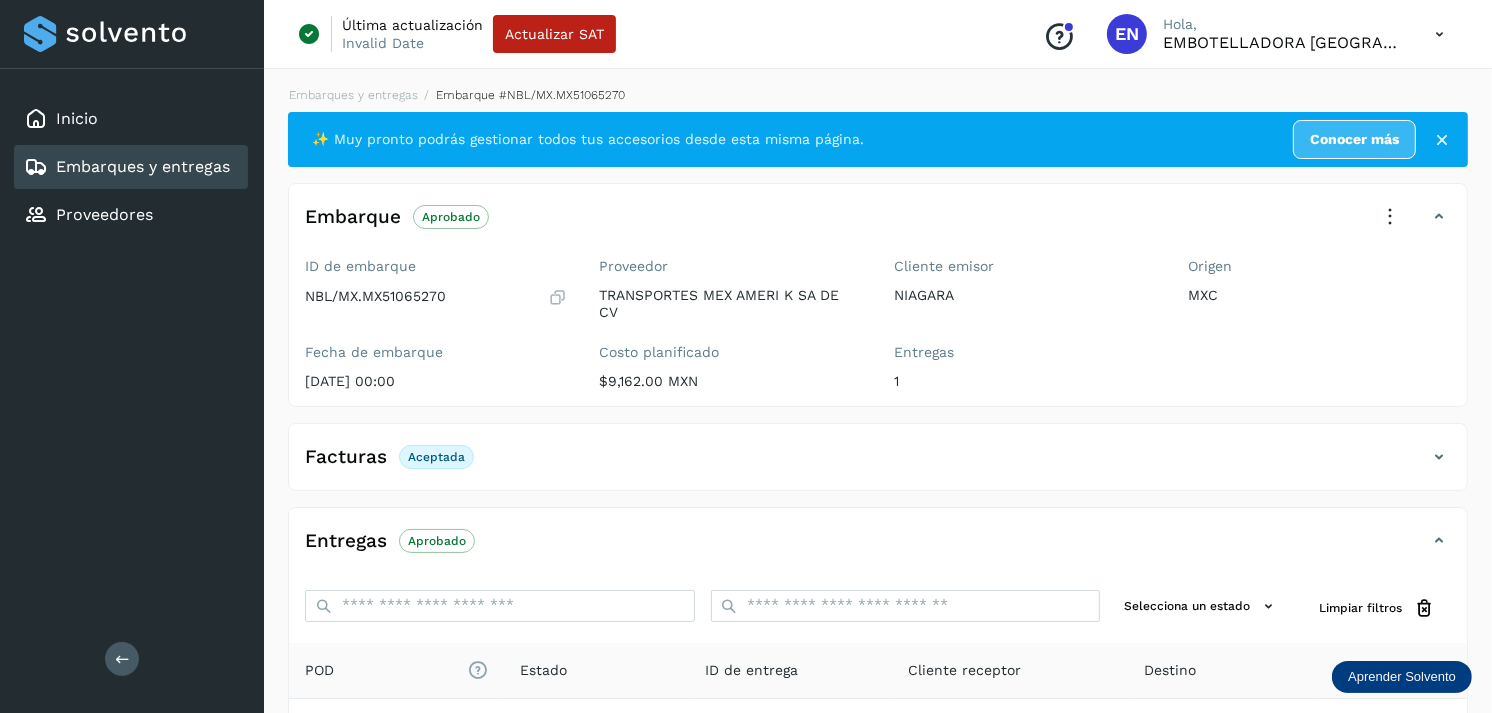 scroll, scrollTop: 254, scrollLeft: 0, axis: vertical 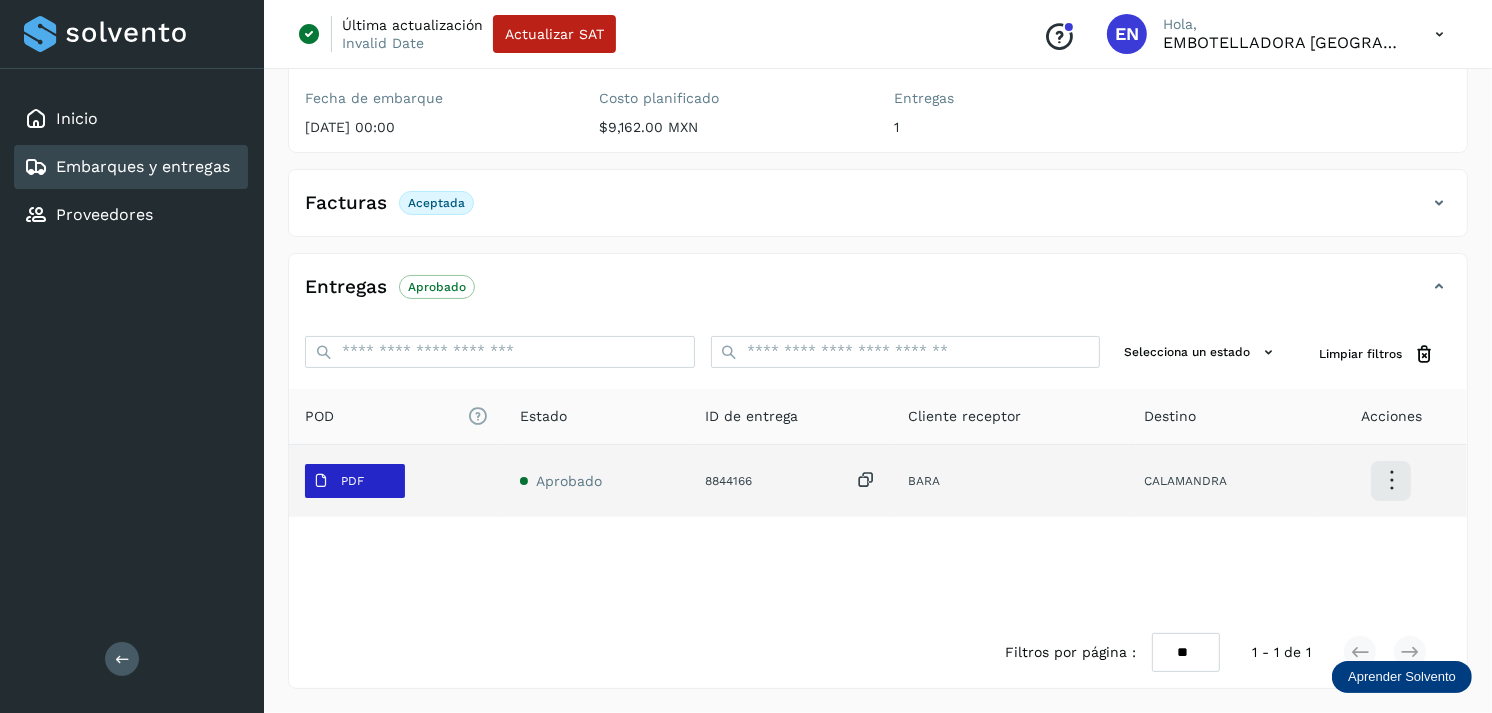 click on "PDF" at bounding box center [338, 481] 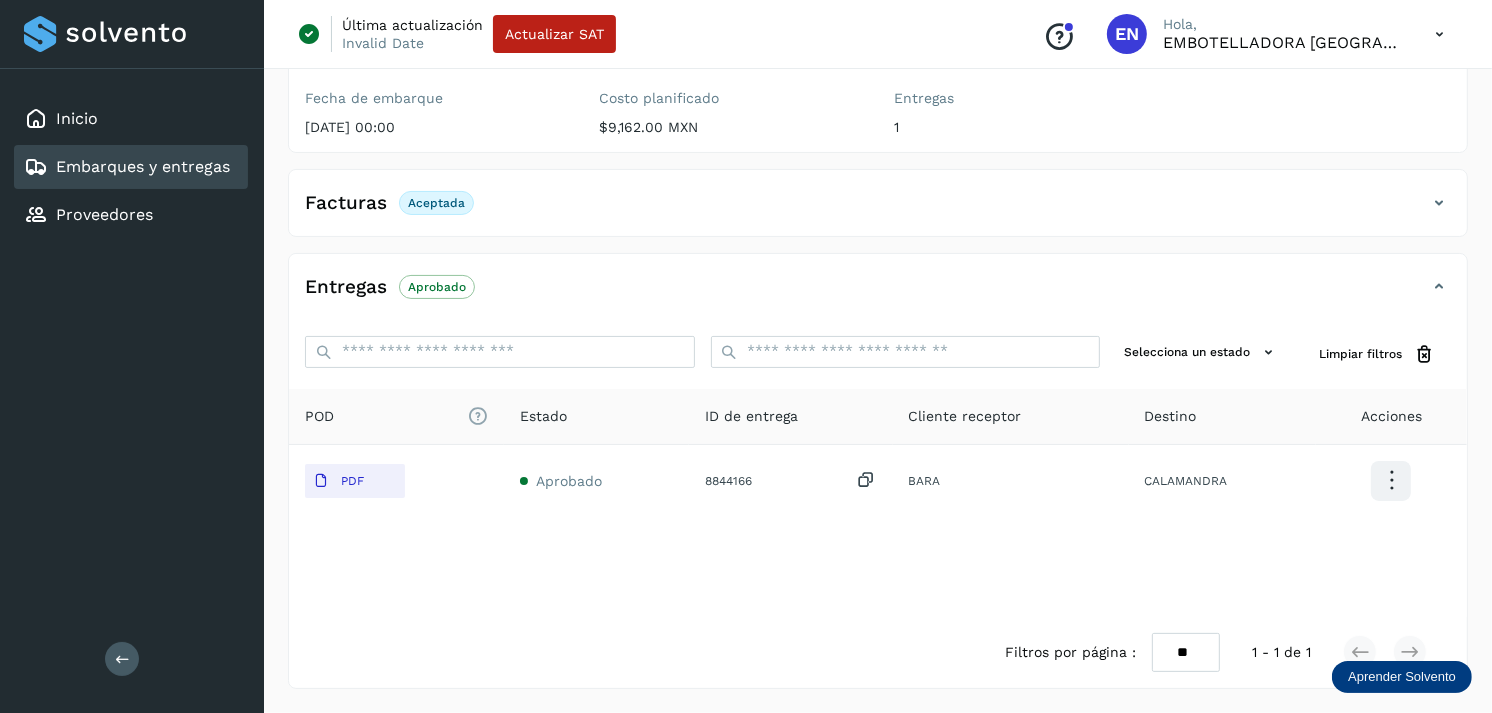 type 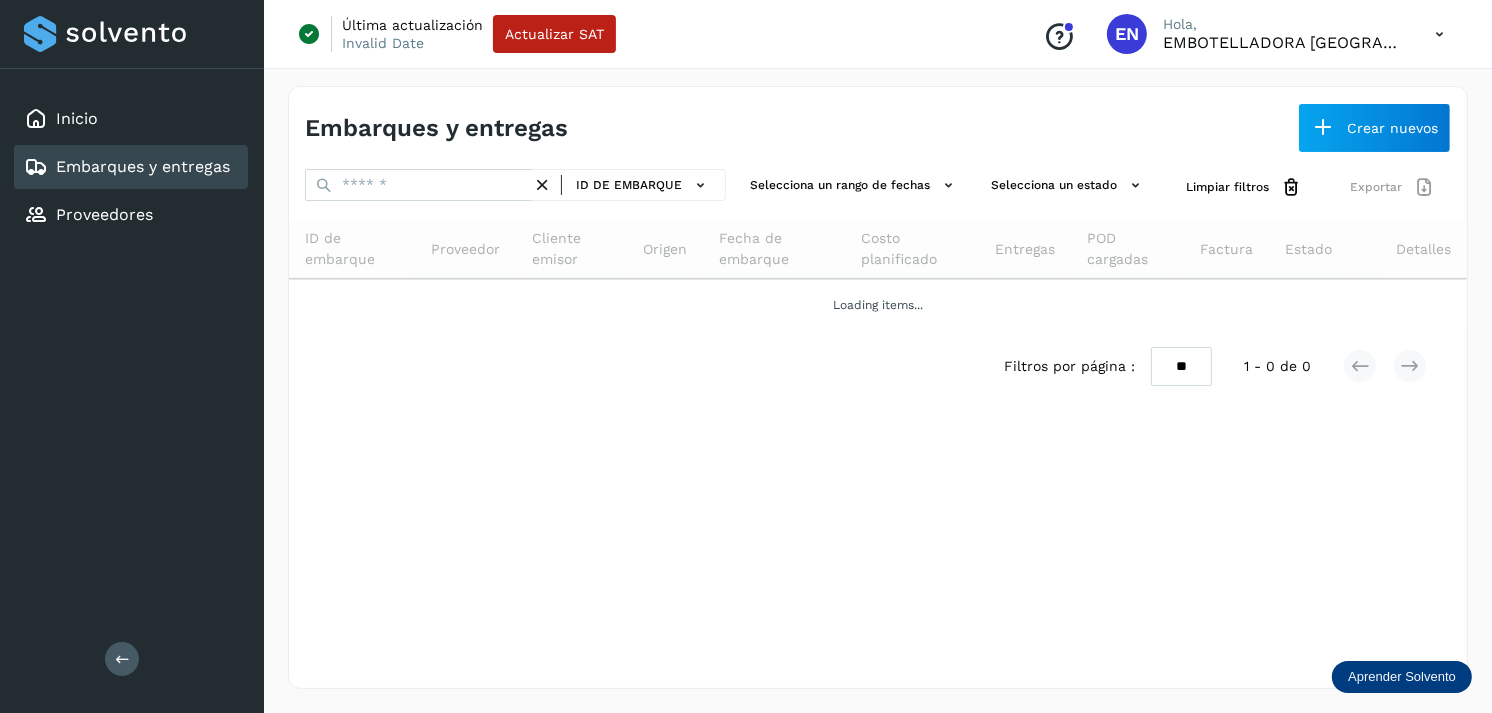 scroll, scrollTop: 0, scrollLeft: 0, axis: both 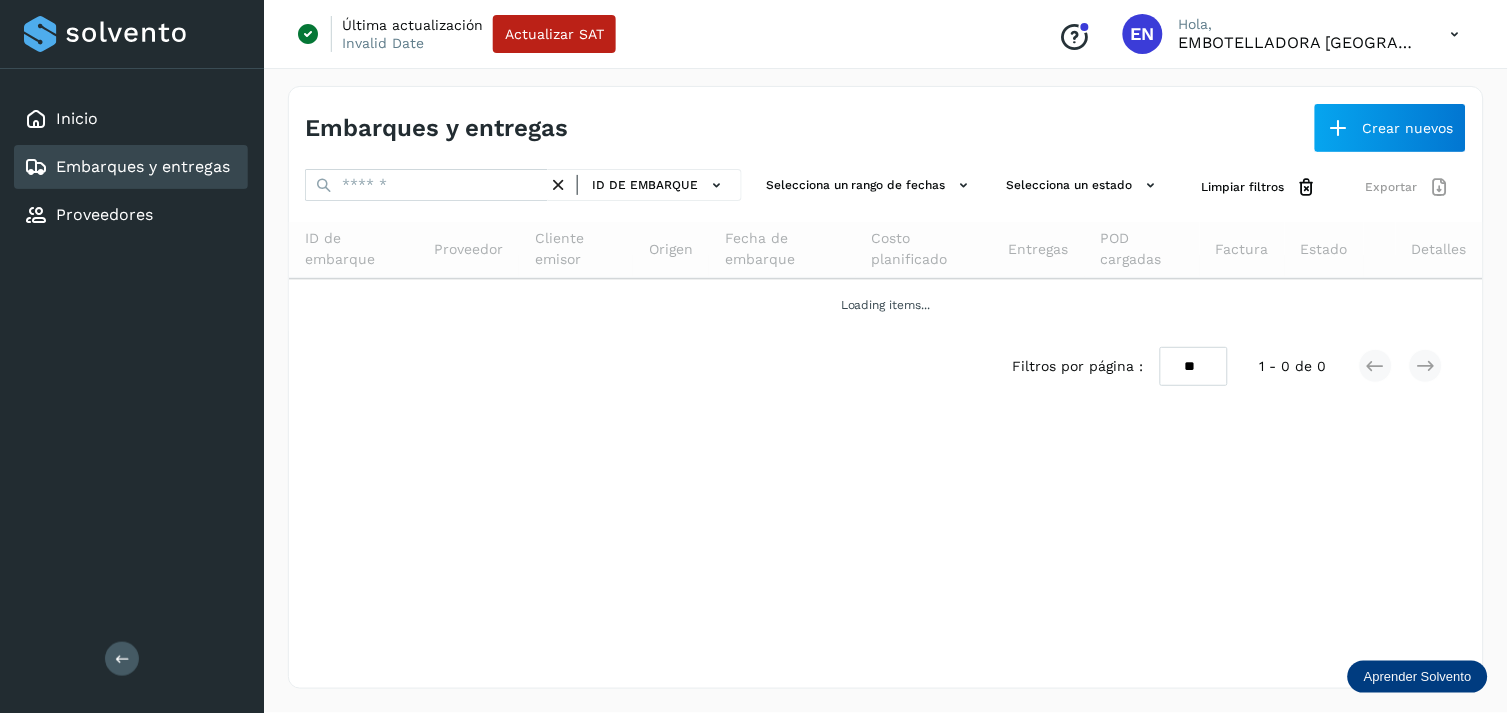 click on "Embarques y entregas" 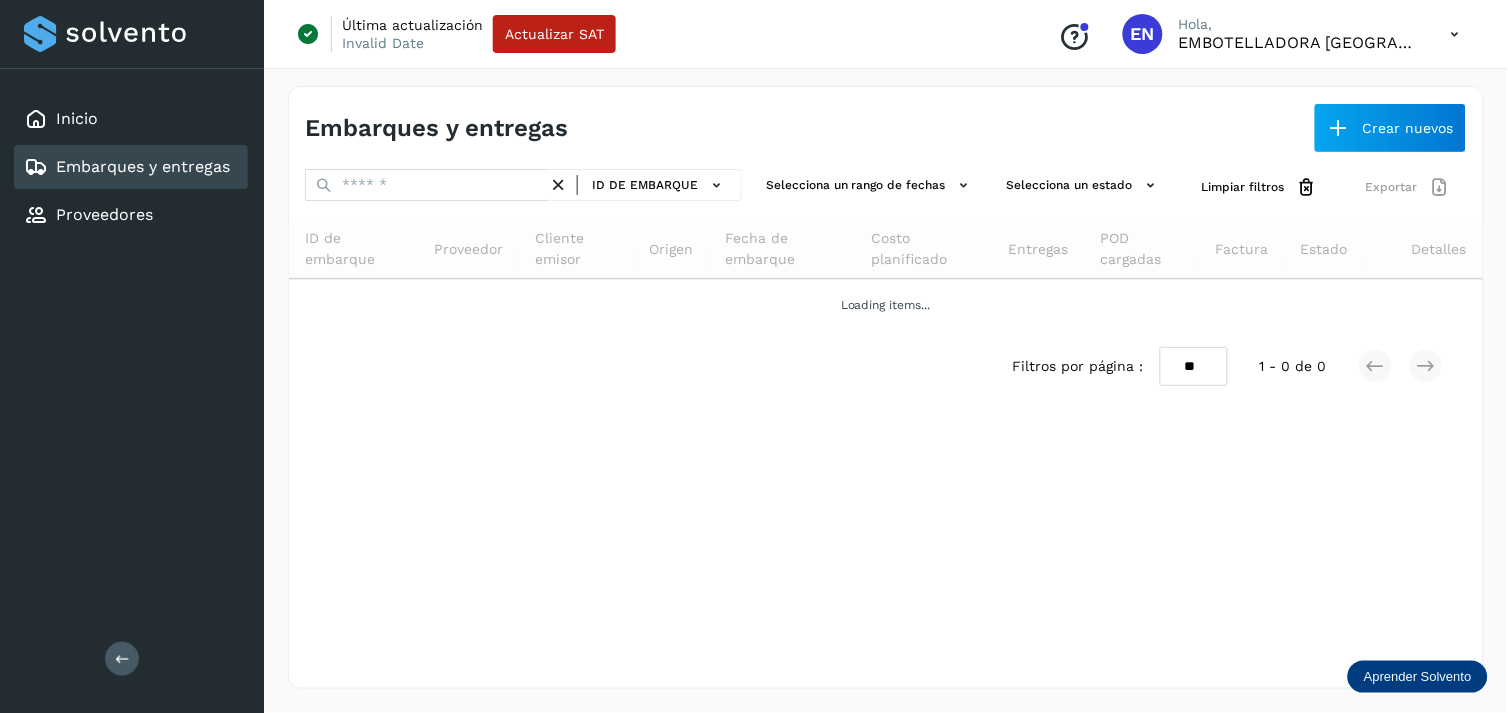 click on "Embarques y entregas" 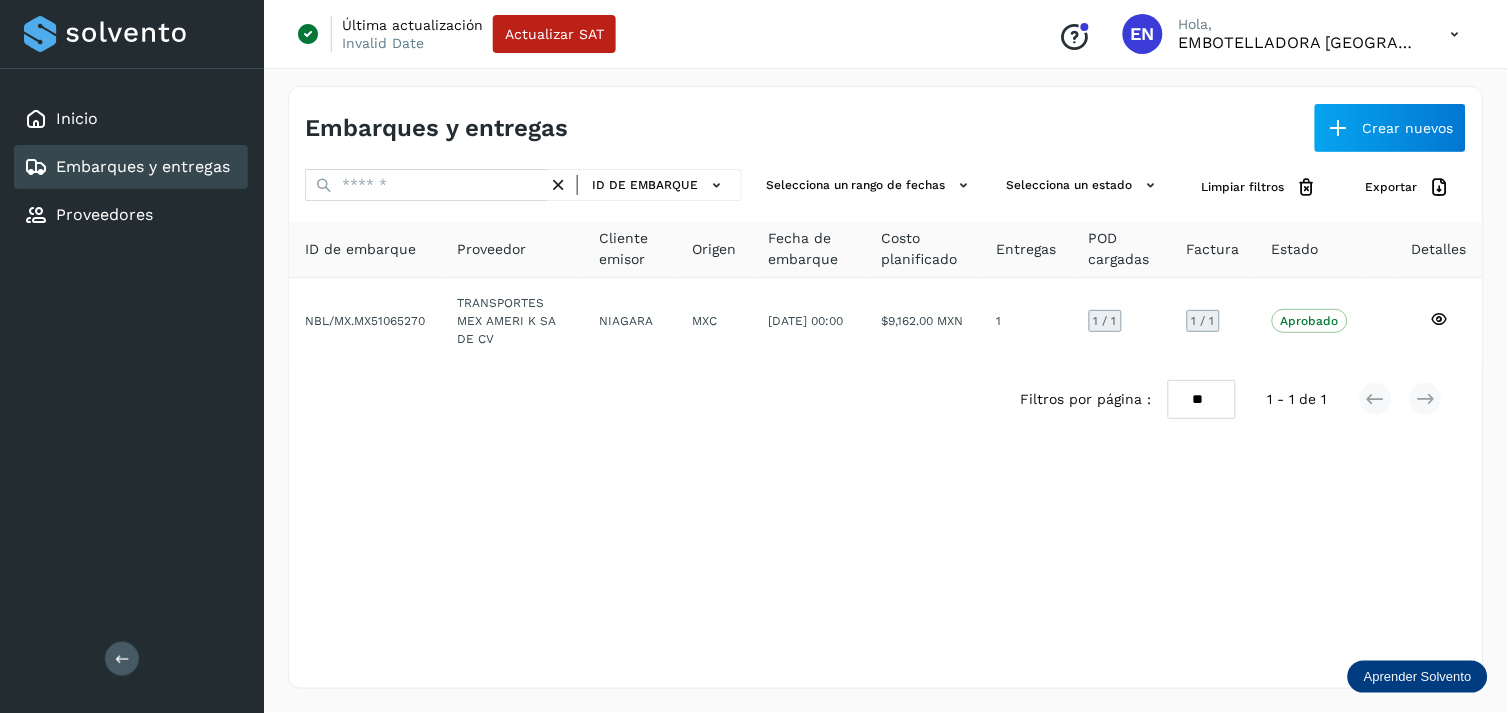 click on "Embarques y entregas" at bounding box center [143, 166] 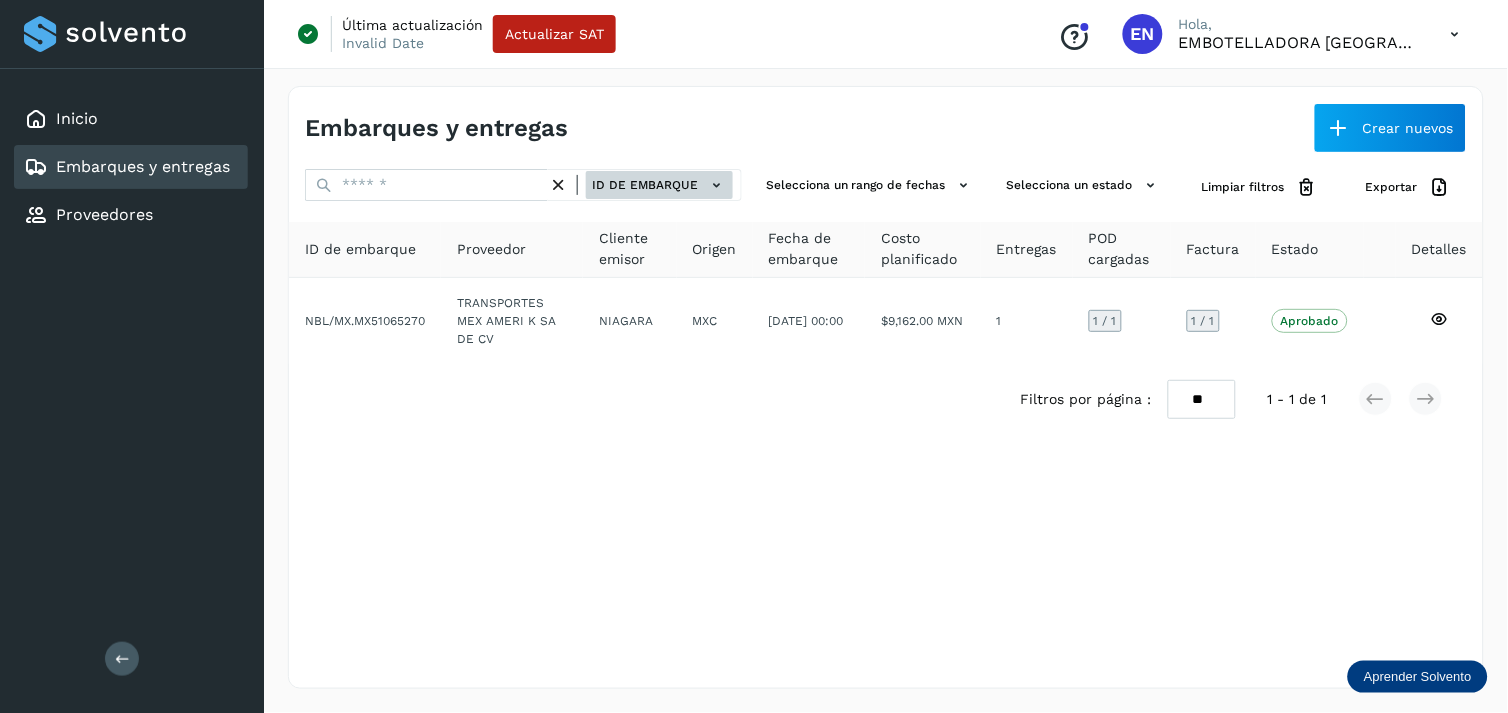 click 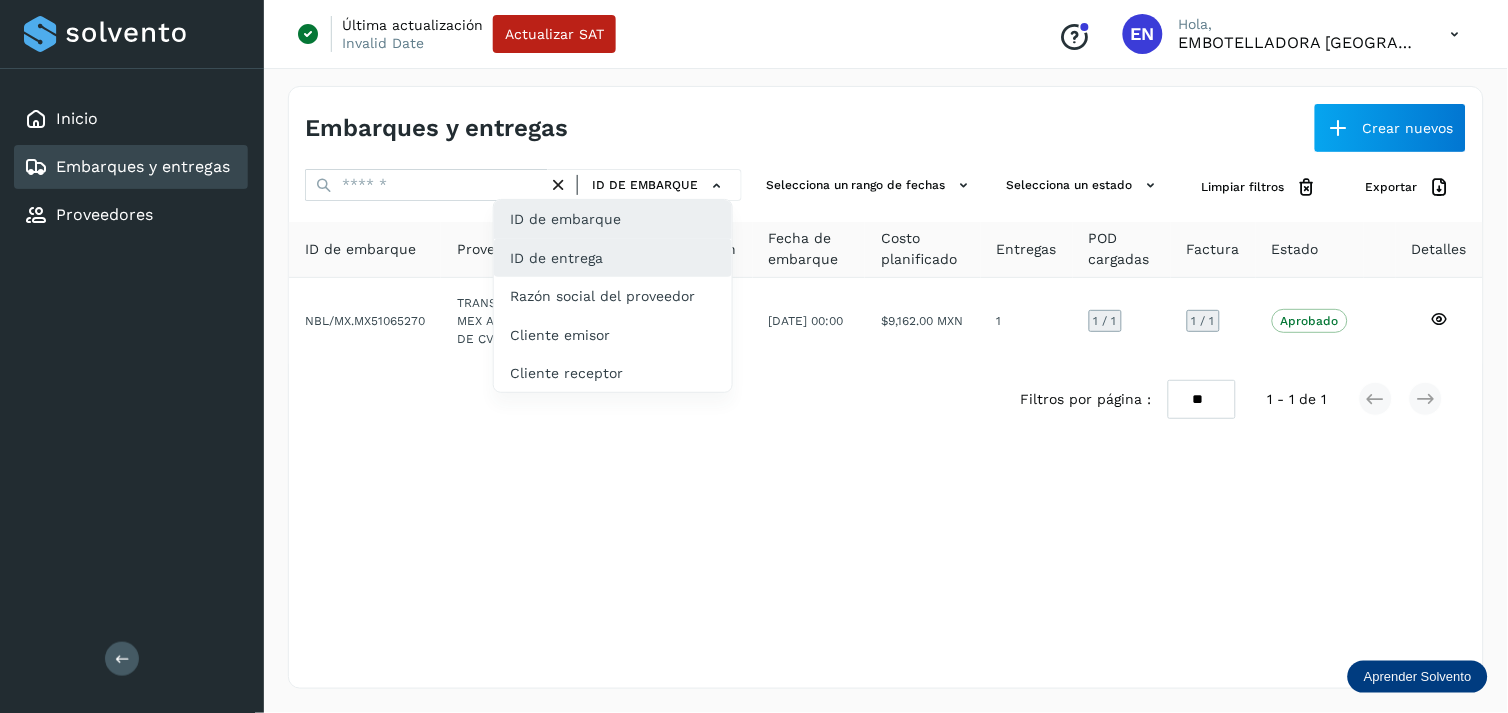 click on "ID de entrega" 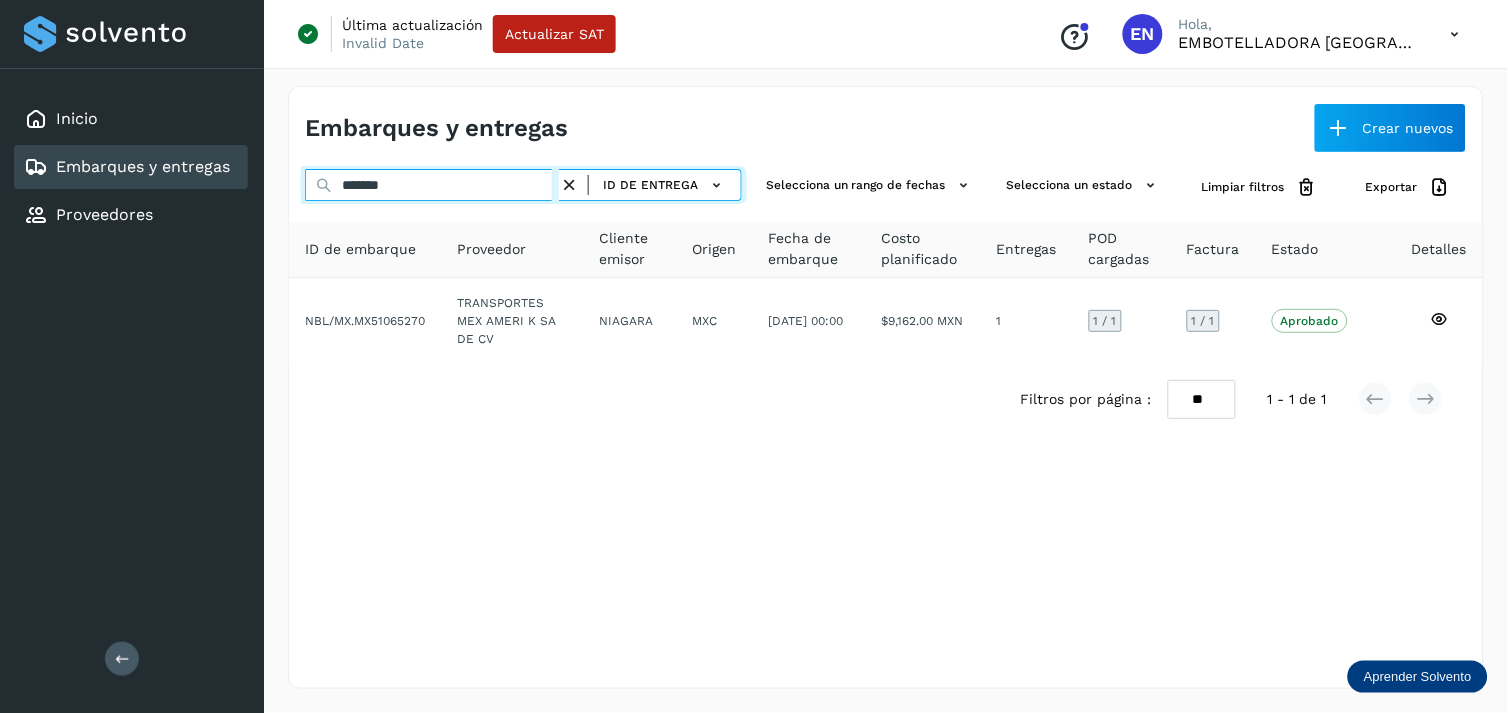 click on "*******" at bounding box center (432, 185) 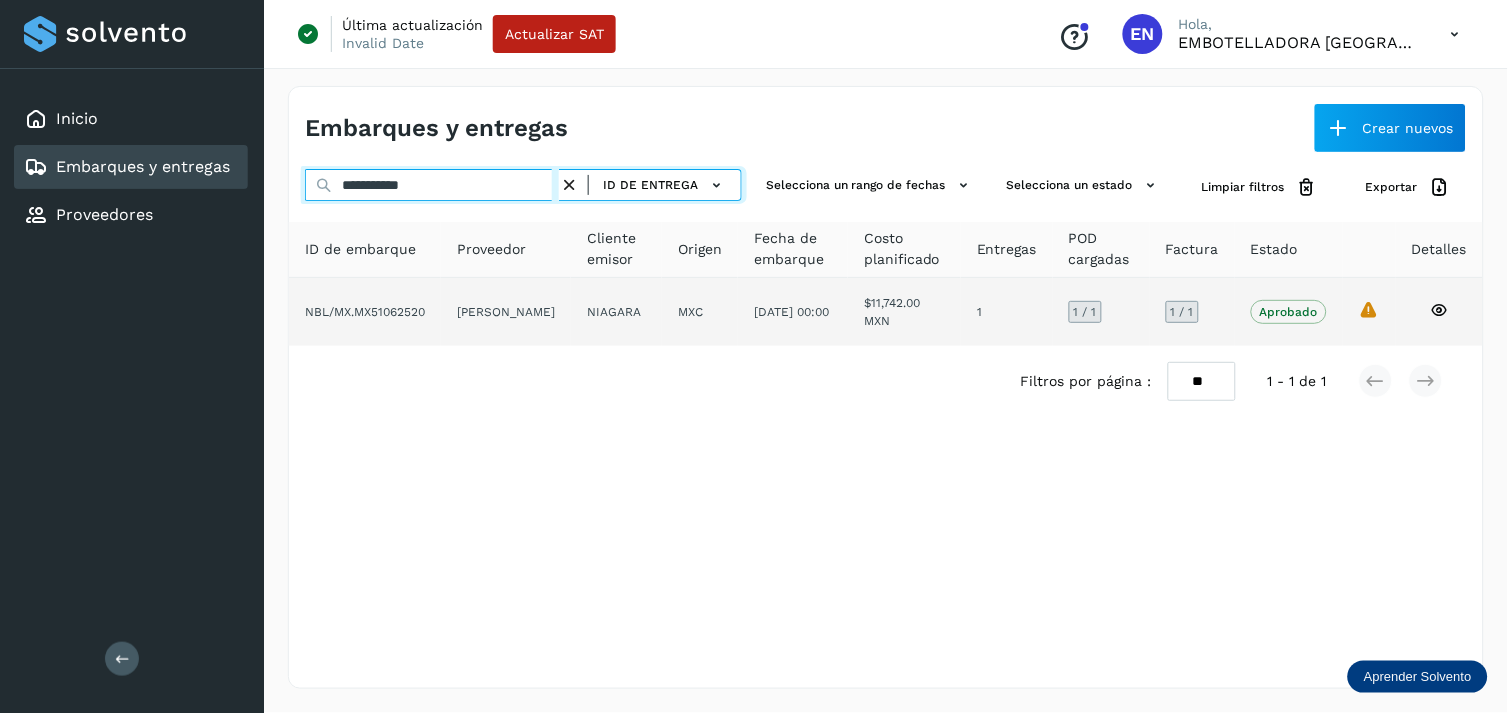 type on "**********" 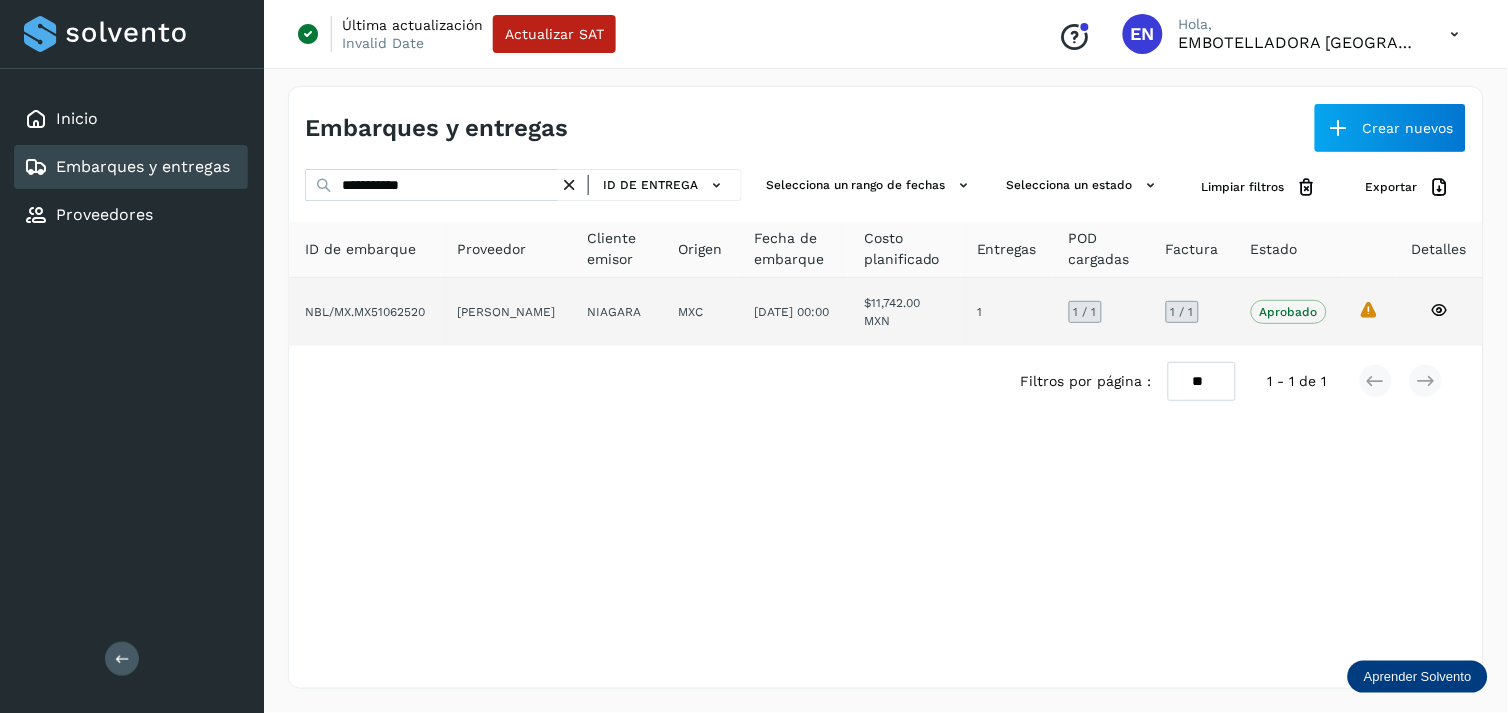 click on "[PERSON_NAME]" 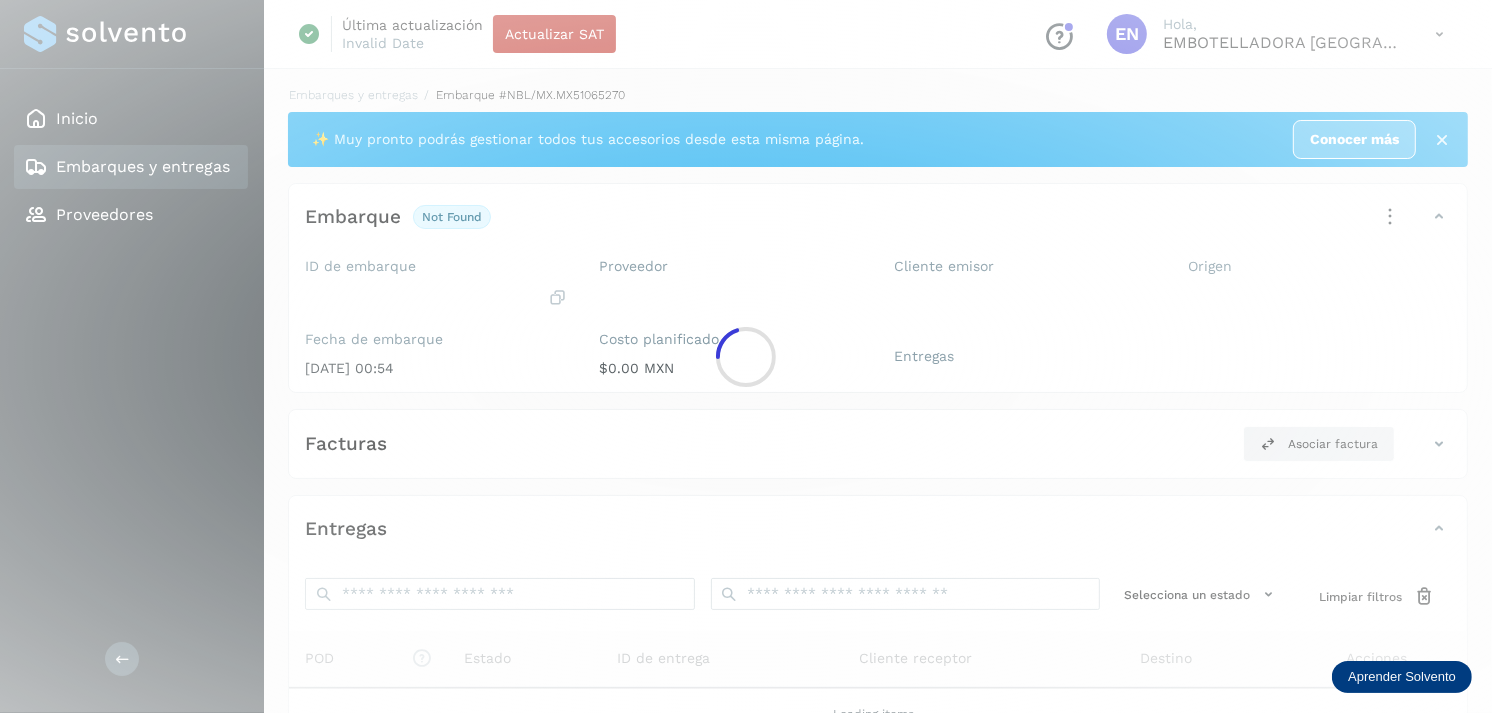 click 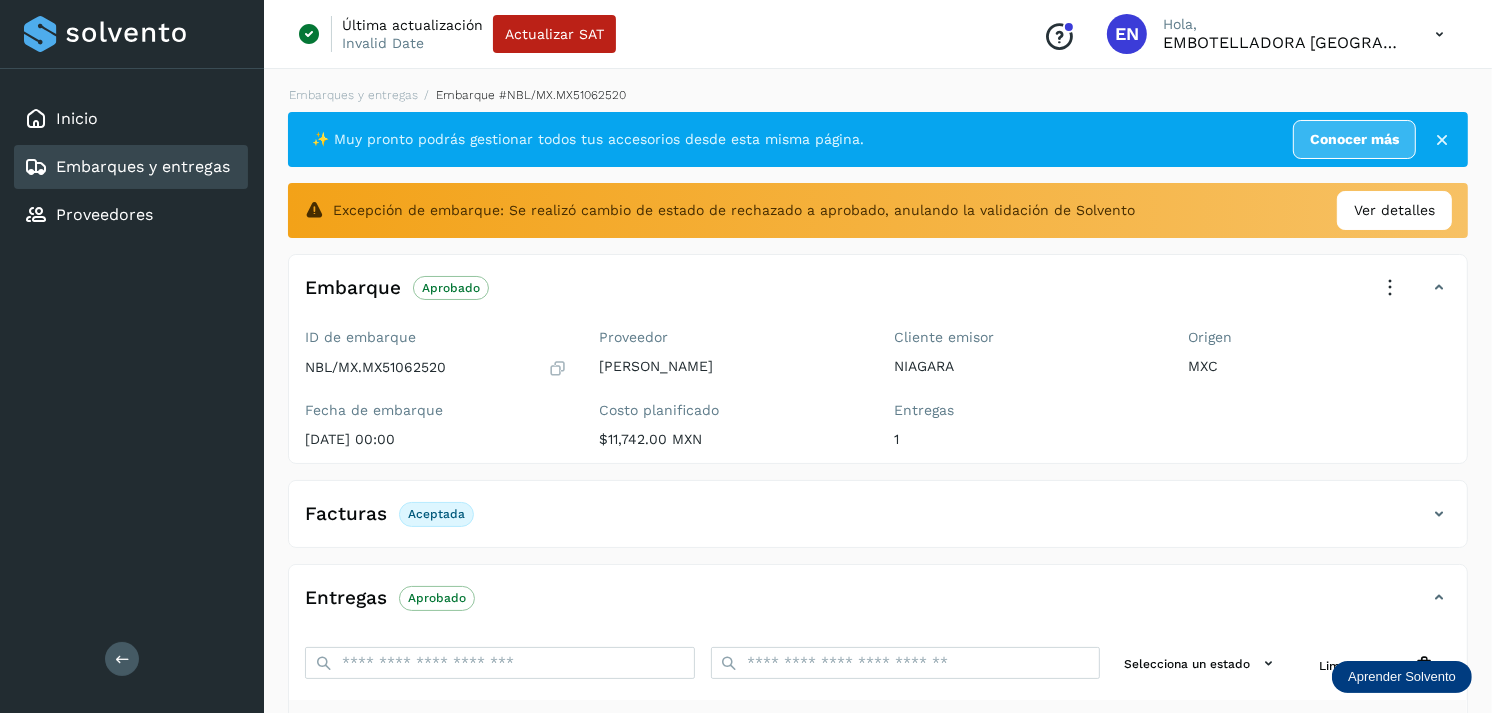 scroll, scrollTop: 312, scrollLeft: 0, axis: vertical 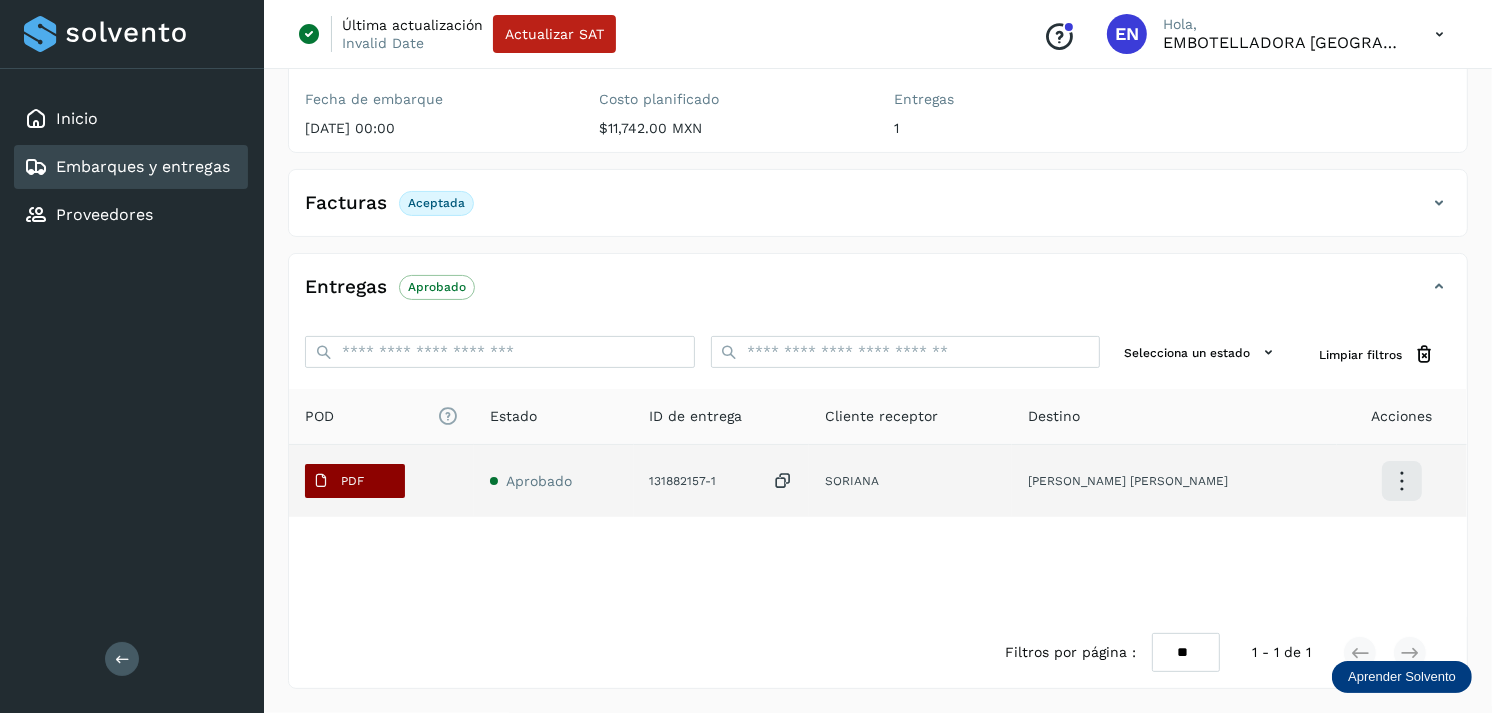 click on "PDF" at bounding box center (338, 481) 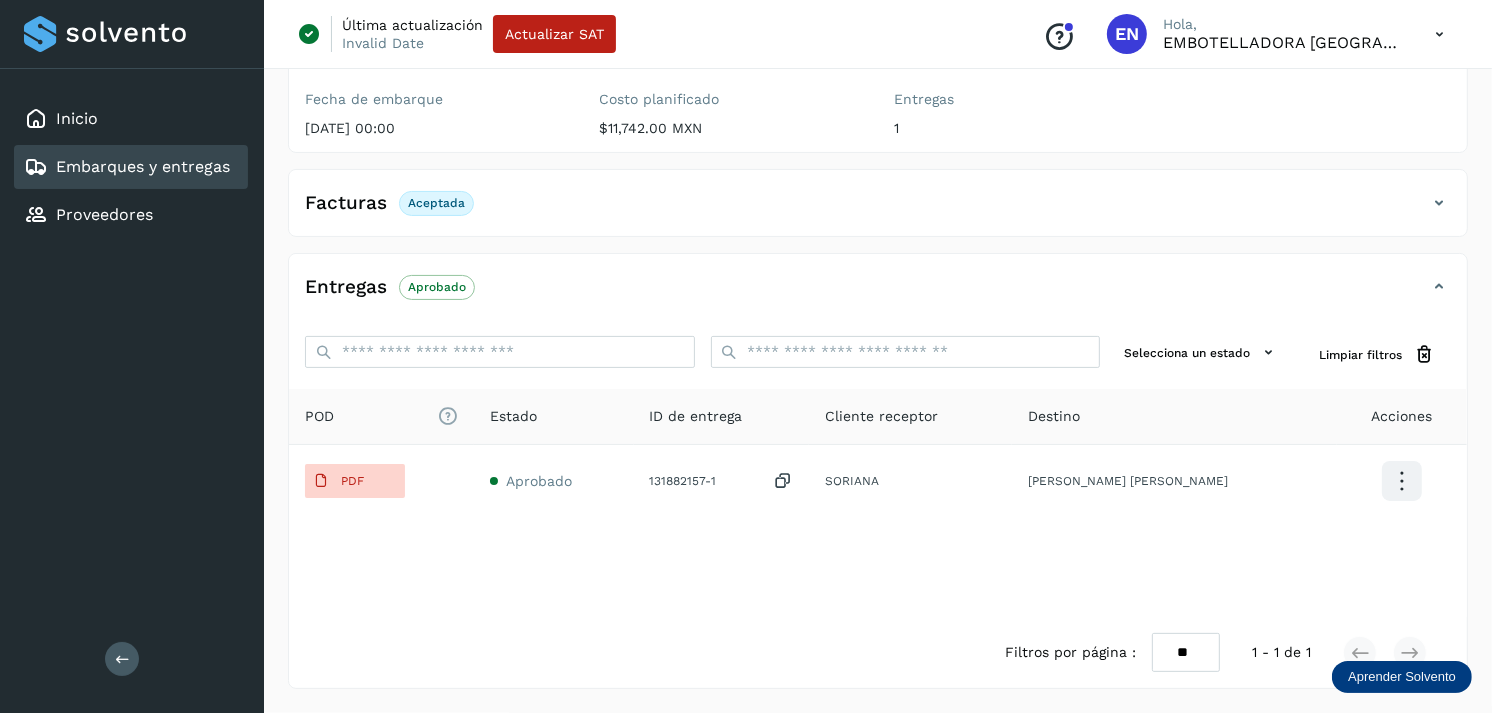 click on "Embarques y entregas" 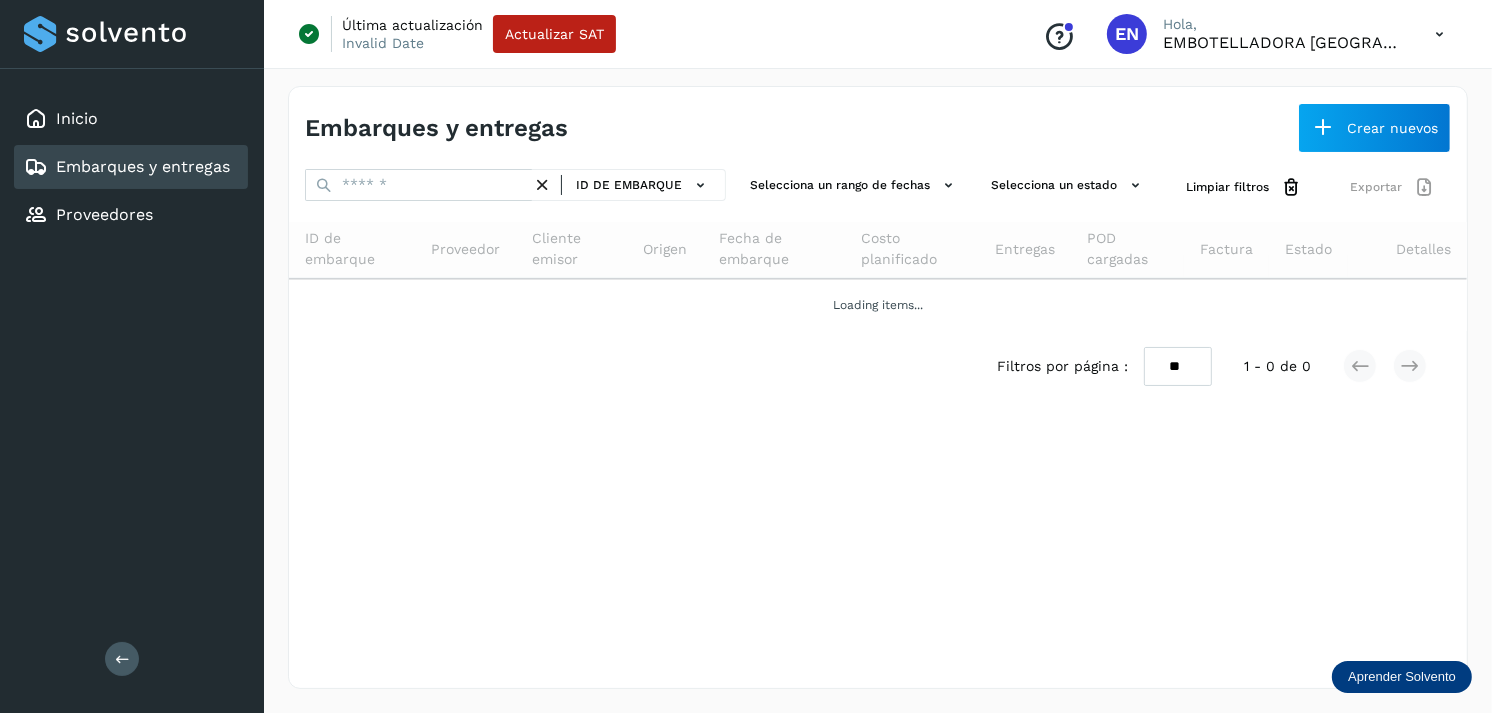 scroll, scrollTop: 0, scrollLeft: 0, axis: both 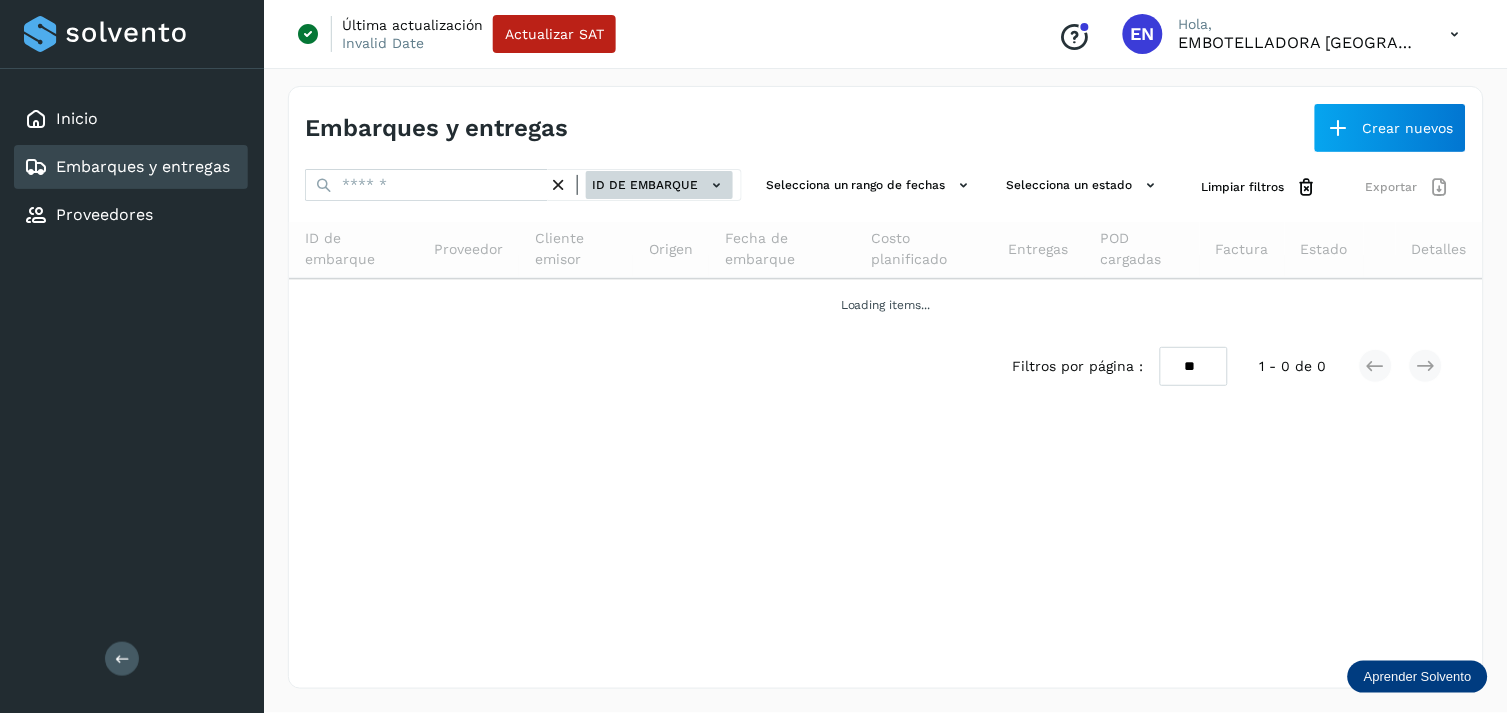 click on "ID de embarque" at bounding box center [659, 185] 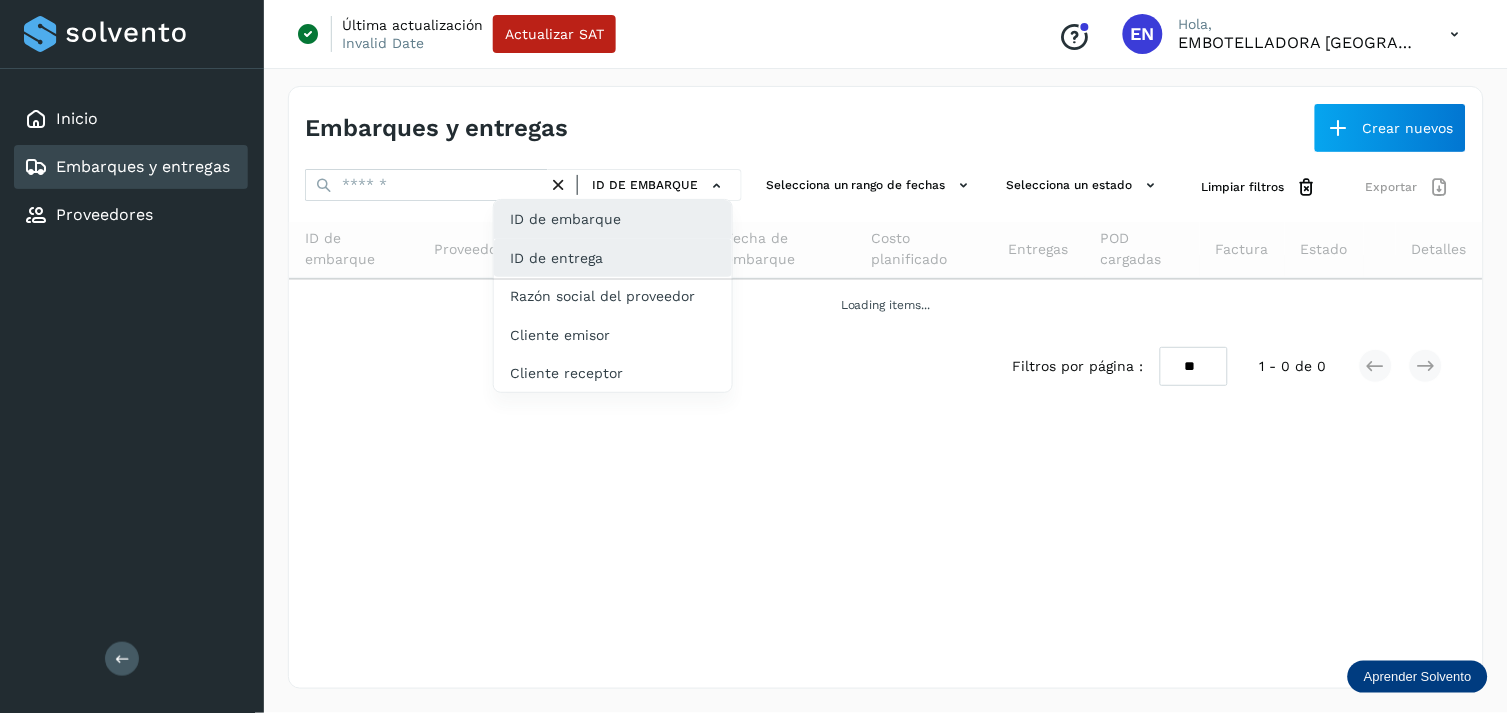 click on "ID de entrega" 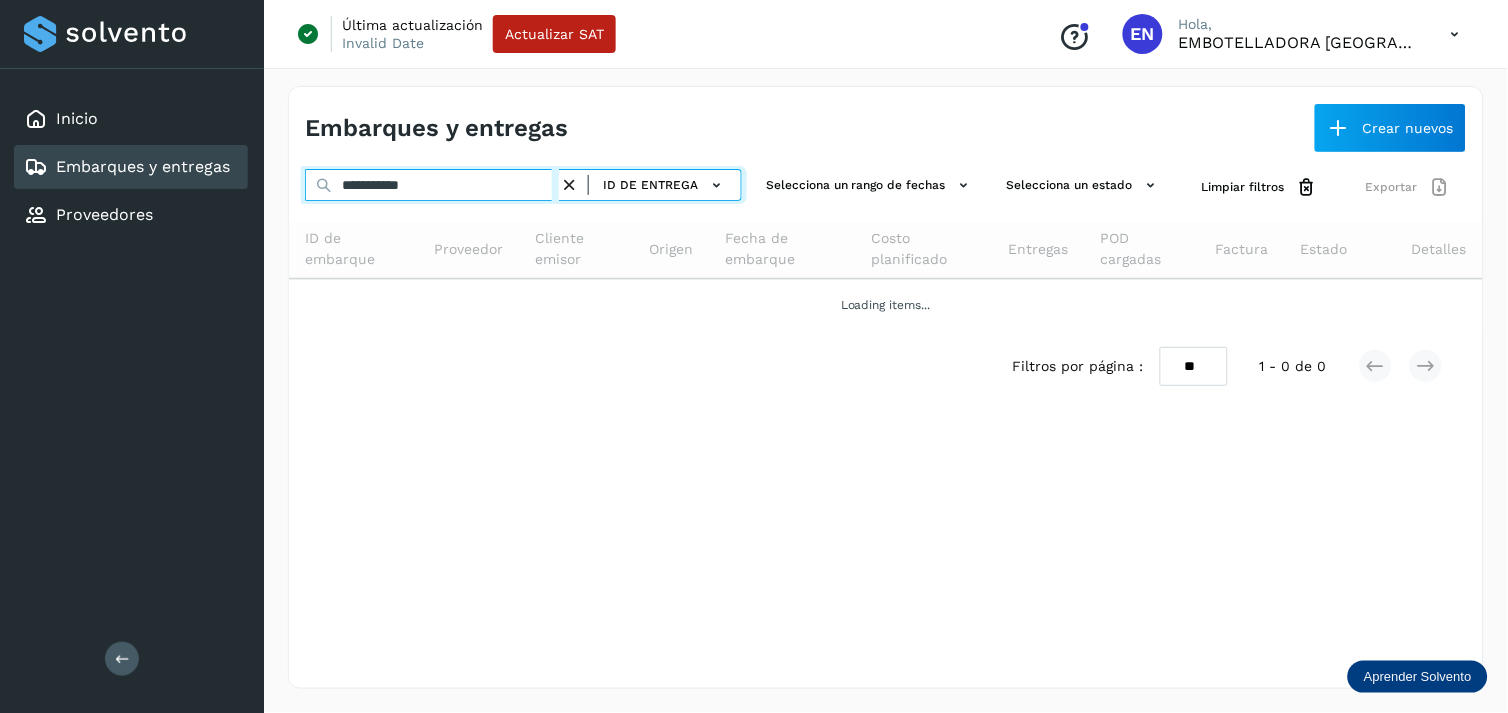 click on "**********" at bounding box center (432, 185) 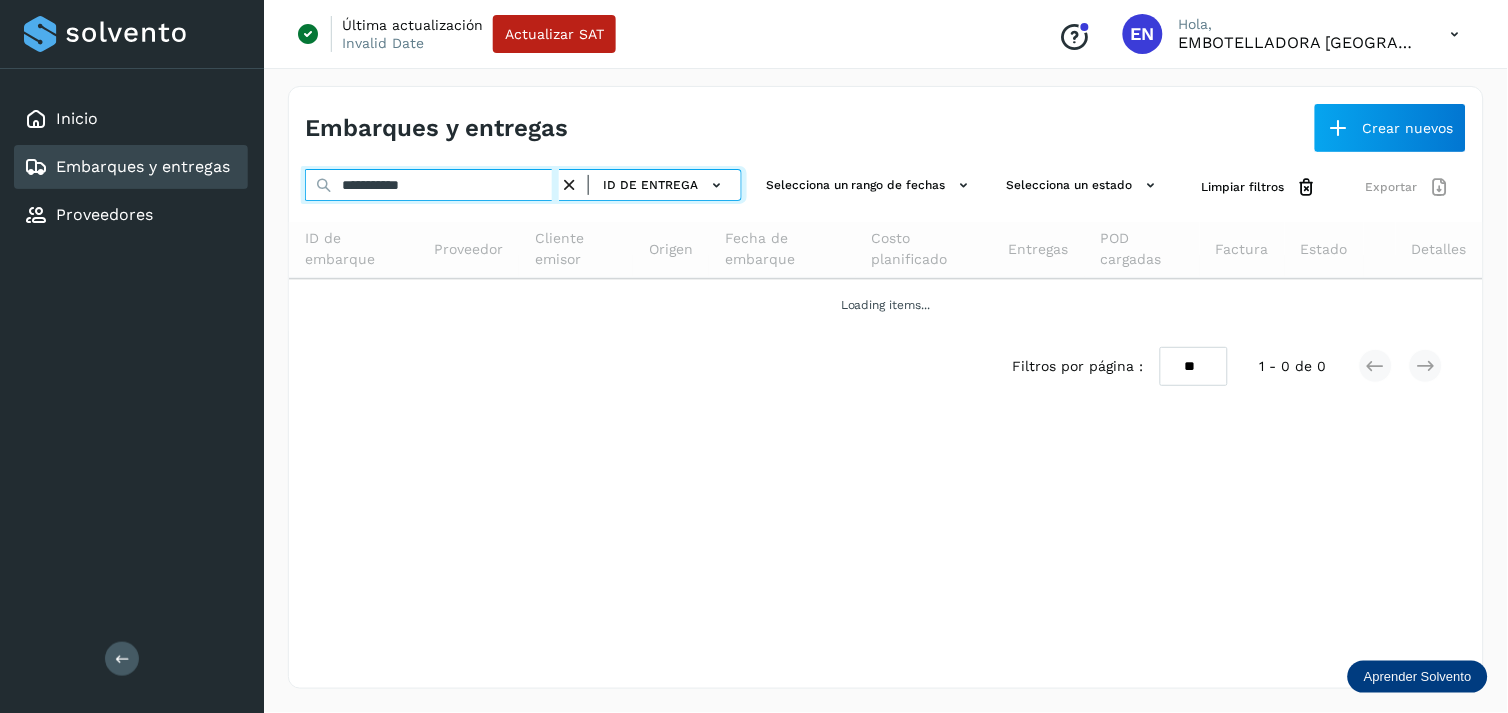 click on "**********" at bounding box center [432, 185] 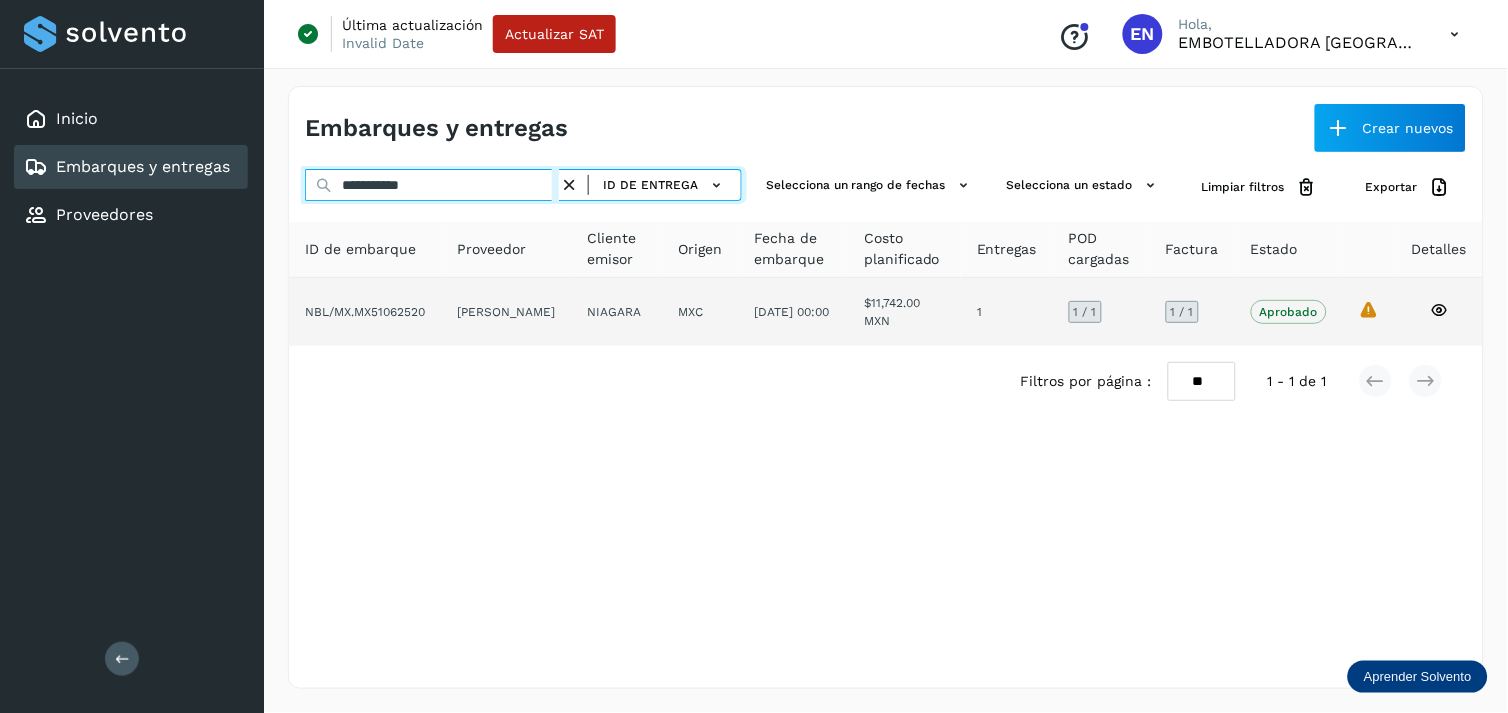 type on "**********" 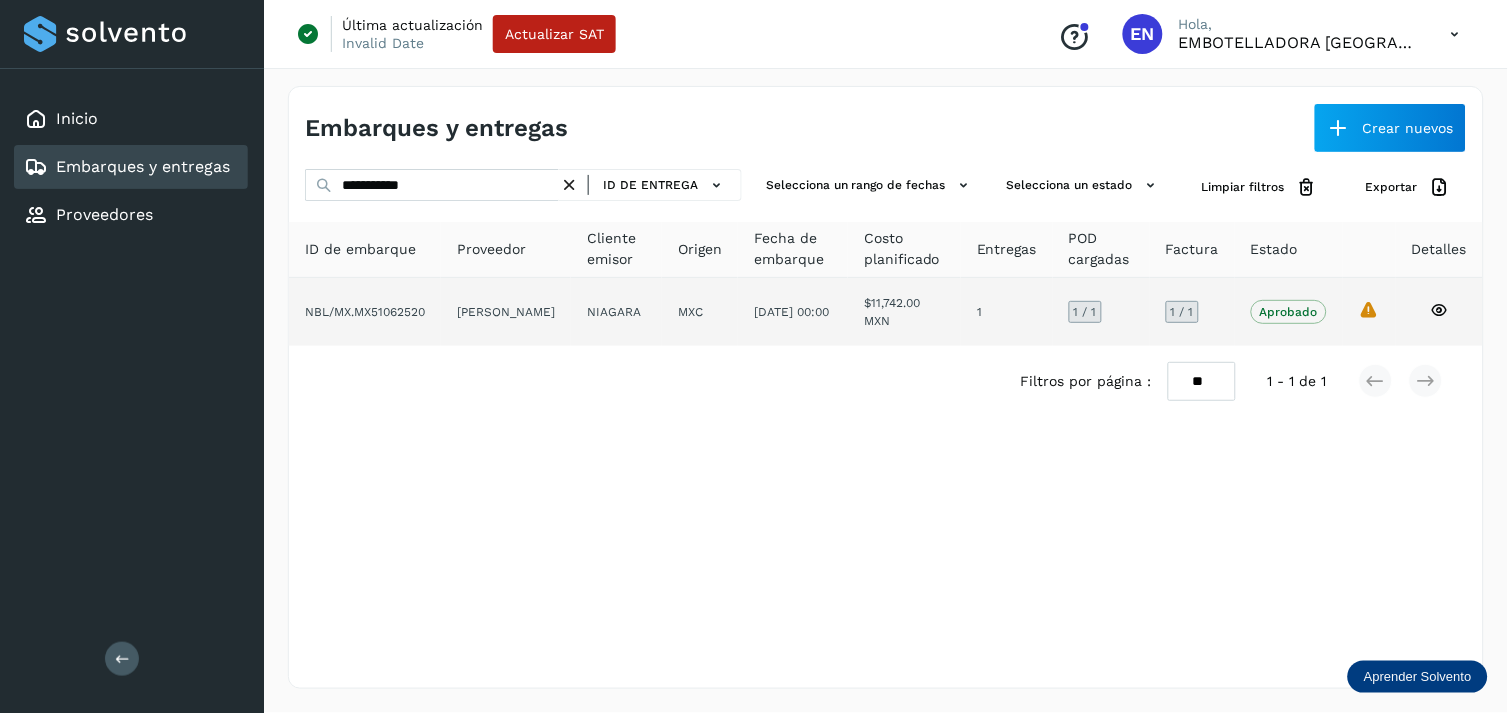 click on "[PERSON_NAME]" 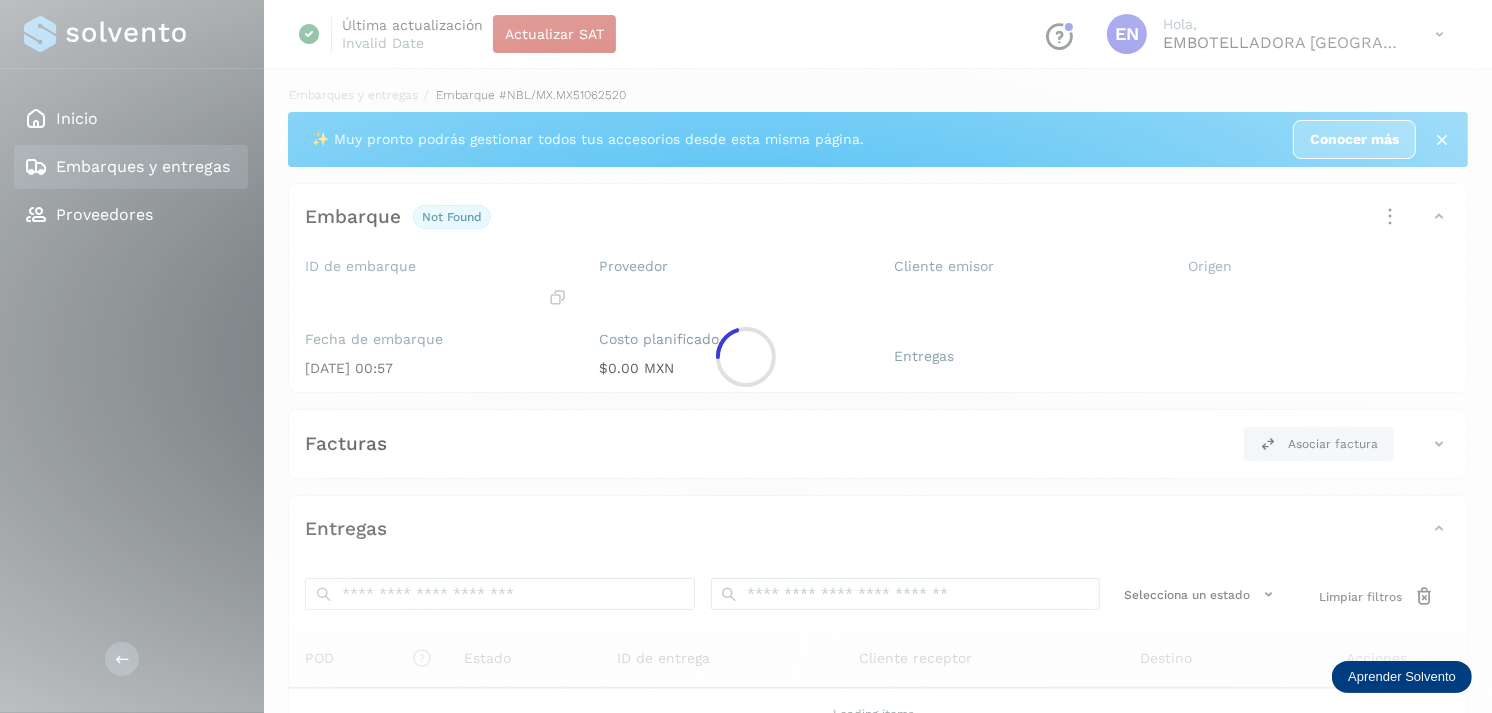 click 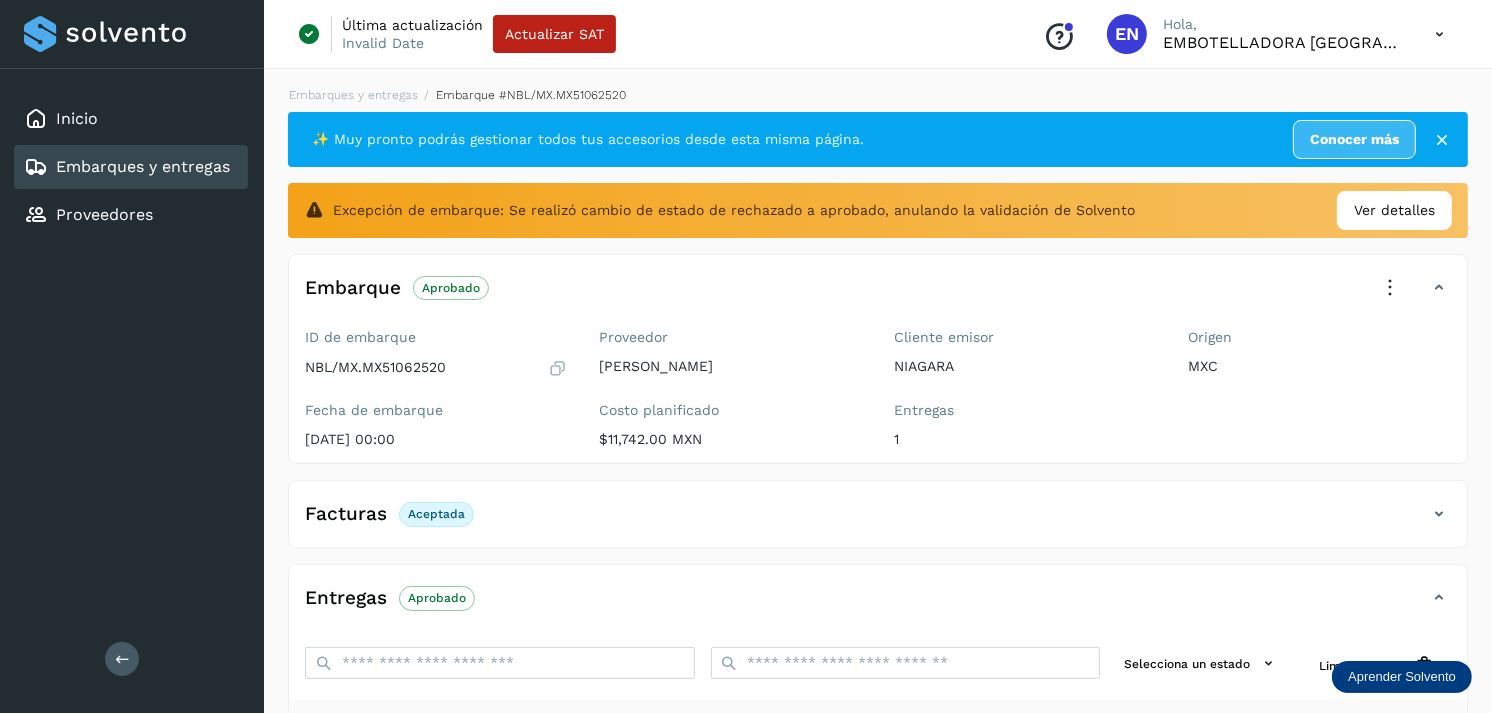click on "Embarques y entregas" at bounding box center (143, 166) 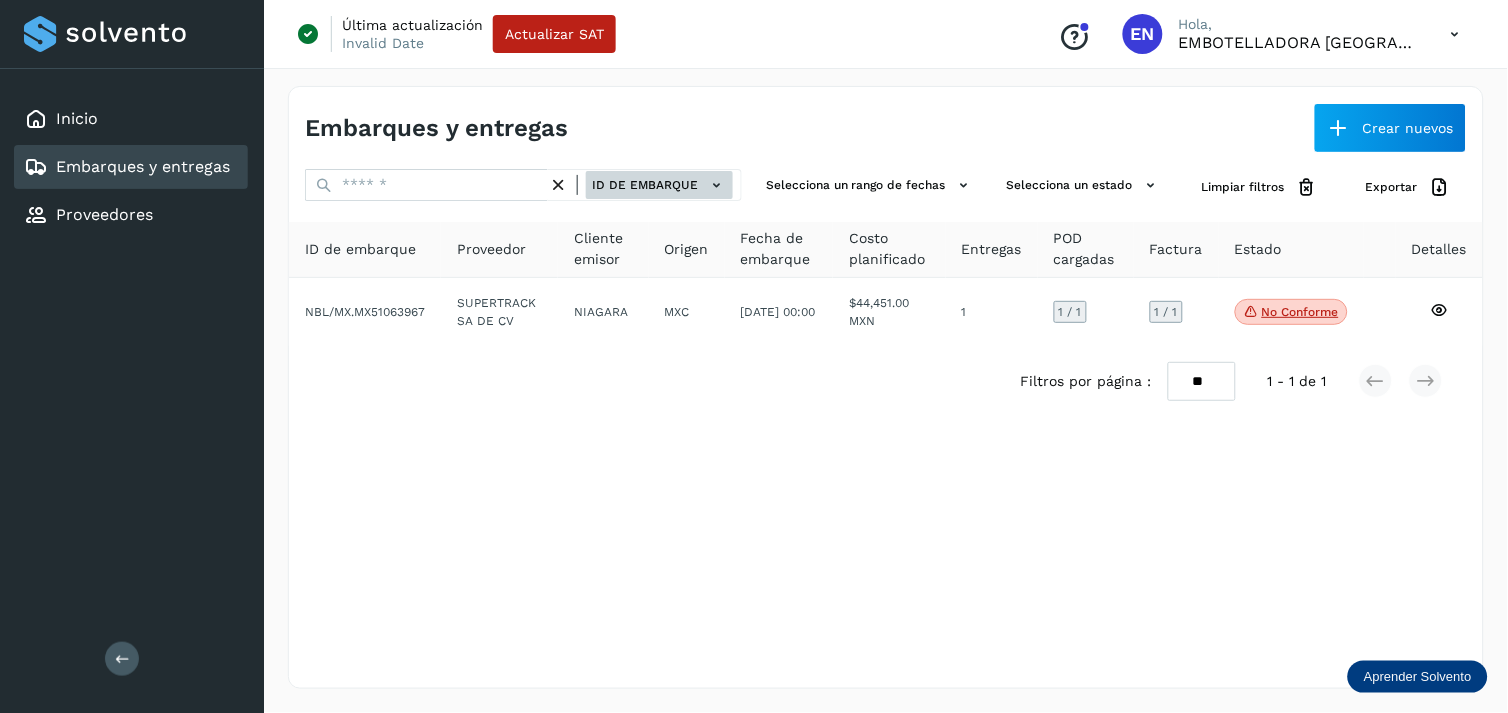 click on "ID de embarque" at bounding box center (659, 185) 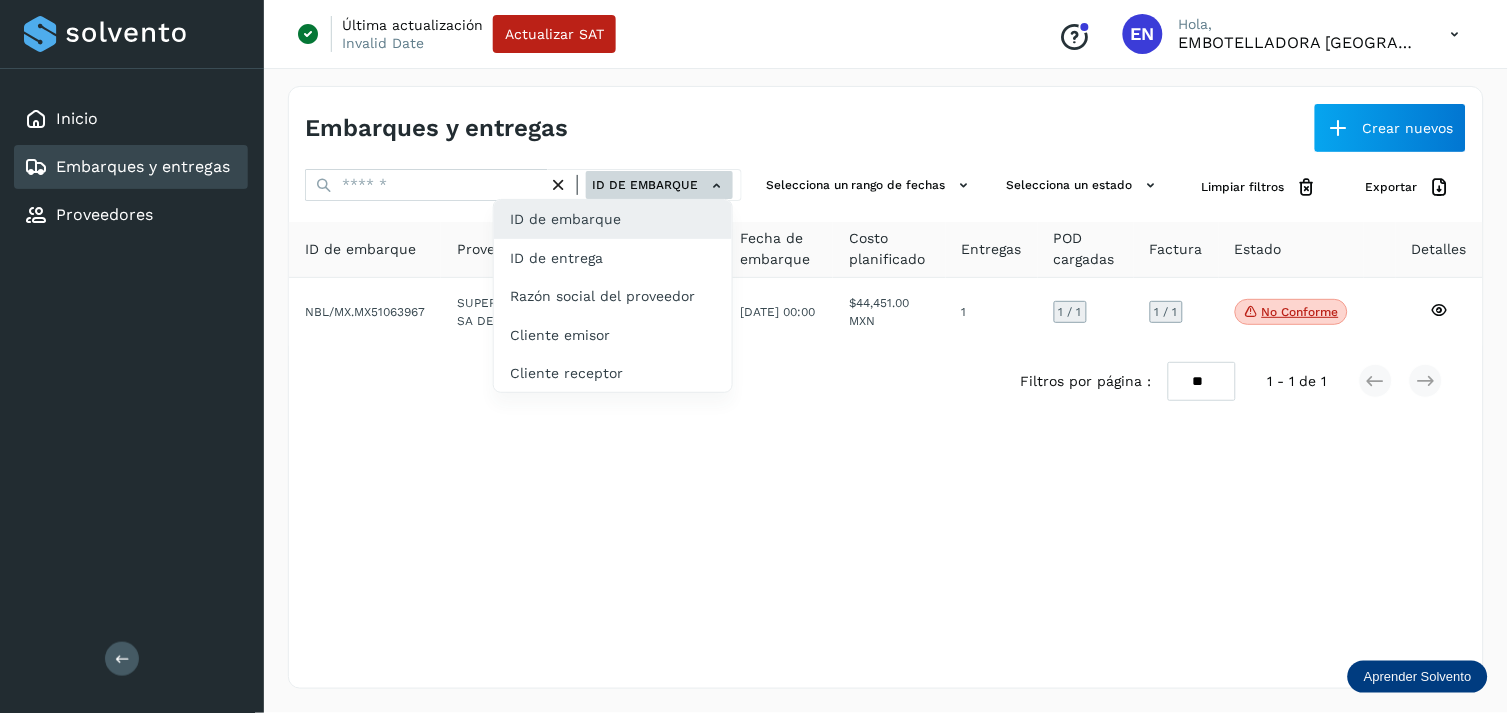 click on "ID de entrega" 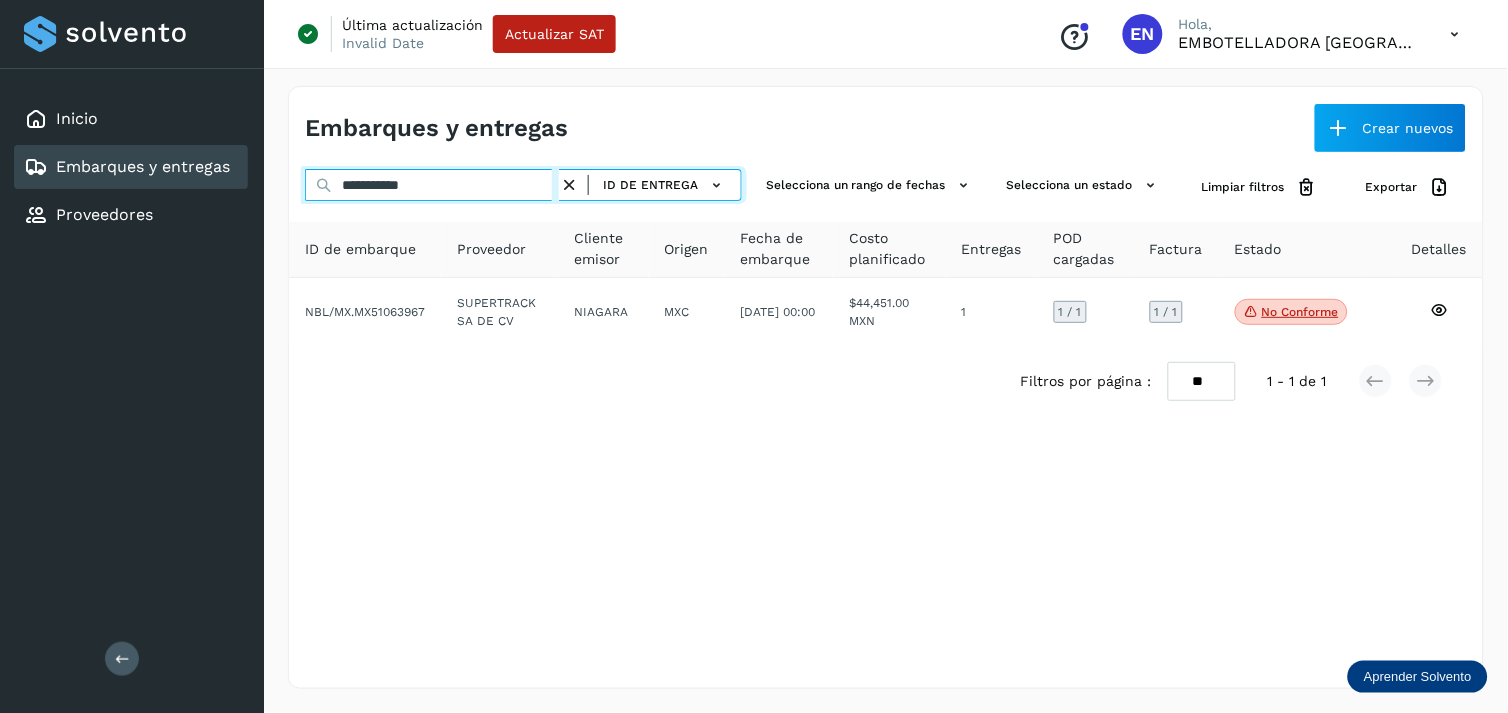 click on "**********" at bounding box center [432, 185] 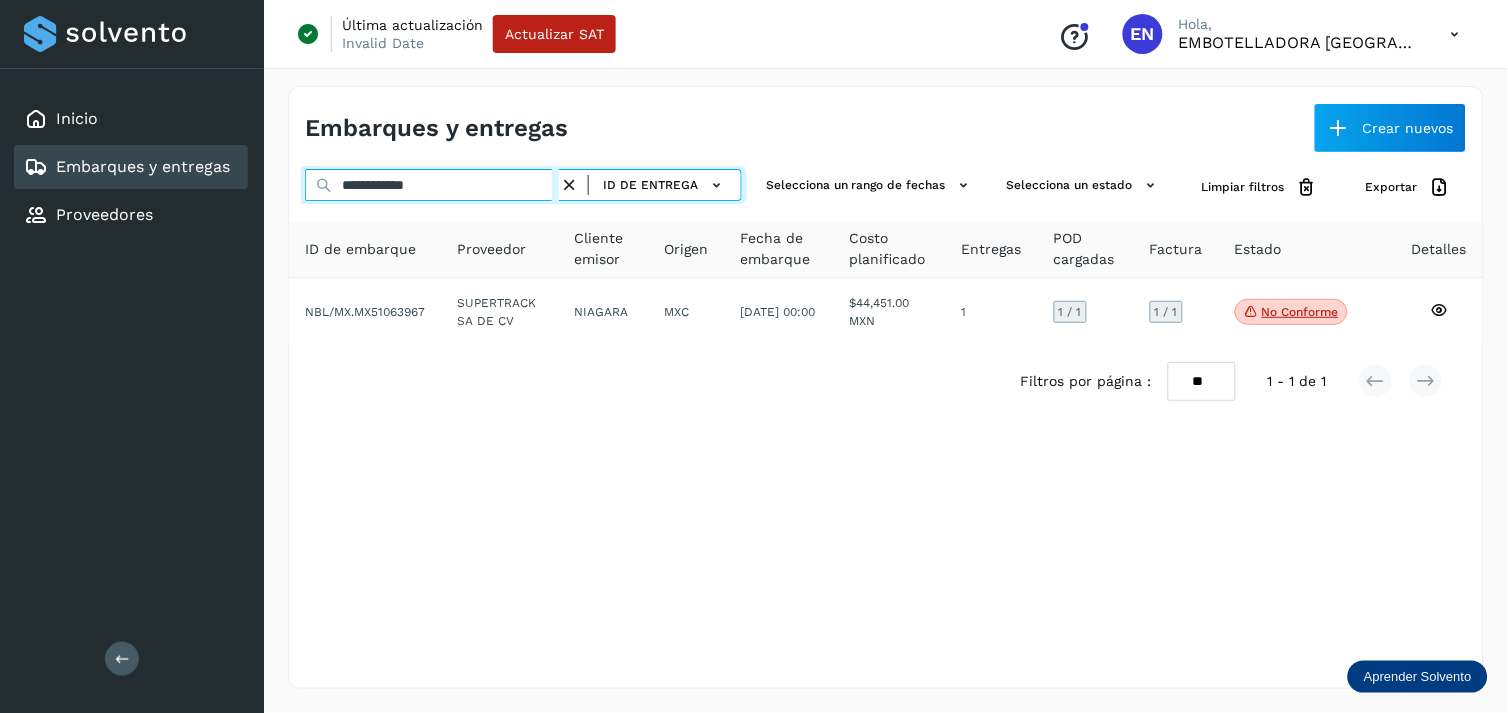 type on "**********" 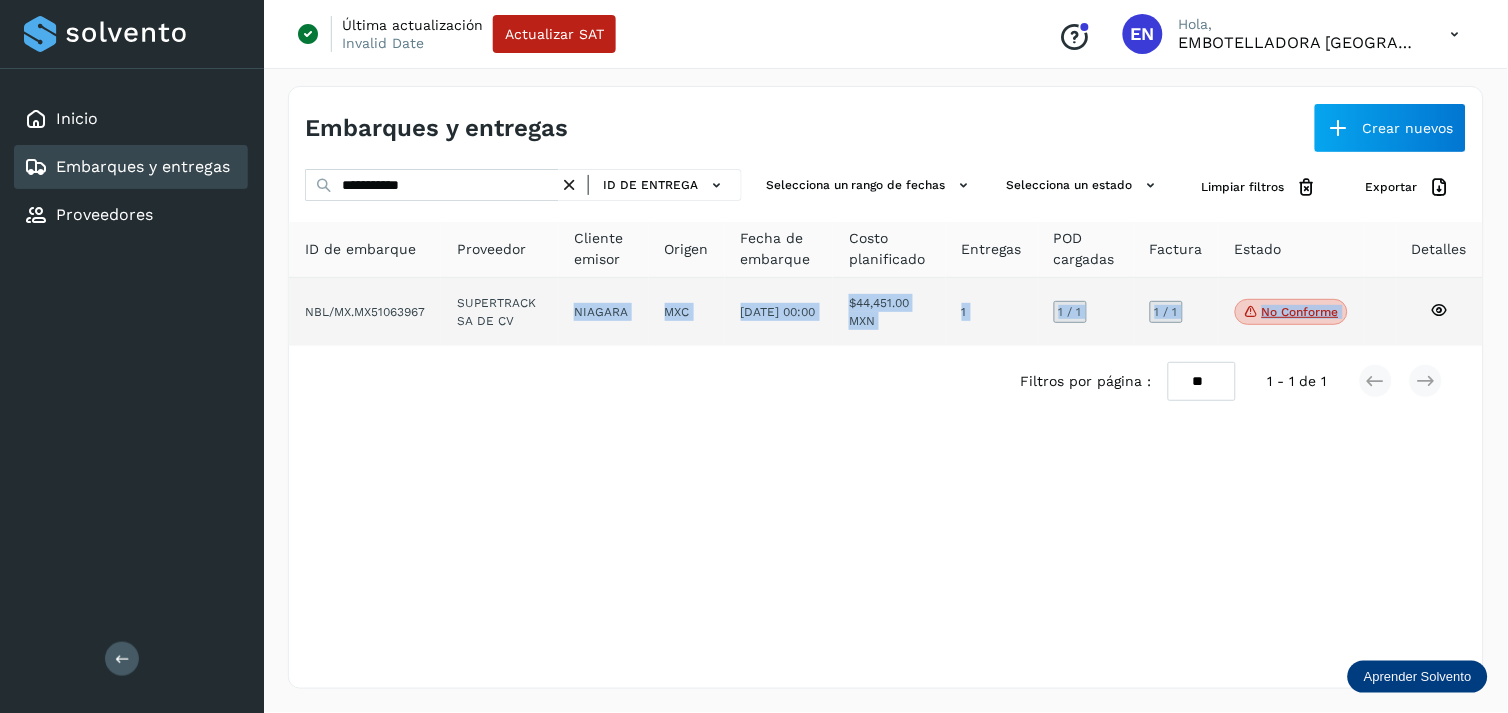 drag, startPoint x: 612, startPoint y: 348, endPoint x: 570, endPoint y: 320, distance: 50.47772 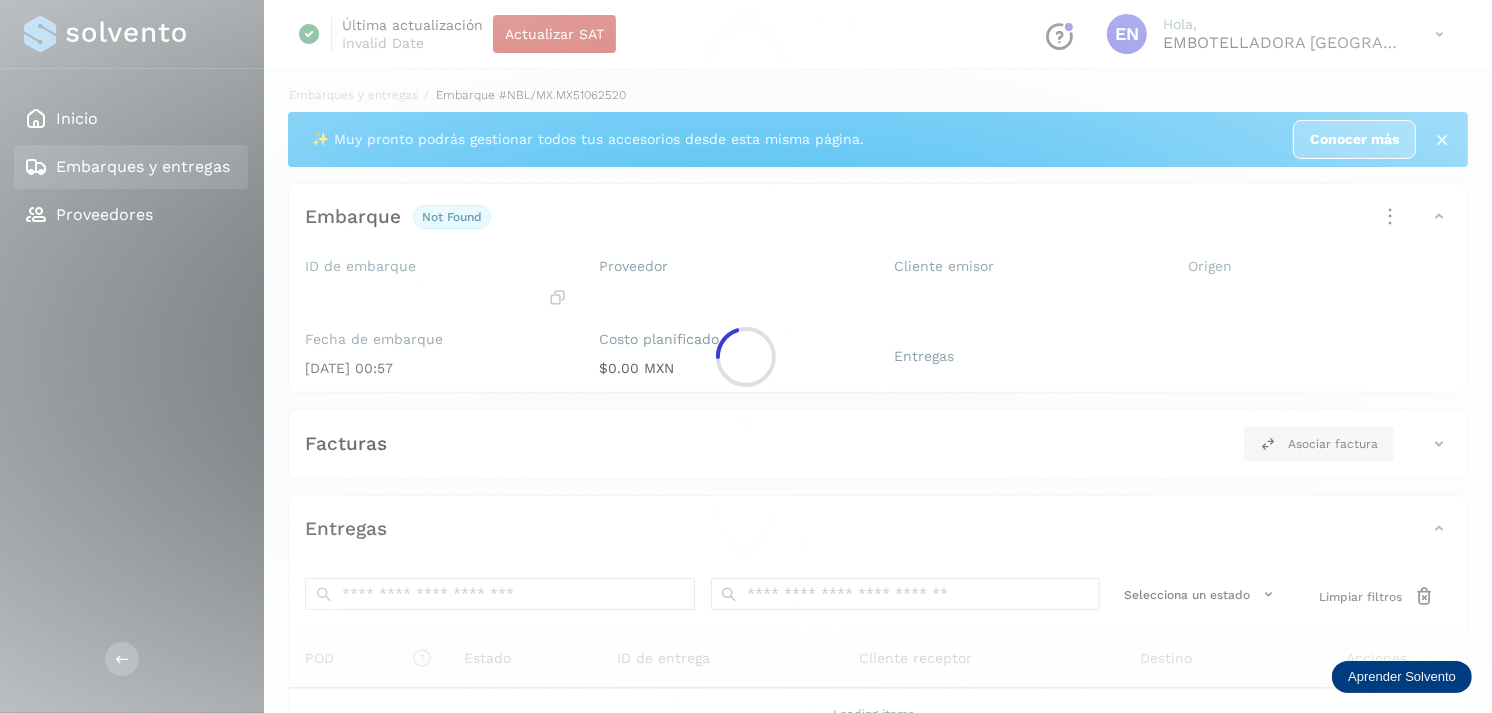 click 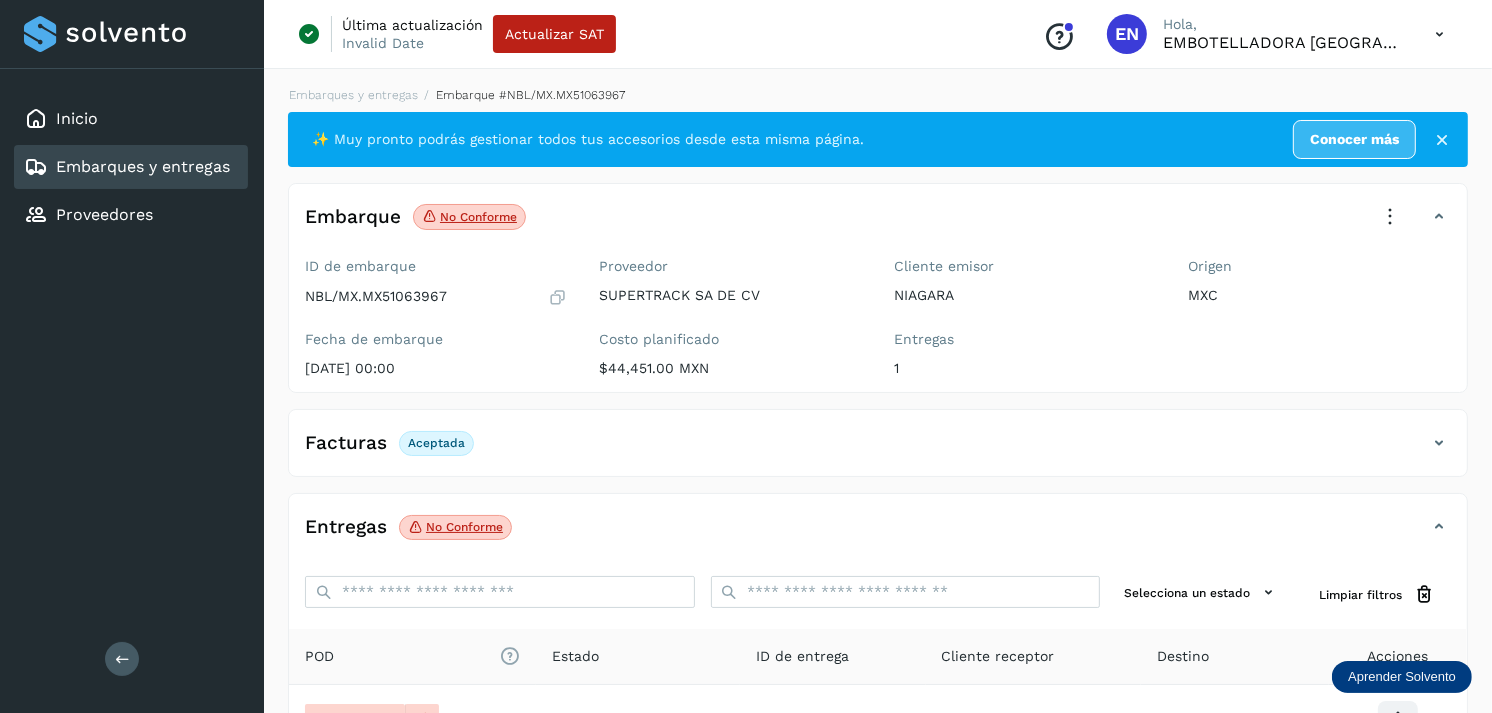 scroll, scrollTop: 241, scrollLeft: 0, axis: vertical 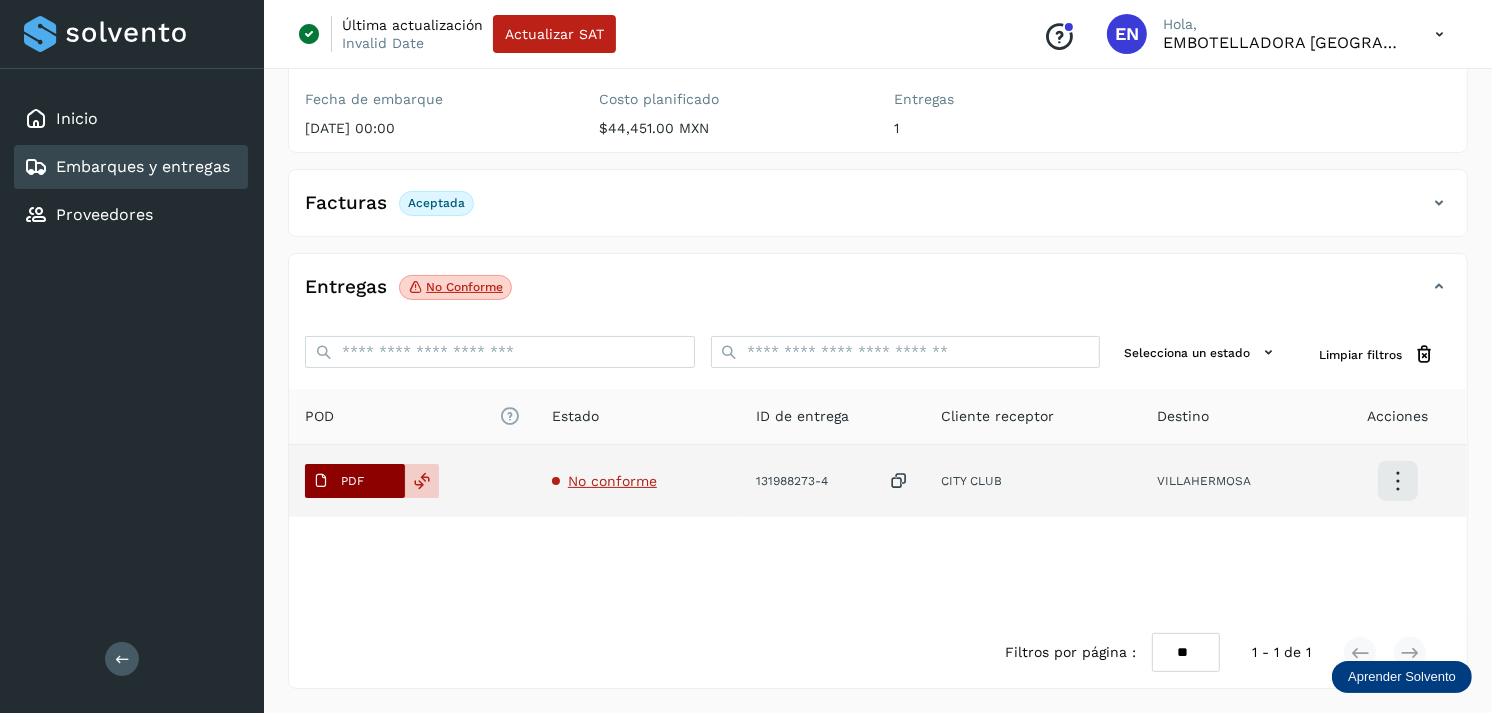 click on "PDF" at bounding box center [338, 481] 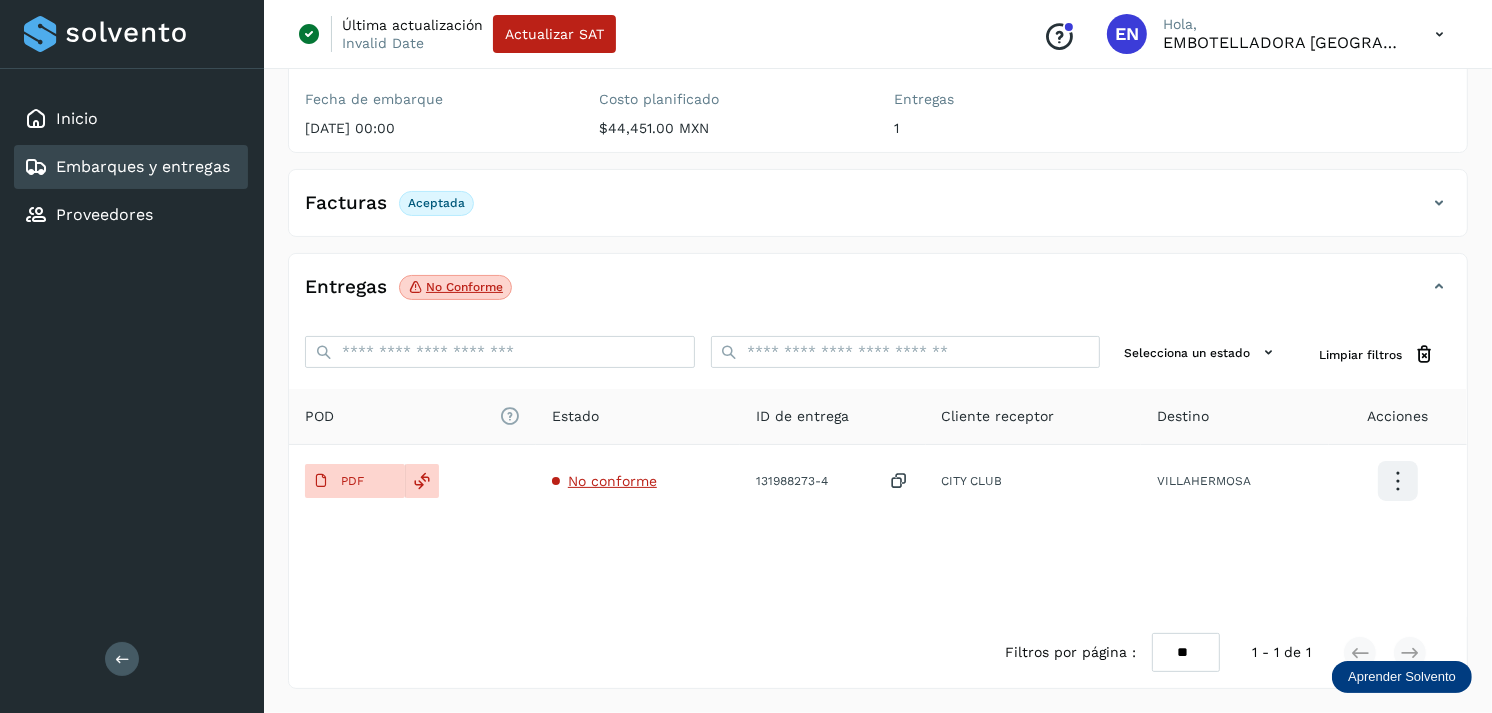 type 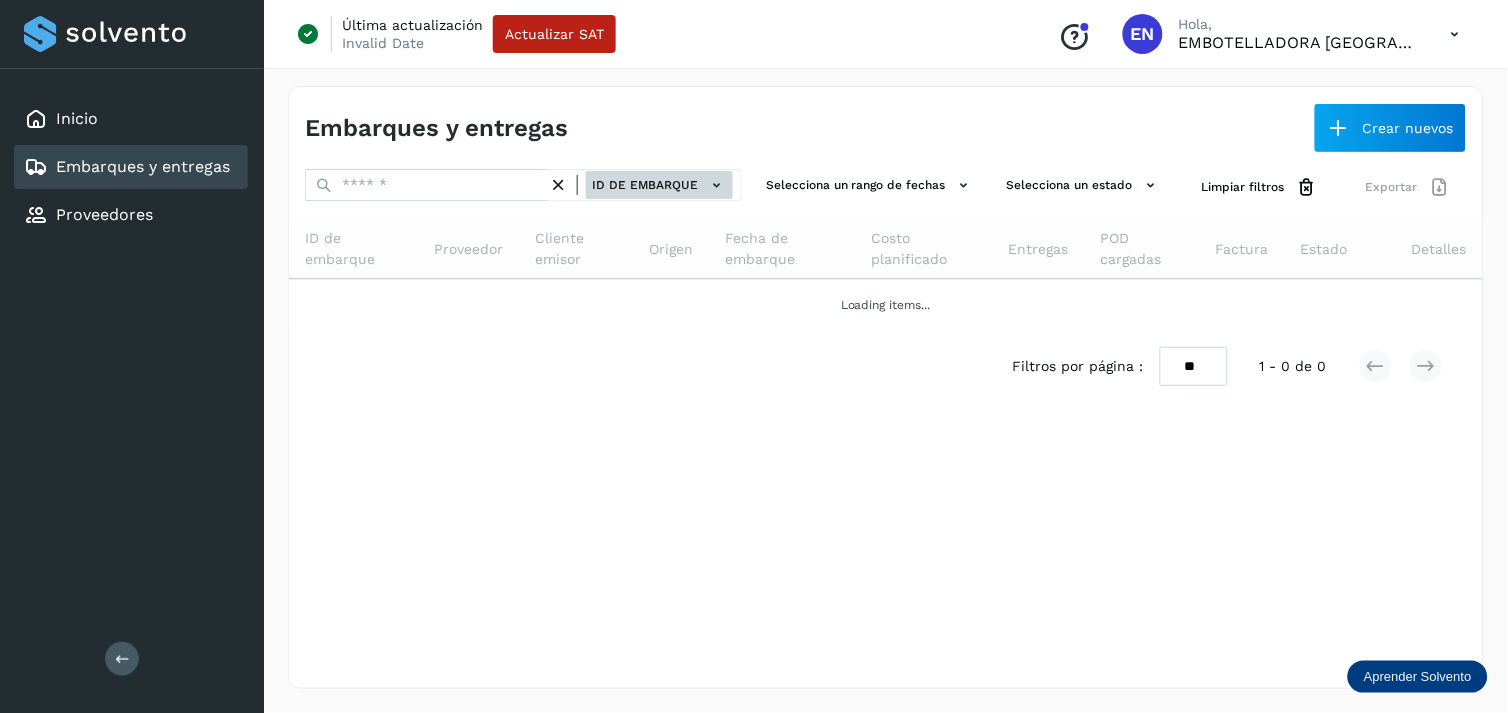click on "ID de embarque" 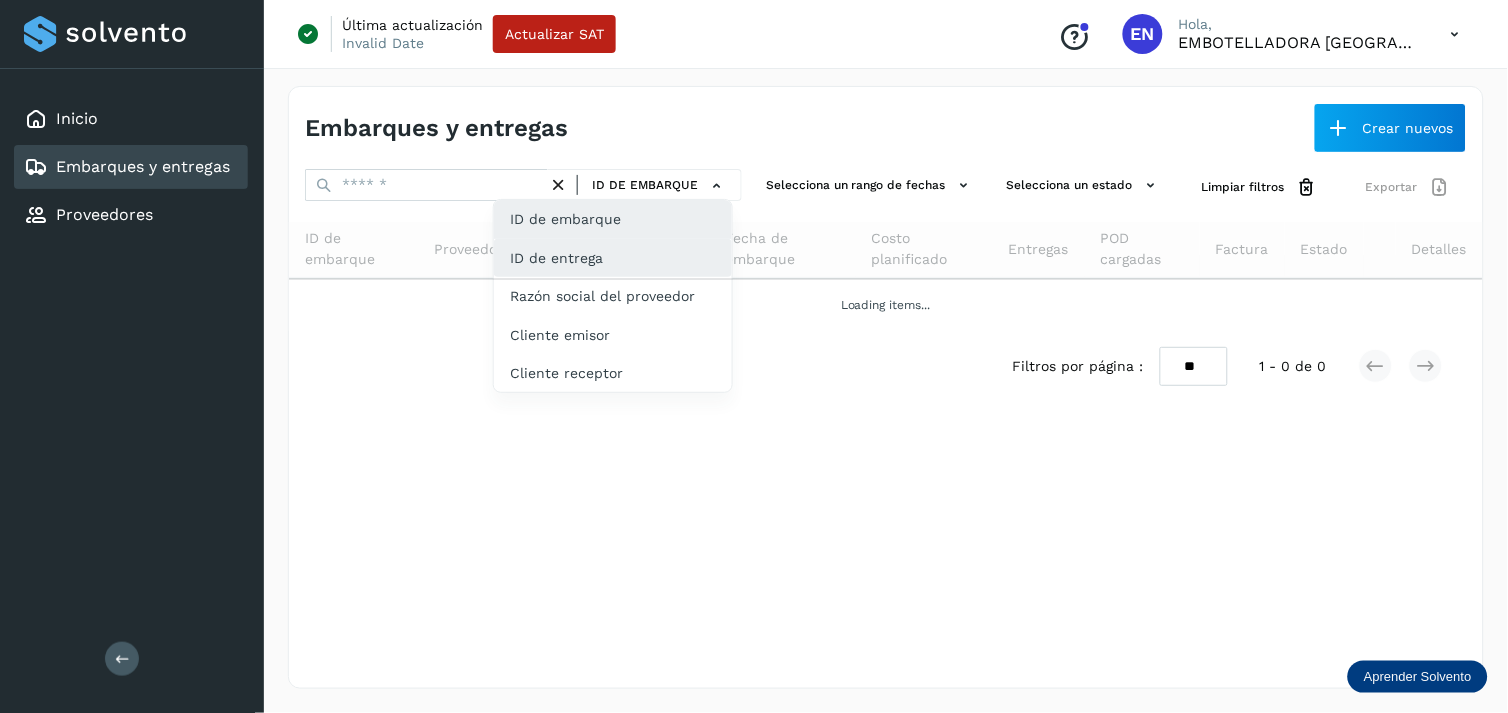 click on "ID de entrega" 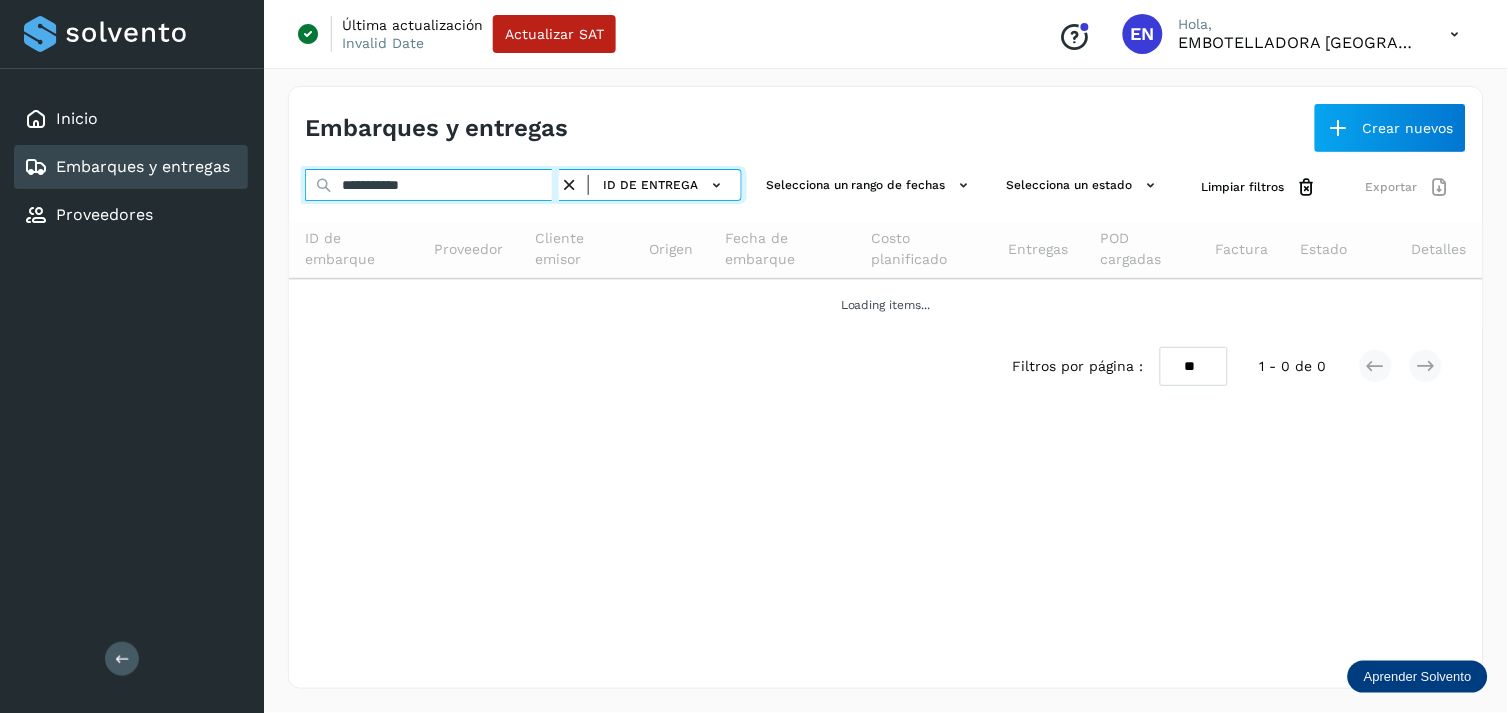 click on "**********" at bounding box center [432, 185] 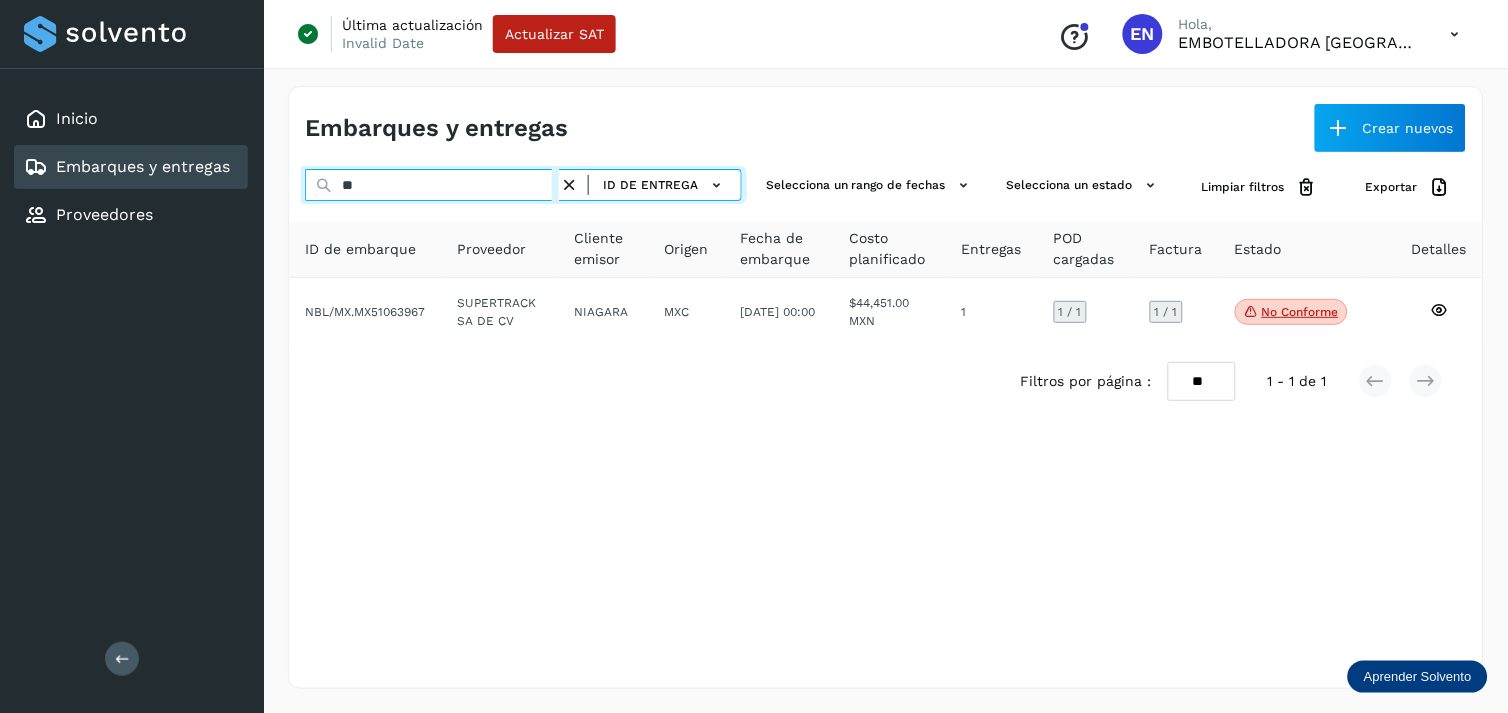 type on "*" 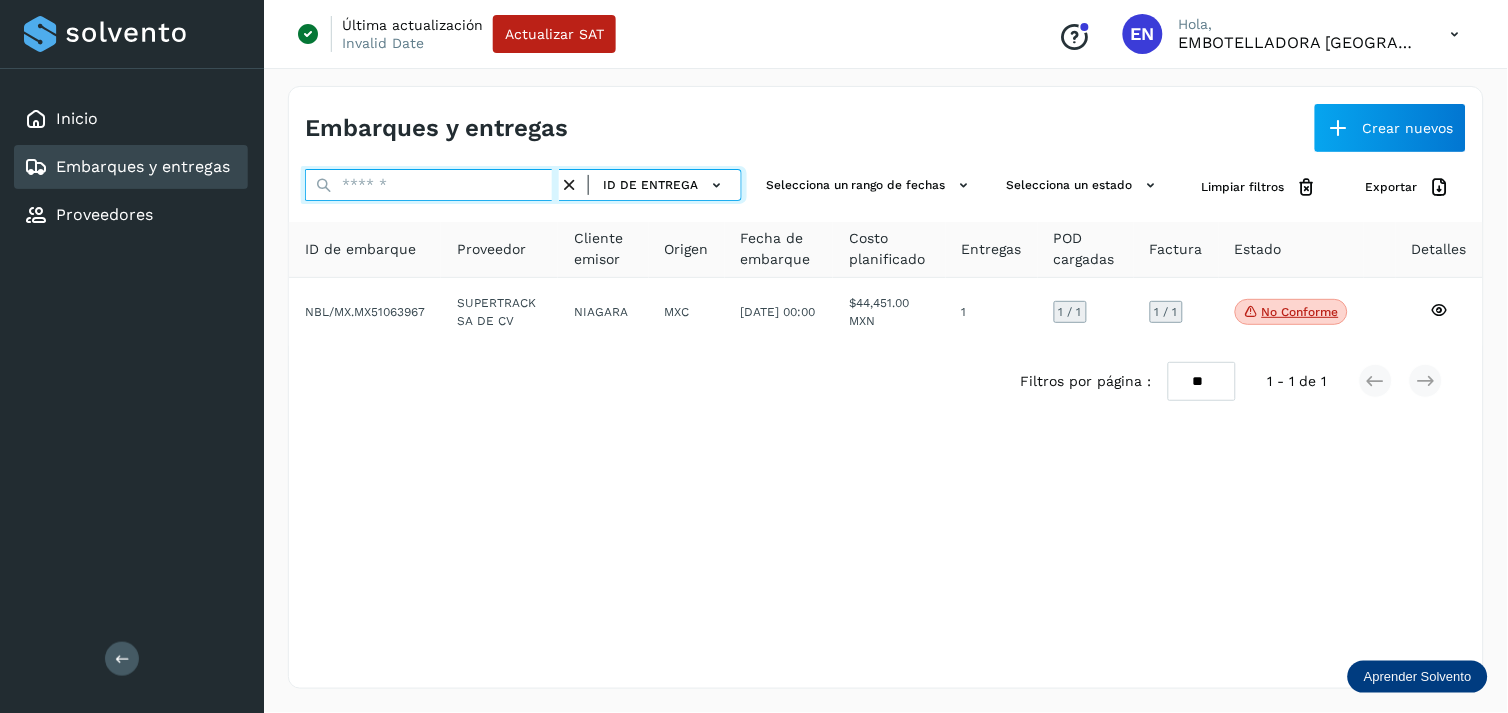 paste on "*********" 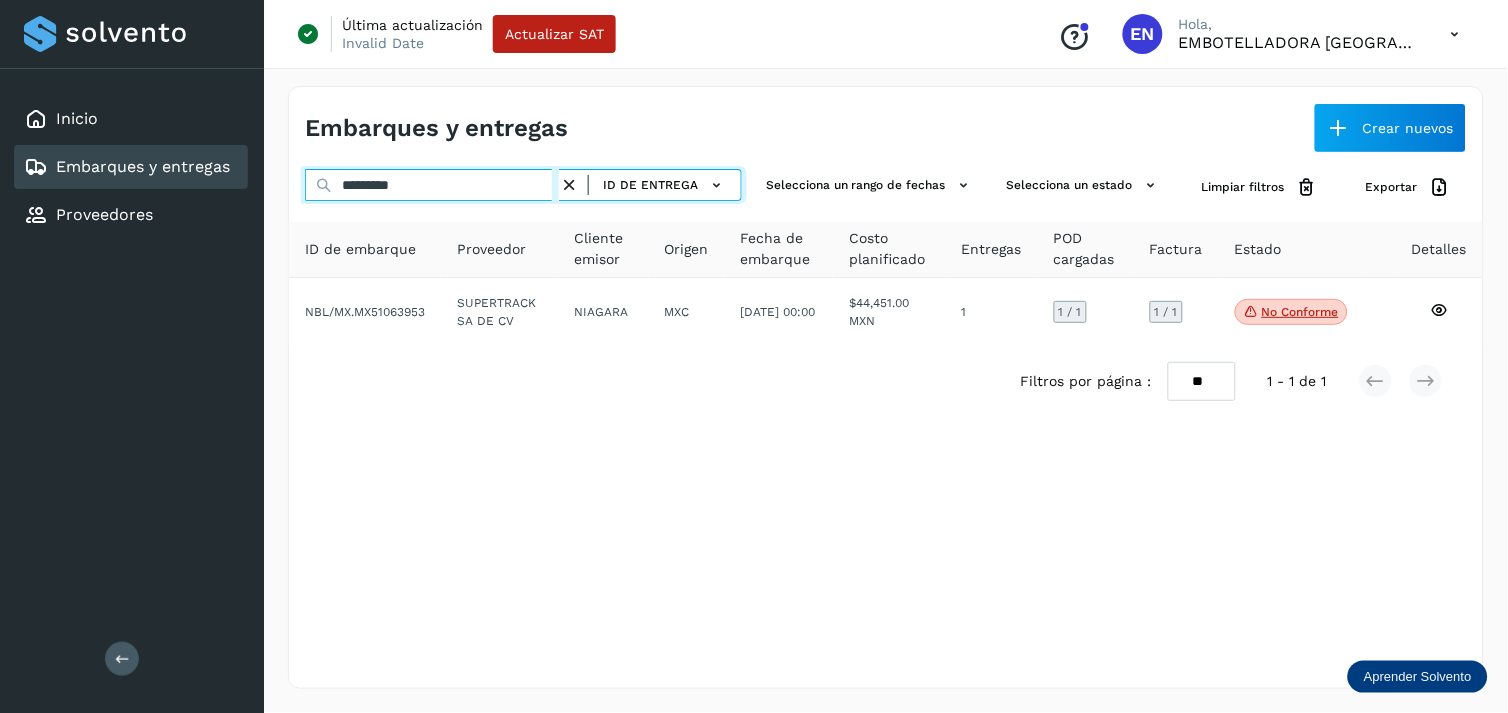 type on "*********" 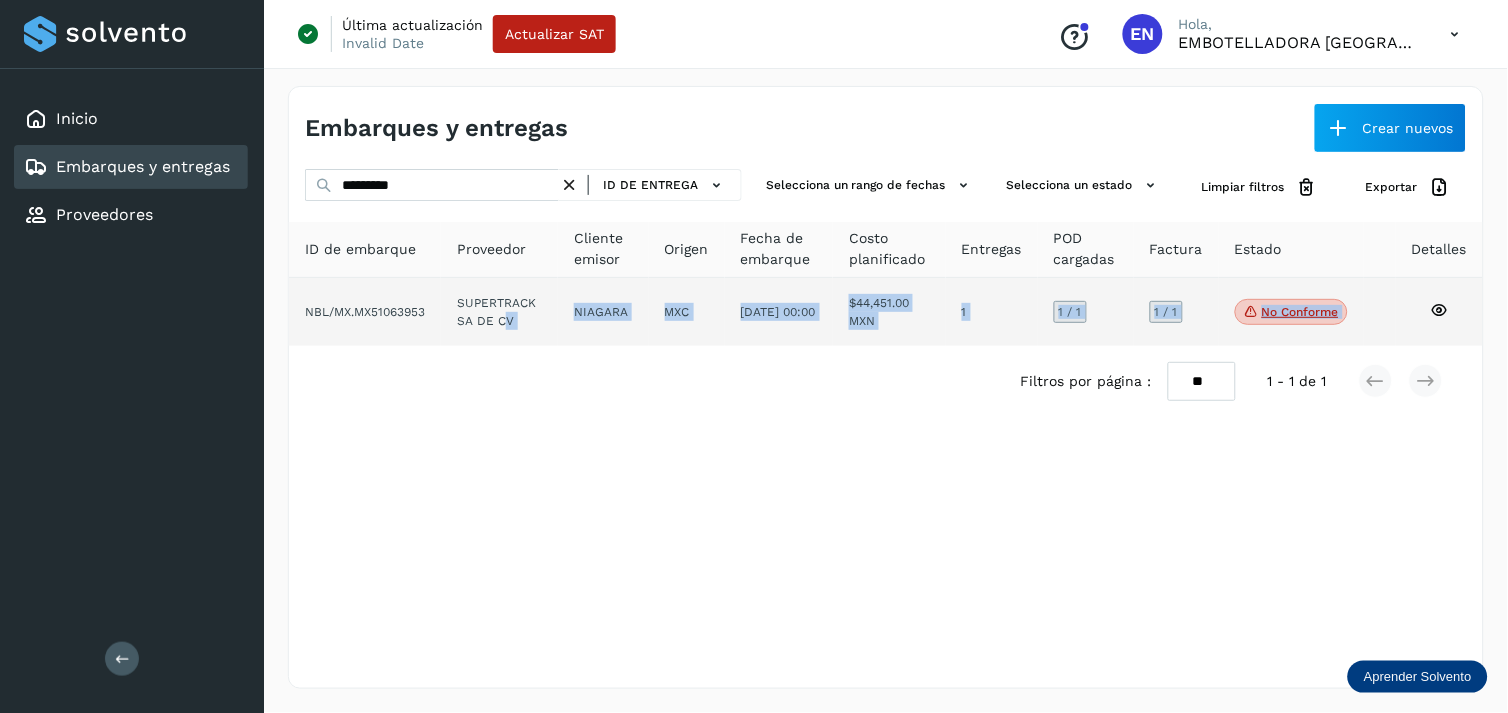 drag, startPoint x: 535, startPoint y: 356, endPoint x: 503, endPoint y: 316, distance: 51.224995 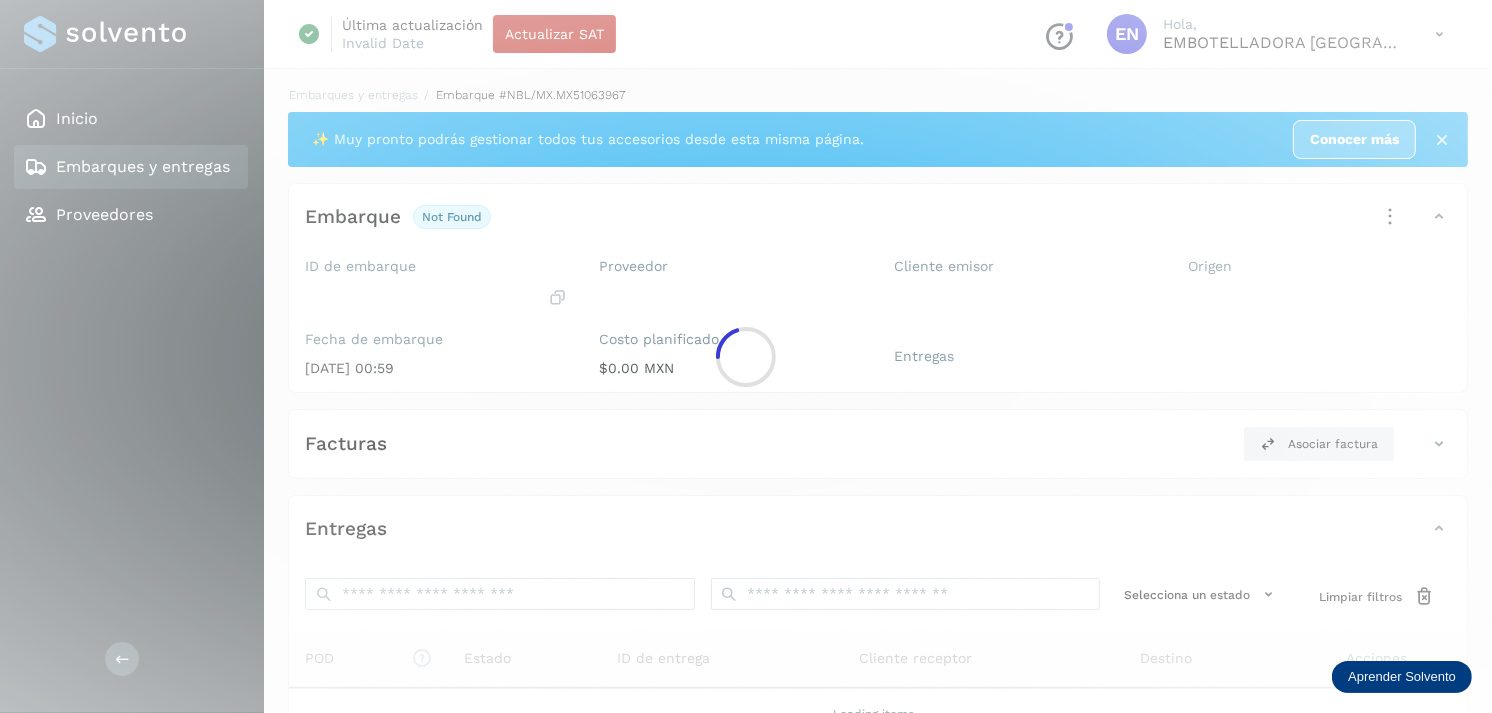 click 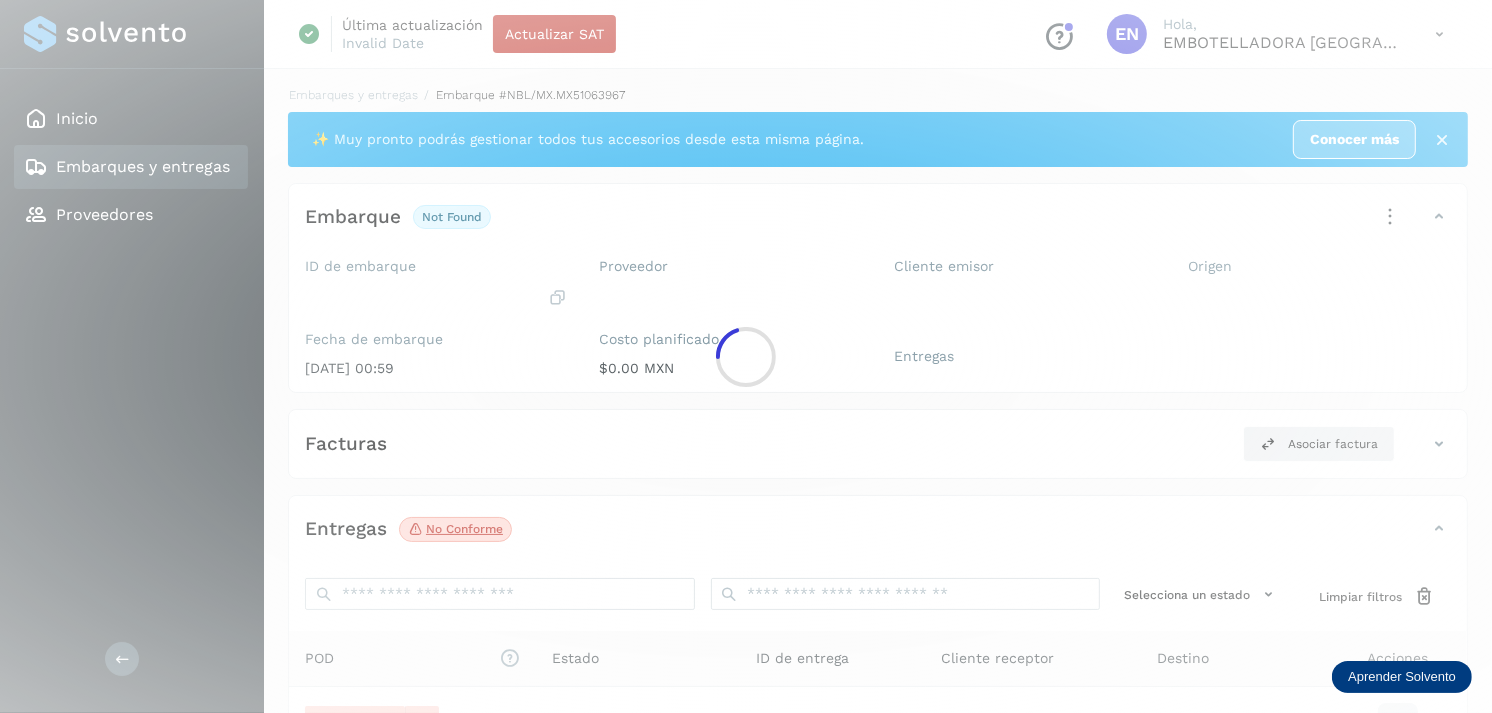 scroll, scrollTop: 241, scrollLeft: 0, axis: vertical 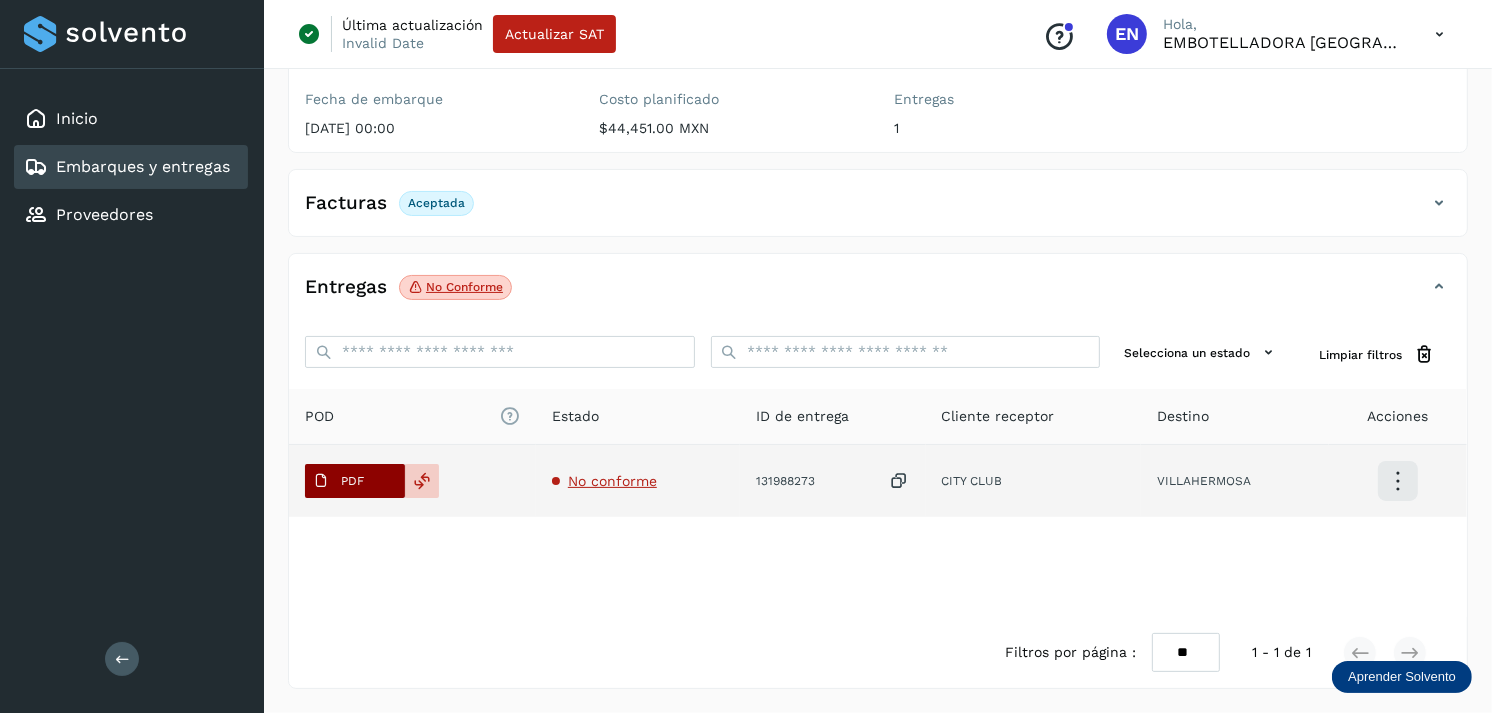 click on "PDF" at bounding box center [352, 481] 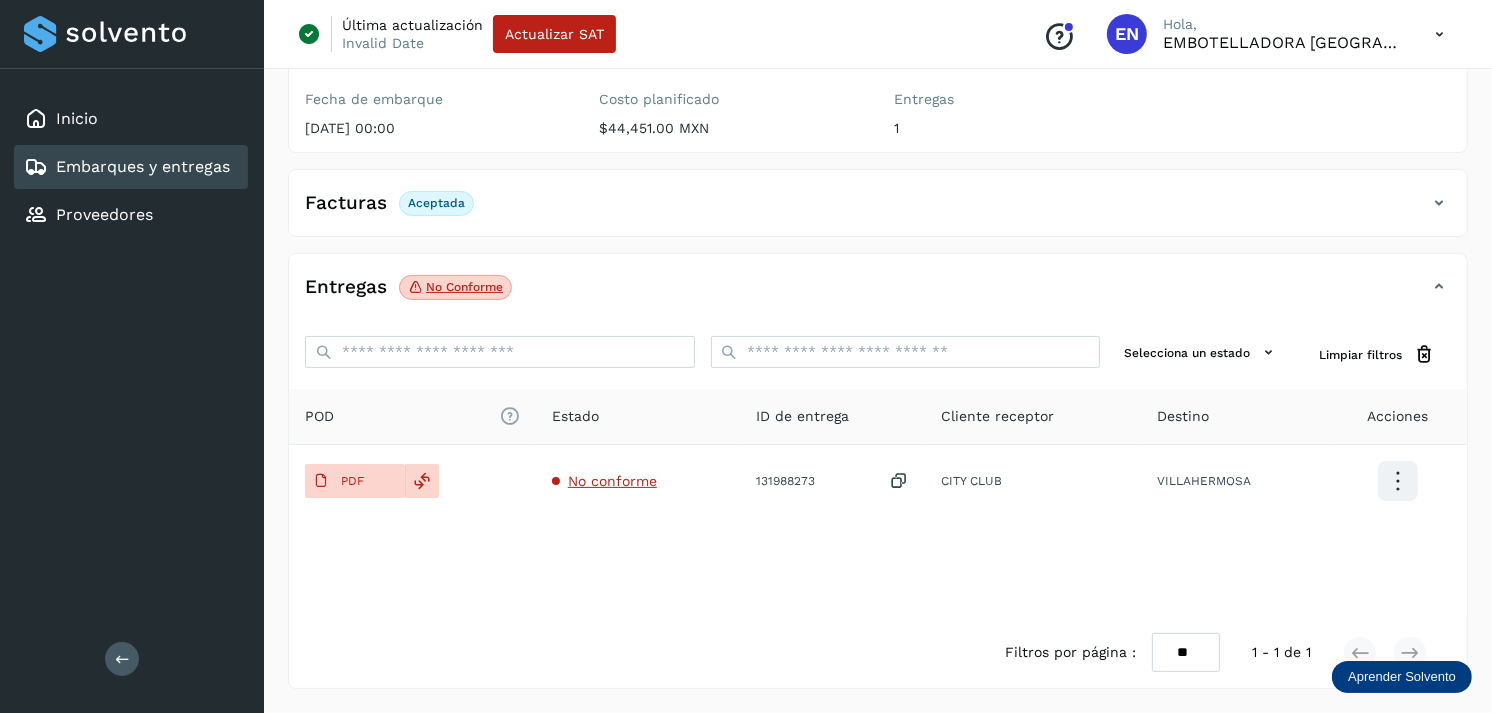 type 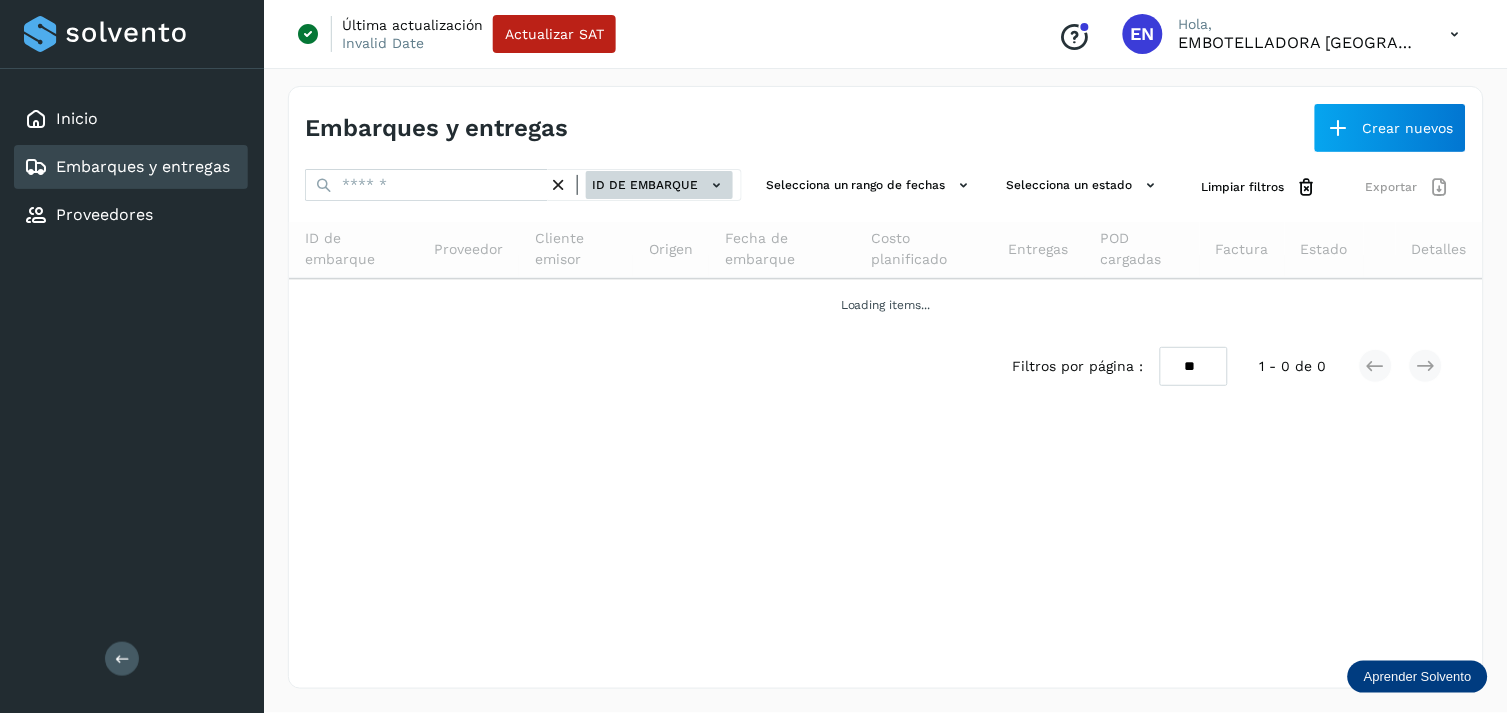 click on "ID de embarque" at bounding box center (659, 185) 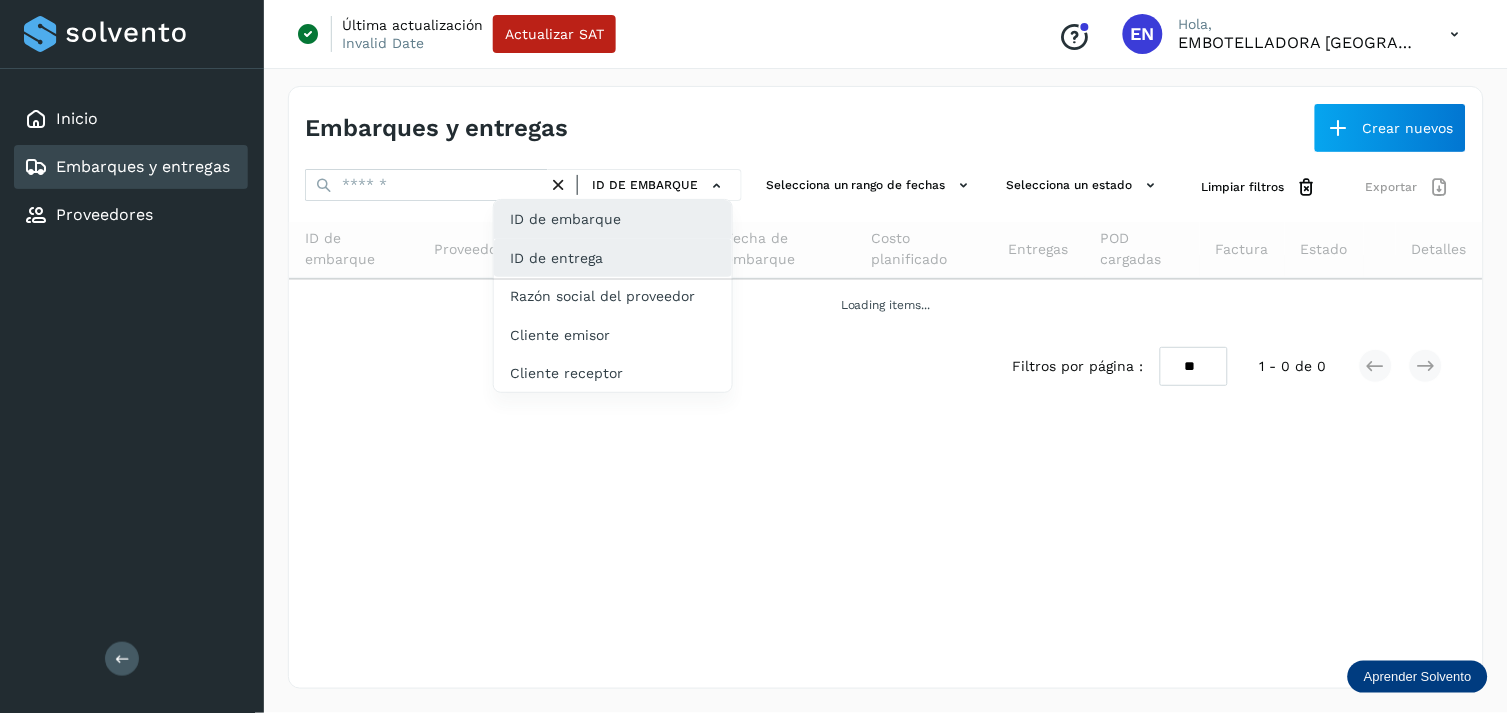 click on "ID de entrega" 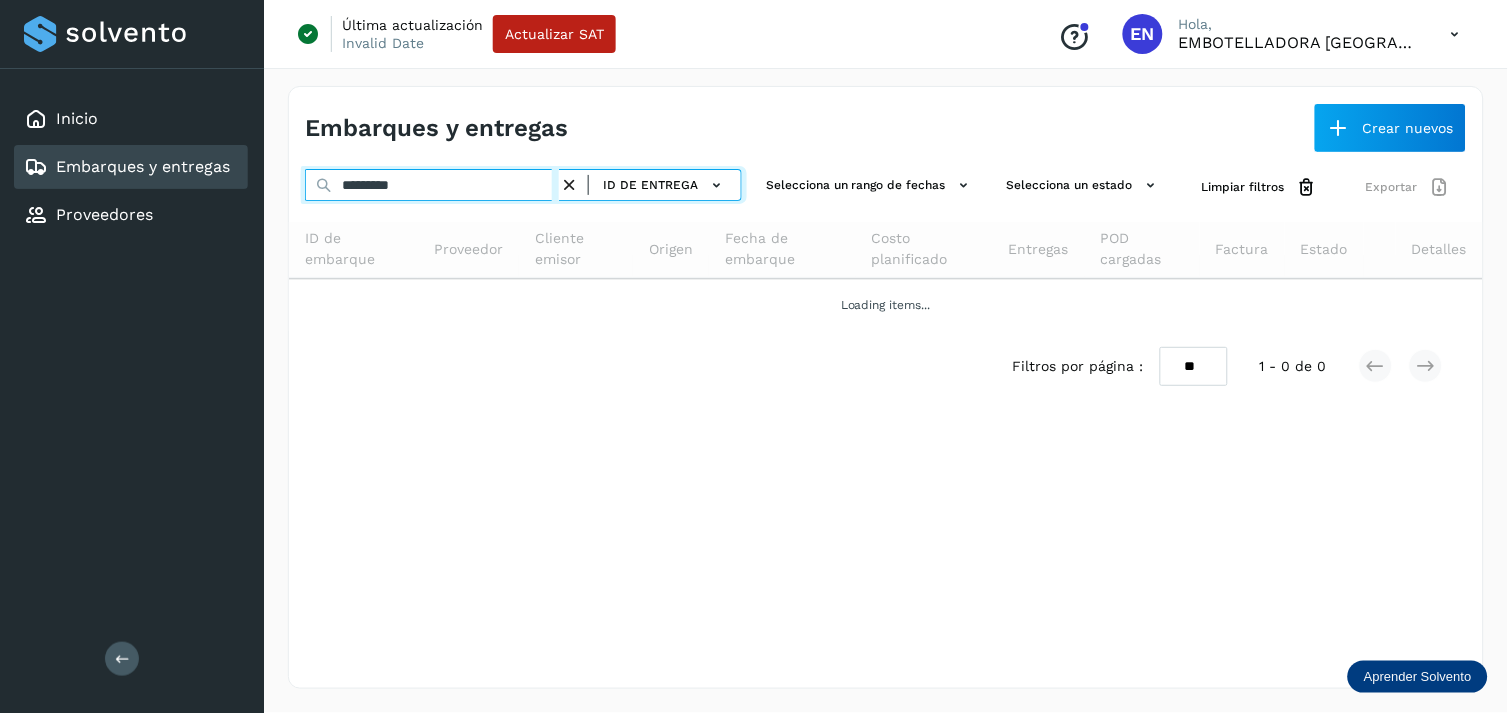 click on "*********" at bounding box center [432, 185] 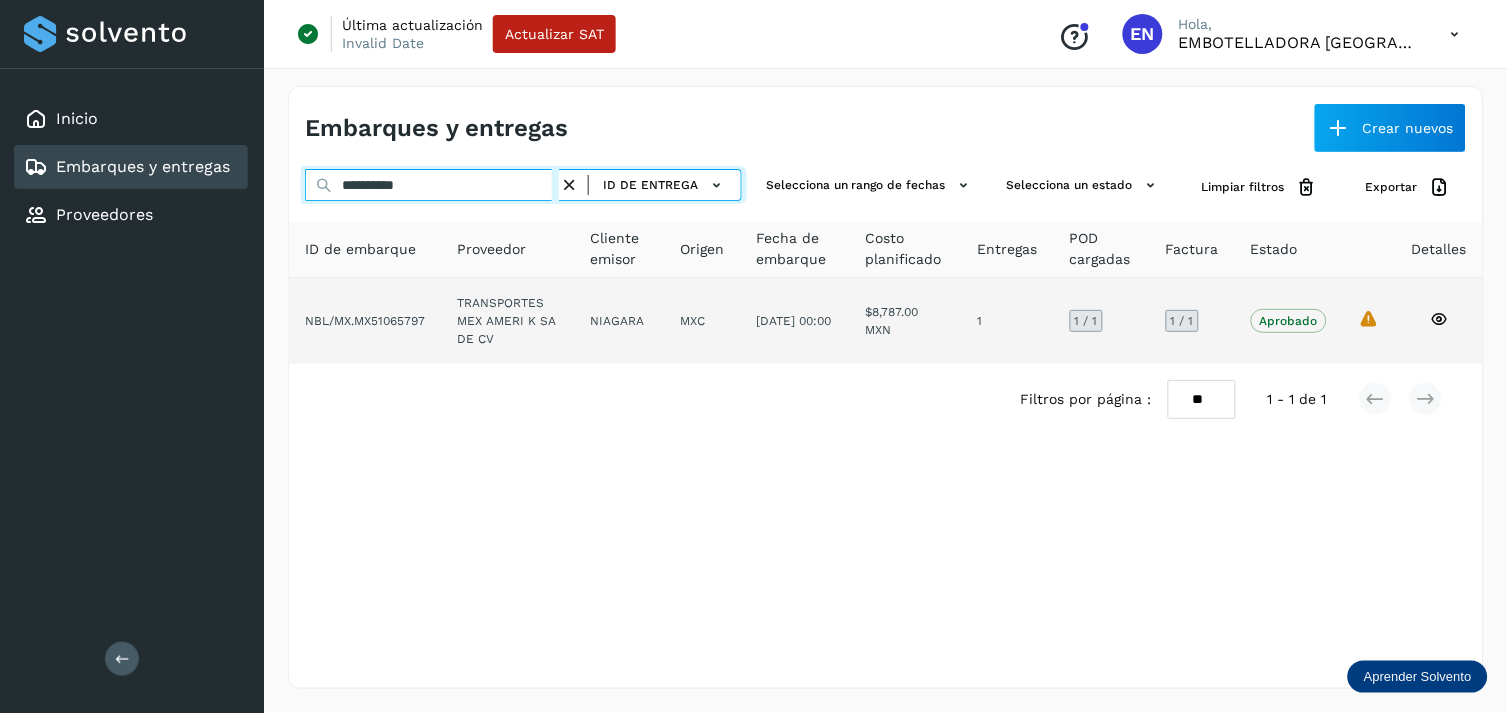 type on "**********" 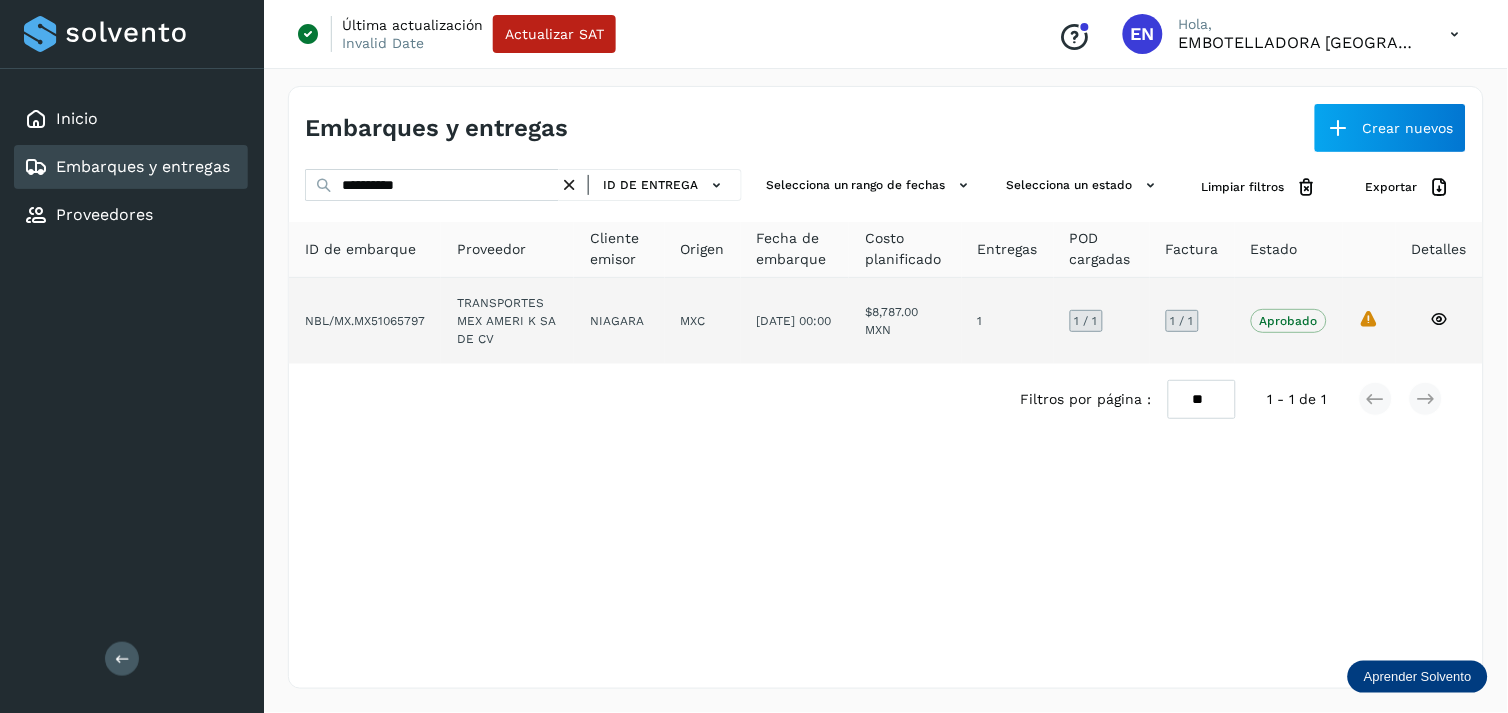 click on "MXC" 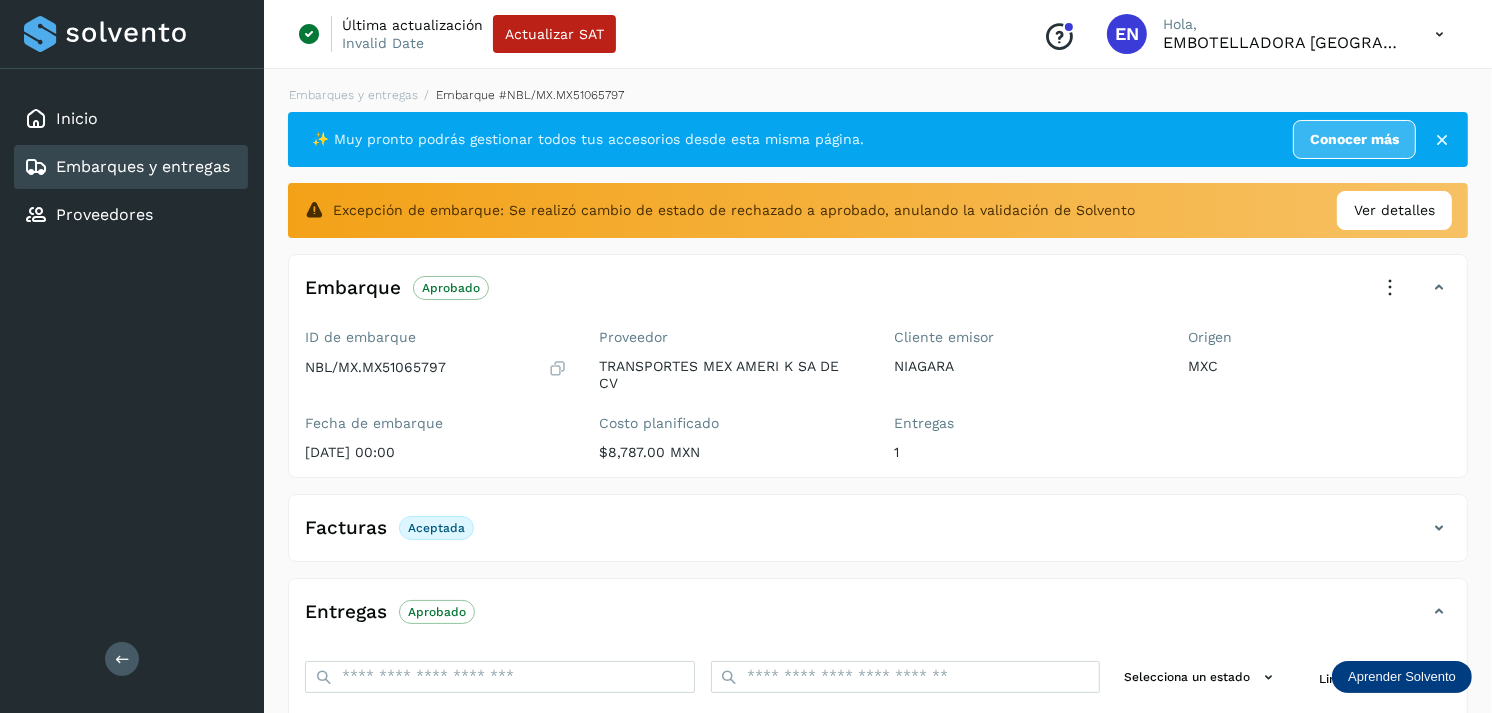 scroll, scrollTop: 325, scrollLeft: 0, axis: vertical 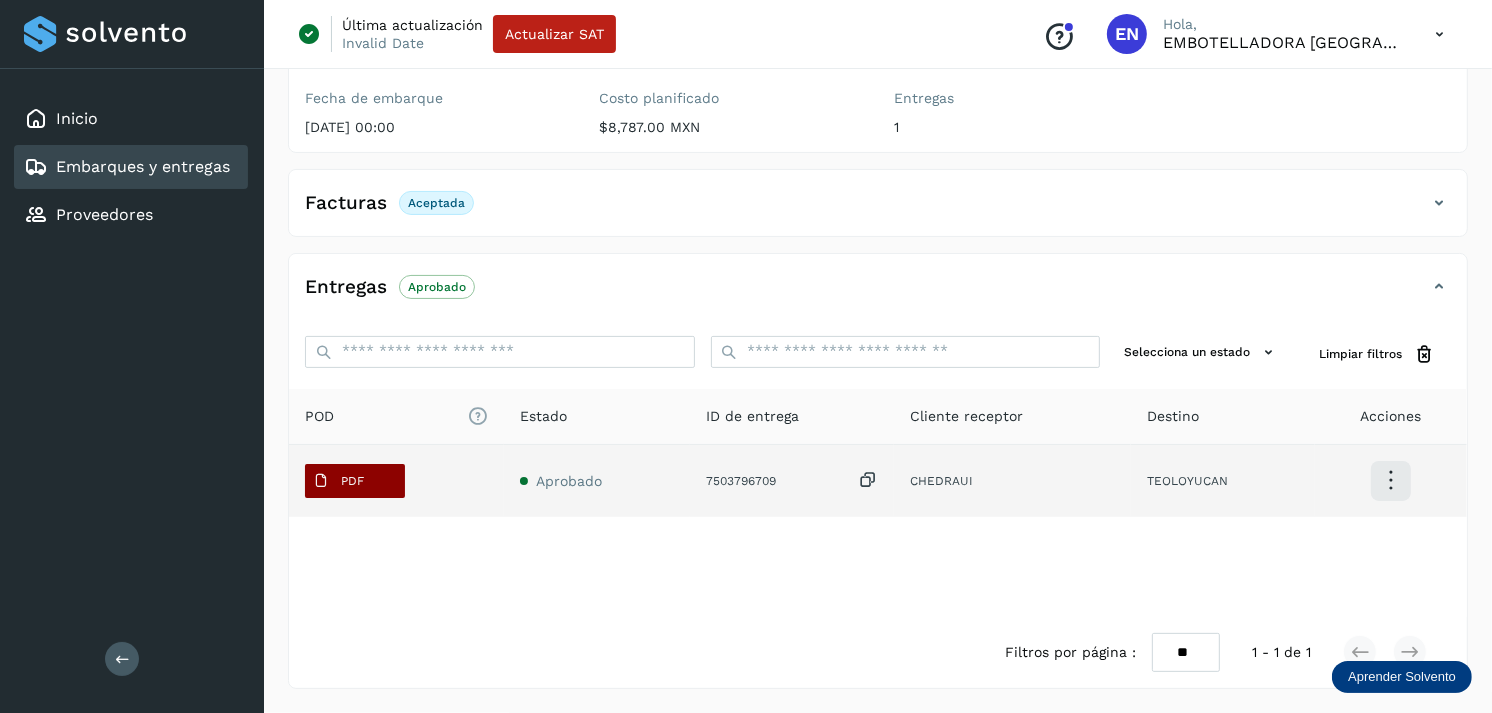 click on "PDF" at bounding box center (355, 481) 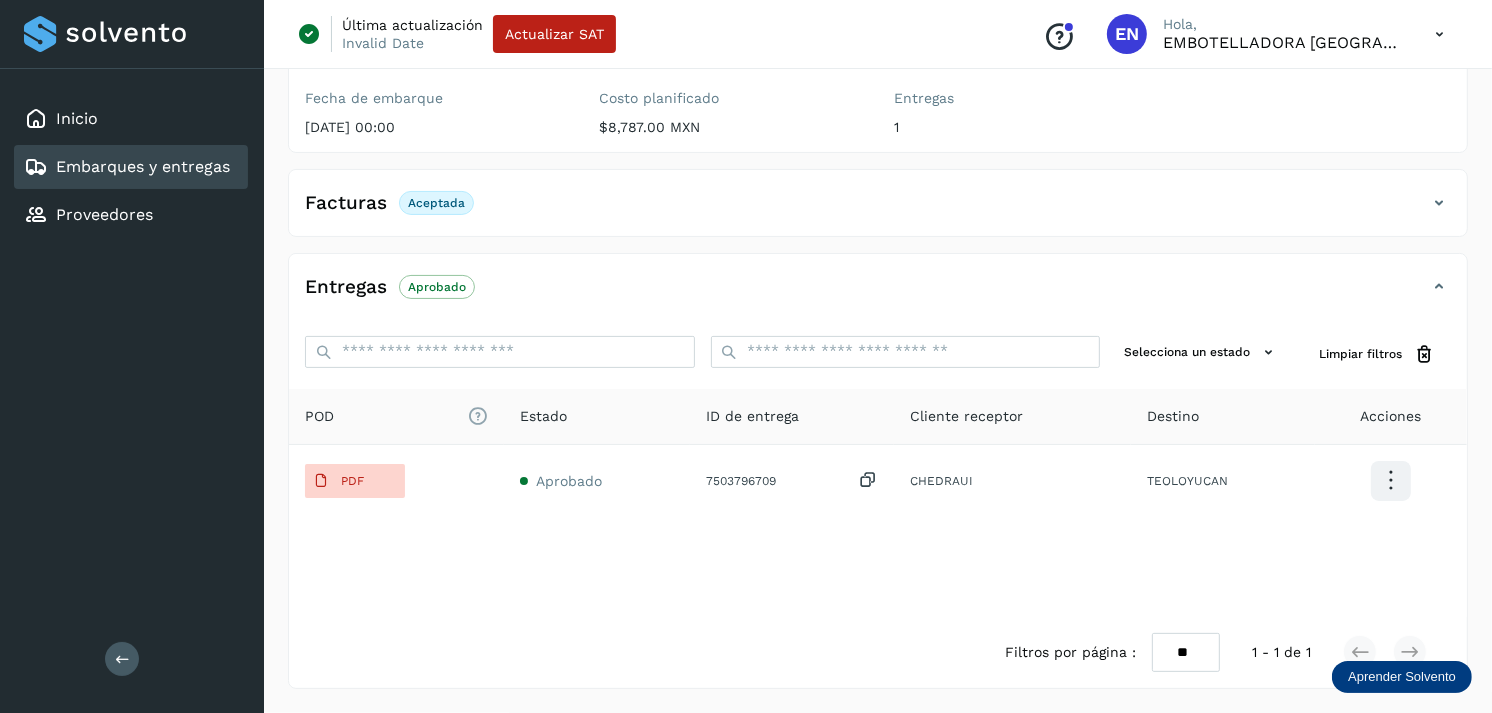 type 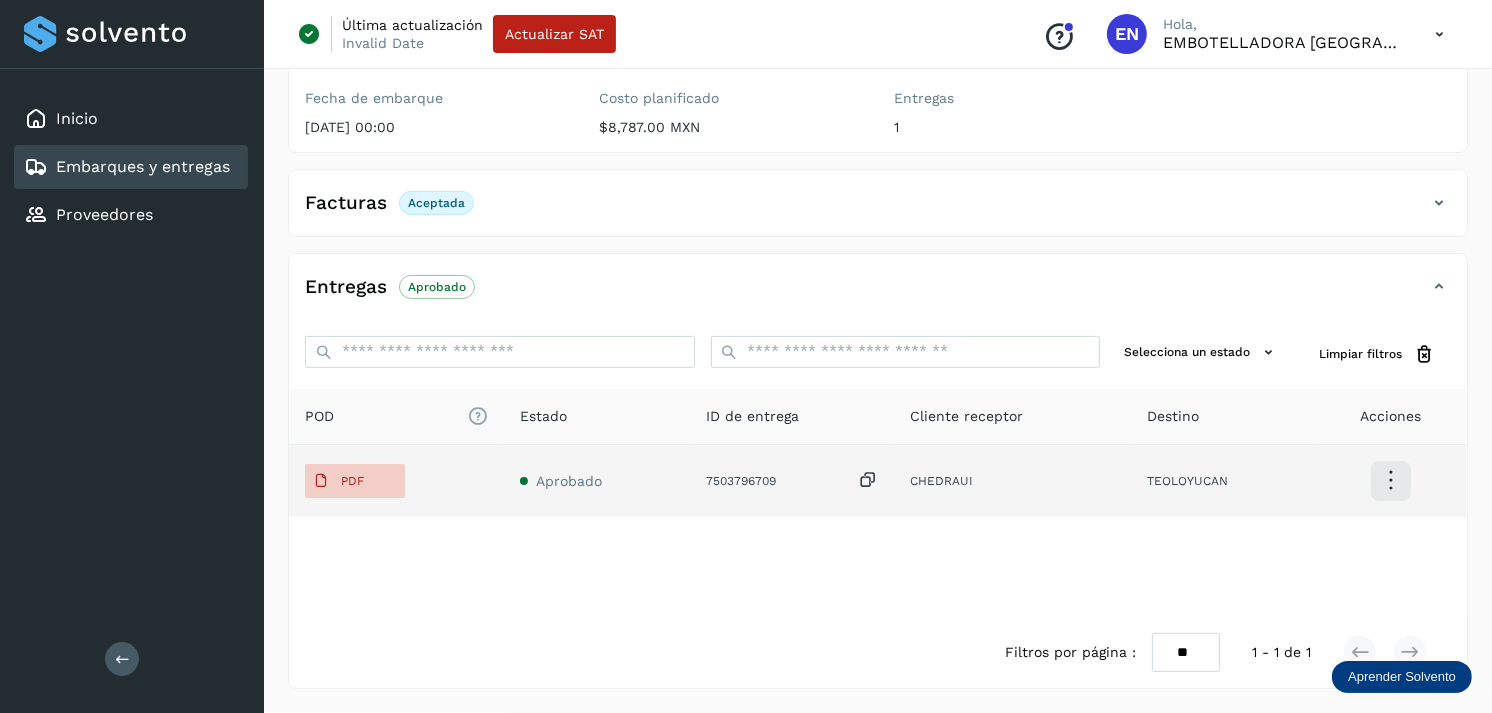 click on "7503796709" 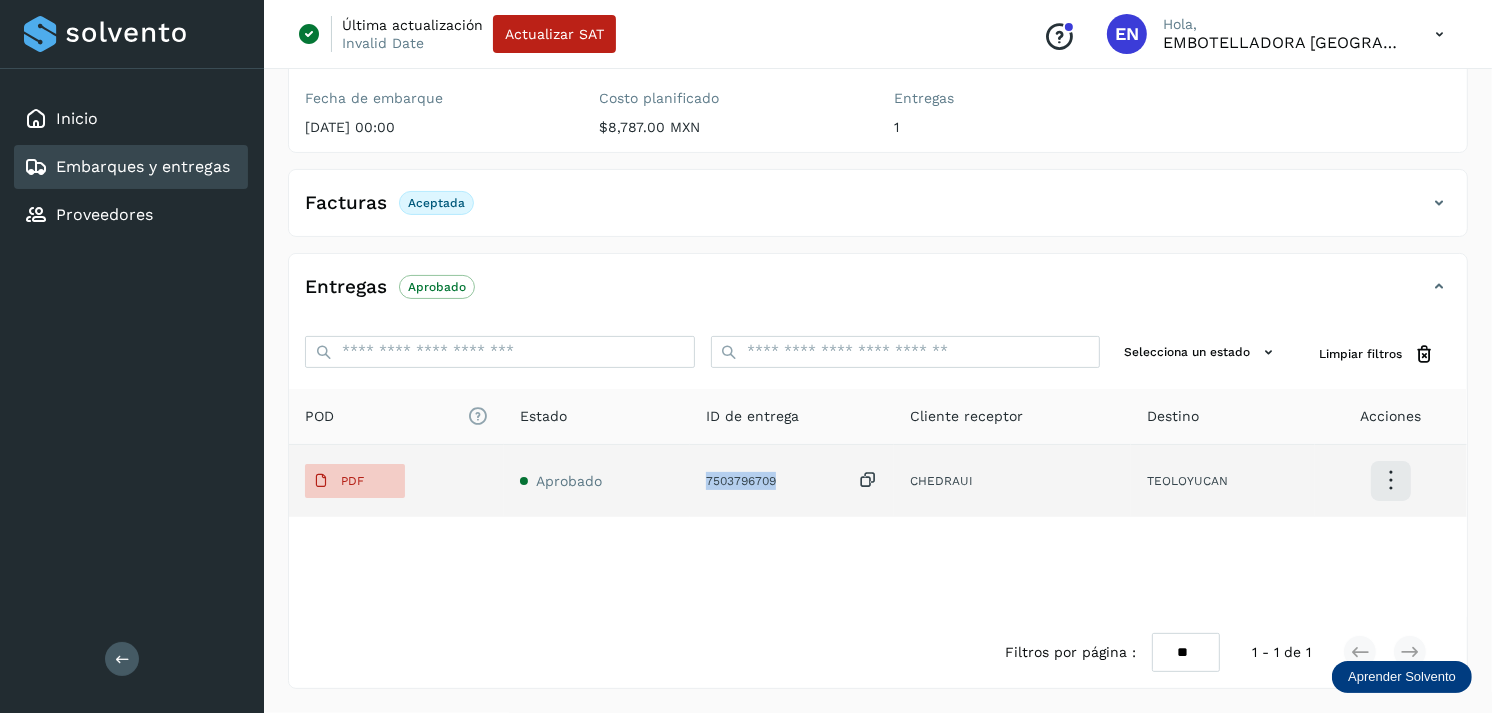 click on "7503796709" 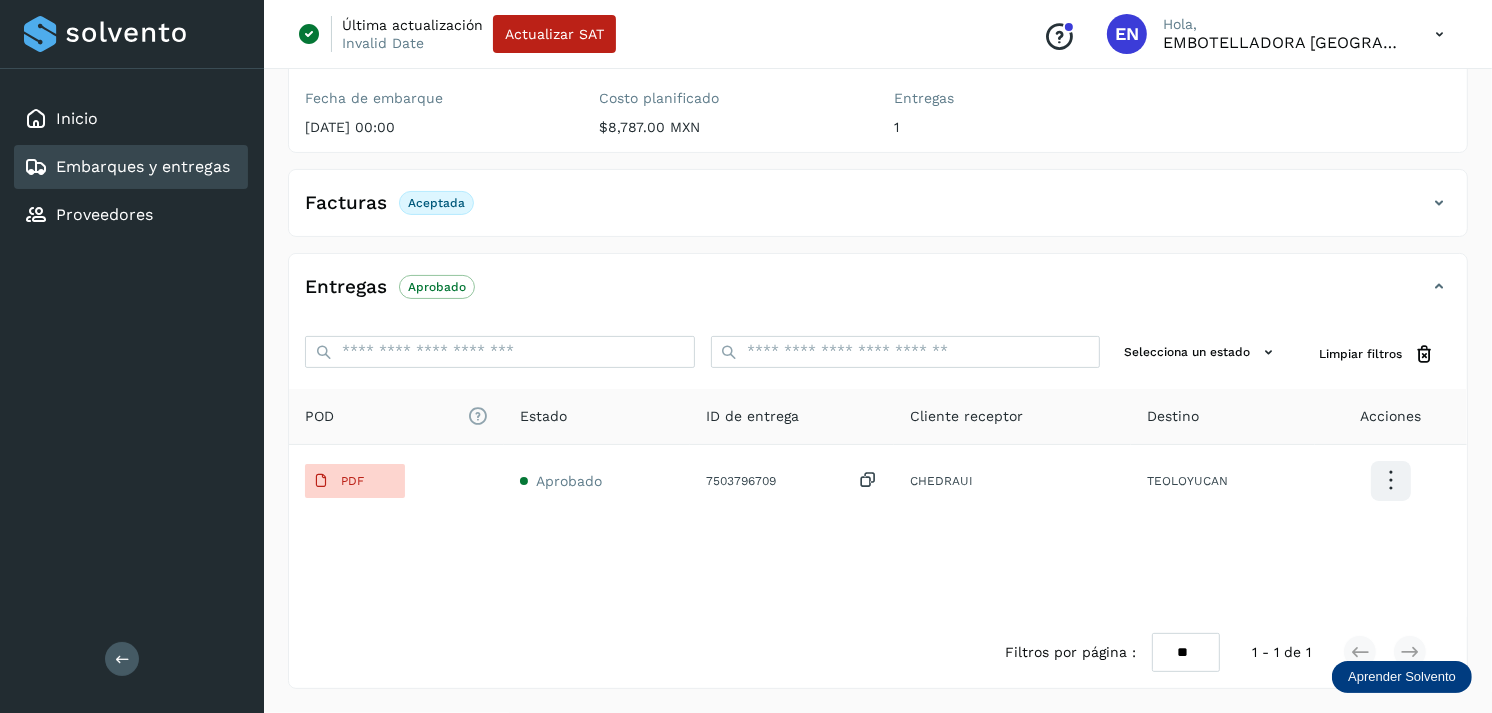 click on "Embarques y entregas" 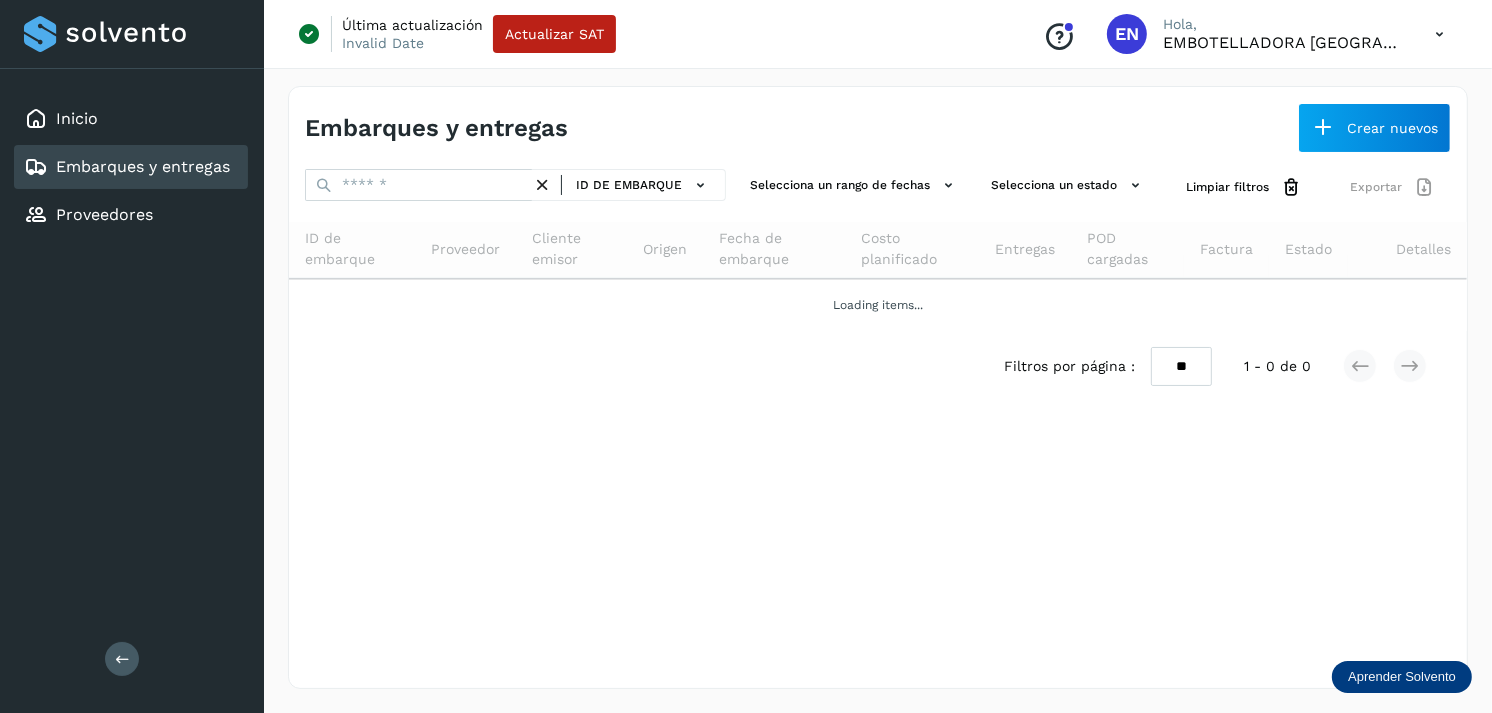 scroll, scrollTop: 0, scrollLeft: 0, axis: both 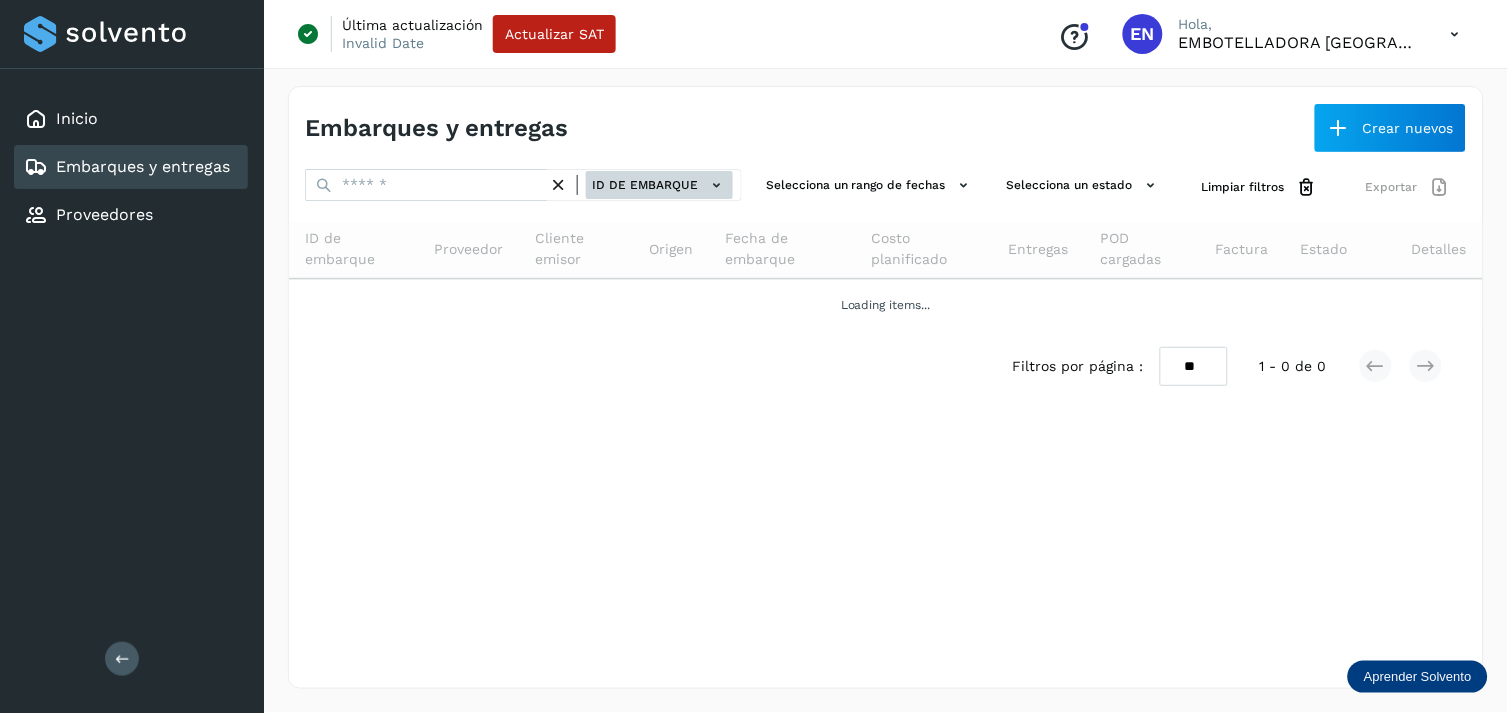 click on "ID de embarque" 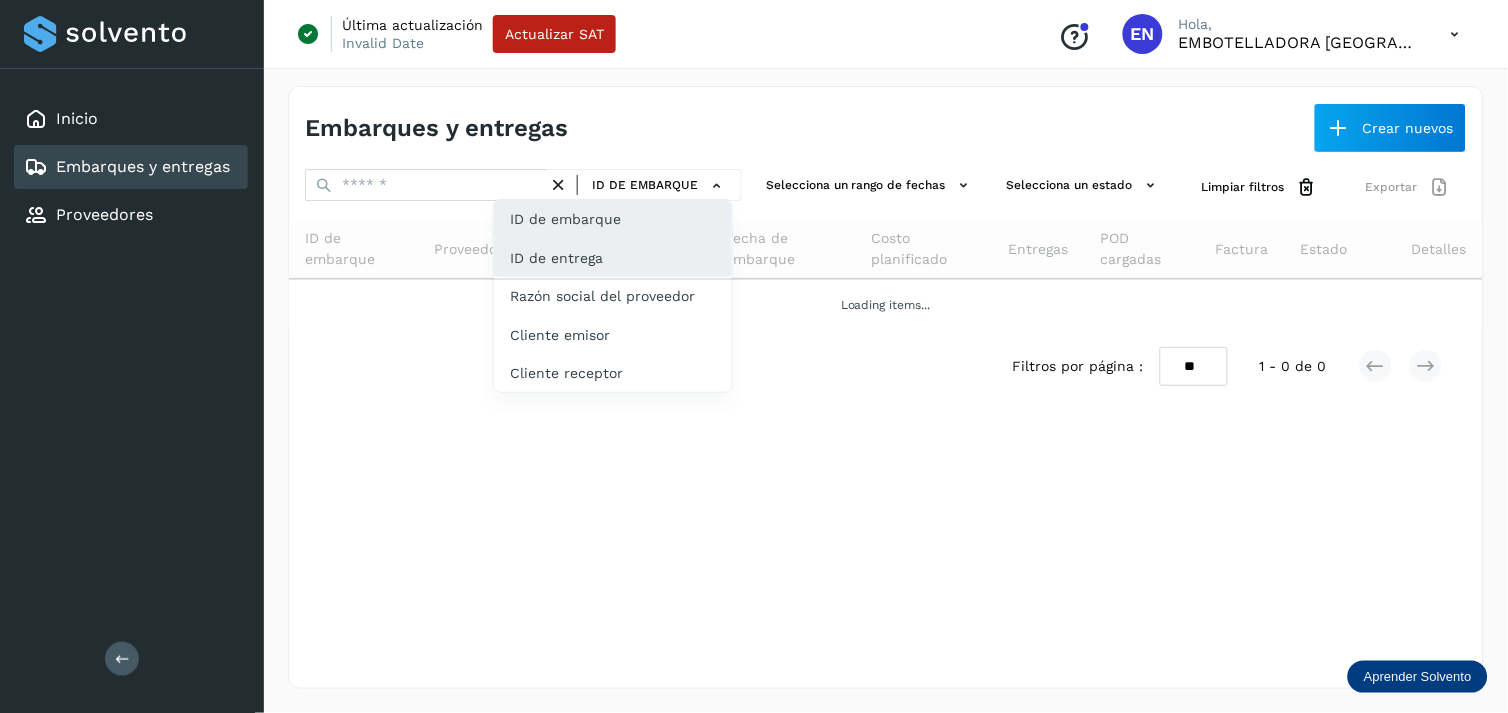 click on "ID de entrega" 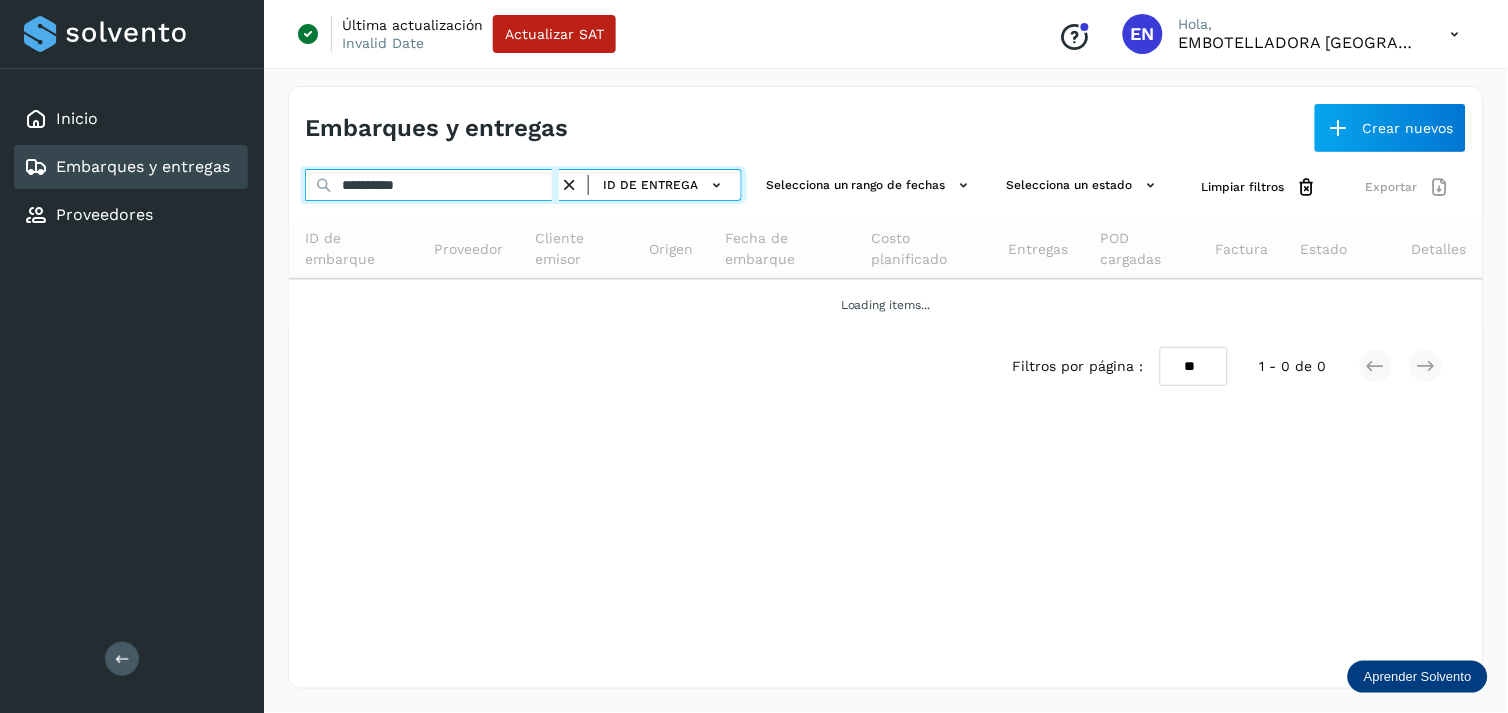 click on "**********" at bounding box center (432, 185) 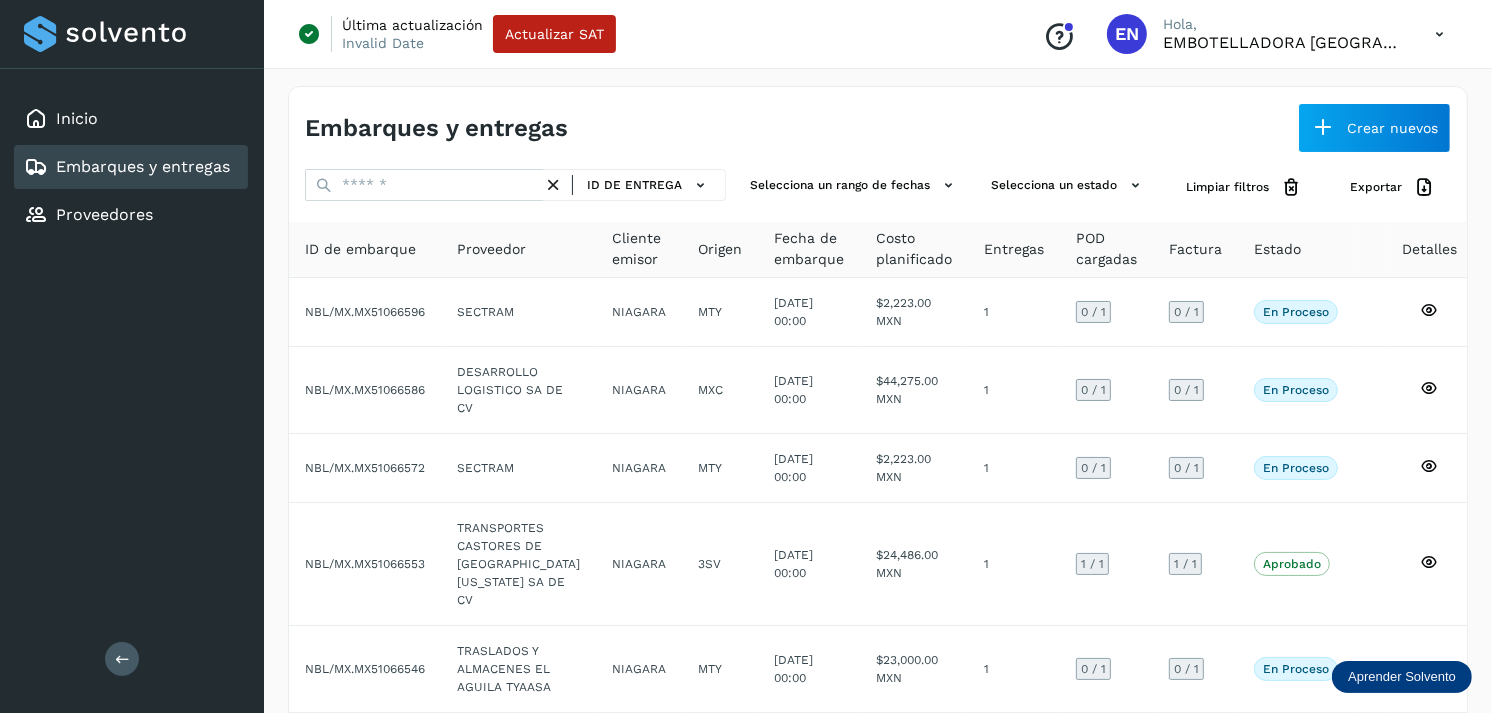 click on "Inicio Embarques y entregas Proveedores" at bounding box center (132, 167) 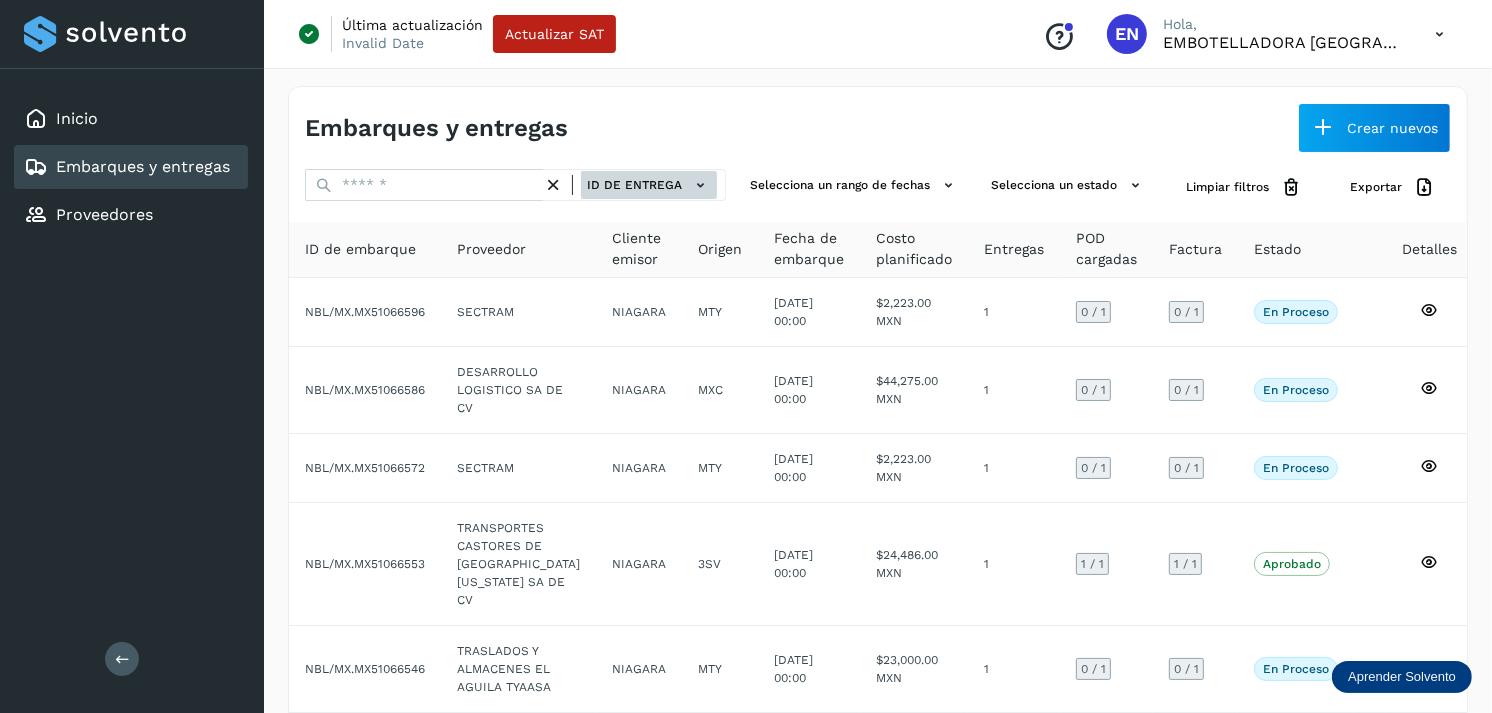 click on "ID de entrega" 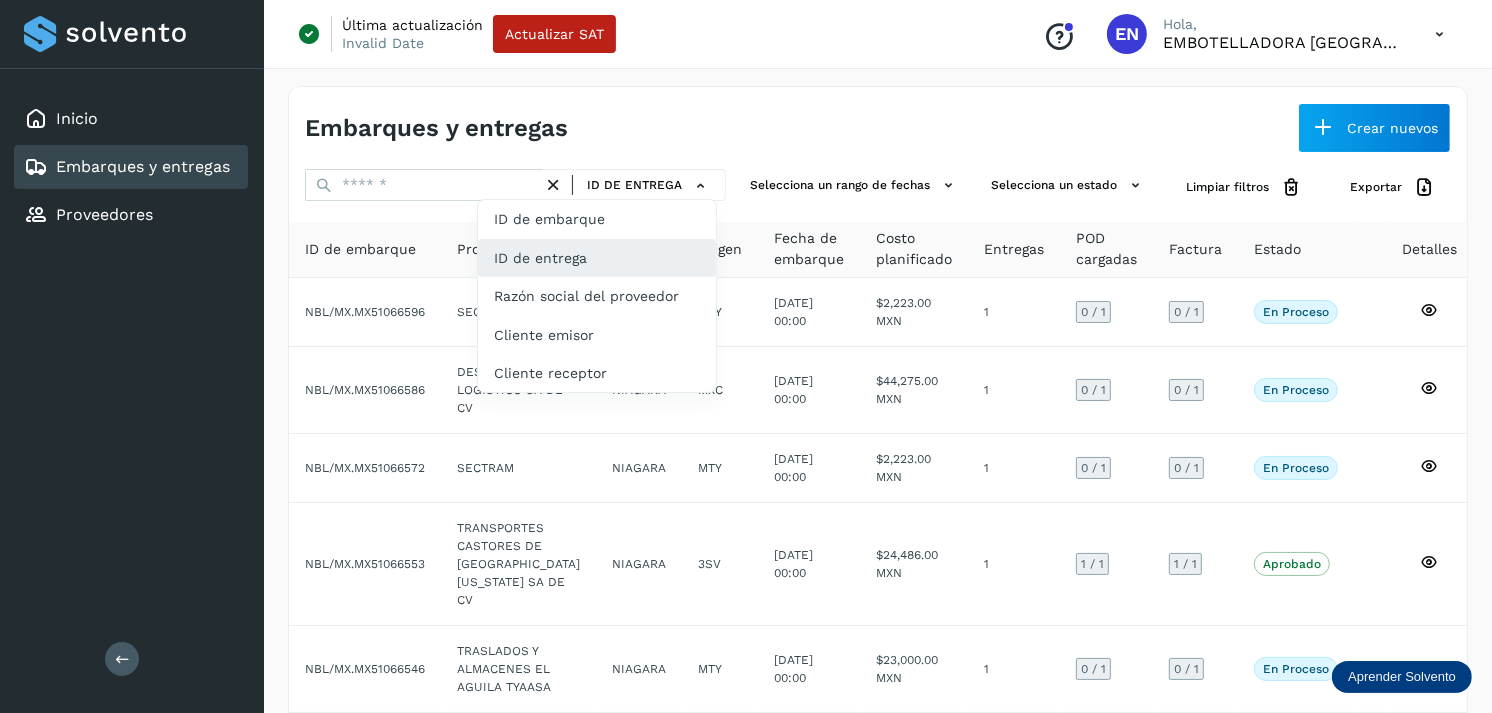 click on "ID de entrega" 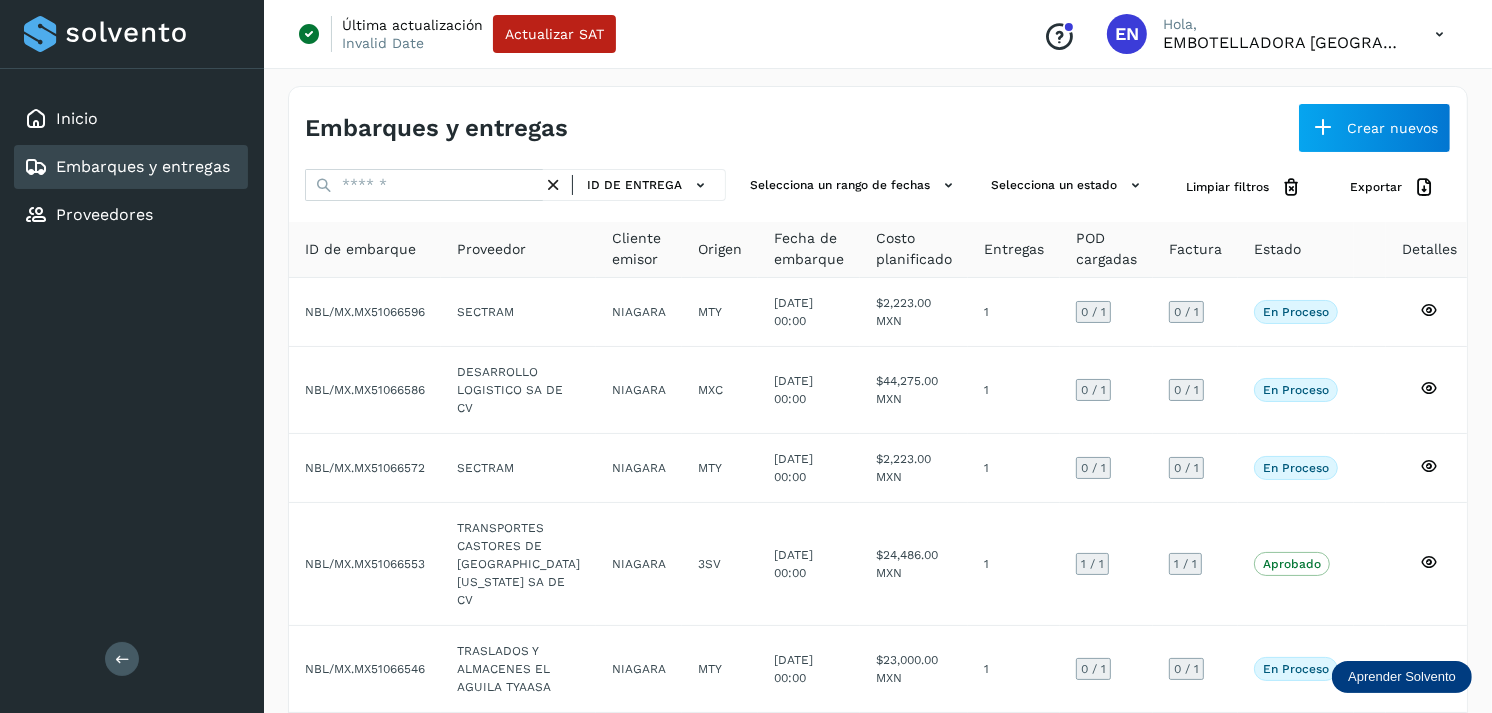 drag, startPoint x: 433, startPoint y: 162, endPoint x: 371, endPoint y: 182, distance: 65.14599 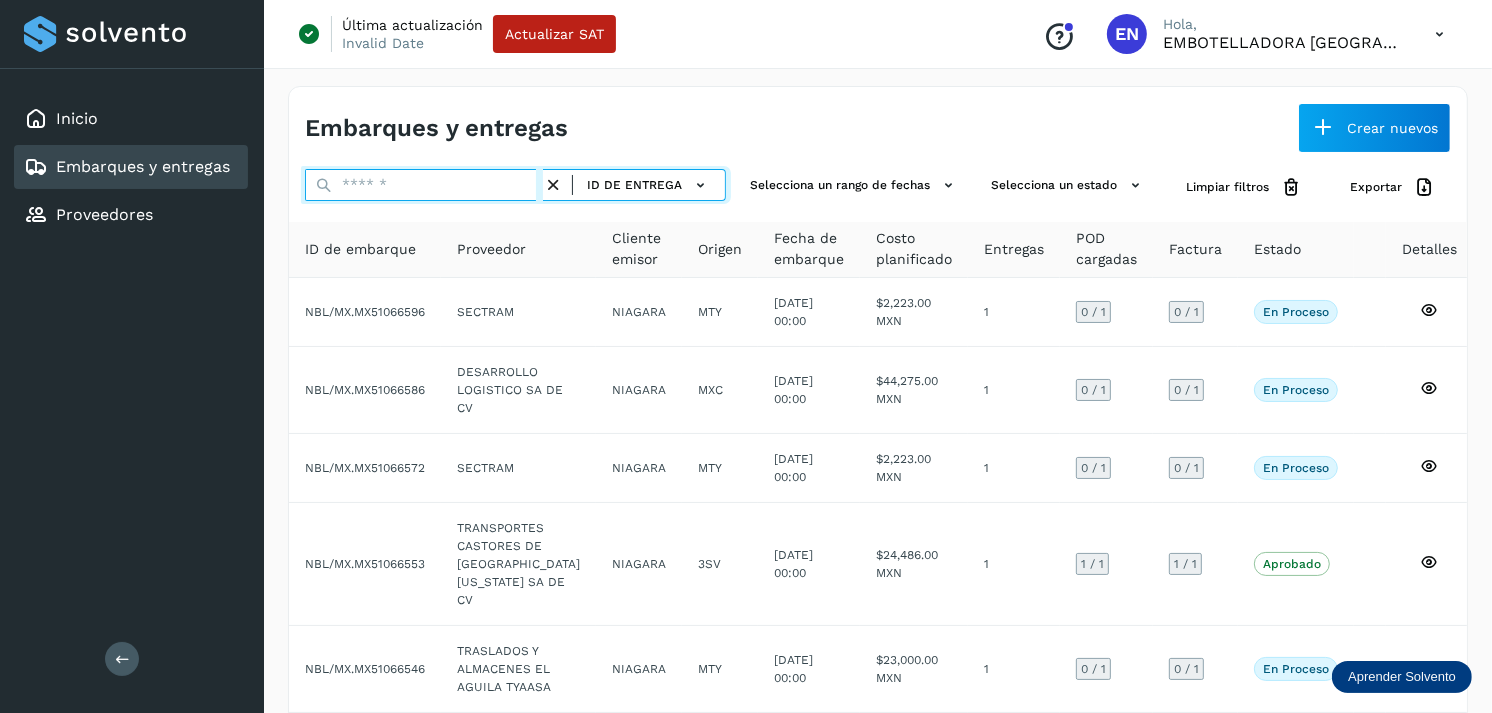 click at bounding box center [424, 185] 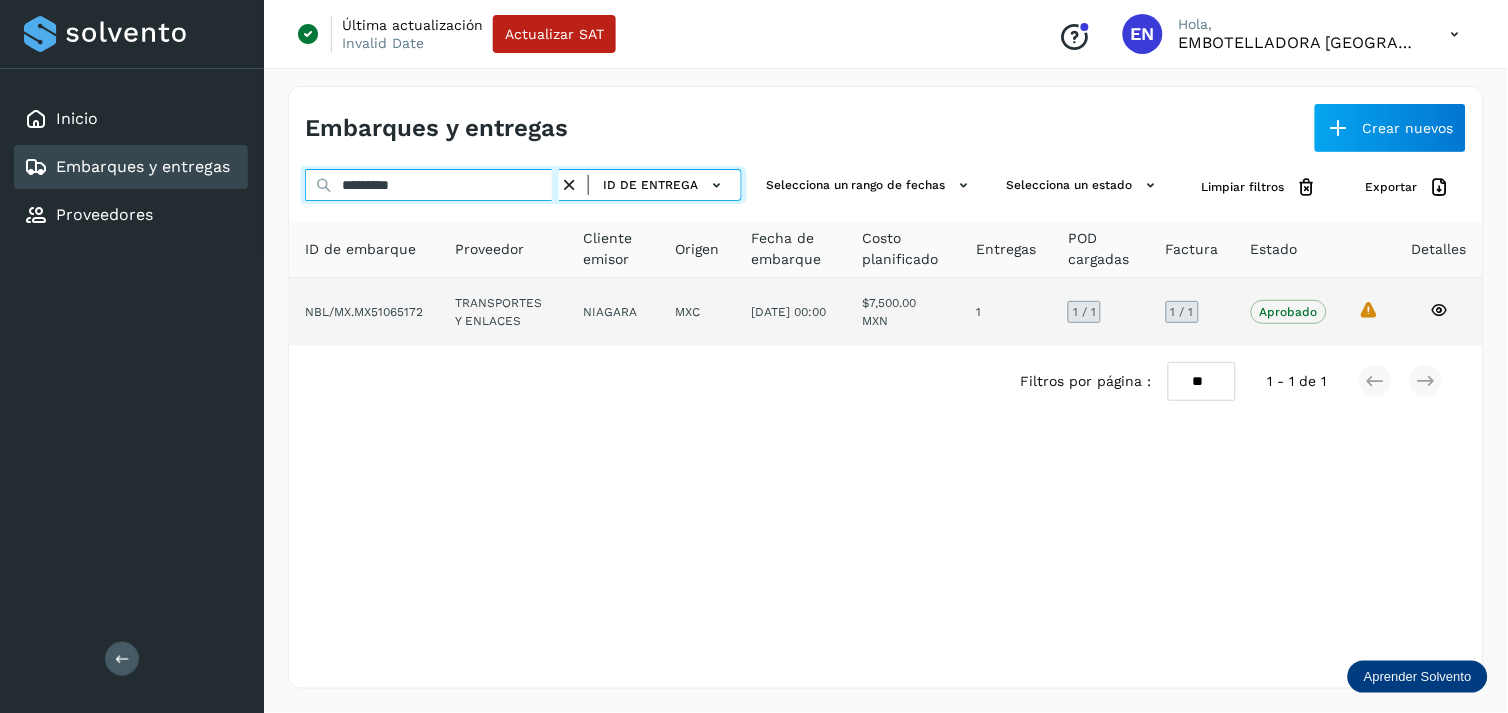 type on "*********" 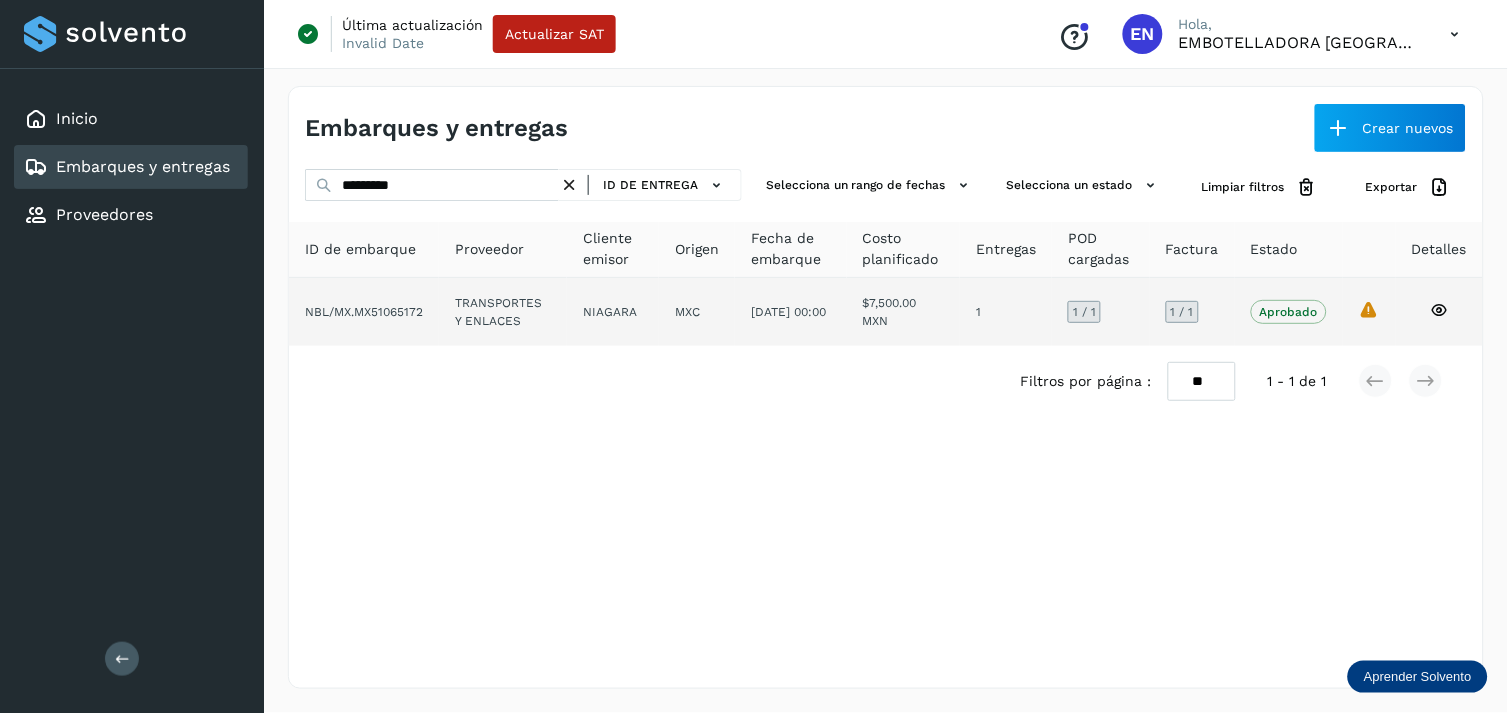 click on "NBL/MX.MX51065172" 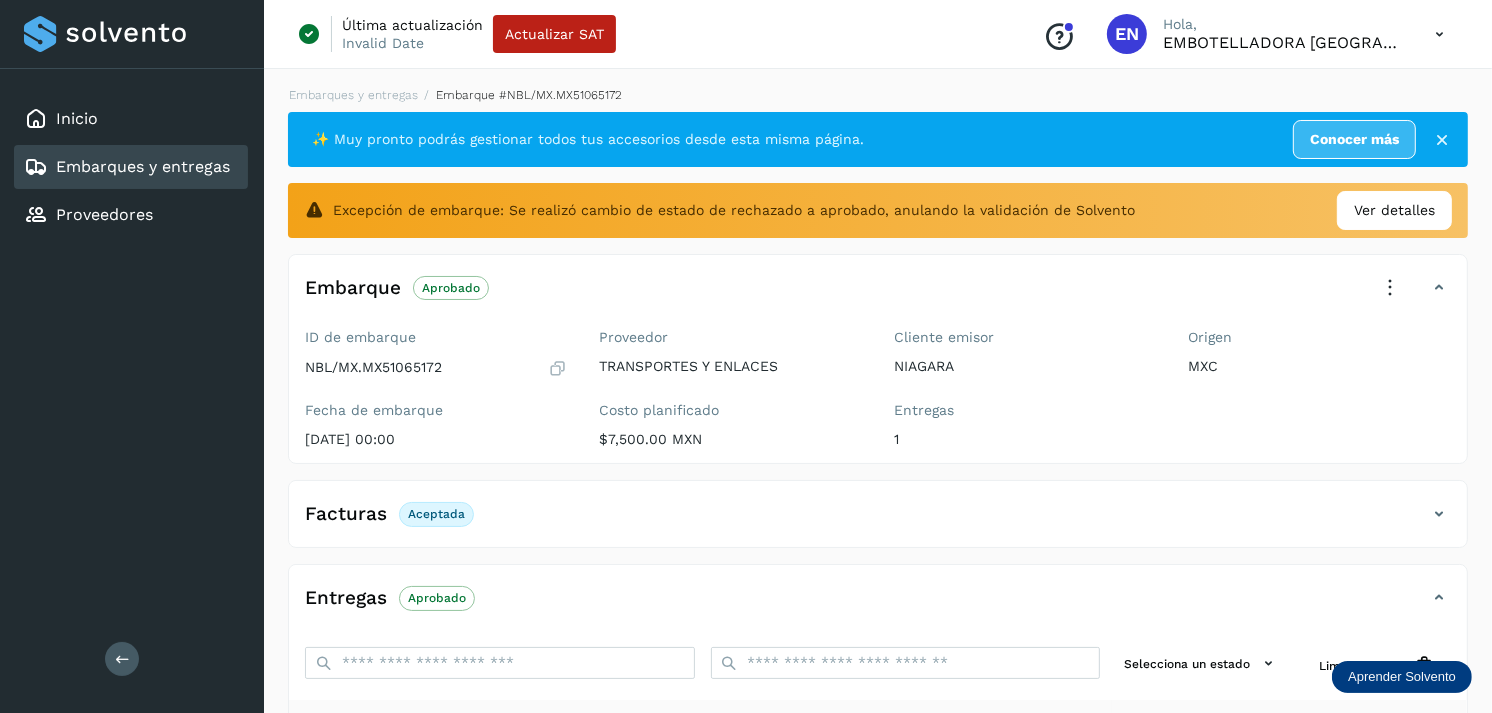 scroll, scrollTop: 312, scrollLeft: 0, axis: vertical 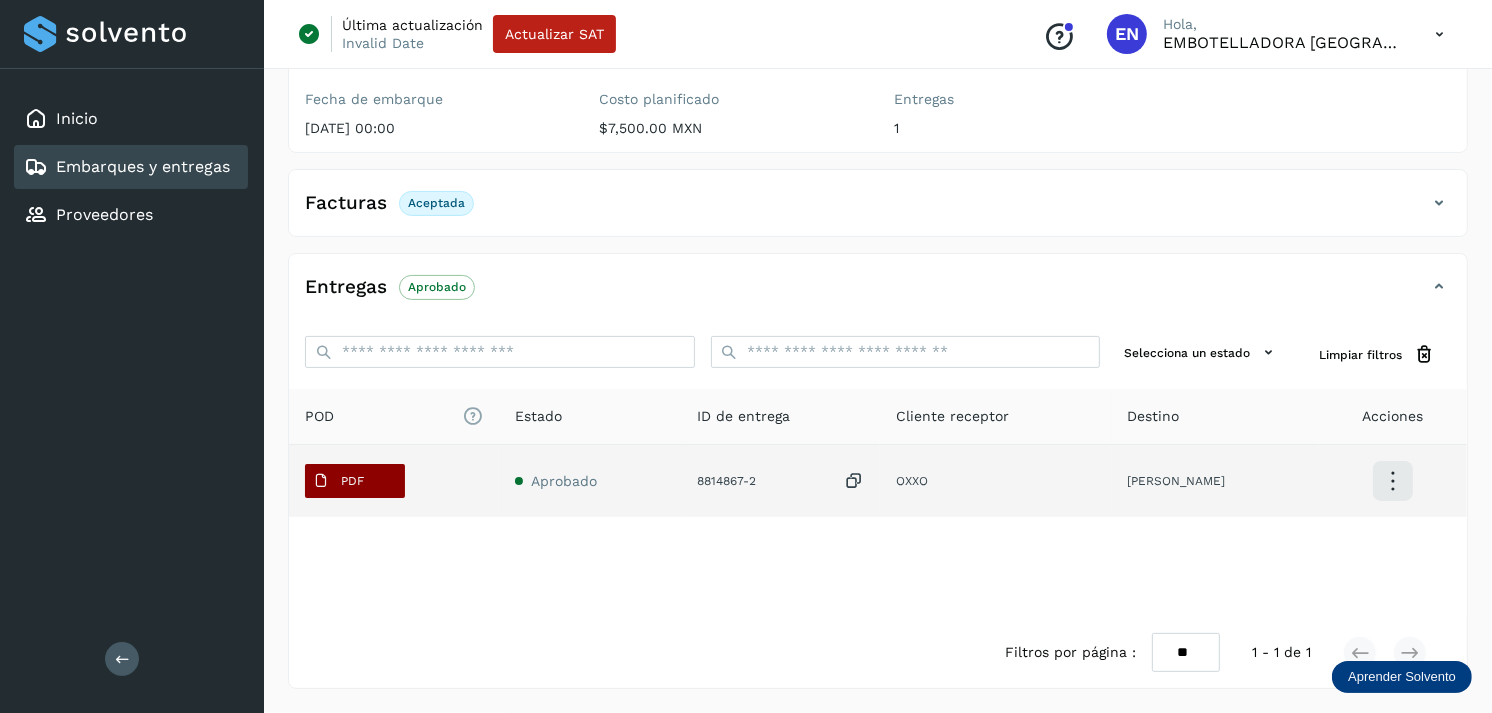 click on "PDF" at bounding box center (352, 481) 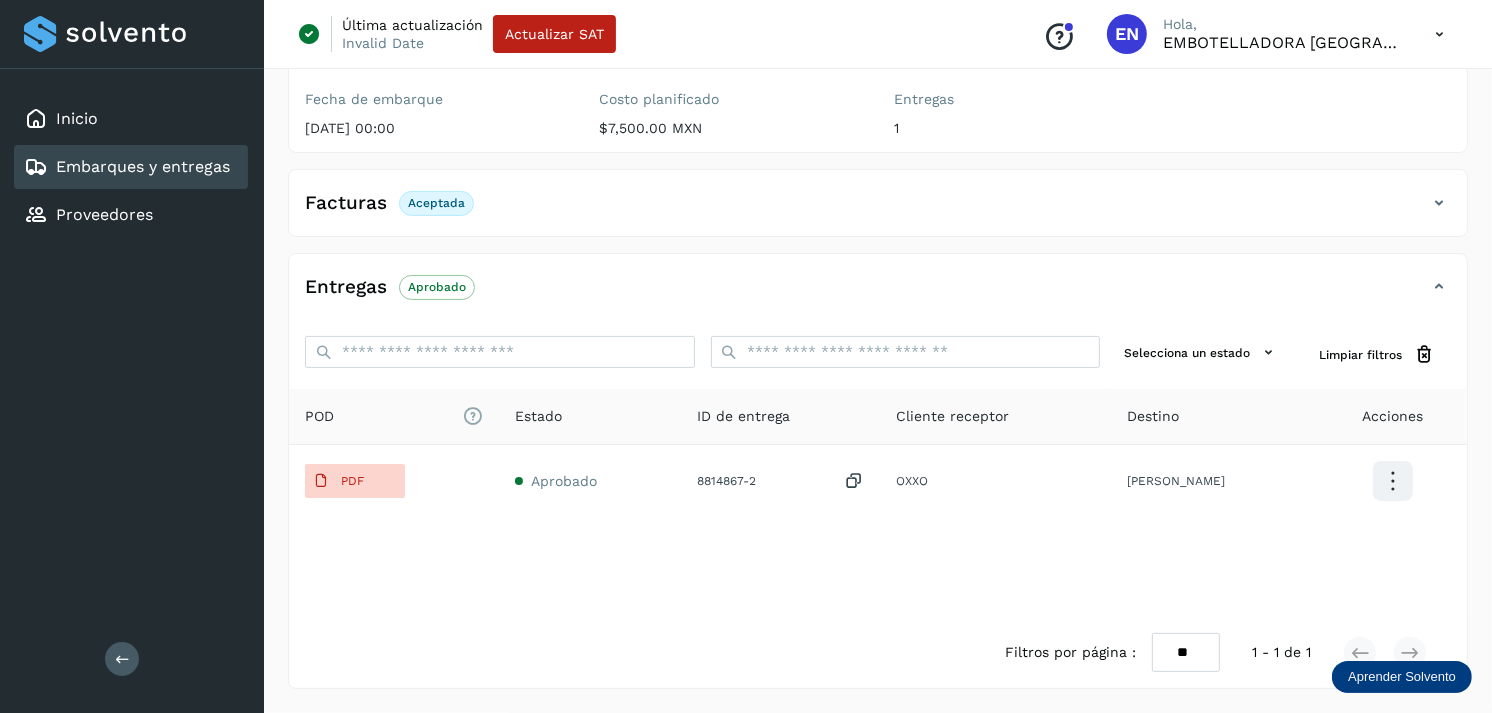 click on "Embarques y entregas" 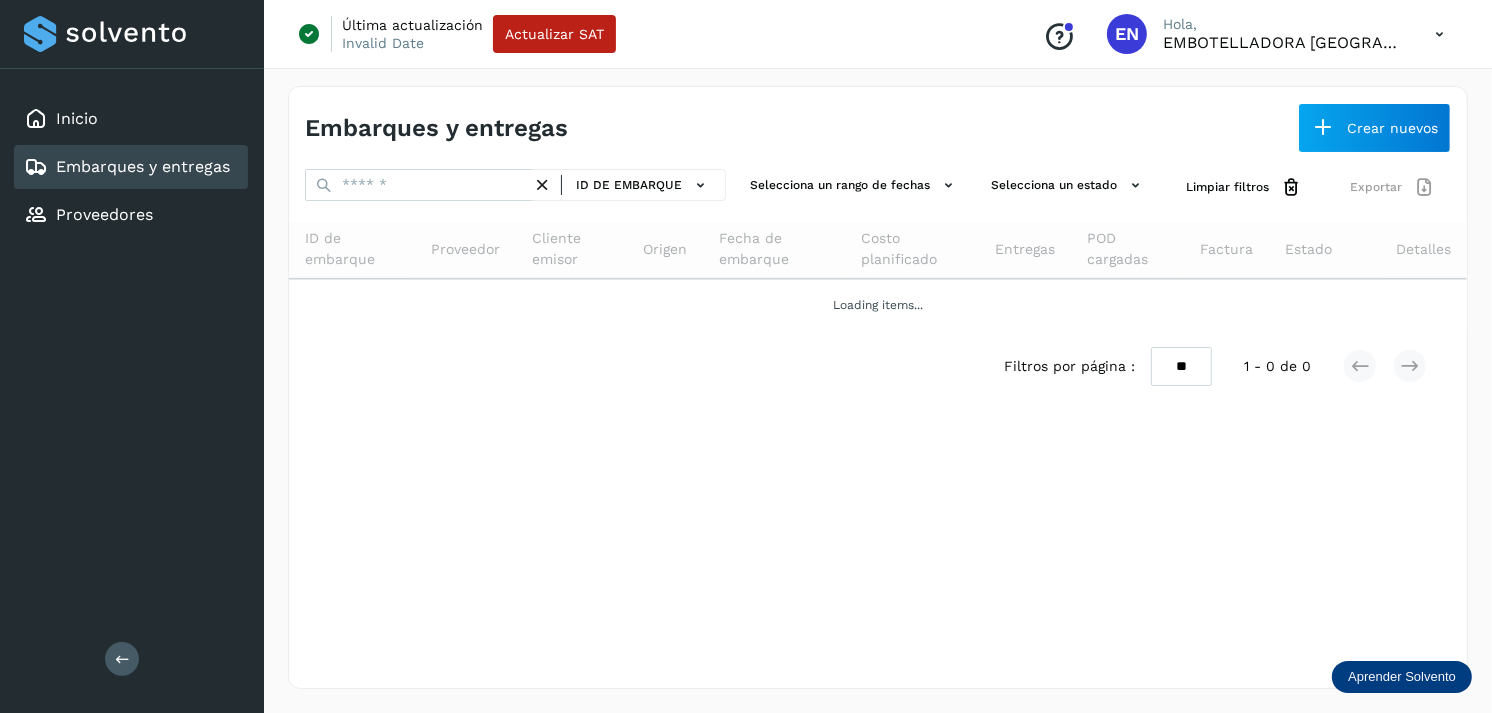 scroll, scrollTop: 0, scrollLeft: 0, axis: both 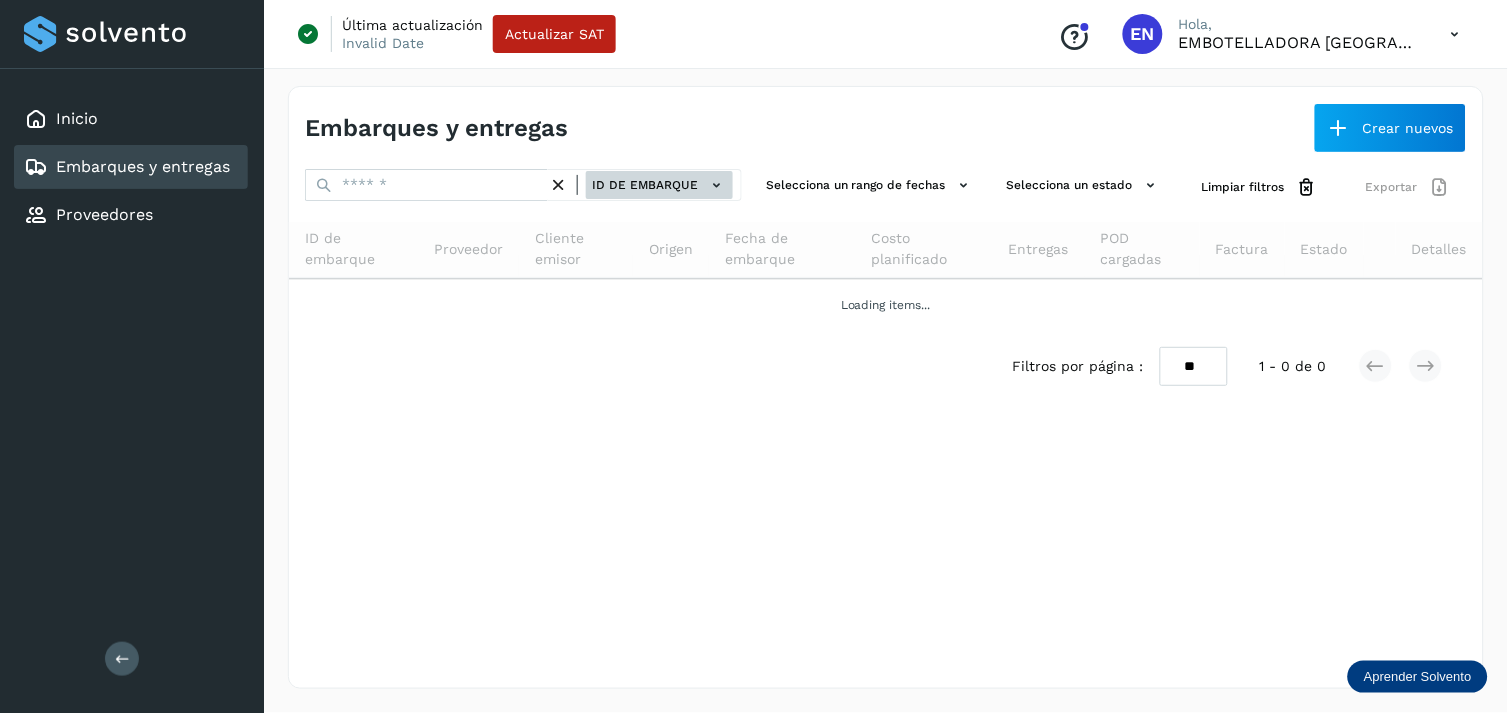 click on "ID de embarque" 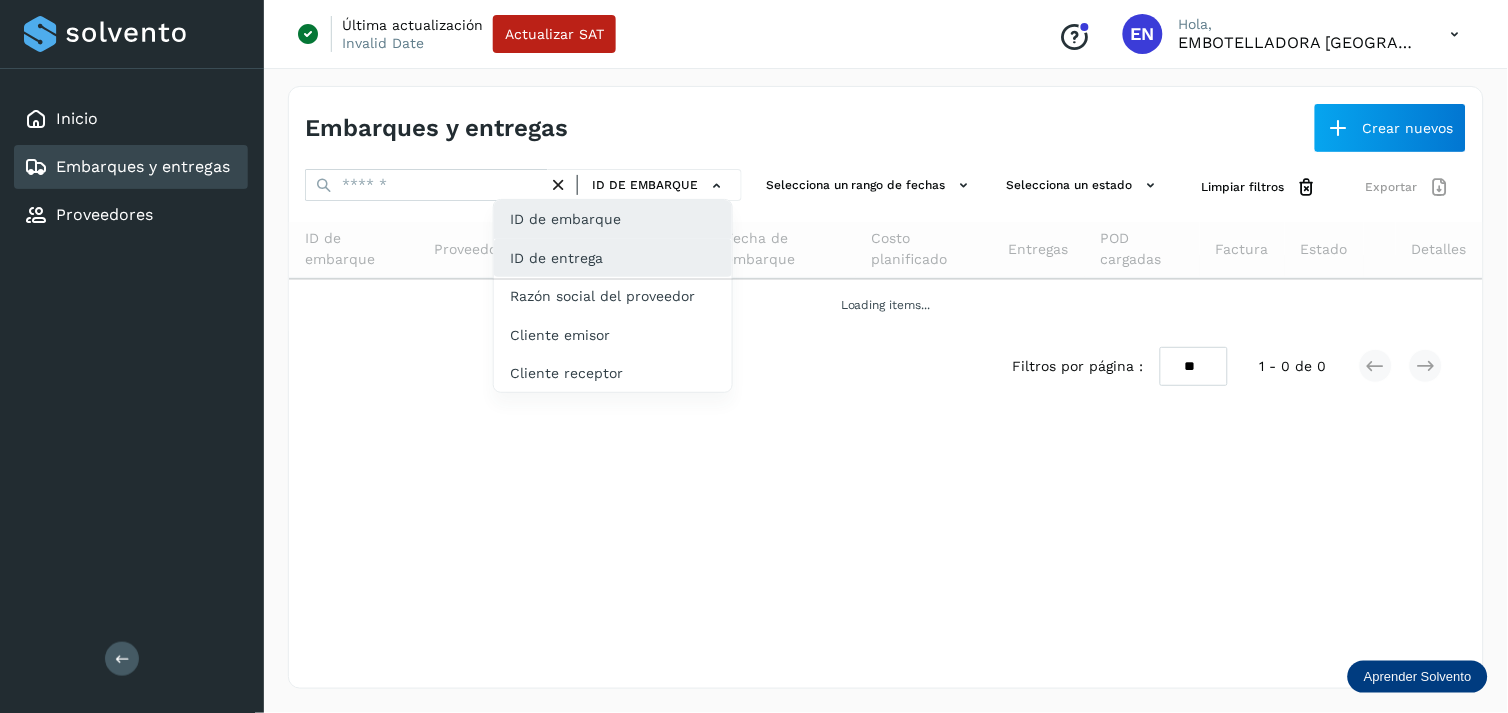 click on "ID de entrega" 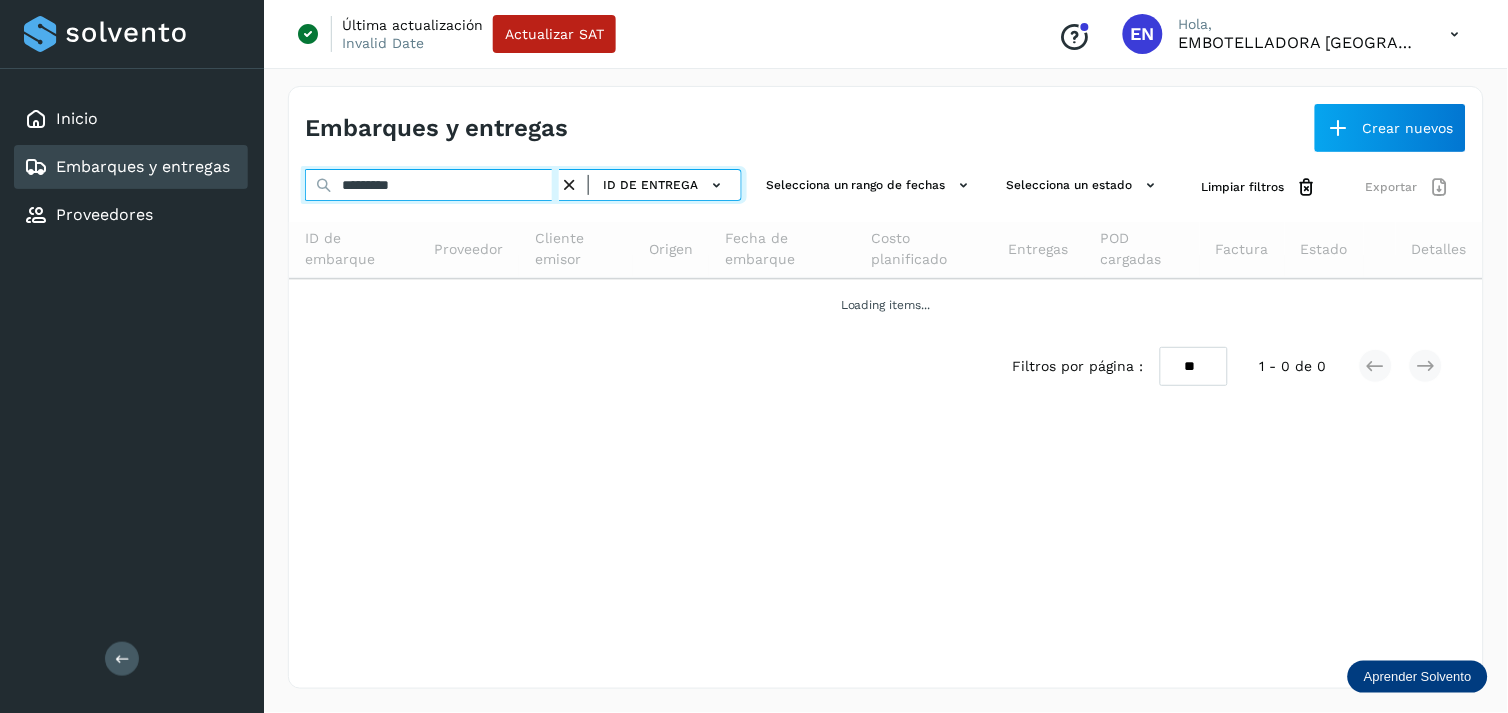 click on "*********" at bounding box center [432, 185] 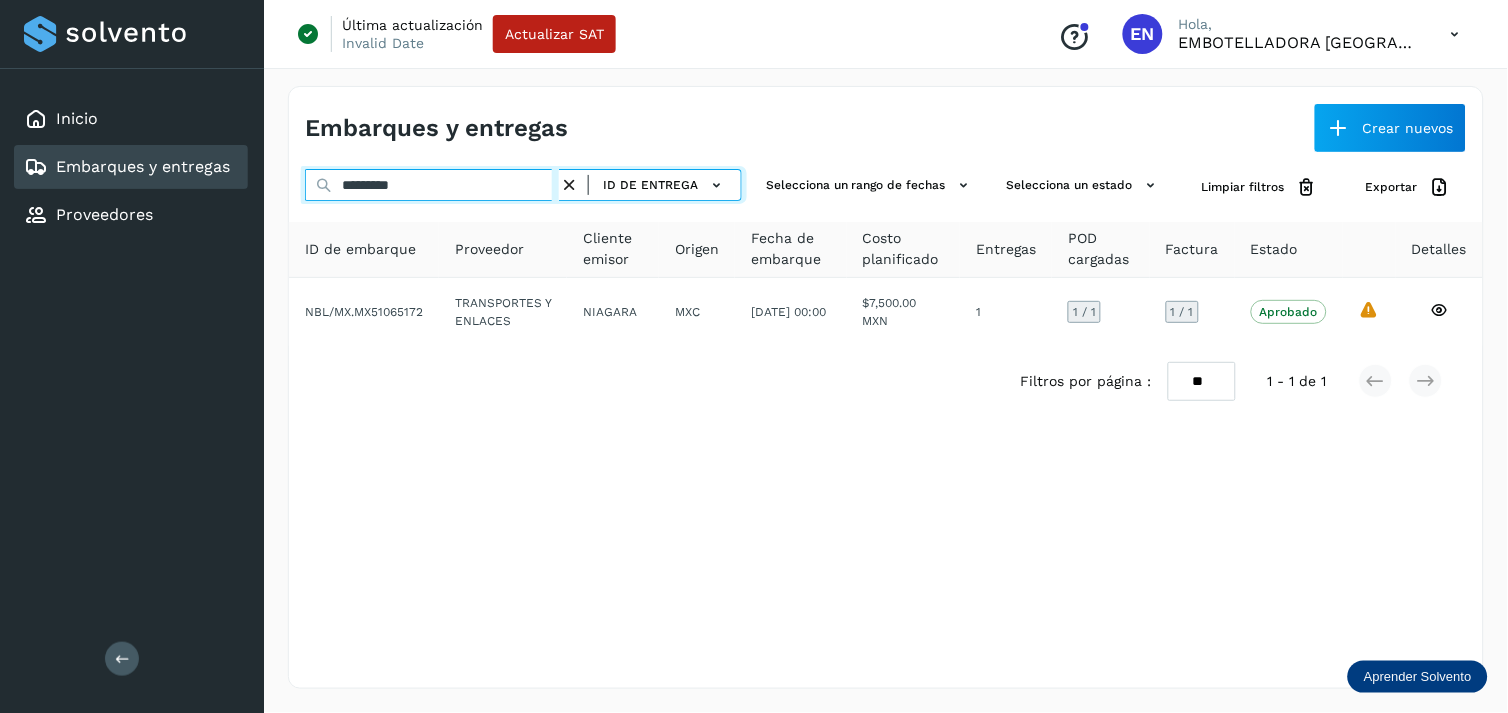 click on "*********" at bounding box center (432, 185) 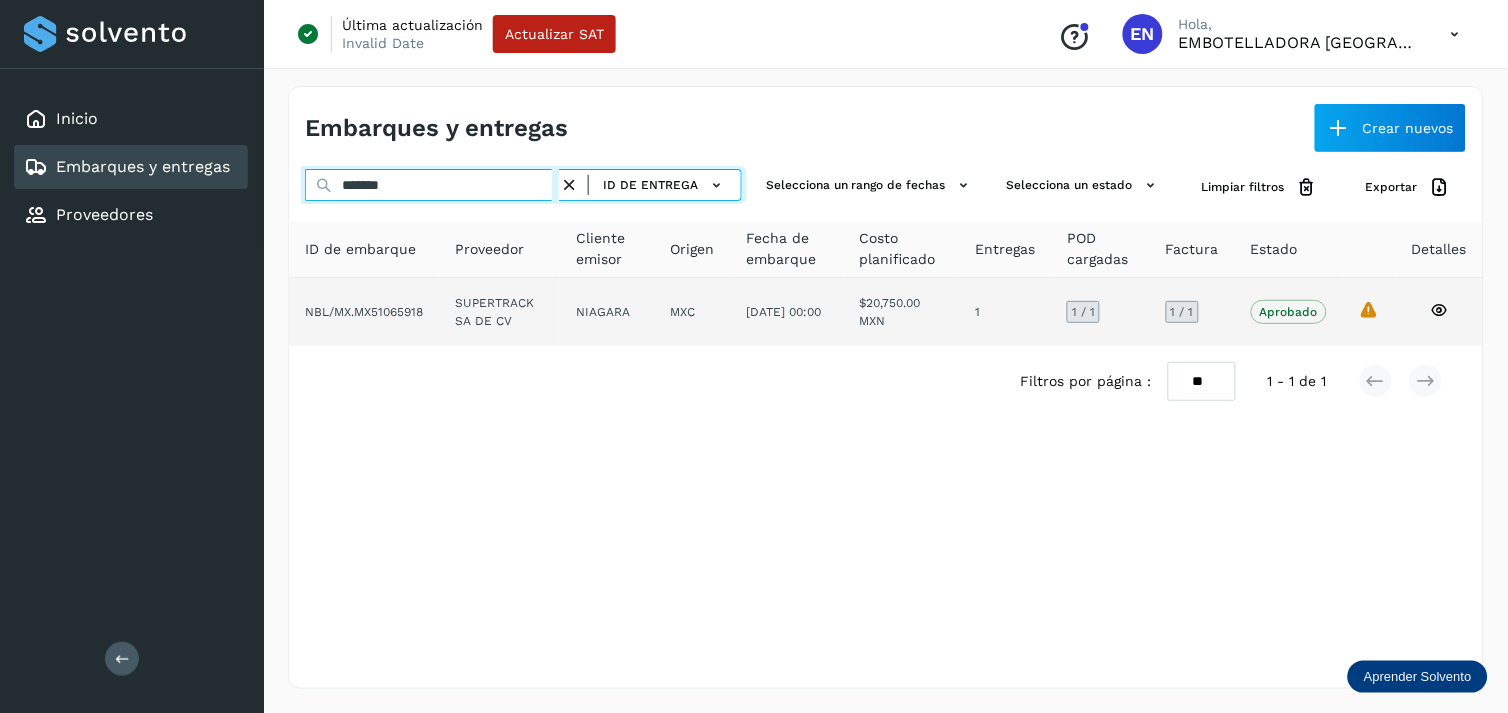 type on "*******" 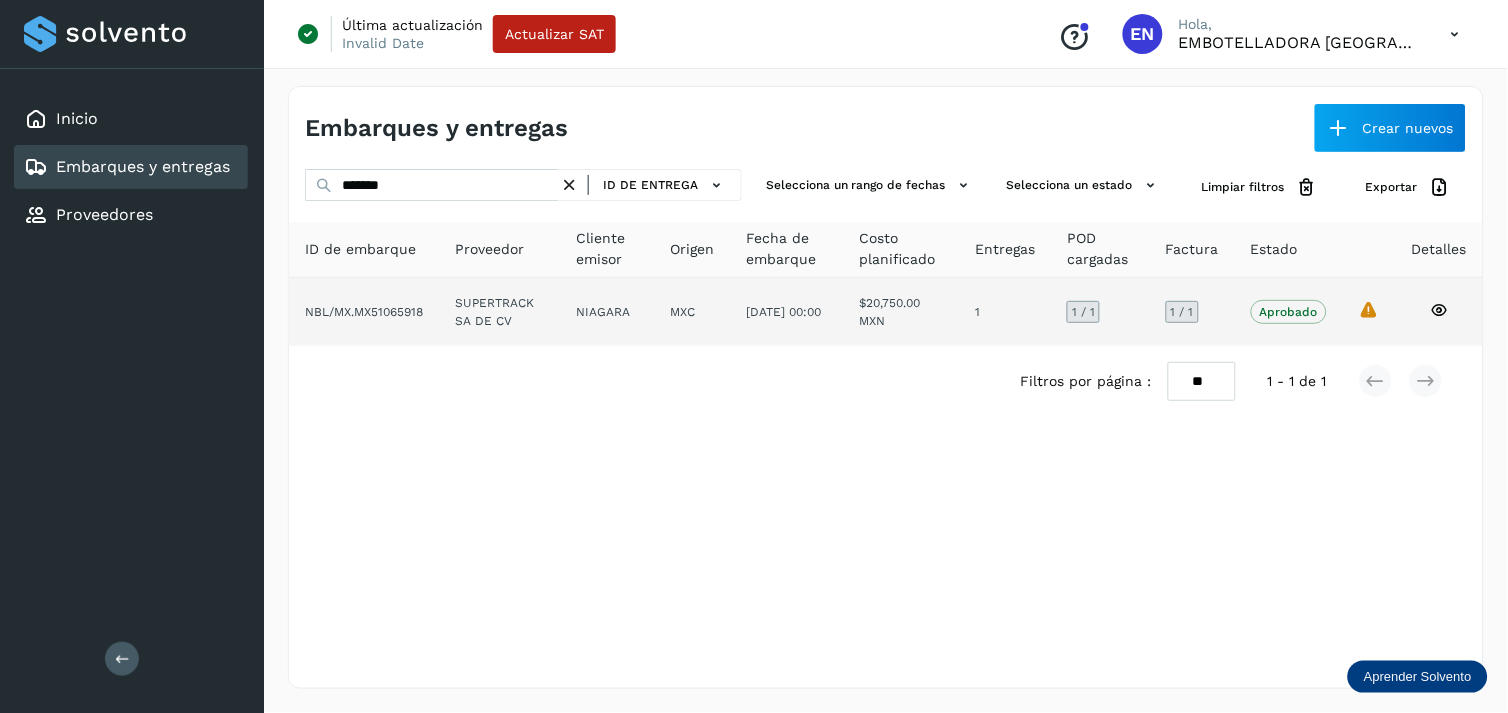 click on "SUPERTRACK SA DE CV" 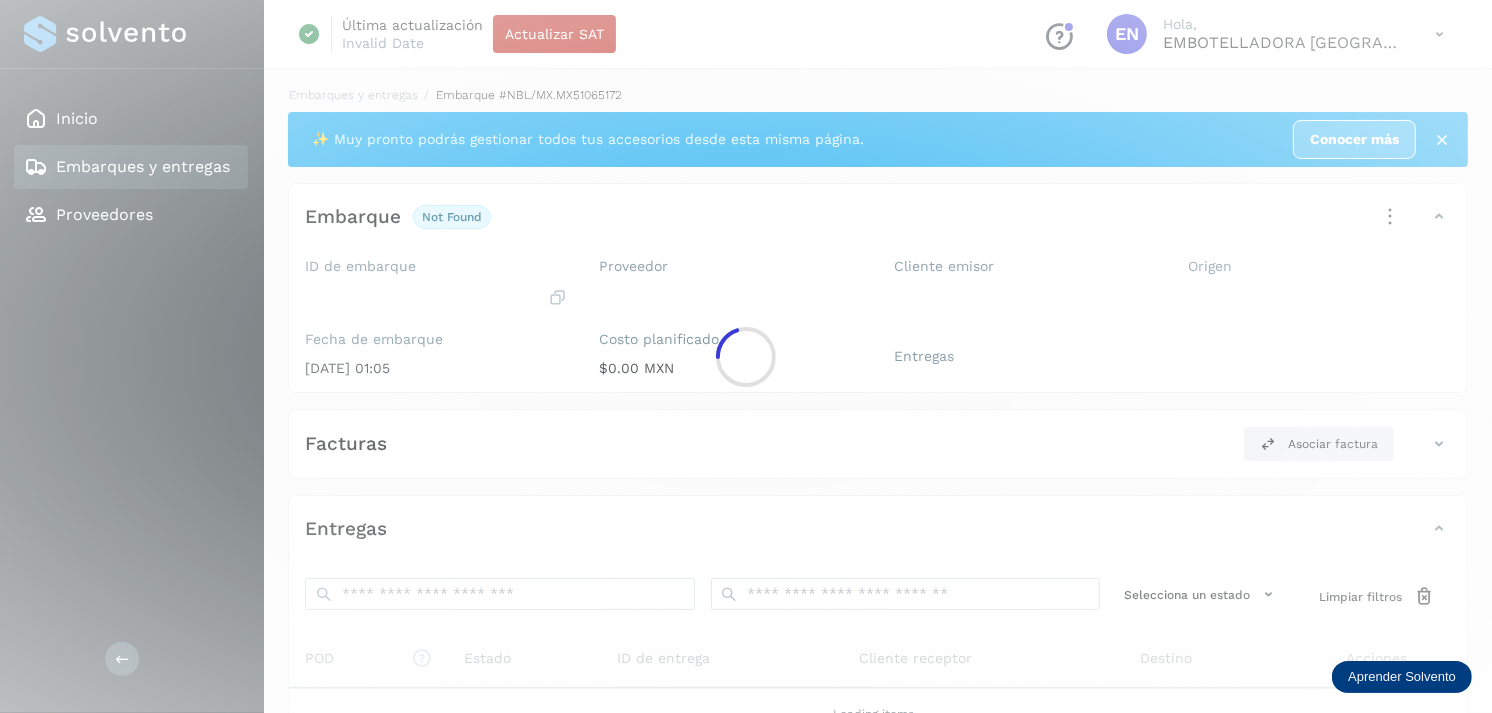 click 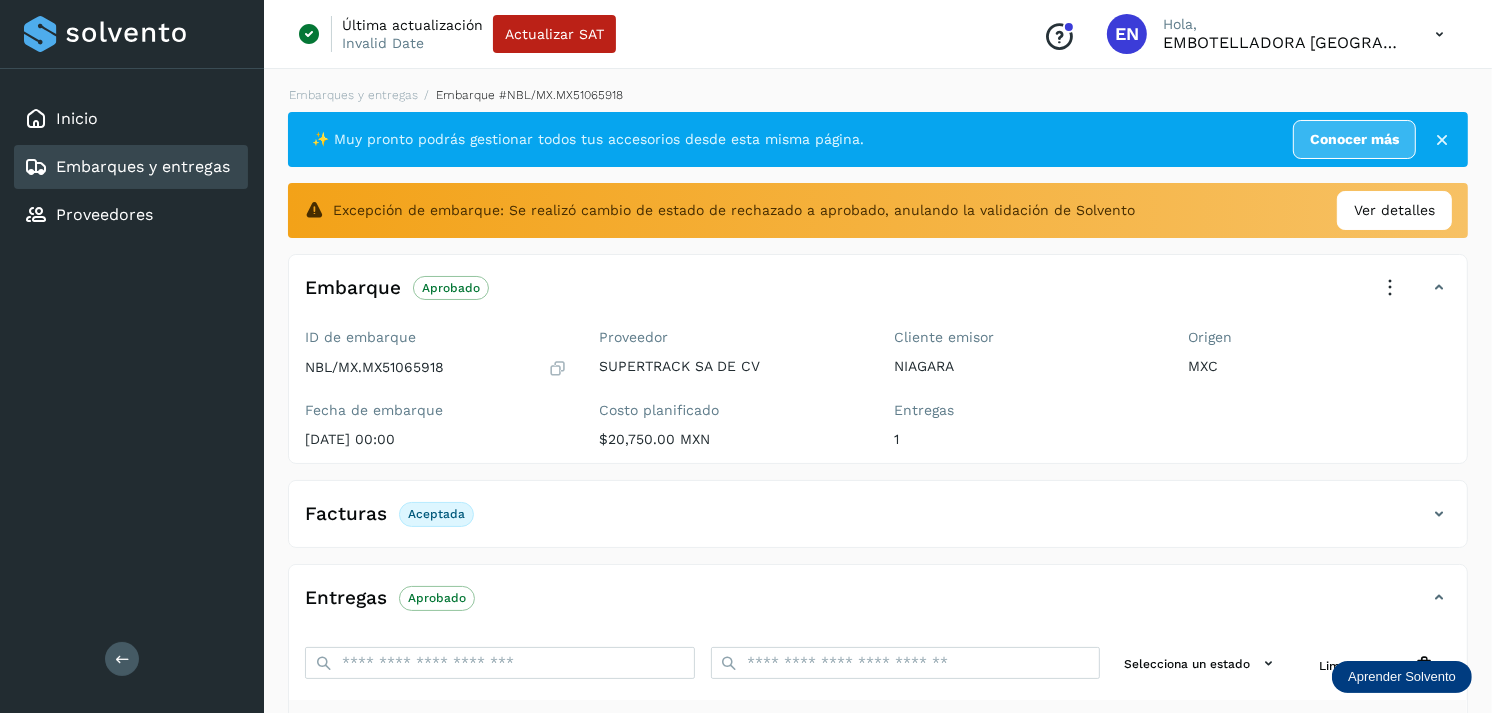scroll, scrollTop: 312, scrollLeft: 0, axis: vertical 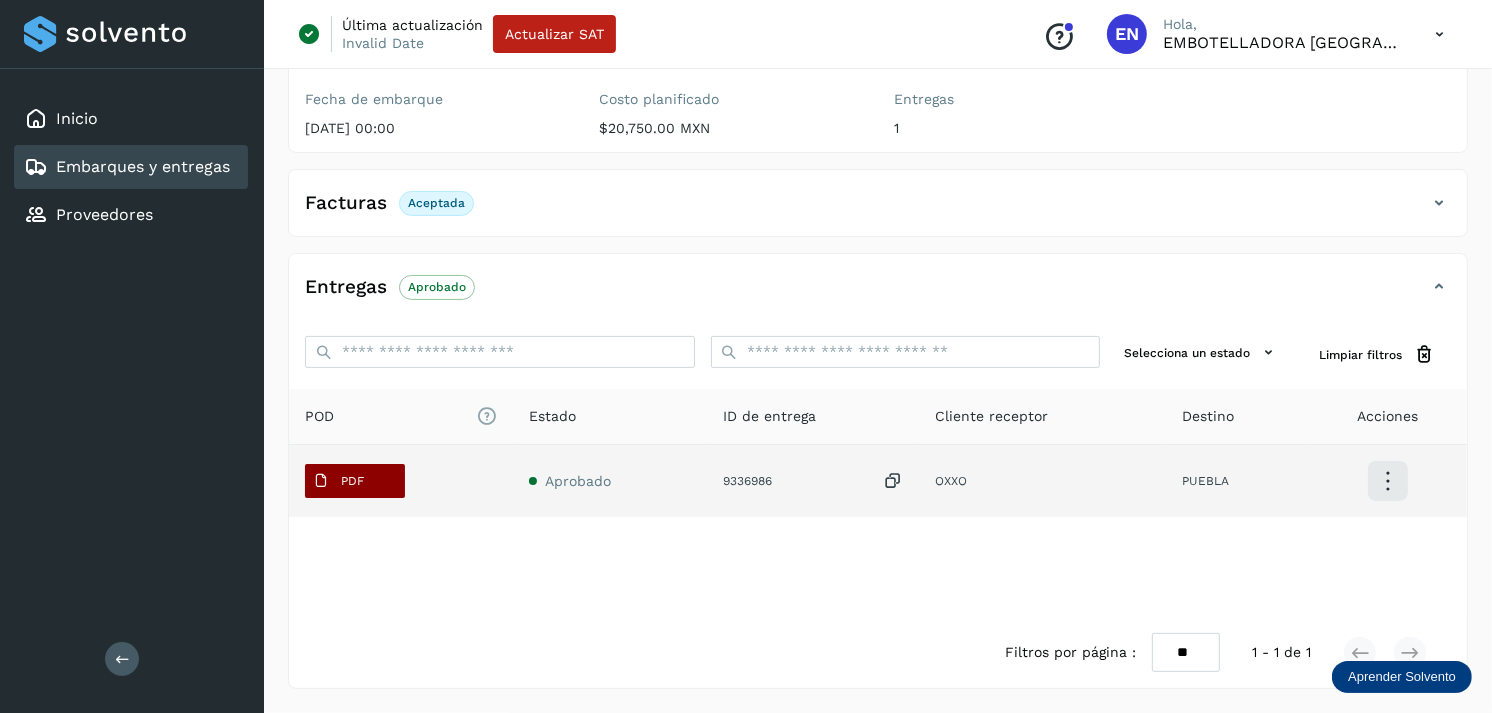click on "PDF" at bounding box center [352, 481] 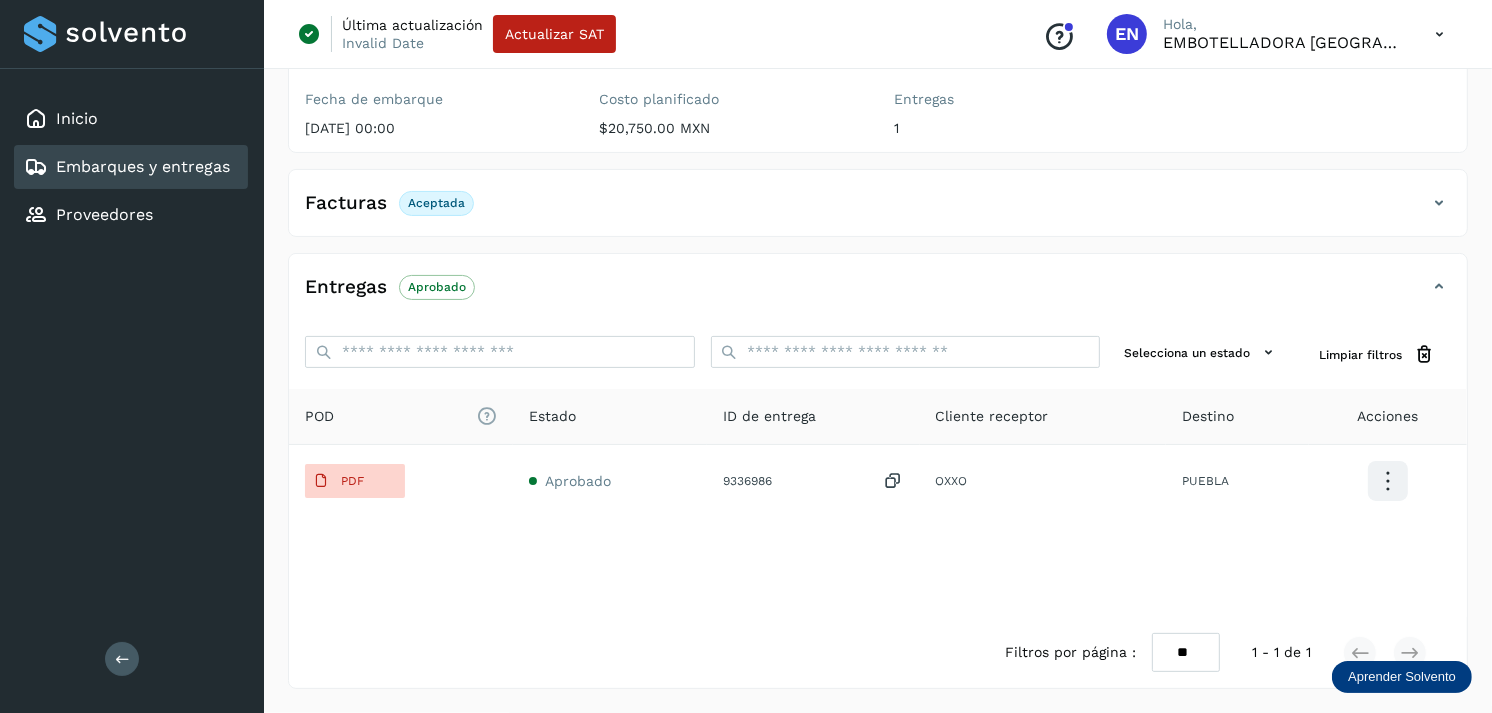 click on "Embarques y entregas" 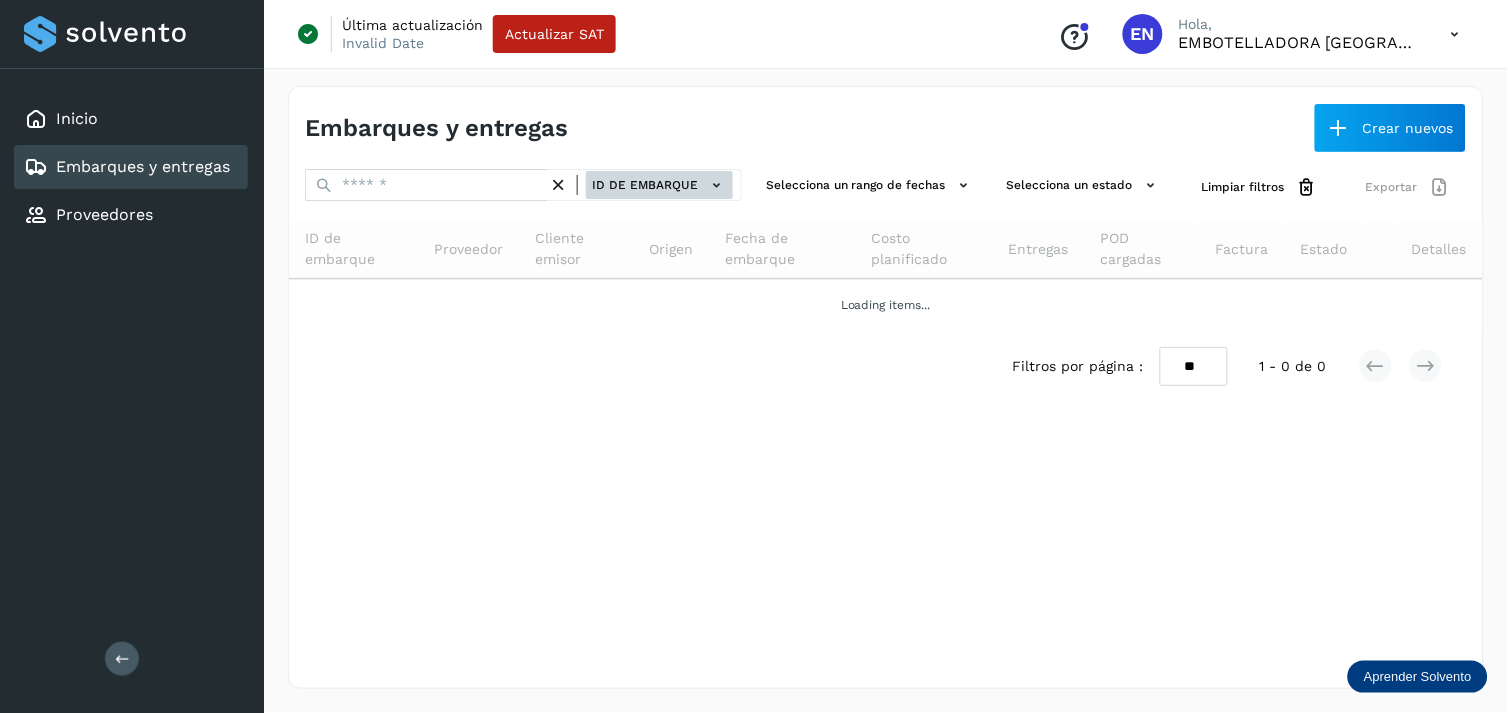click on "ID de embarque" 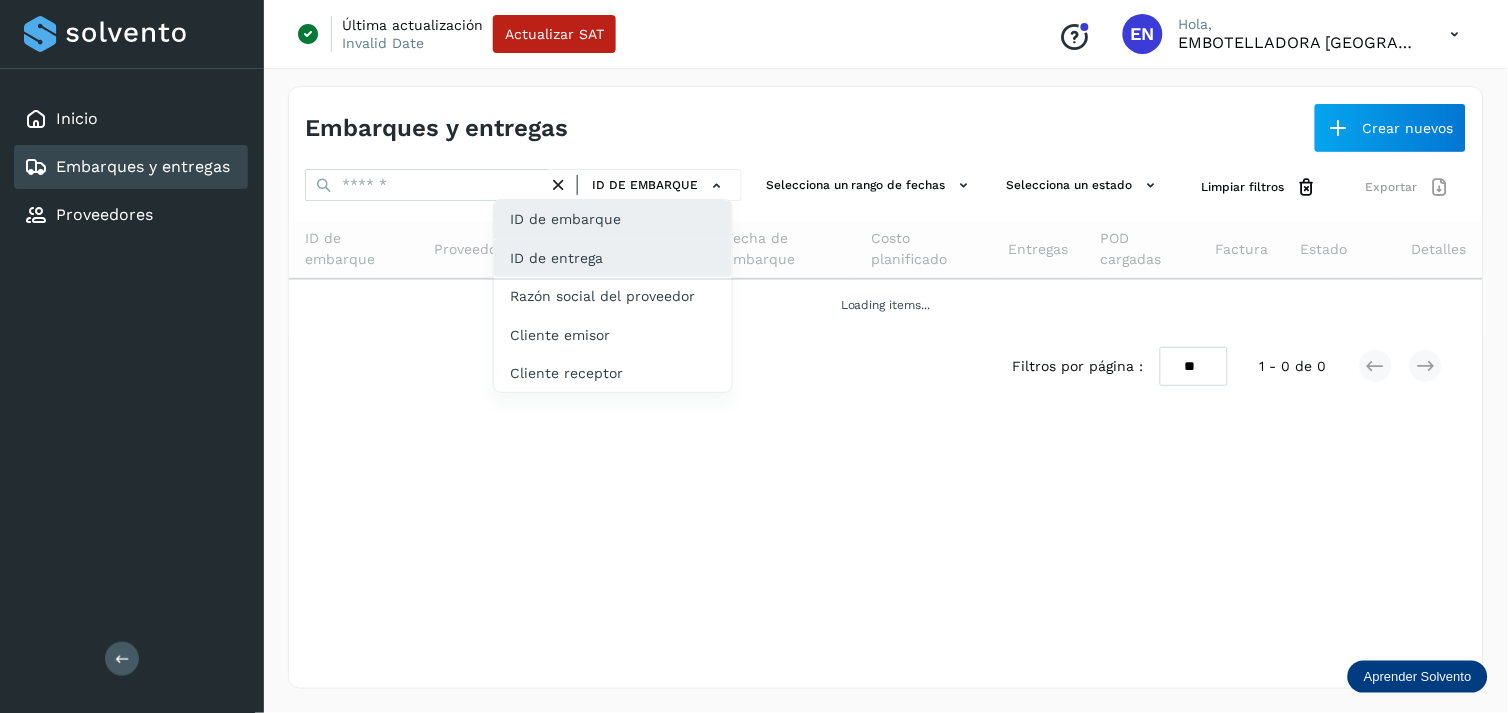 click on "ID de entrega" 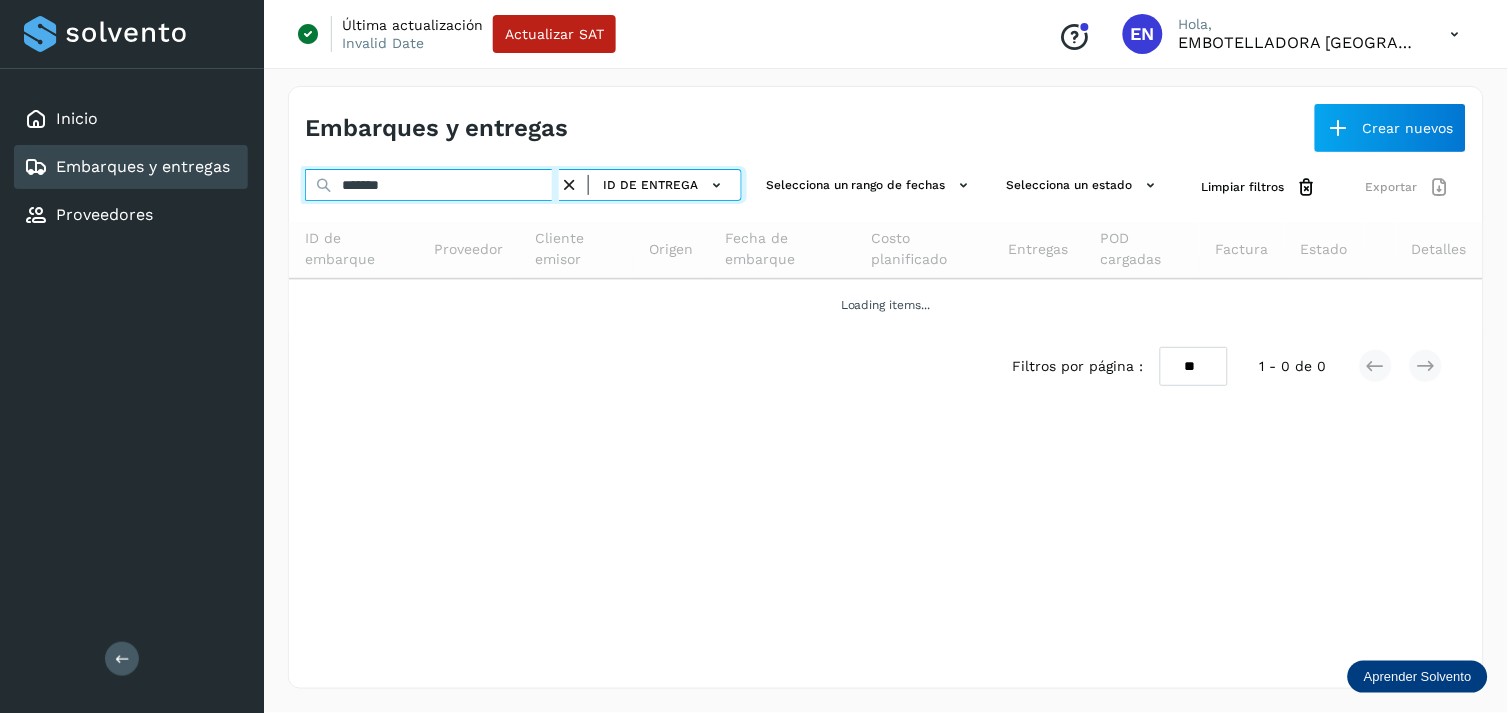click on "*******" at bounding box center (432, 185) 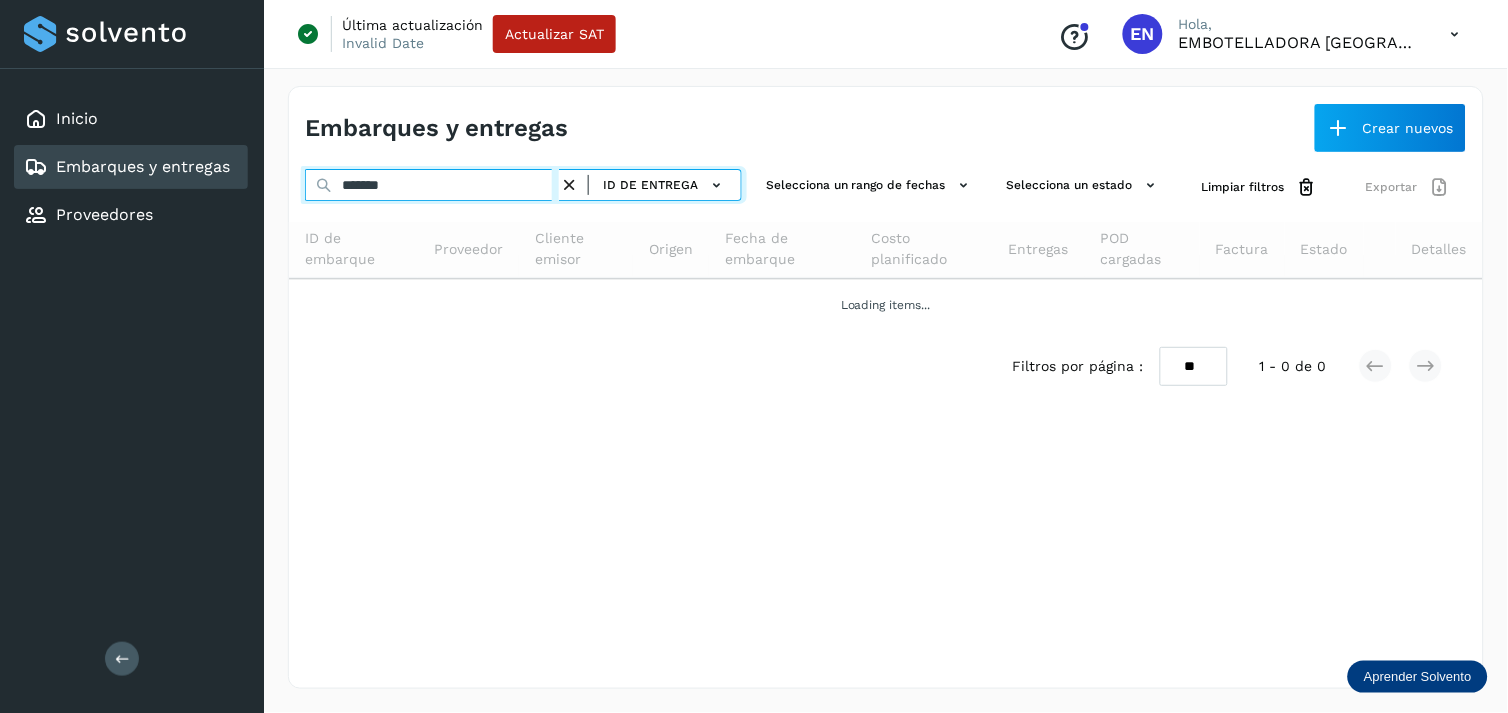 click on "*******" at bounding box center [432, 185] 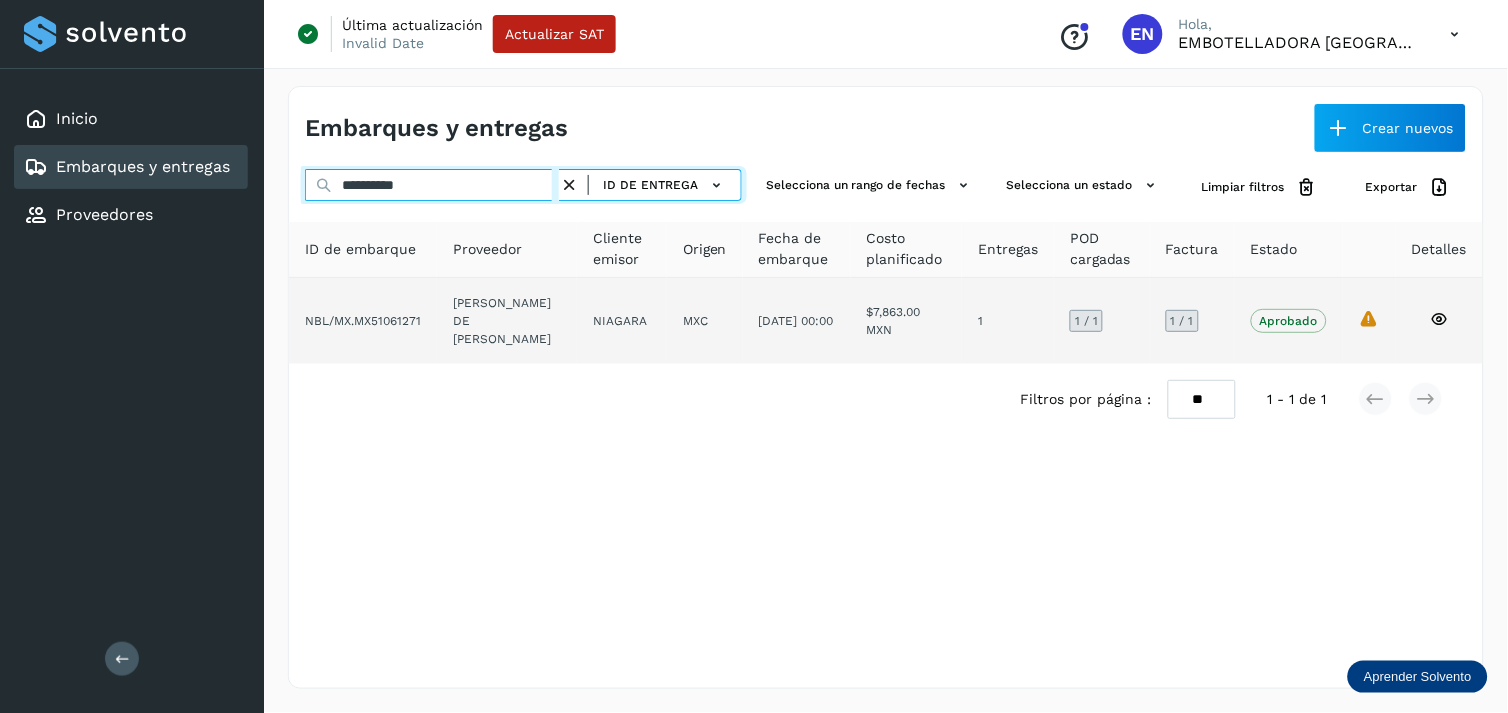type on "**********" 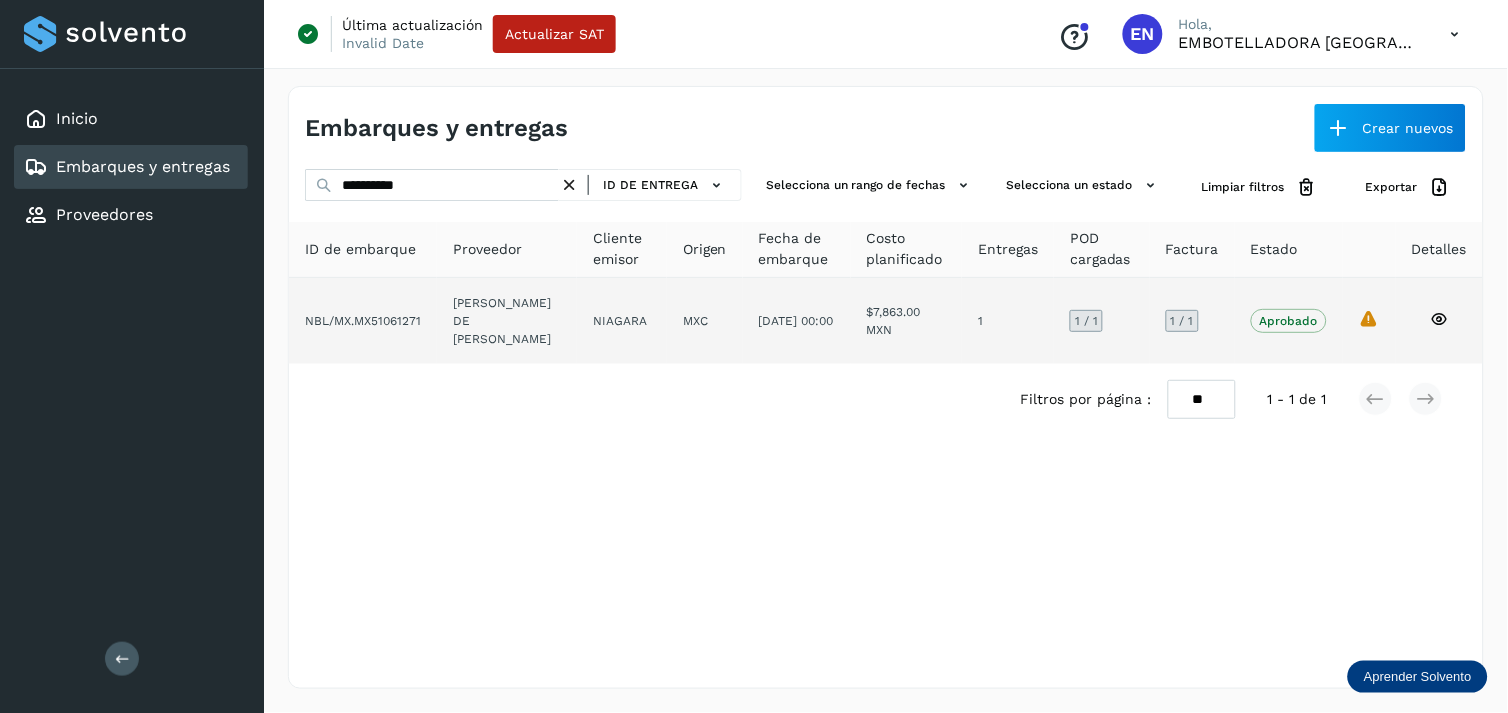 click on "[PERSON_NAME] DE [PERSON_NAME]" 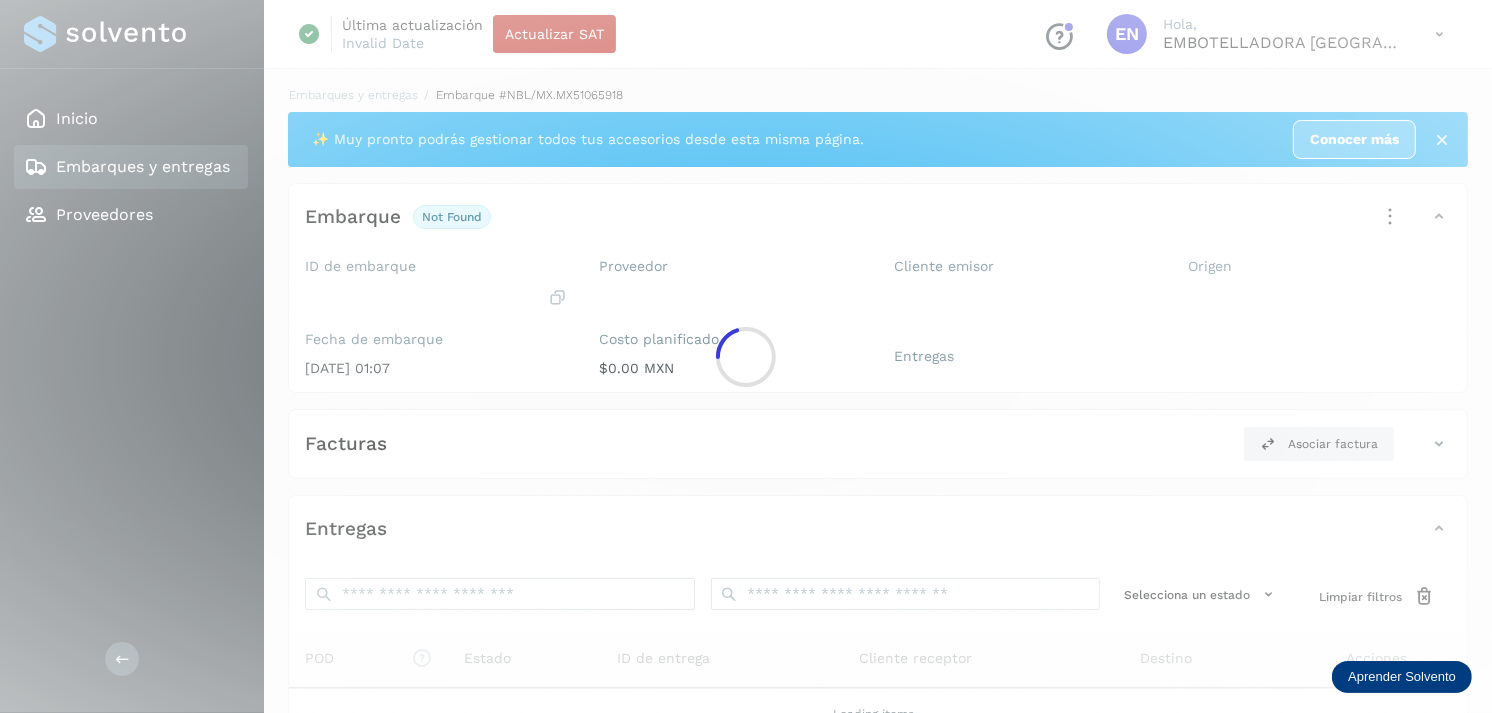 click 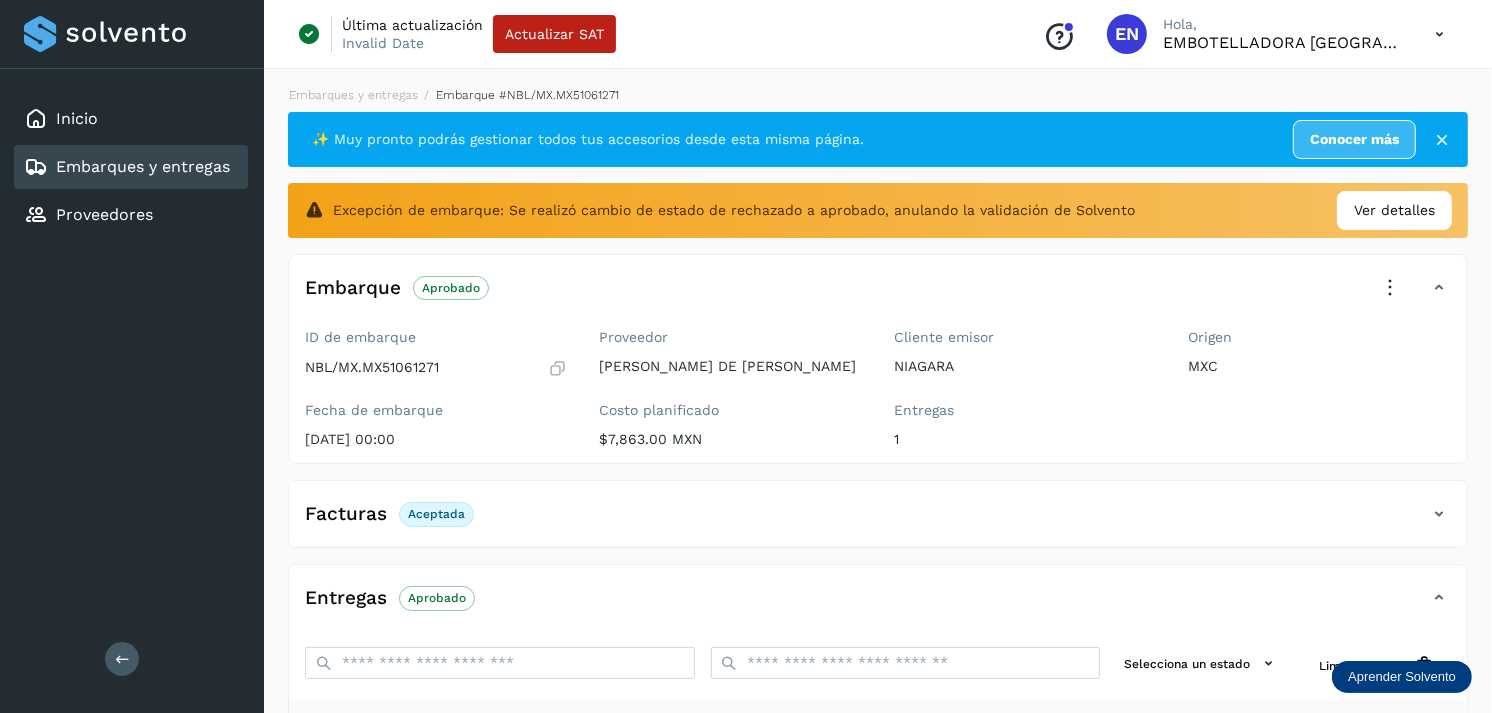 scroll, scrollTop: 312, scrollLeft: 0, axis: vertical 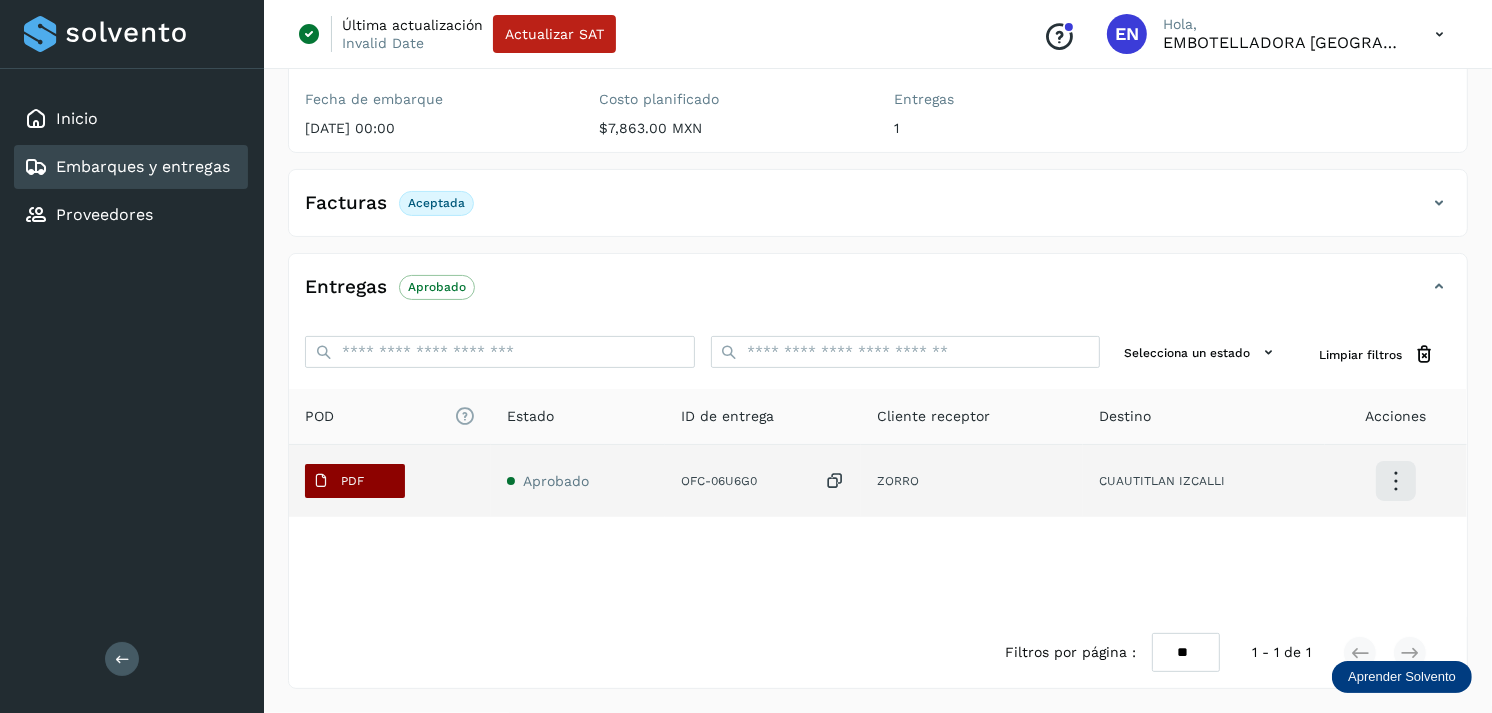 click at bounding box center [321, 481] 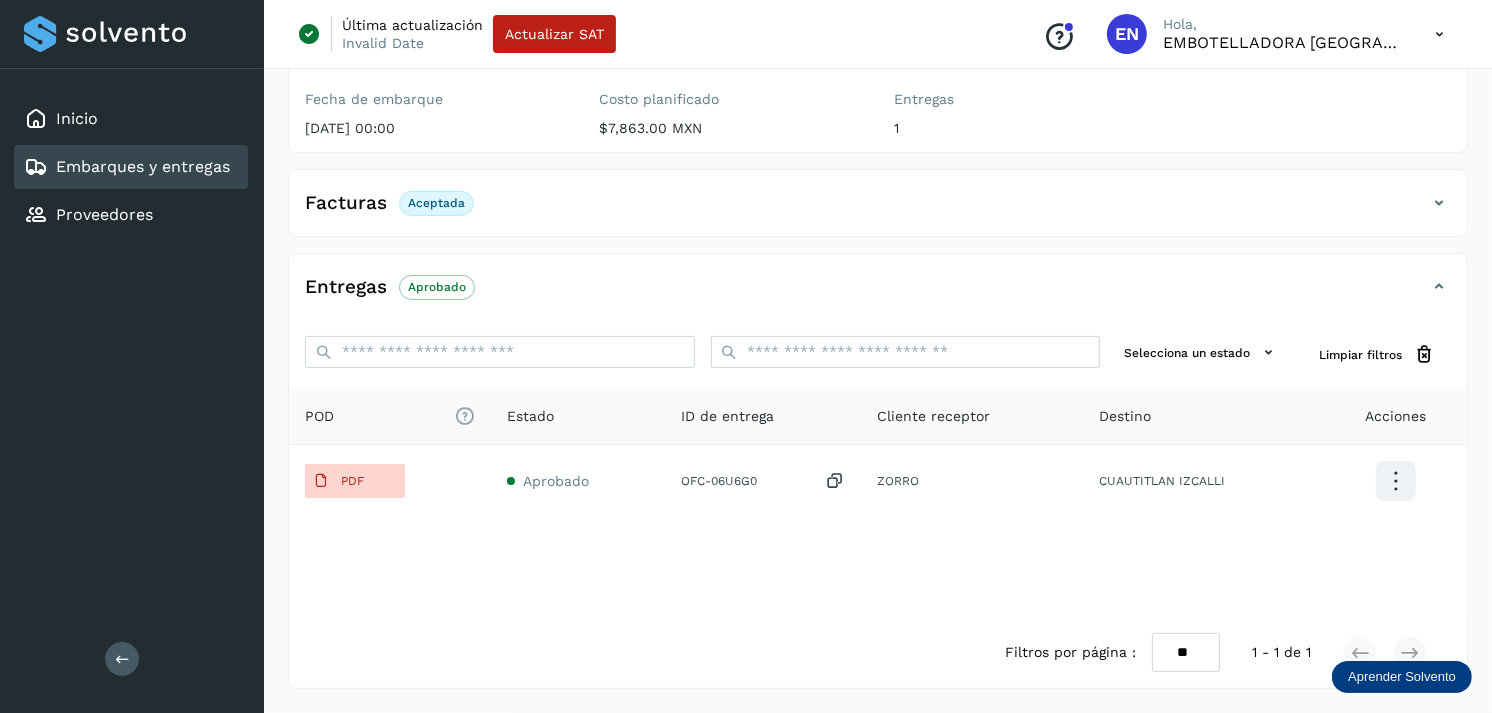 type 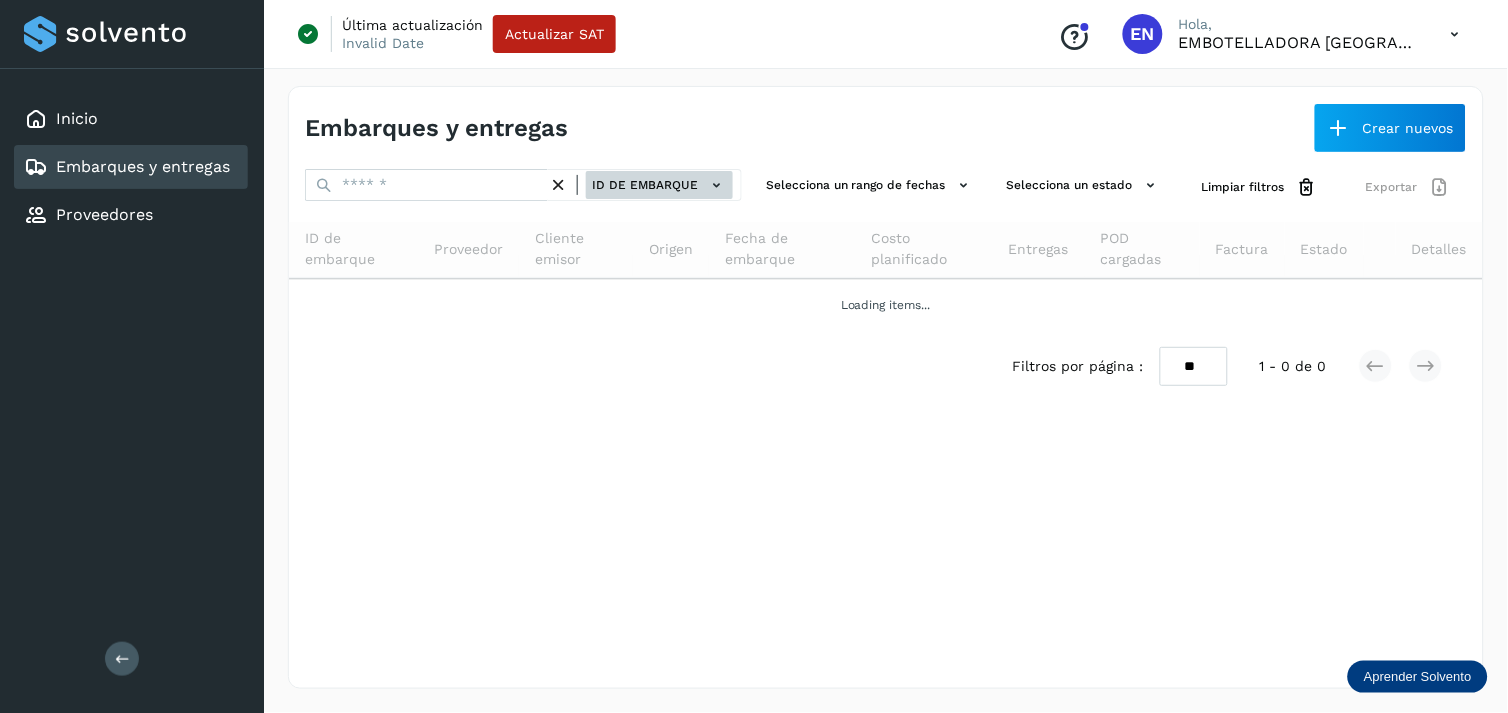 click on "ID de embarque" 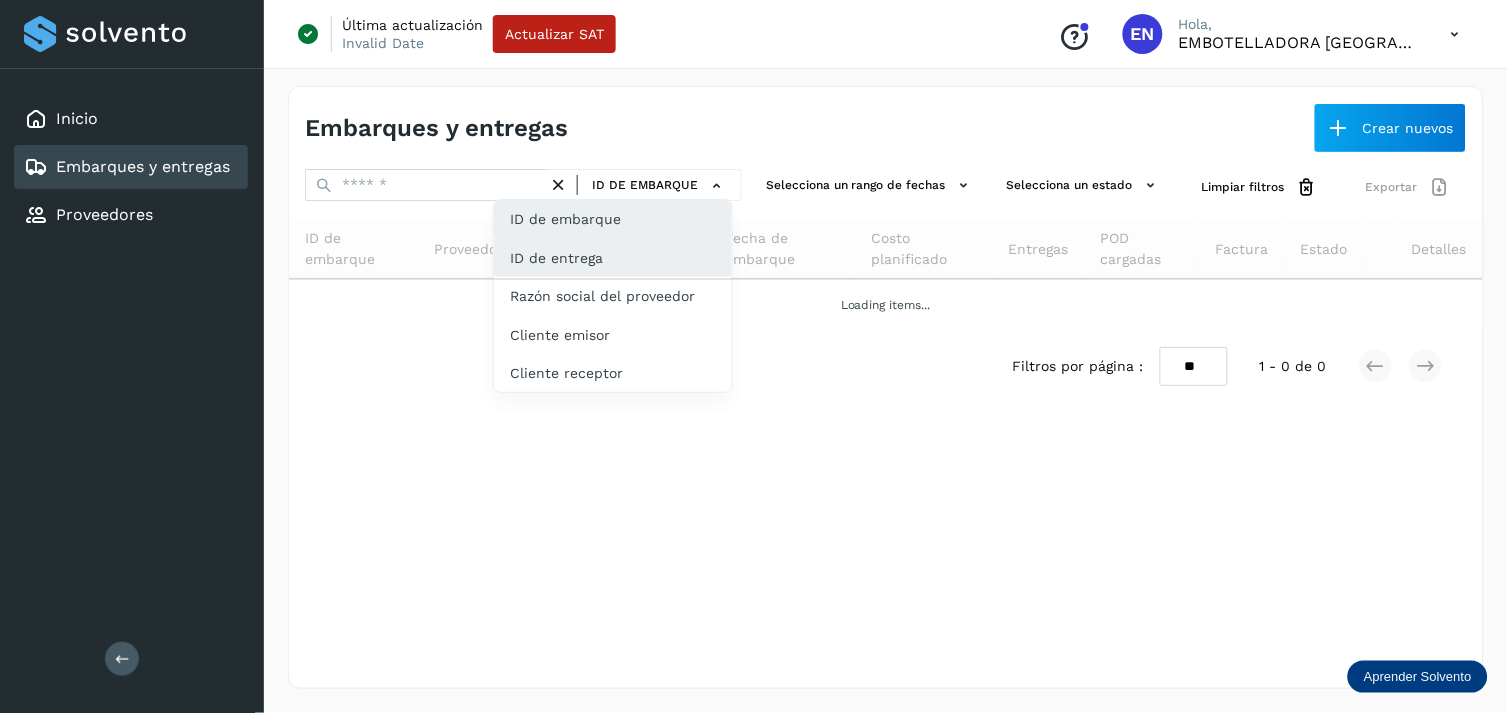click on "ID de entrega" 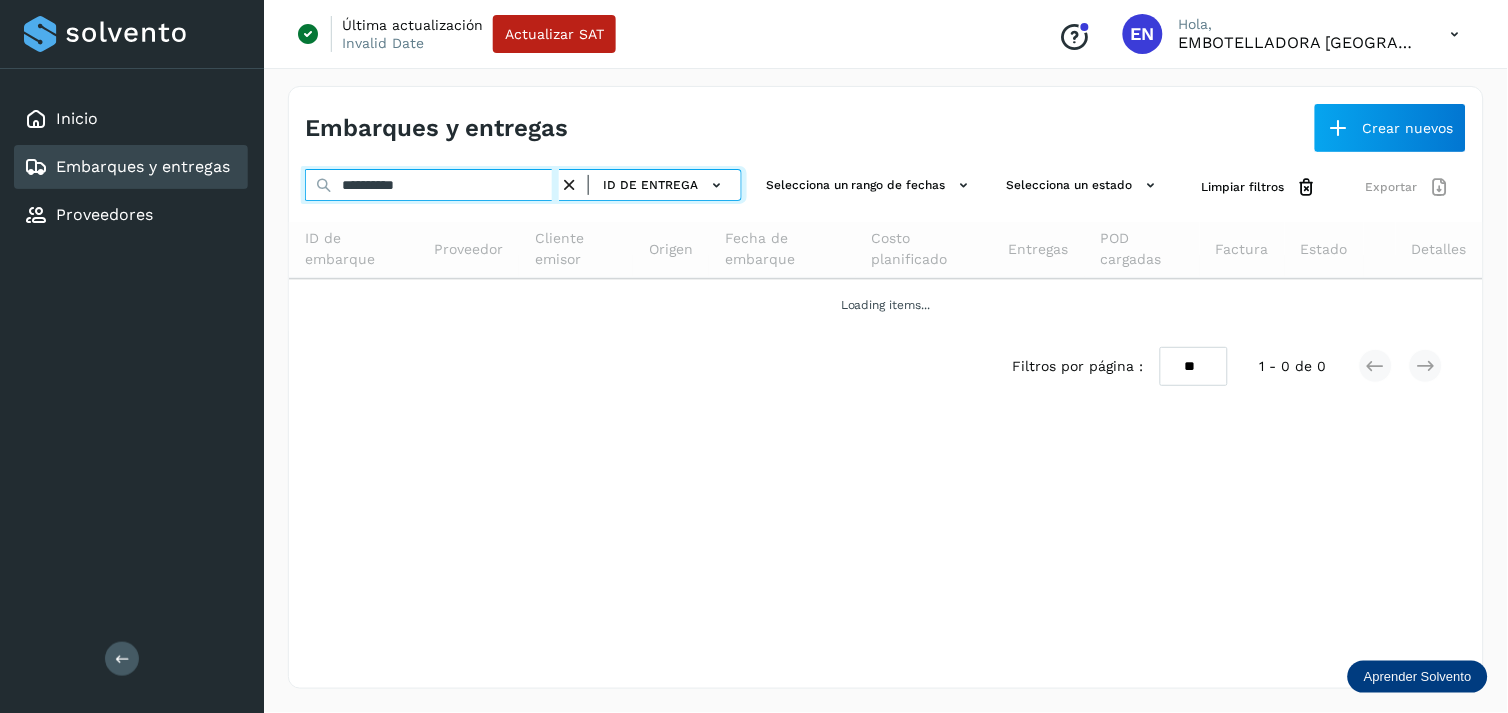 click on "**********" at bounding box center [432, 185] 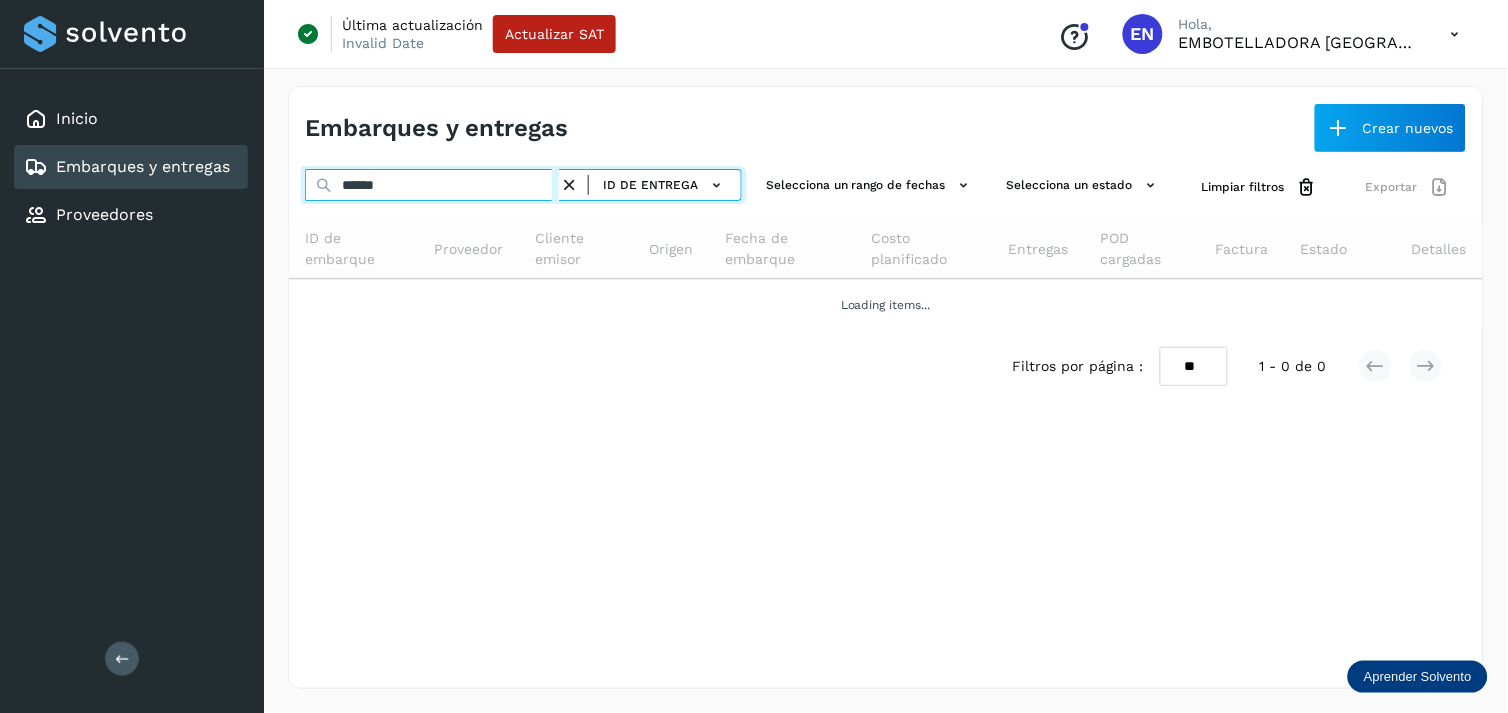 click on "******" at bounding box center [432, 185] 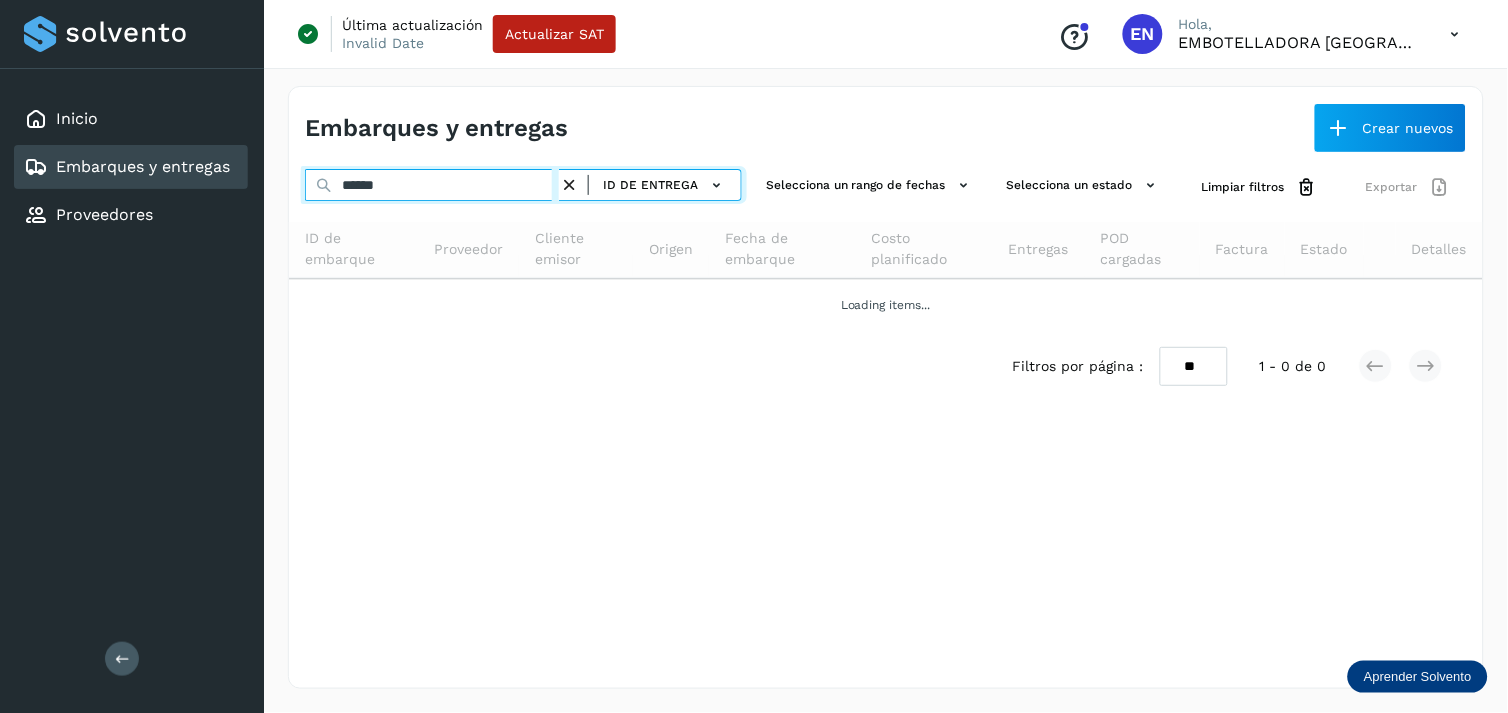 type on "******" 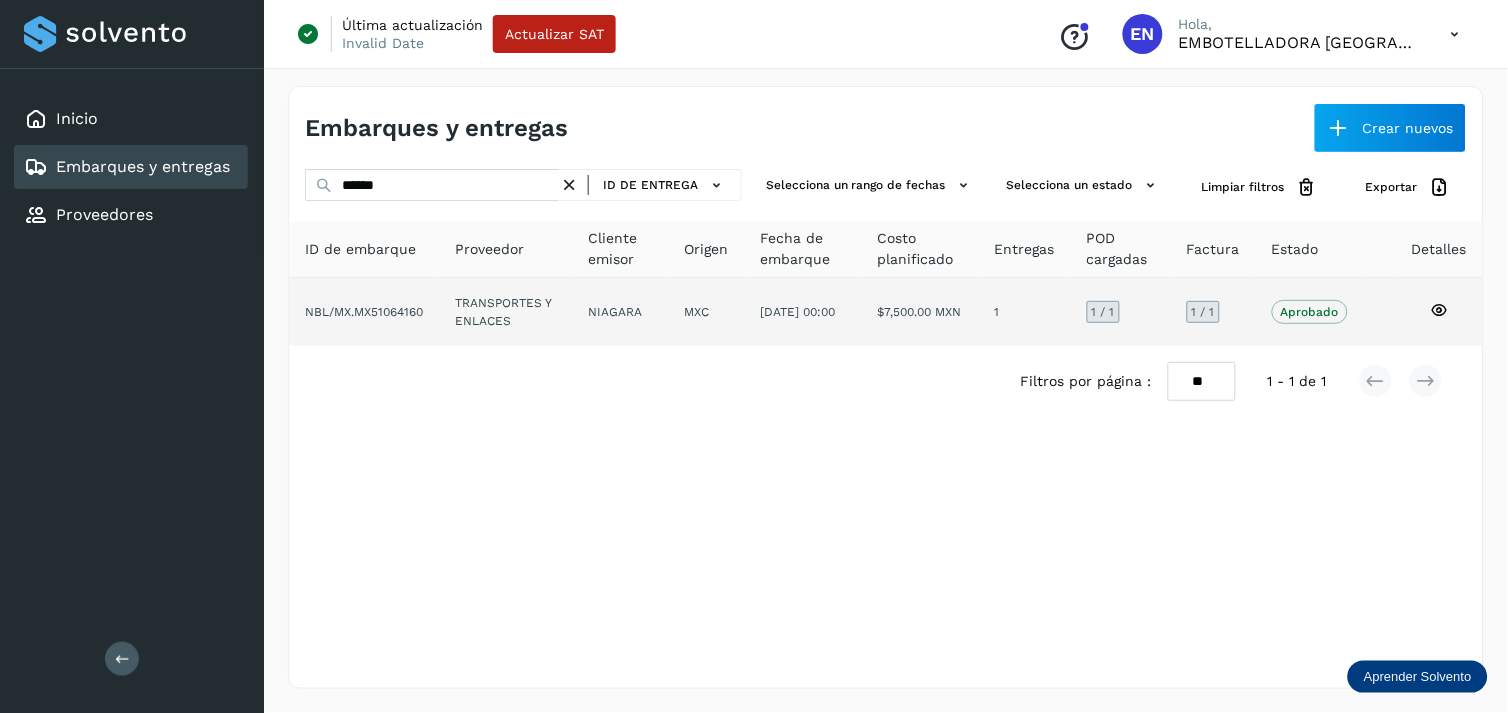 click on "TRANSPORTES Y ENLACES" 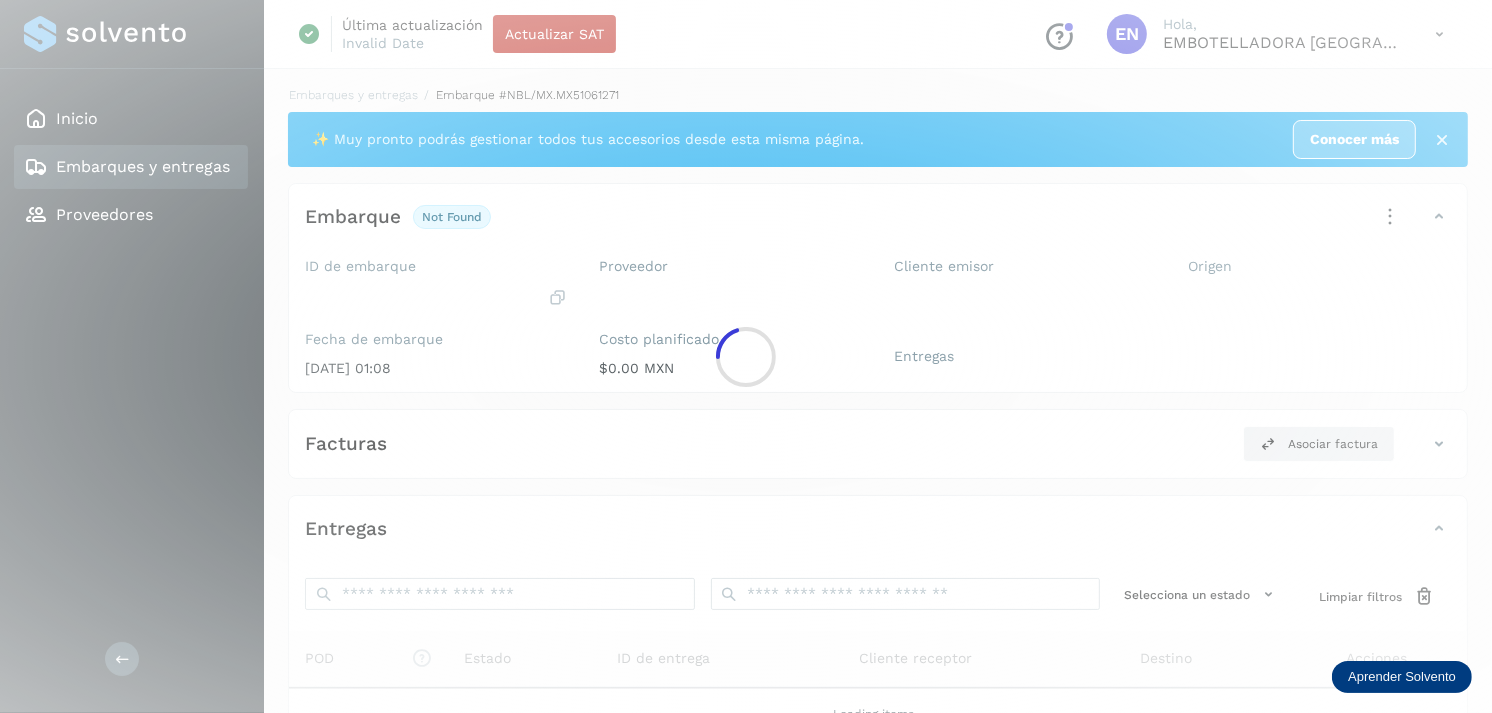 click 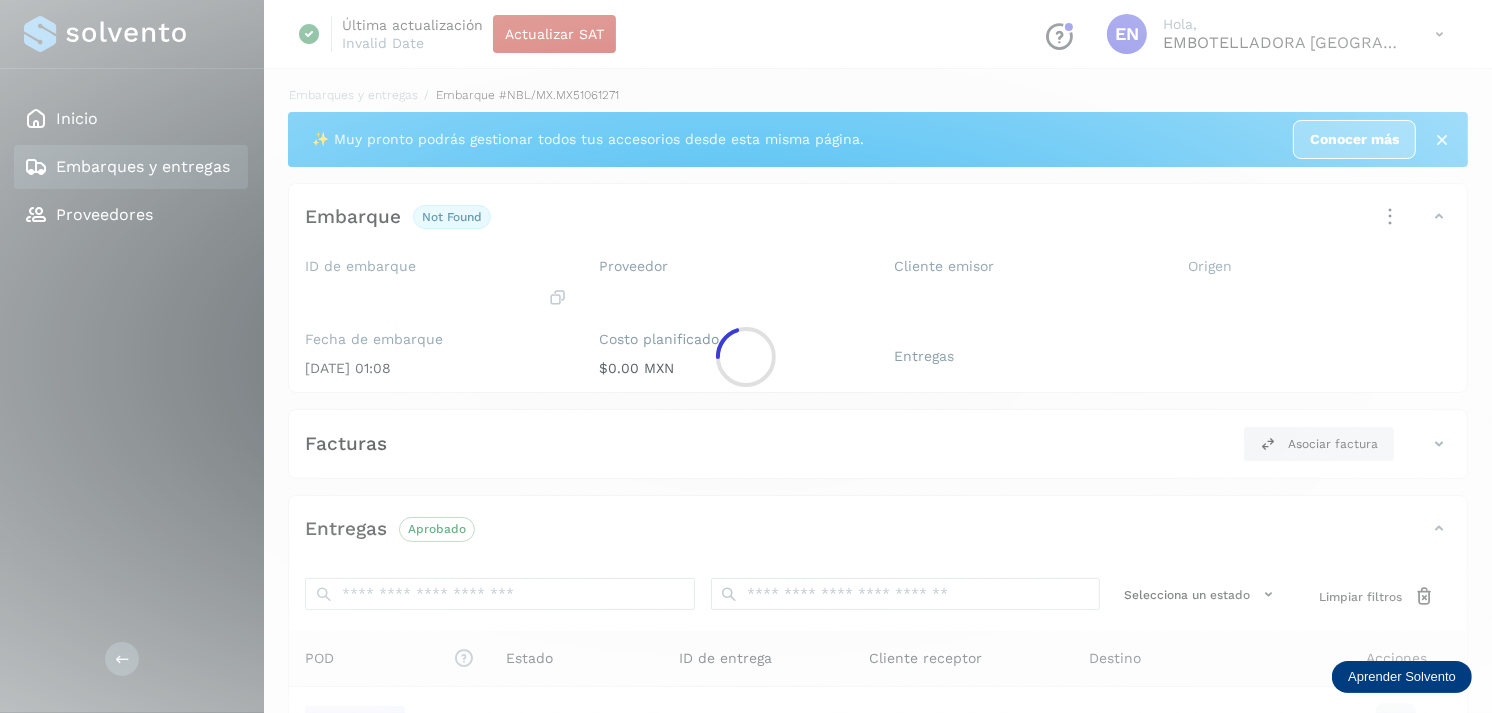 scroll, scrollTop: 241, scrollLeft: 0, axis: vertical 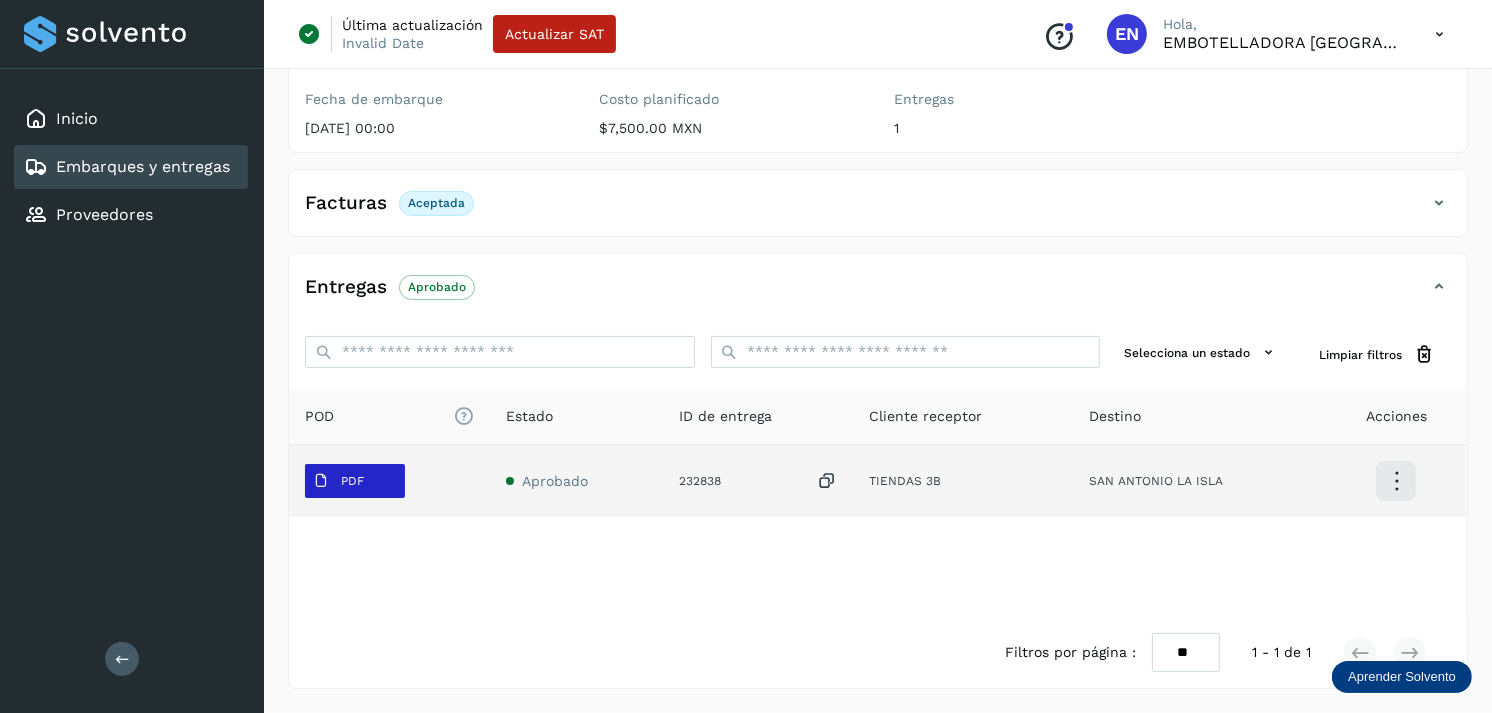 click on "PDF" at bounding box center [338, 481] 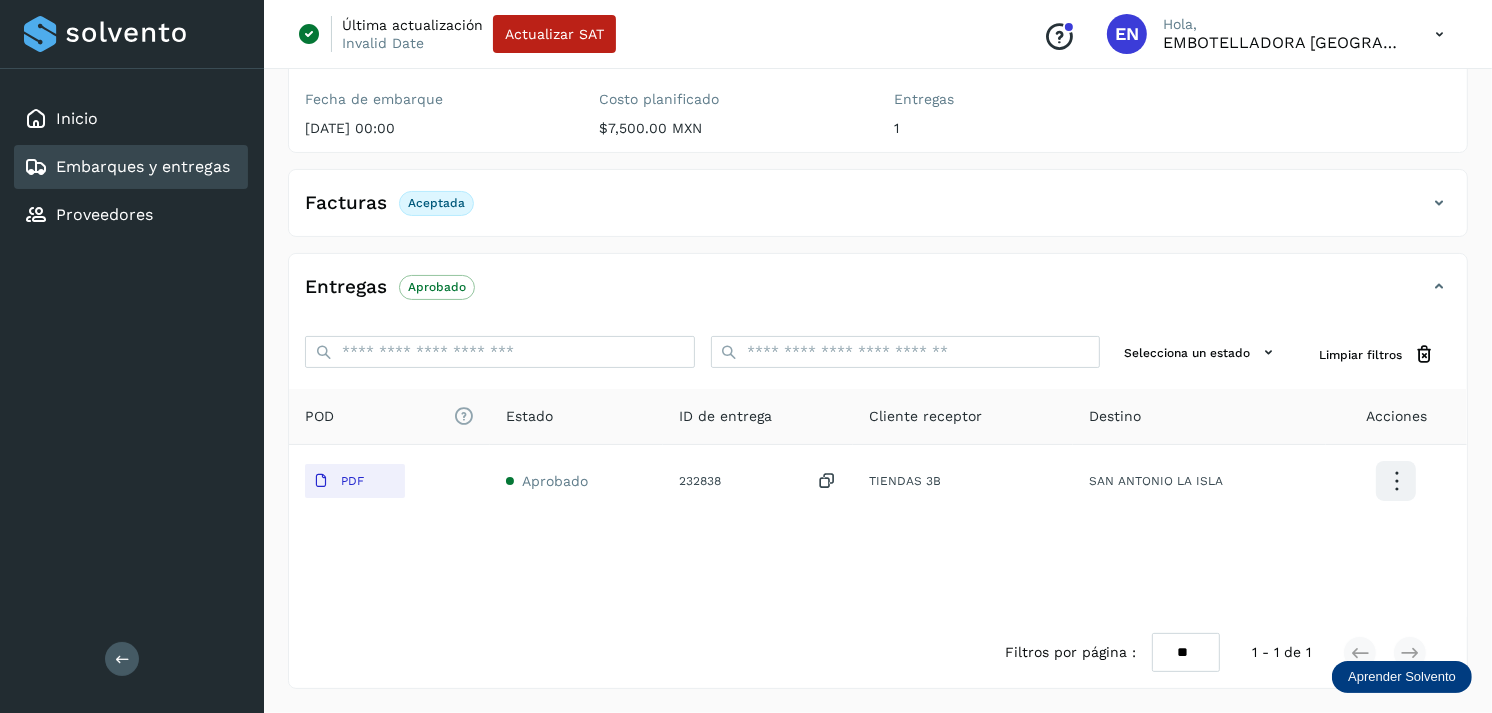 click on "Embarques y entregas" at bounding box center [143, 166] 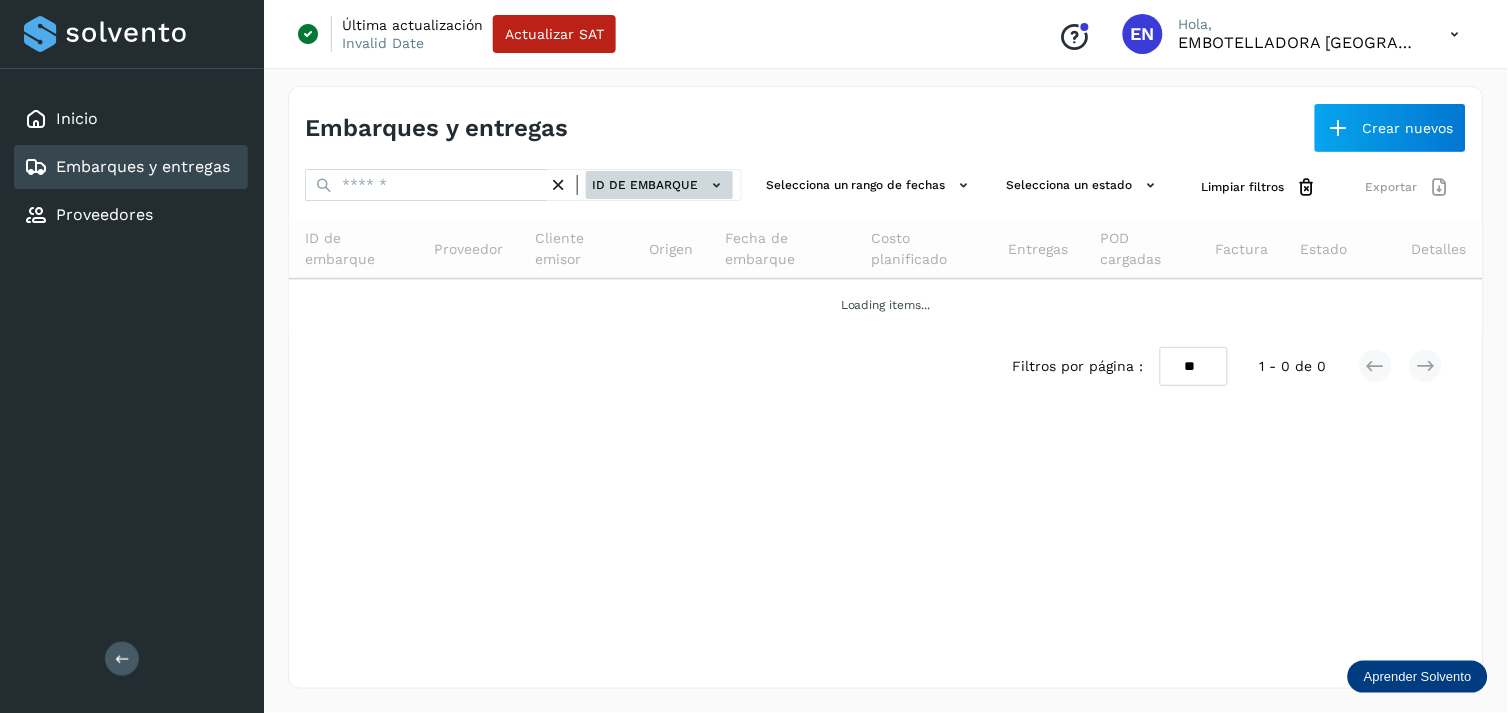 click 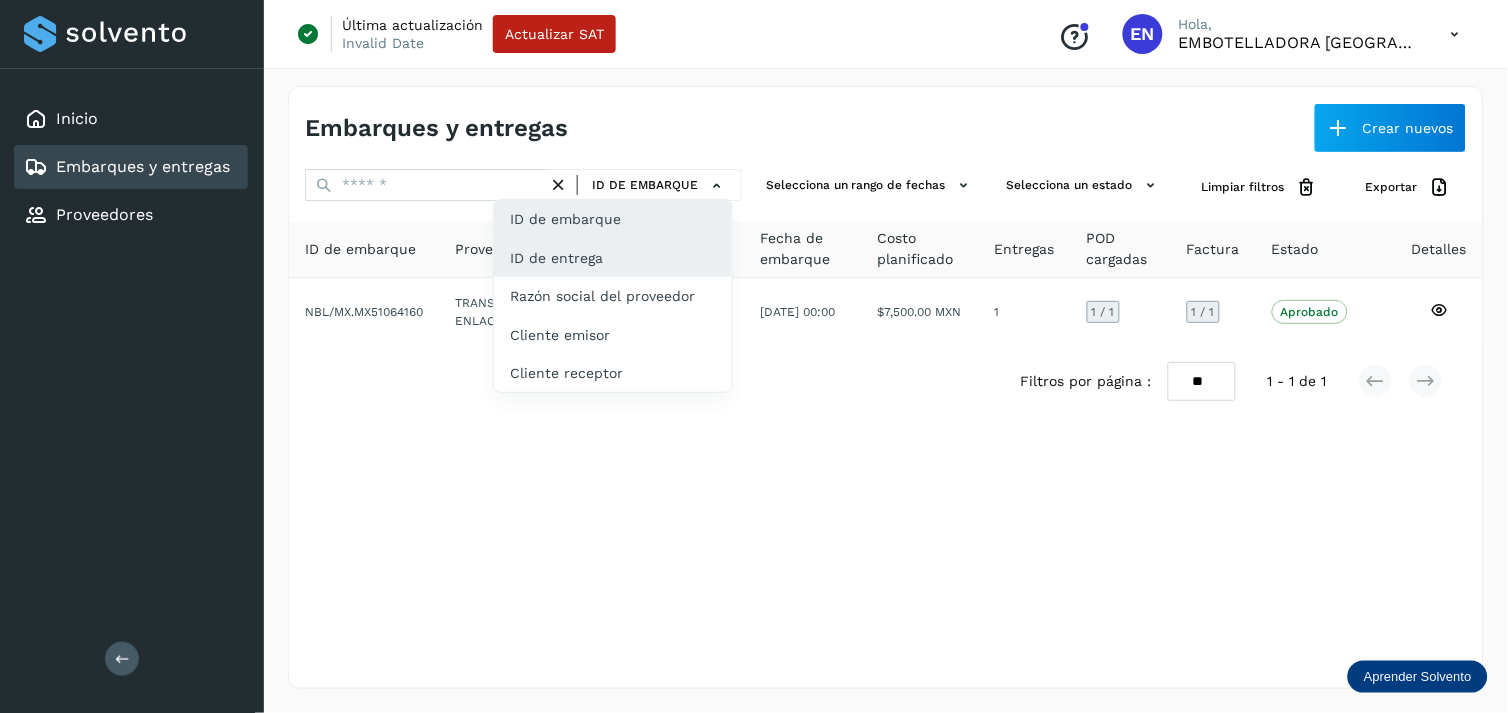 click on "ID de entrega" 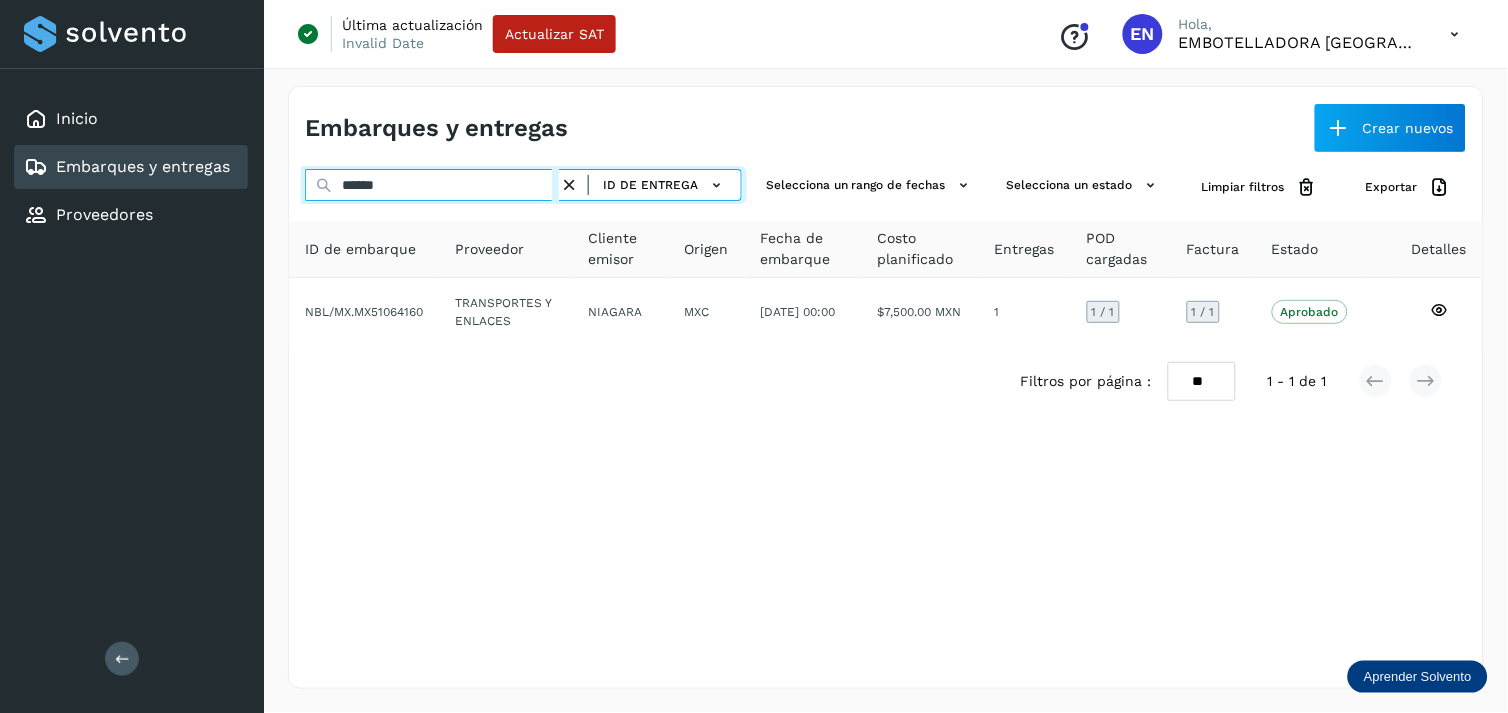 click on "******" at bounding box center (432, 185) 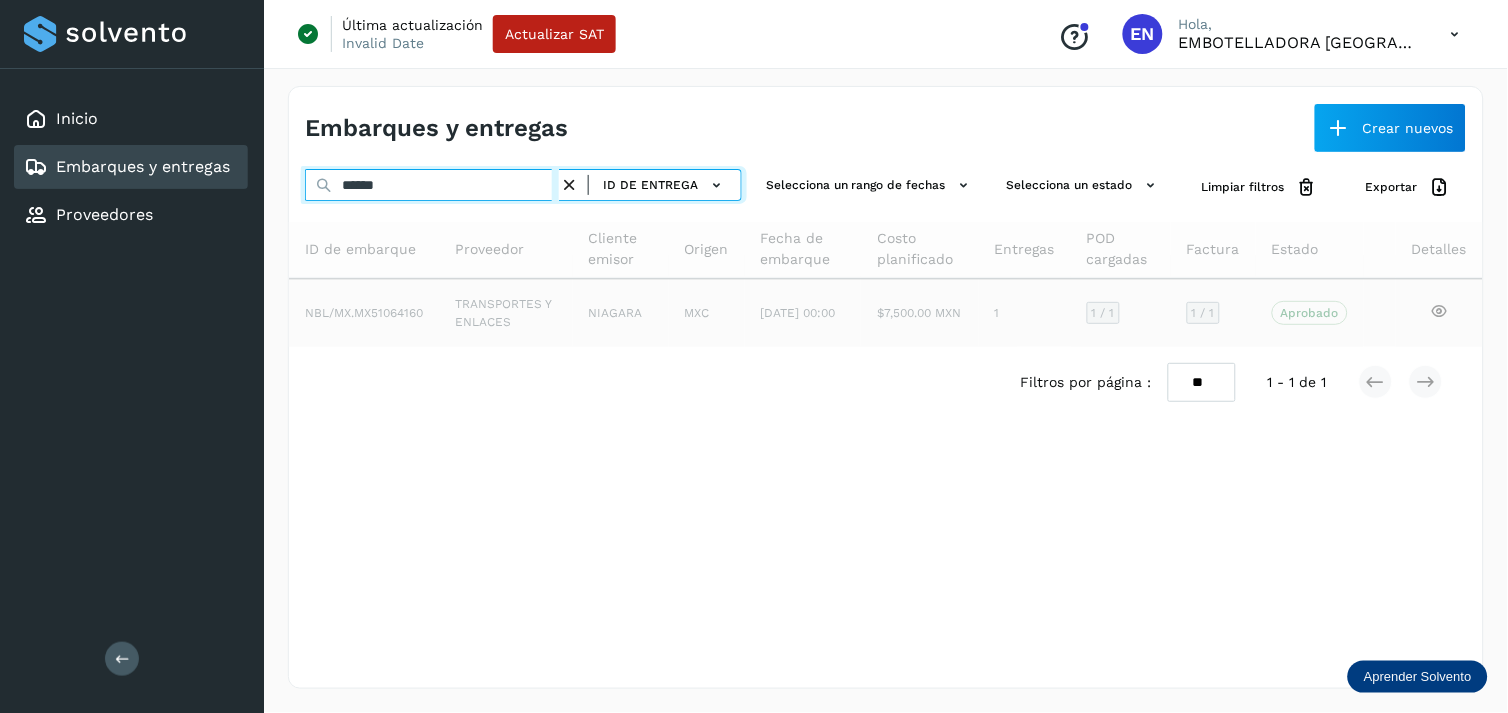 type on "******" 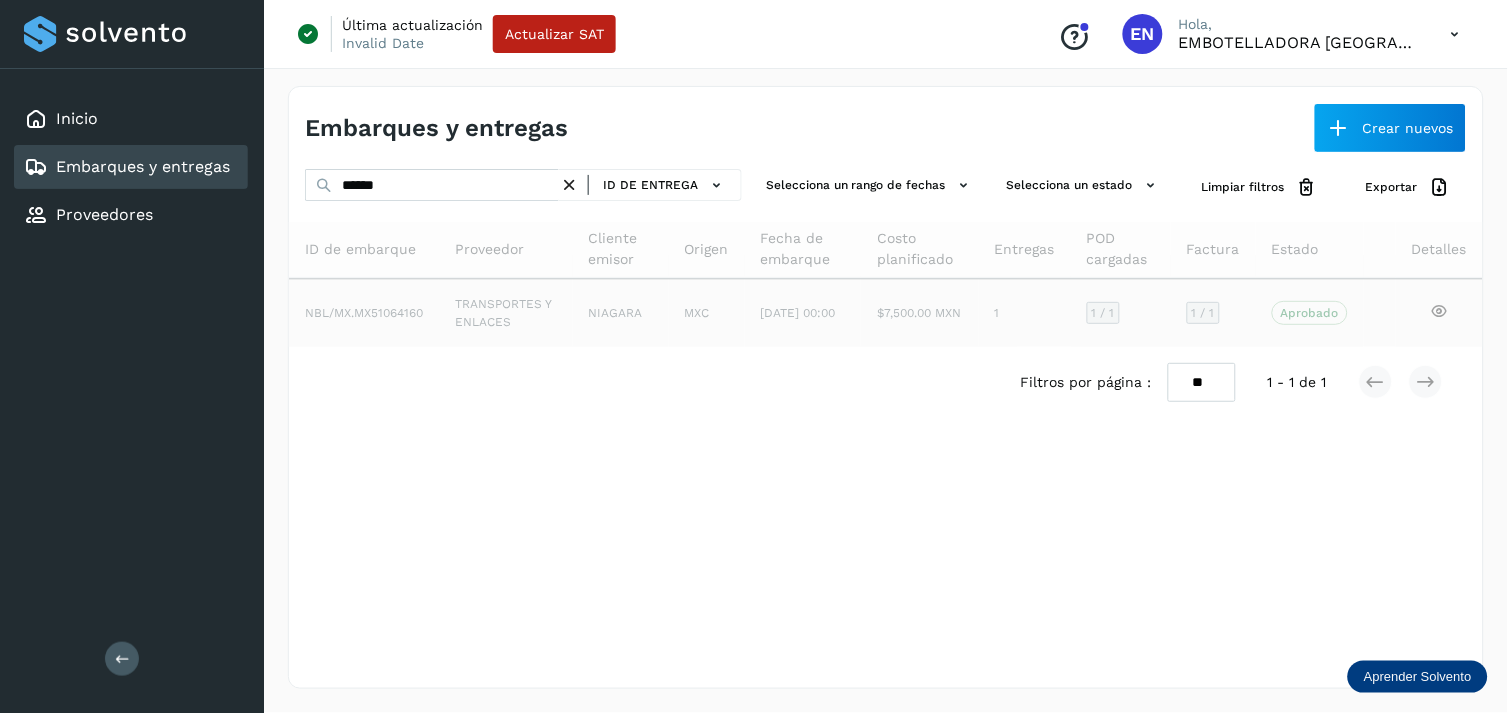 click on "TRANSPORTES Y ENLACES" 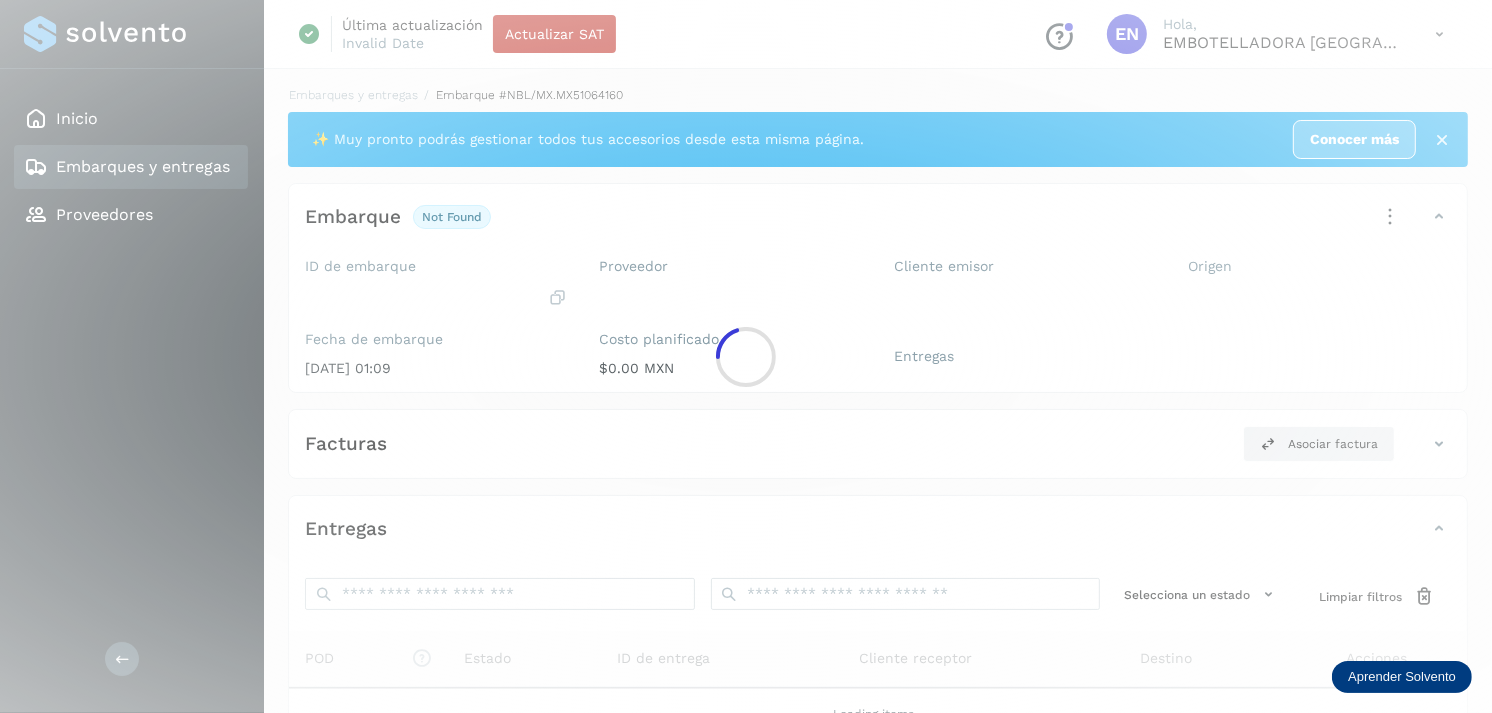 click 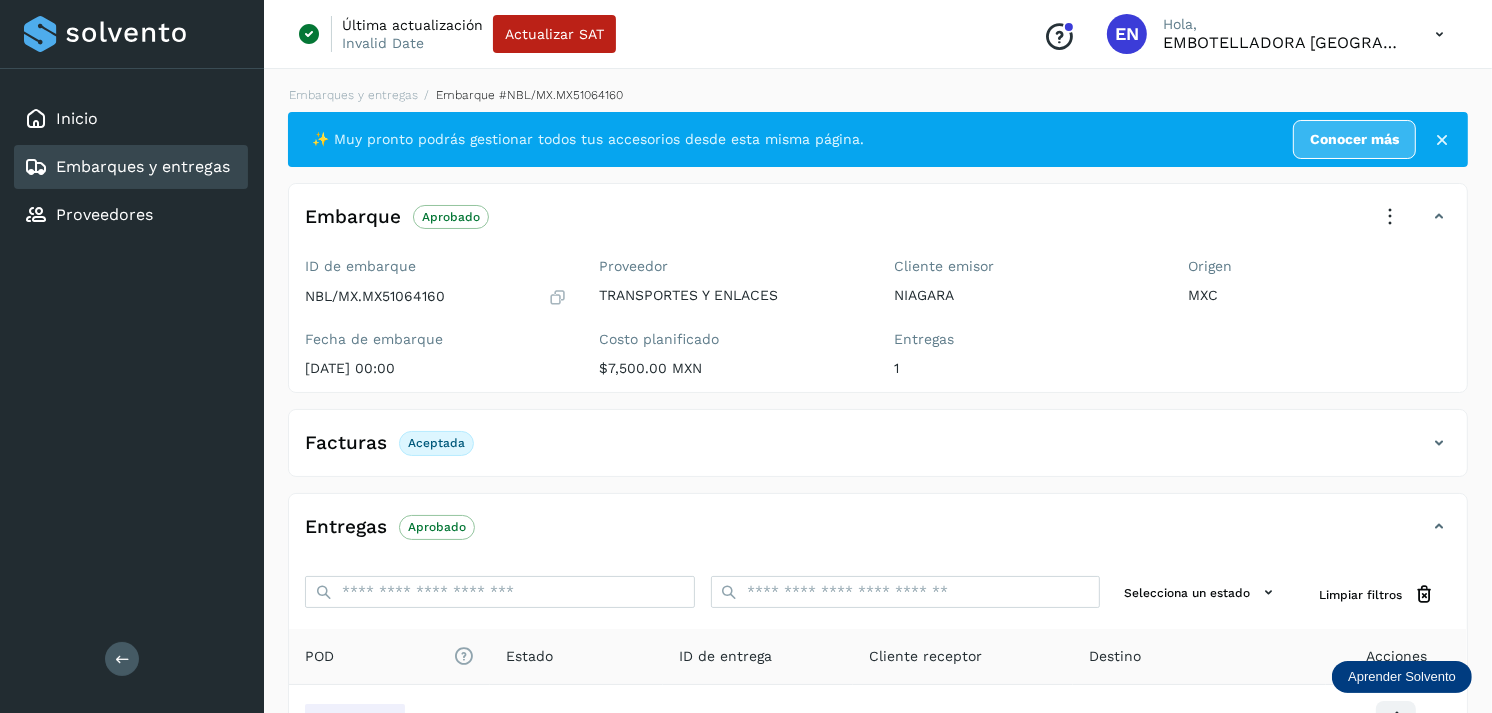 click on "Embarques y entregas" at bounding box center (127, 167) 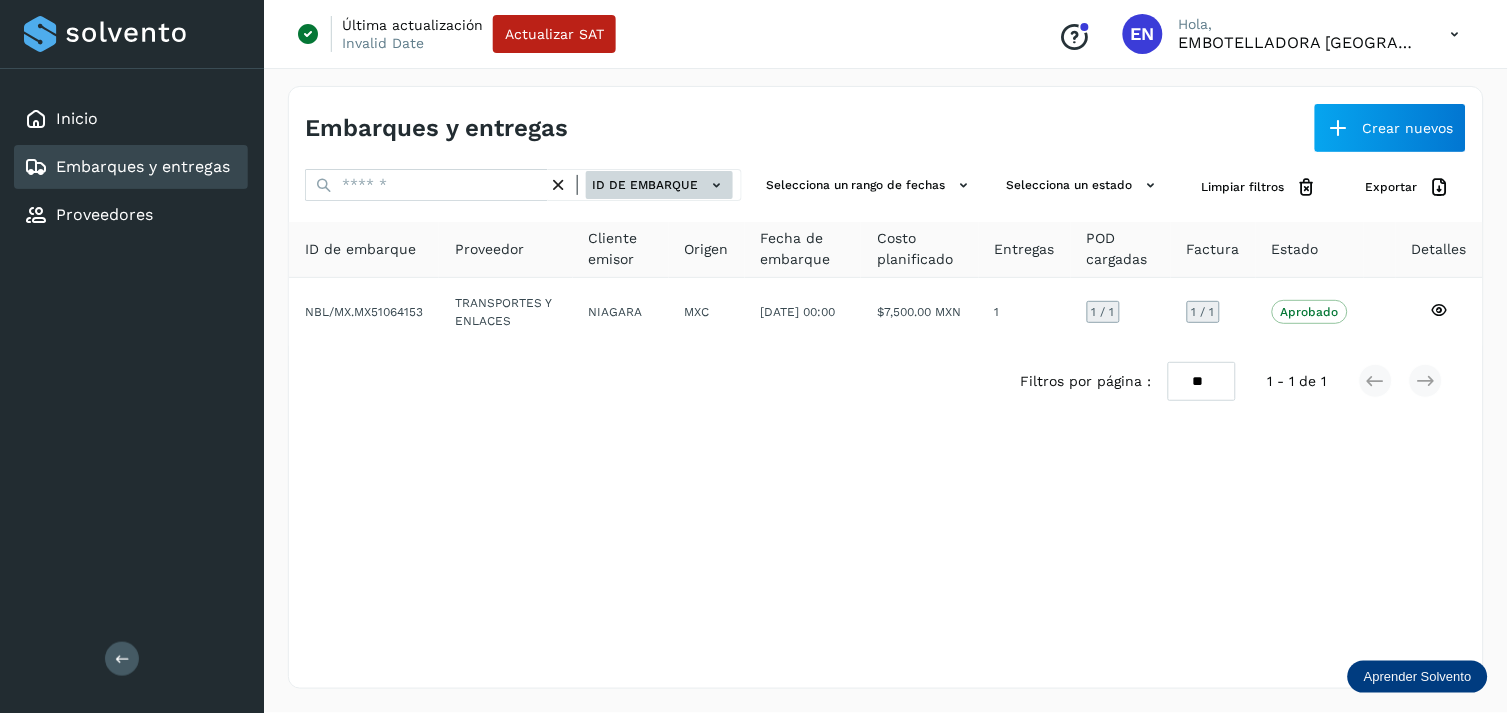 click 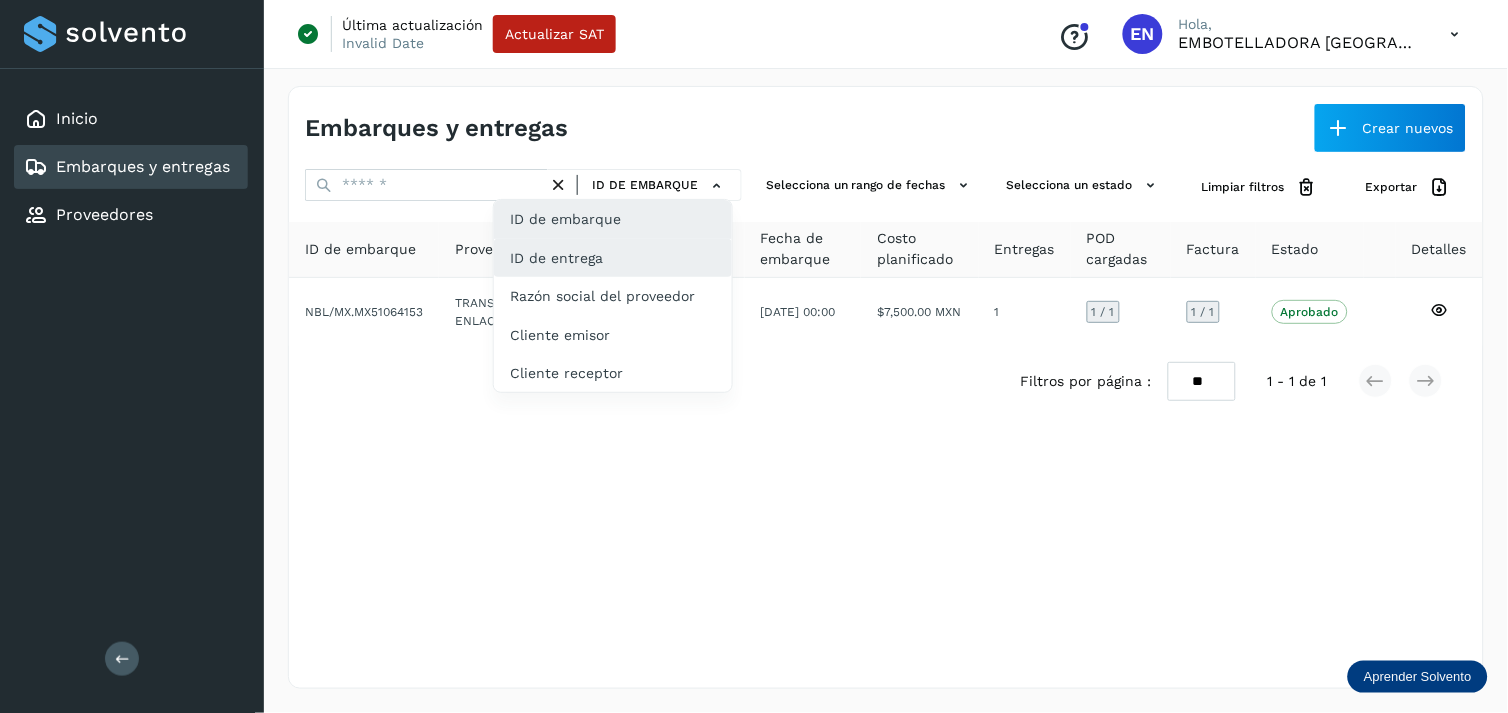 click on "ID de entrega" 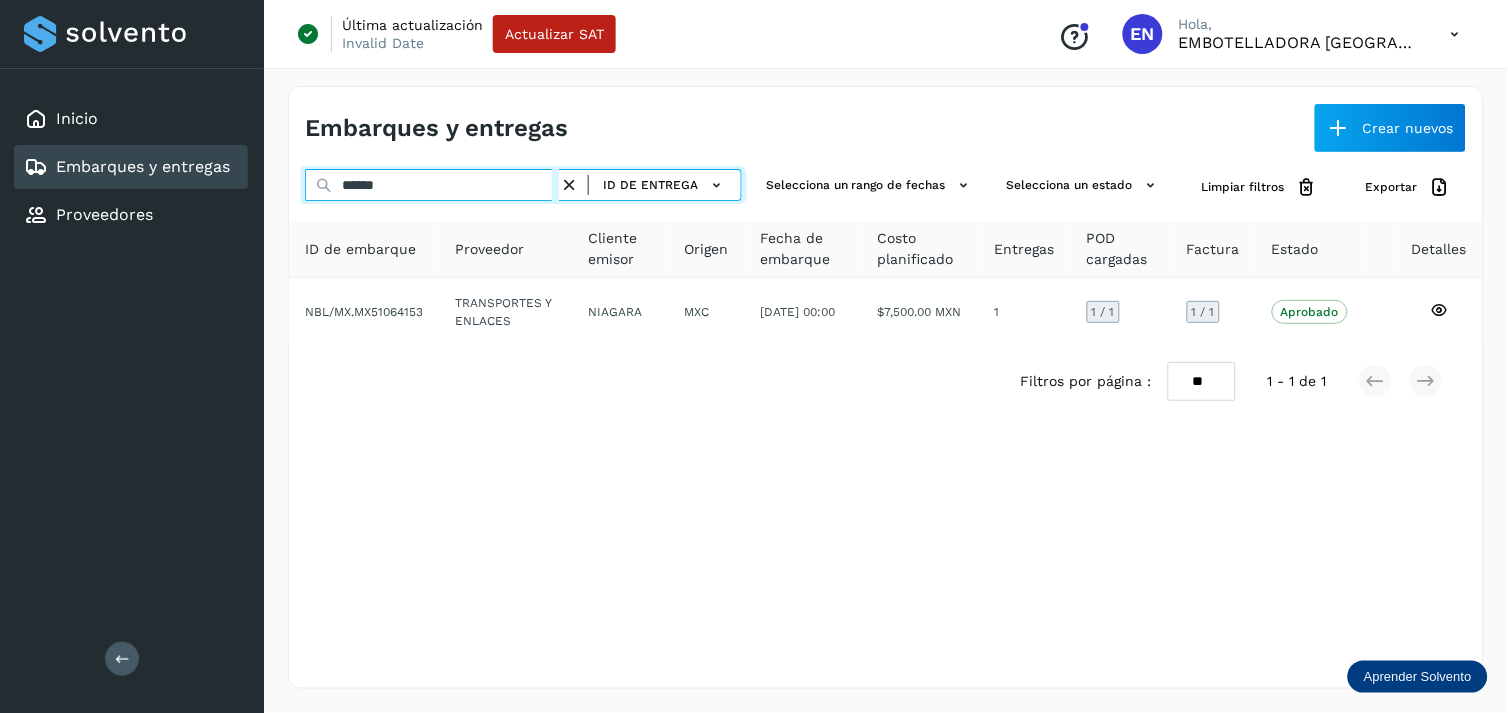 click on "******" at bounding box center (432, 185) 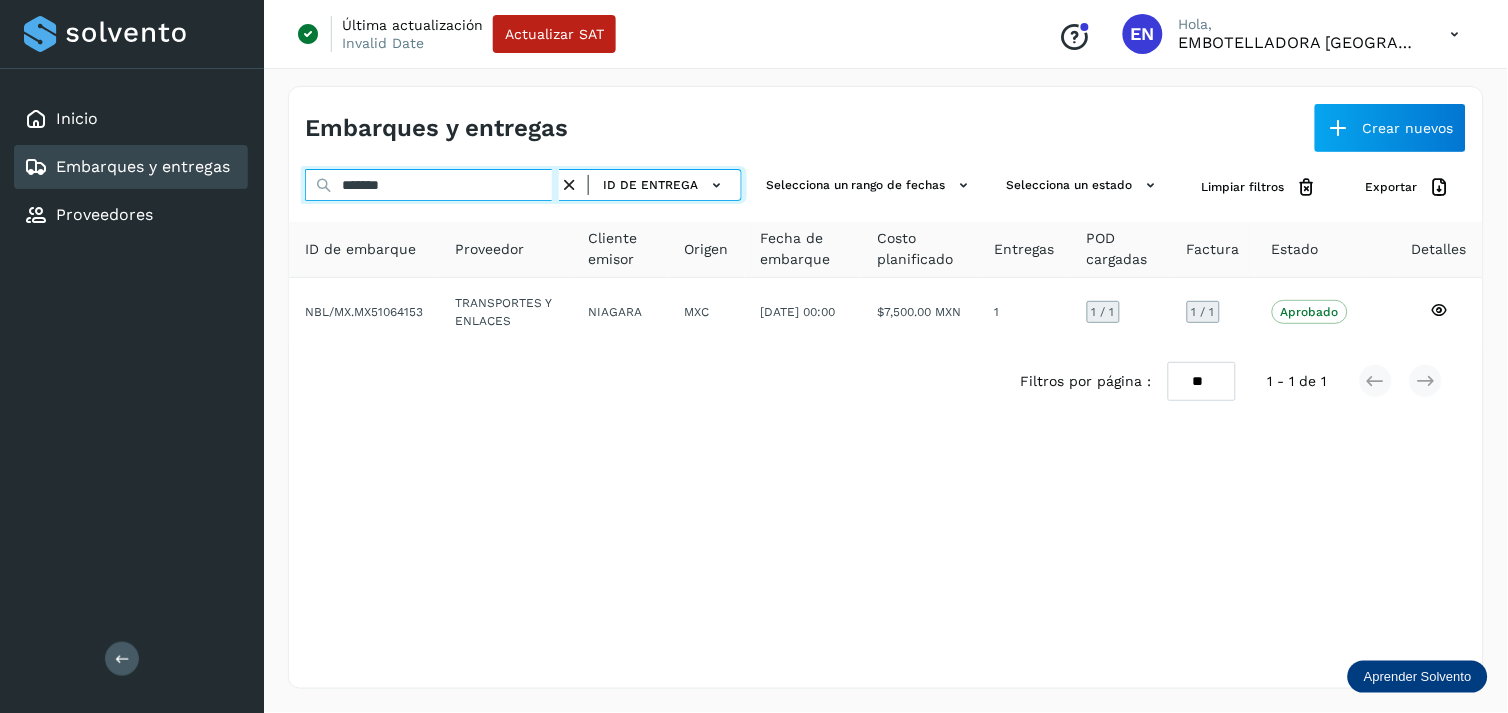 type on "******" 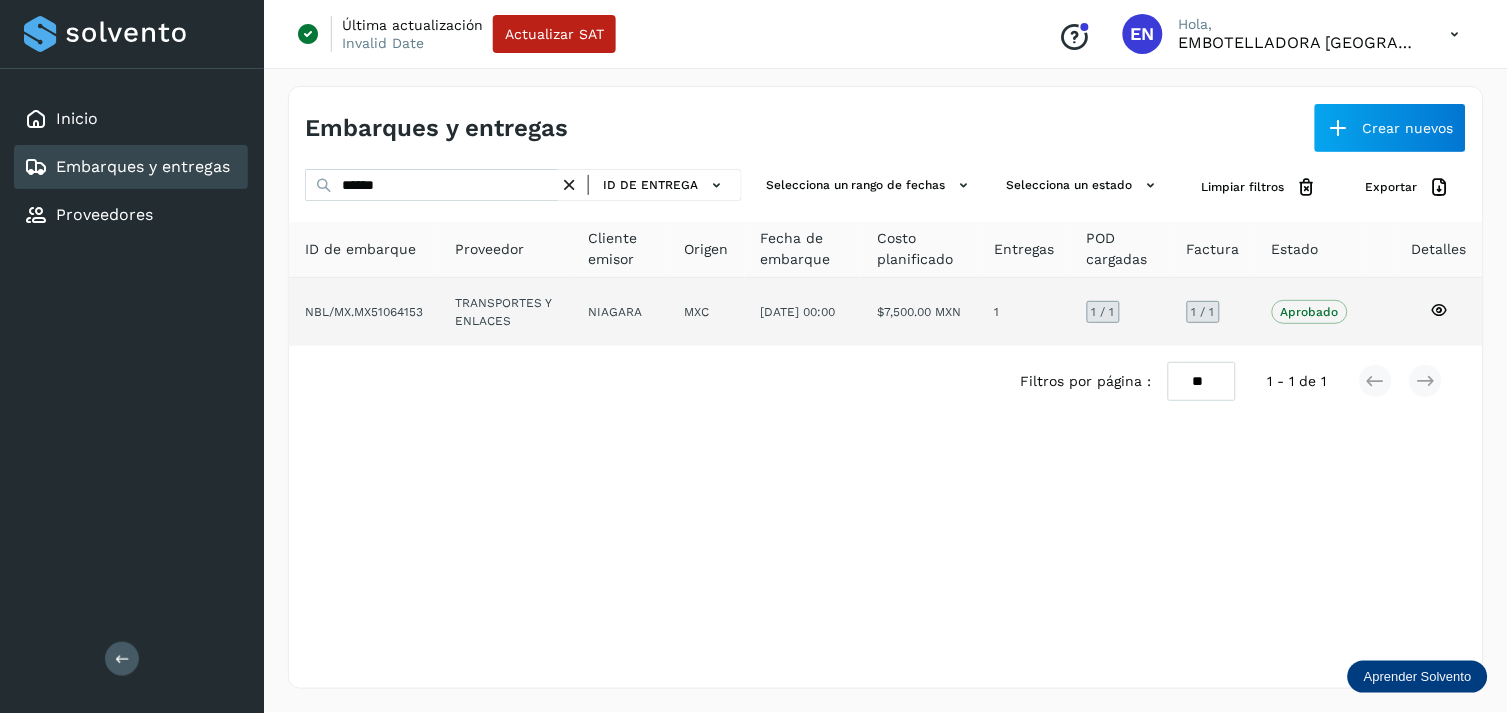click on "NIAGARA" 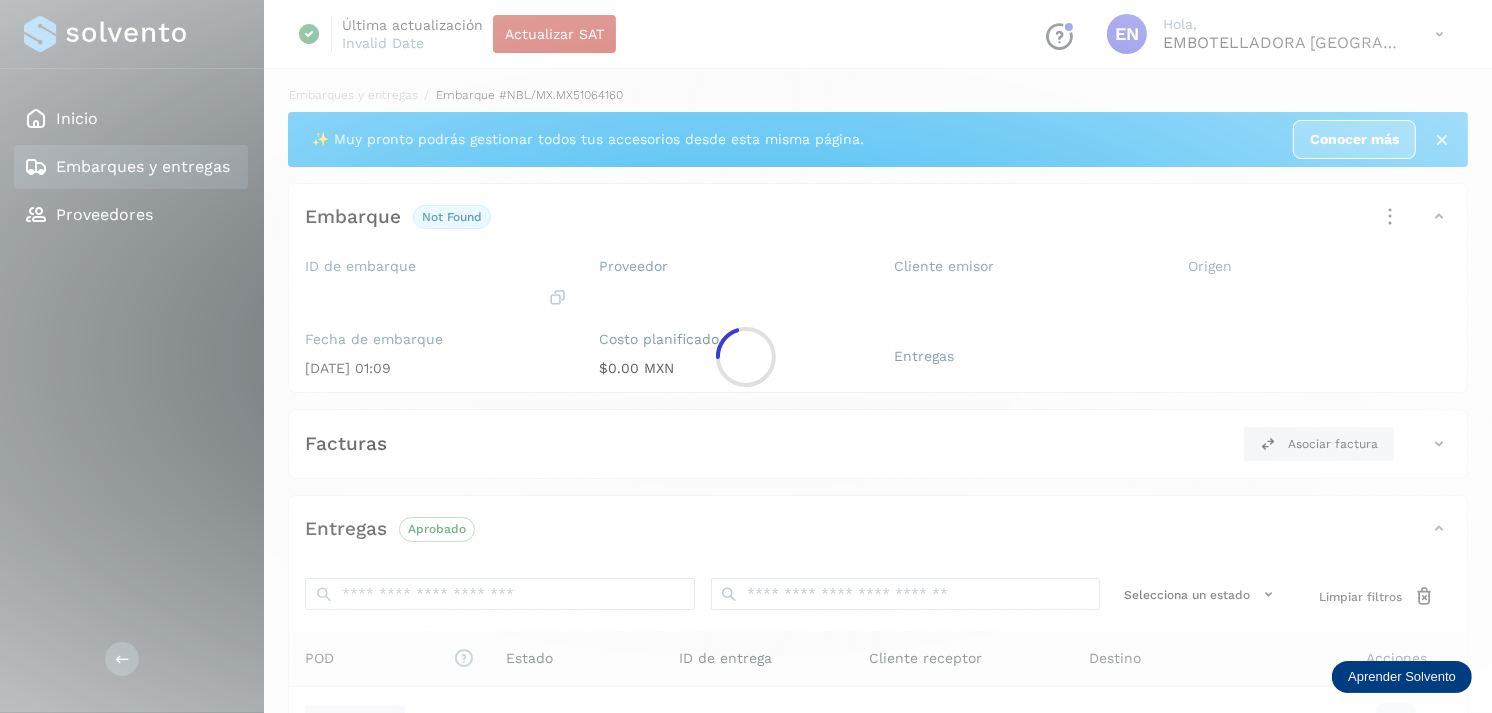 click 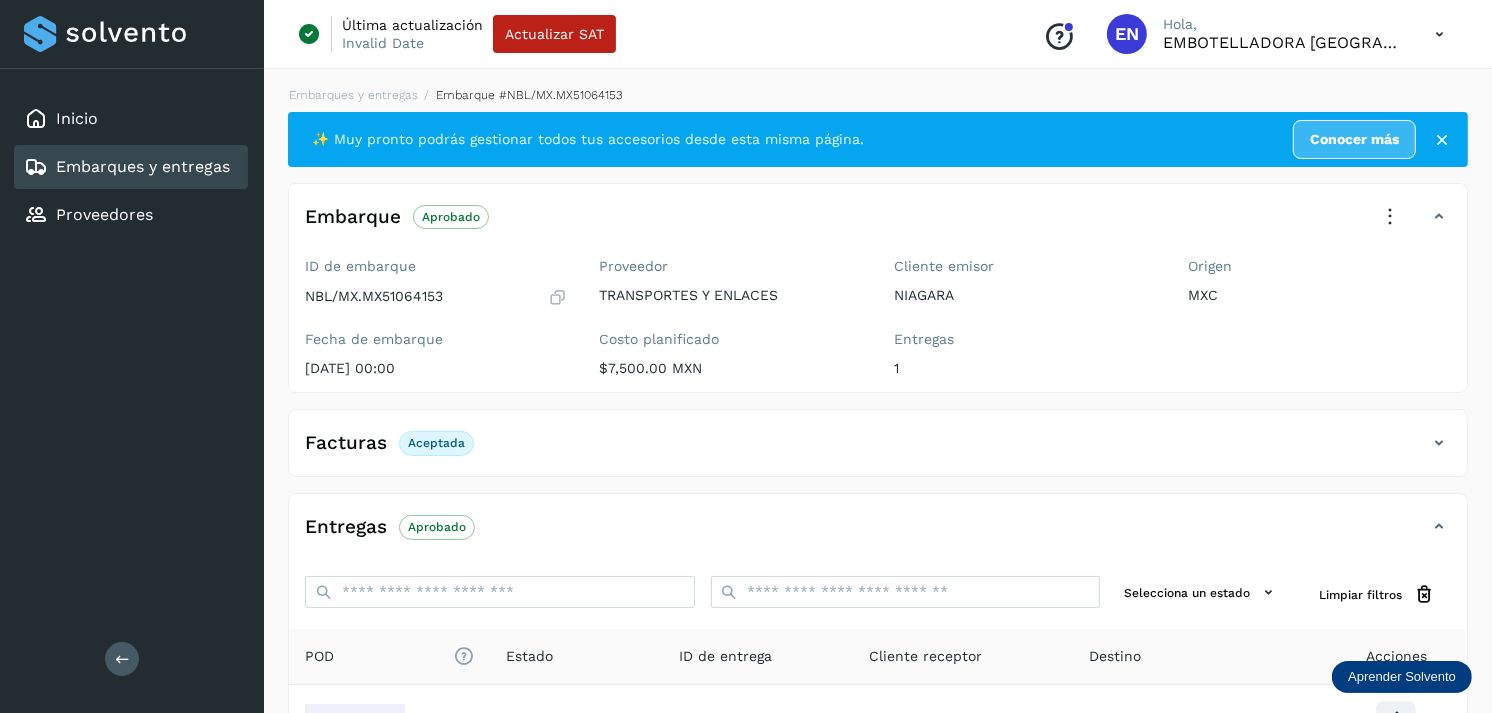 scroll, scrollTop: 241, scrollLeft: 0, axis: vertical 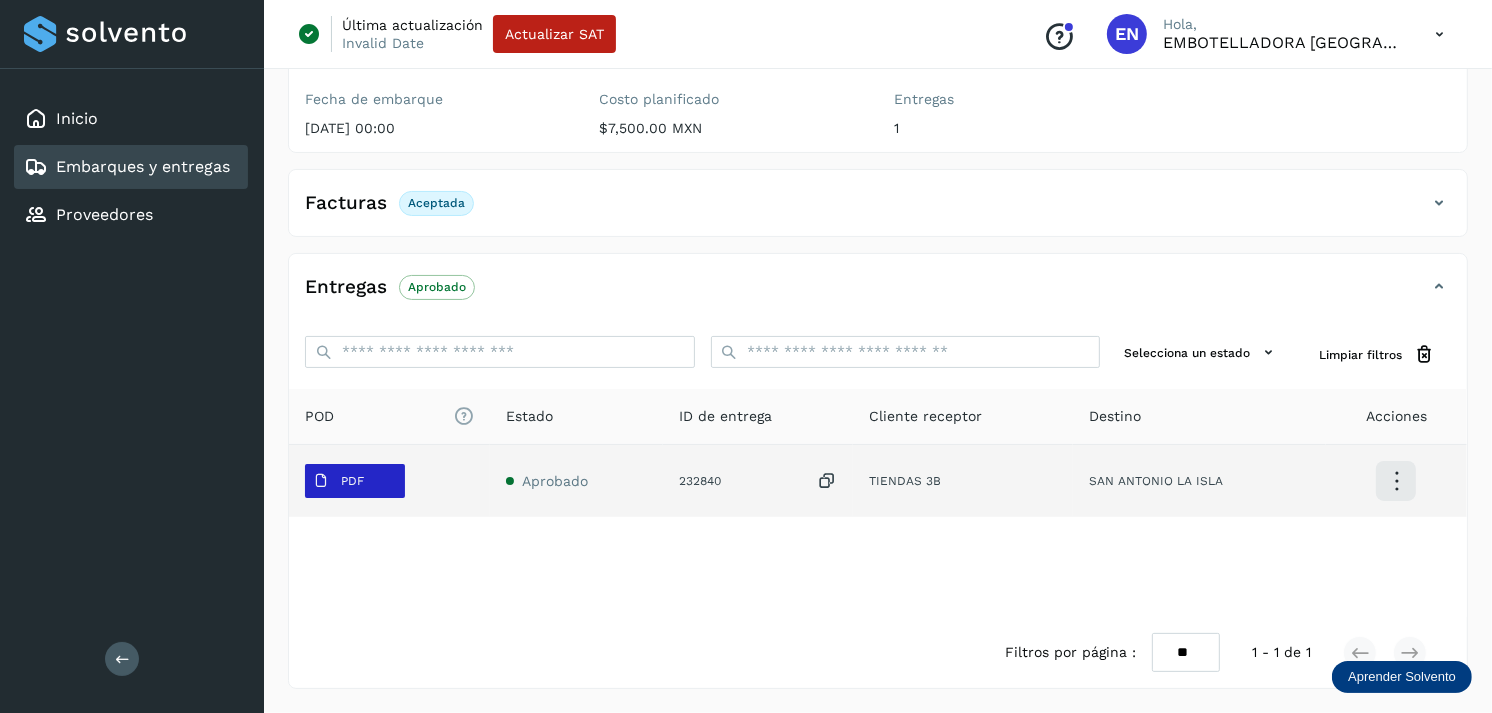 click on "PDF" at bounding box center [338, 481] 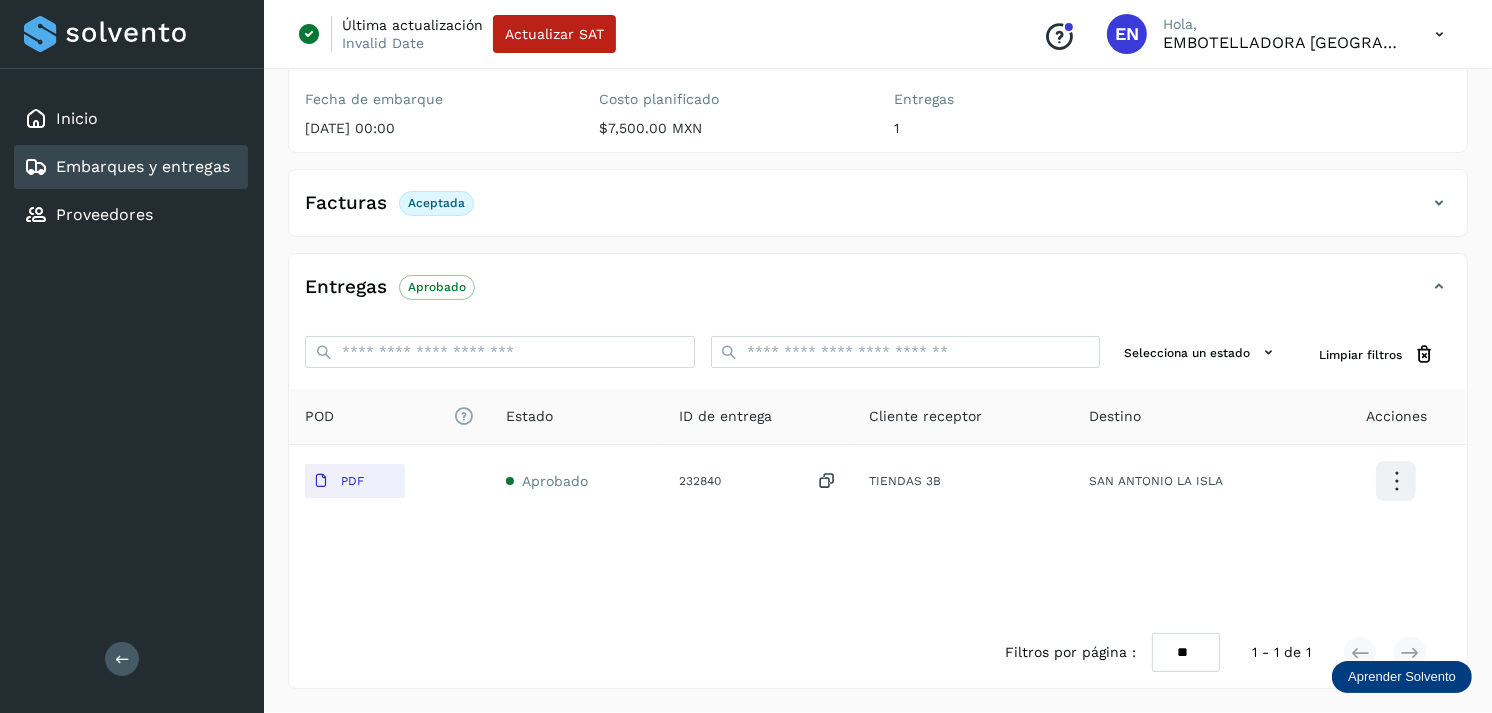 type 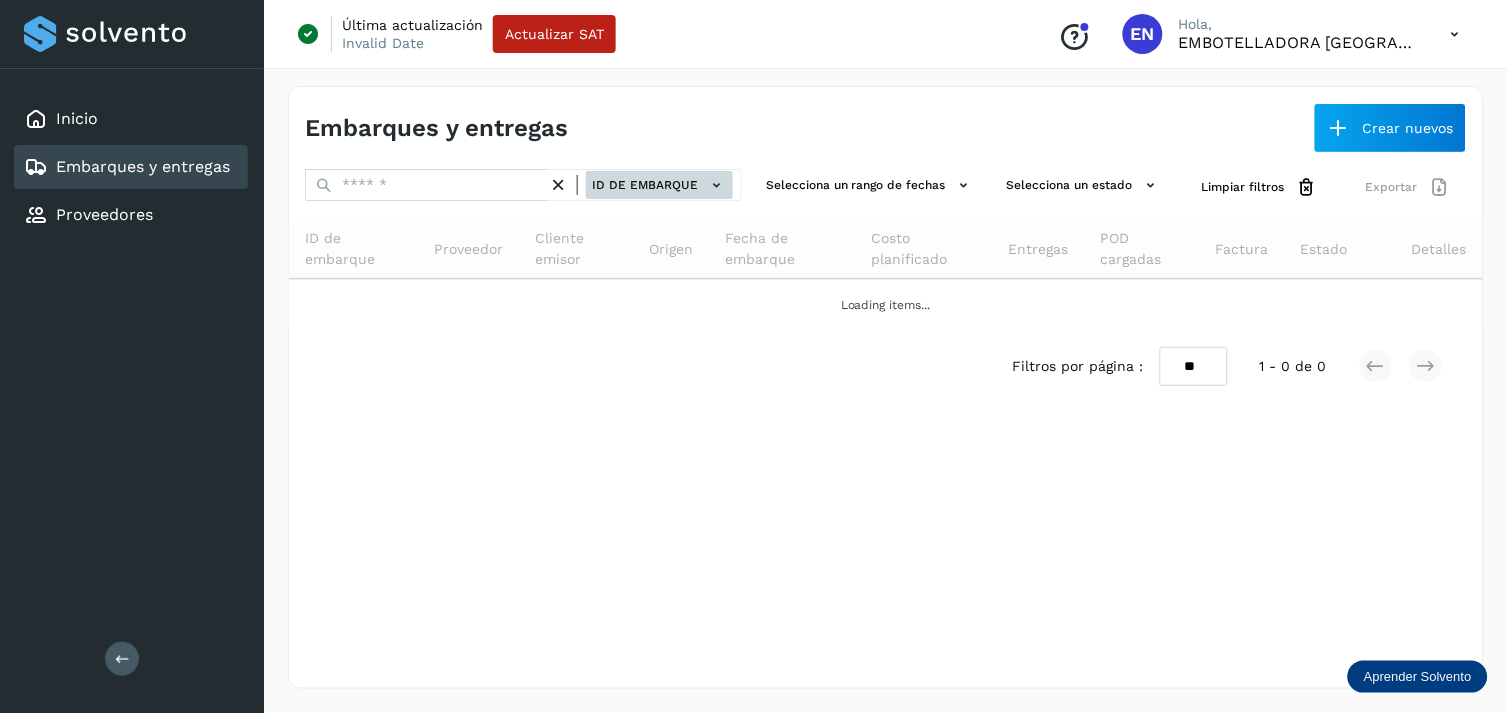 click on "ID de embarque" at bounding box center [659, 185] 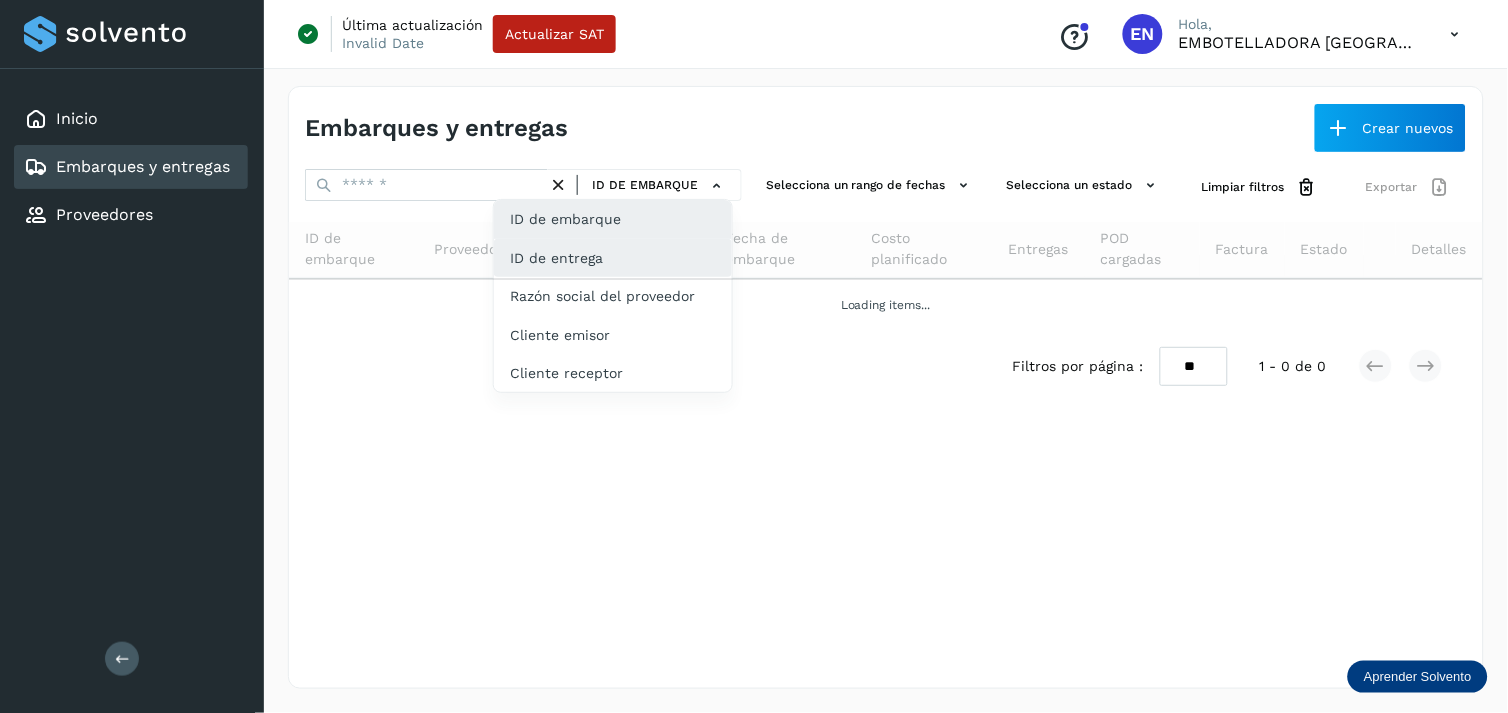 click on "ID de entrega" 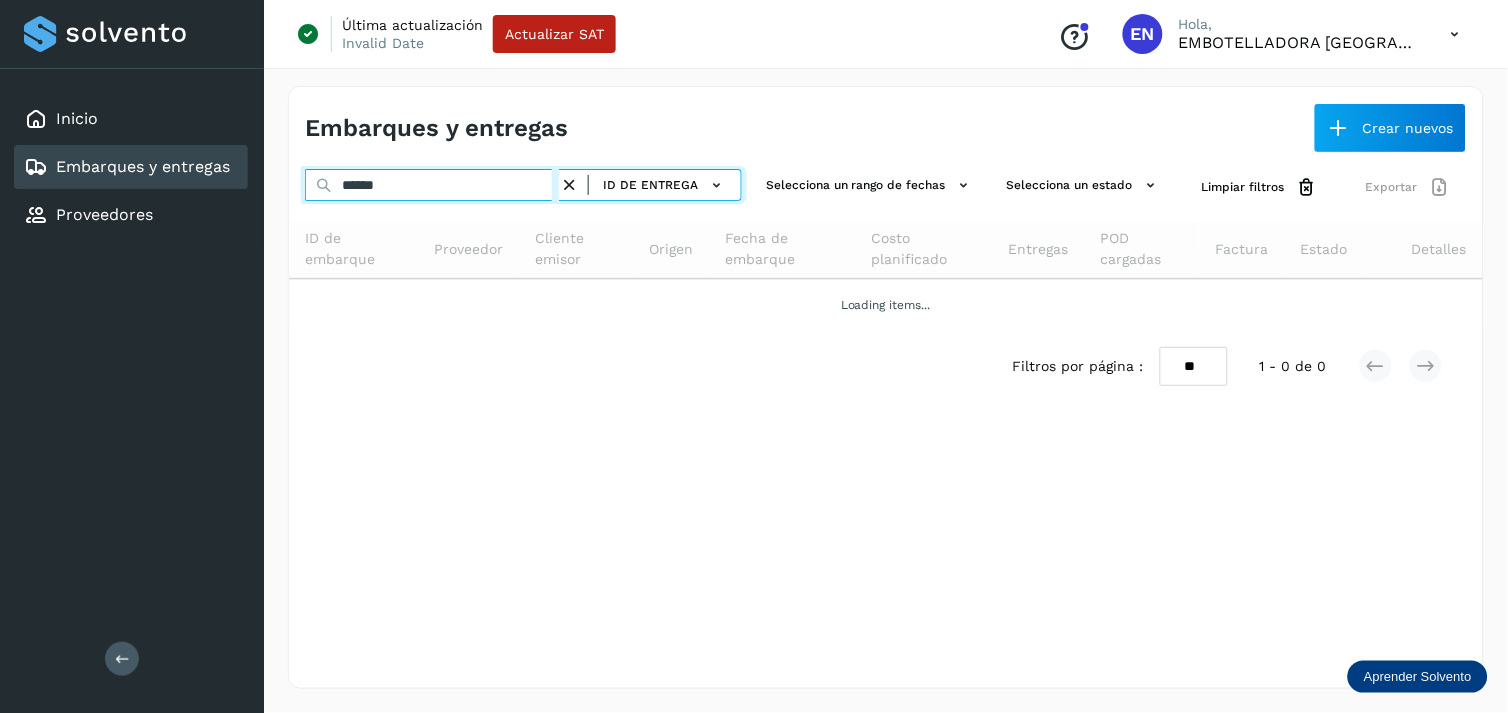 click on "******" at bounding box center (432, 185) 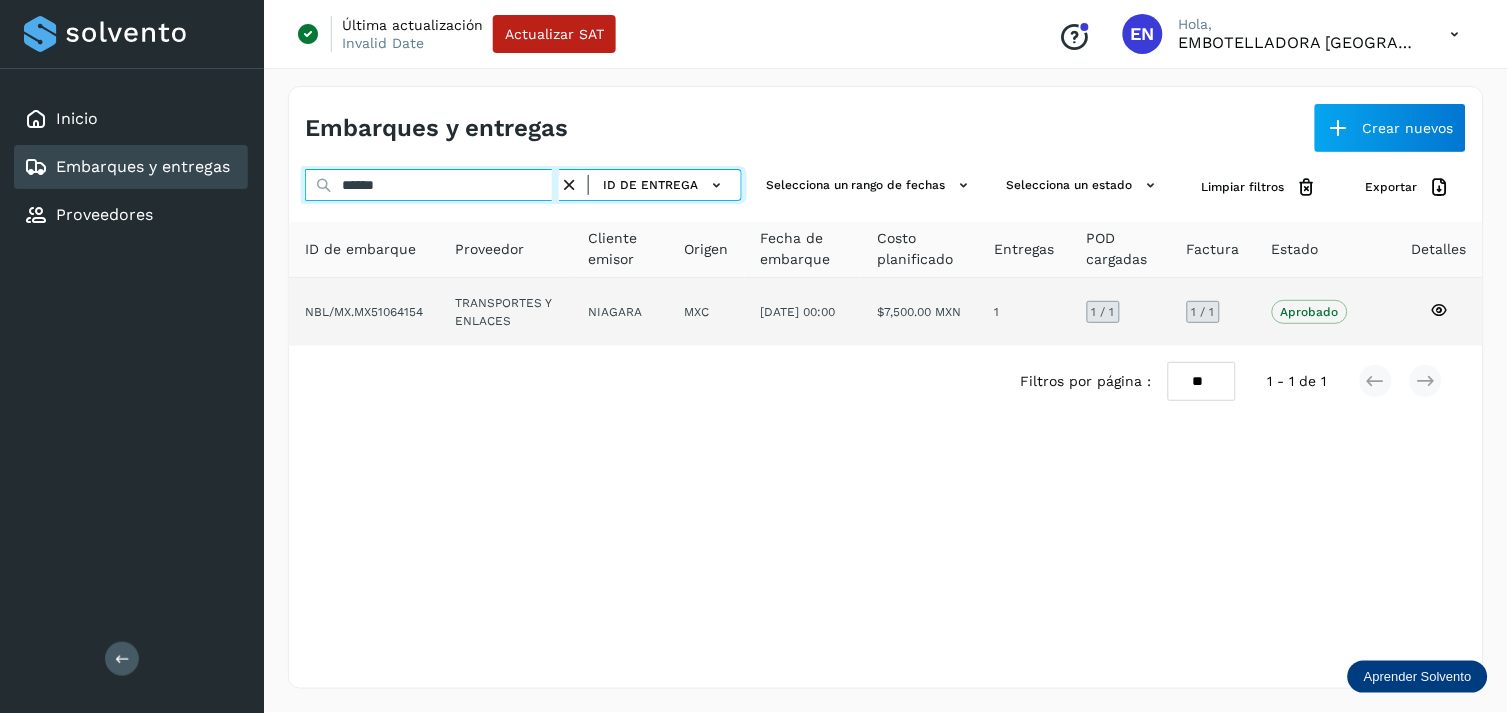 type on "******" 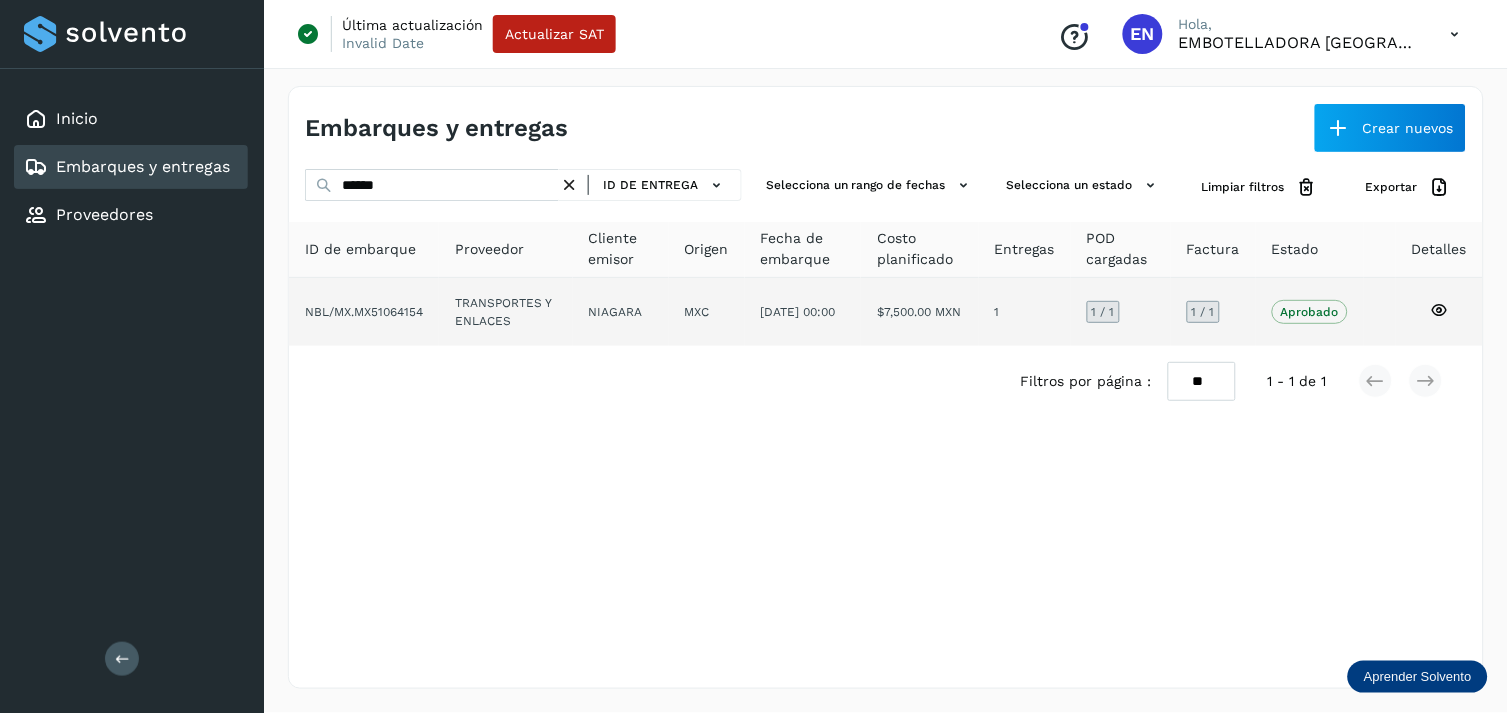 click on "TRANSPORTES Y ENLACES" 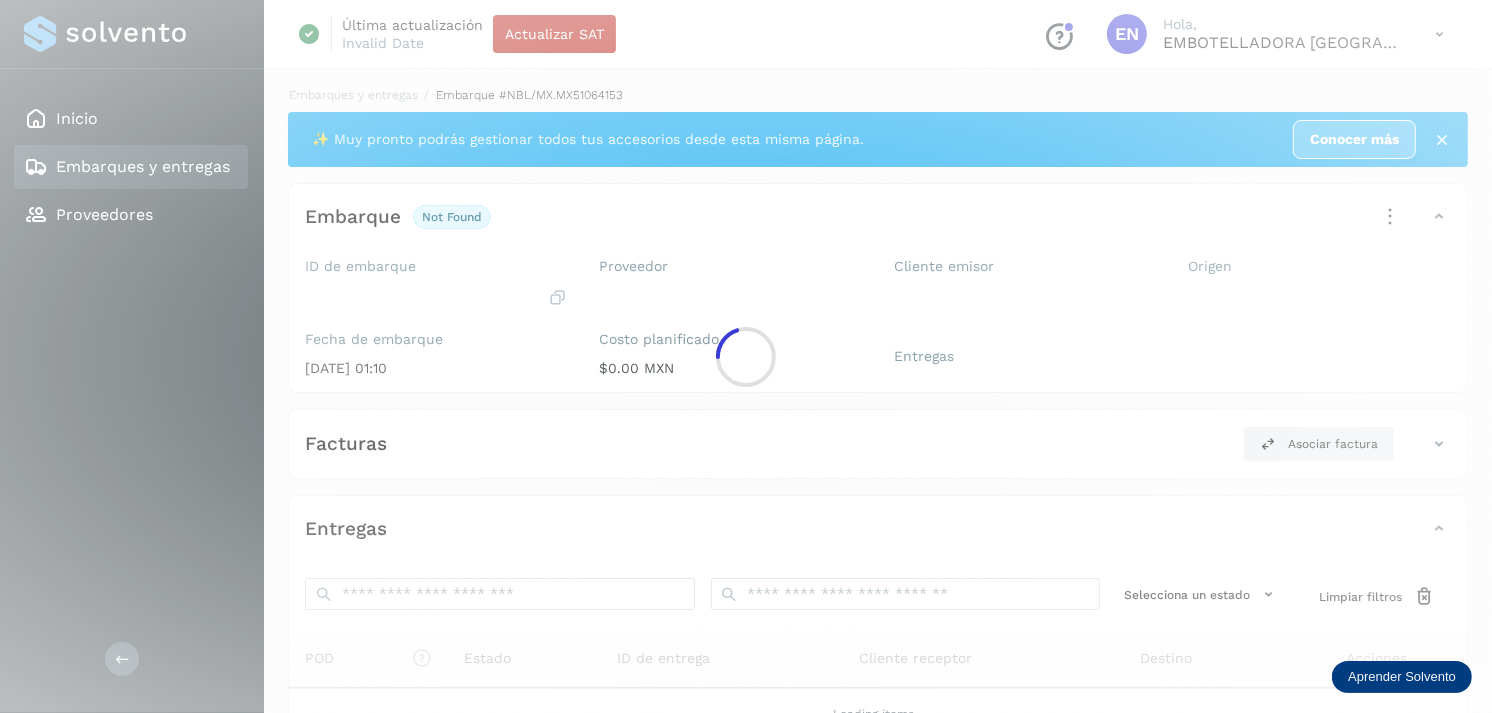 click 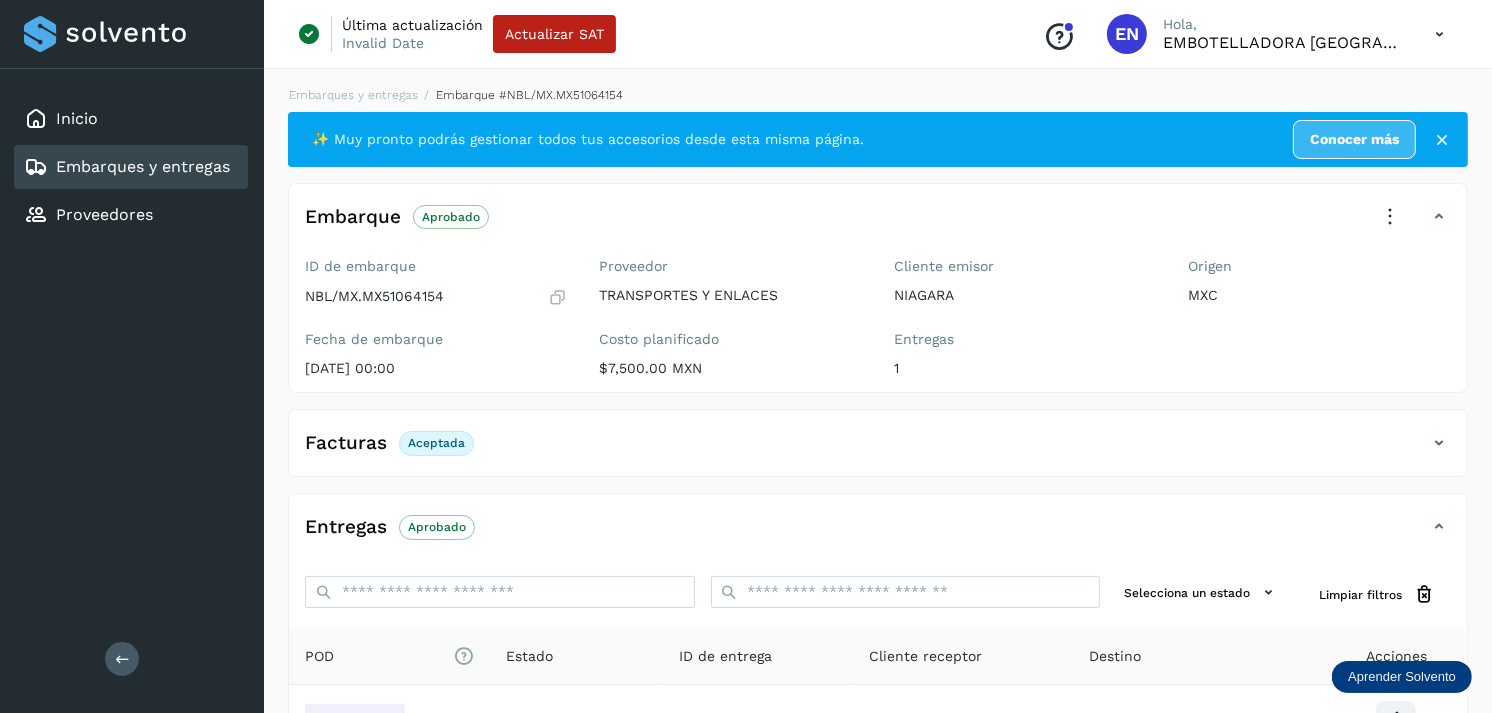 scroll, scrollTop: 241, scrollLeft: 0, axis: vertical 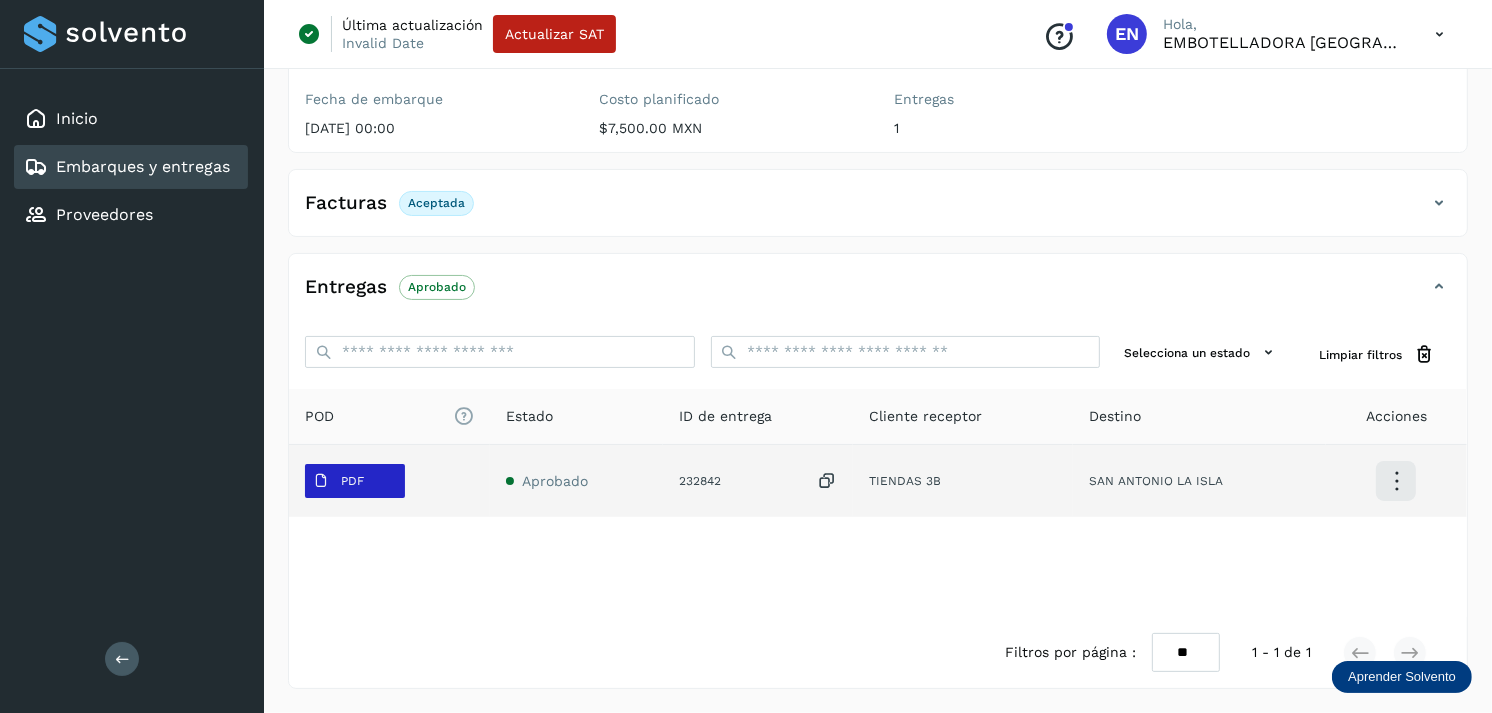 click on "PDF" at bounding box center [338, 481] 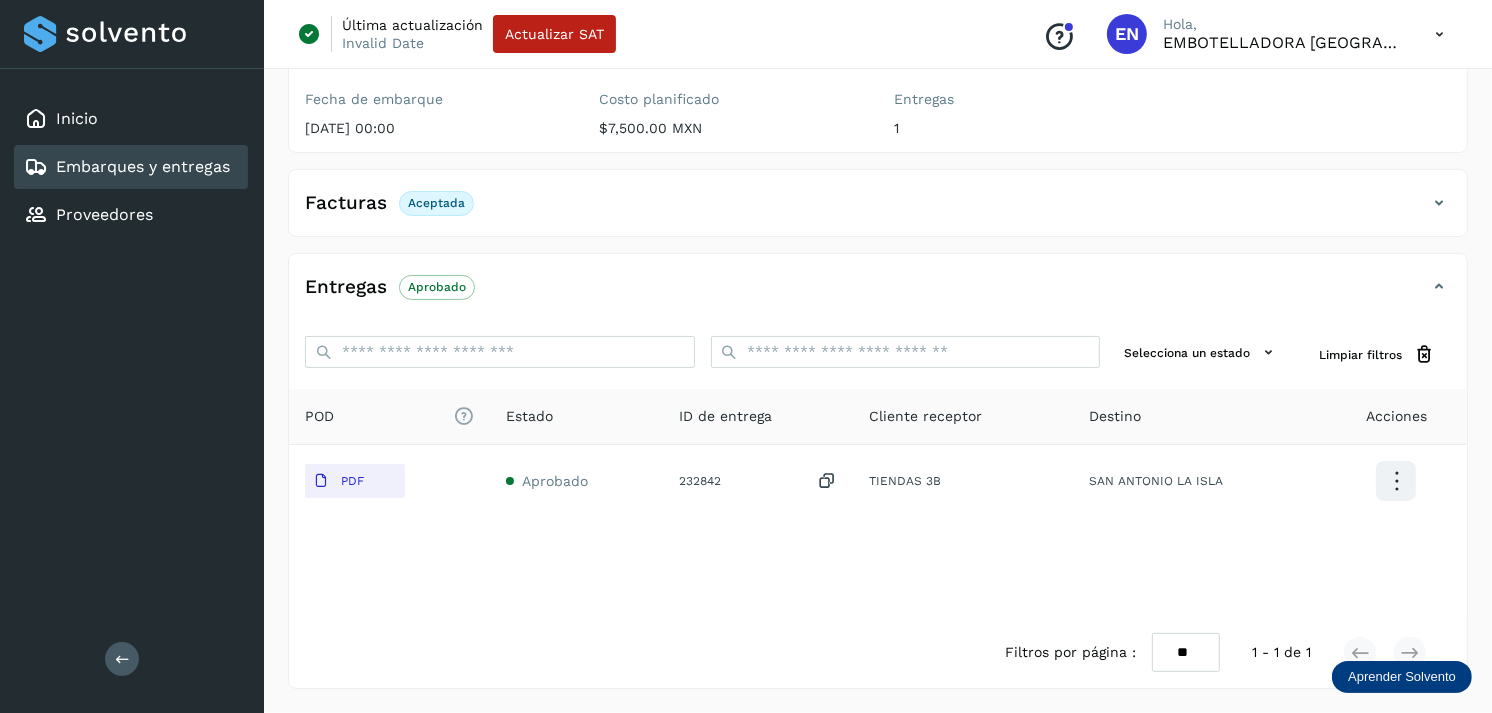 click on "Embarques y entregas" at bounding box center [143, 166] 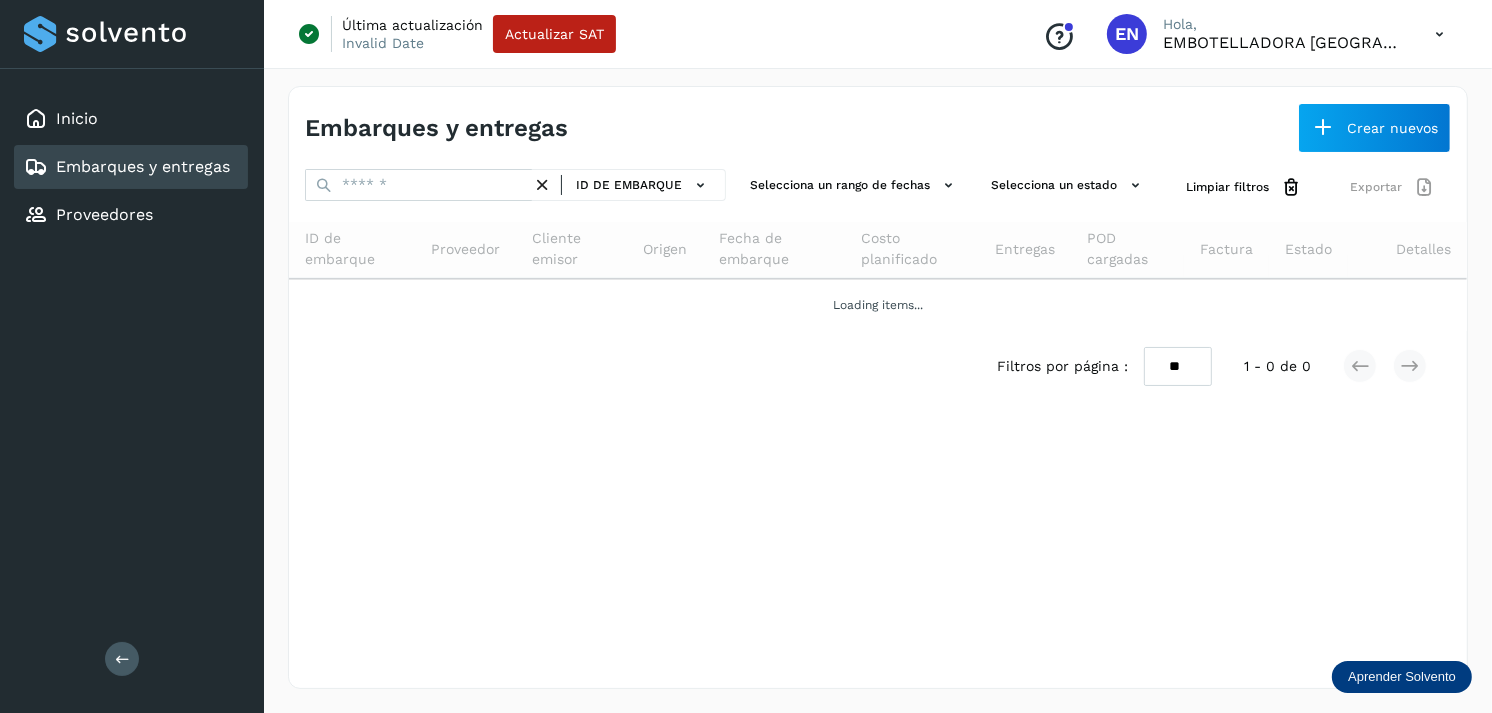 scroll, scrollTop: 0, scrollLeft: 0, axis: both 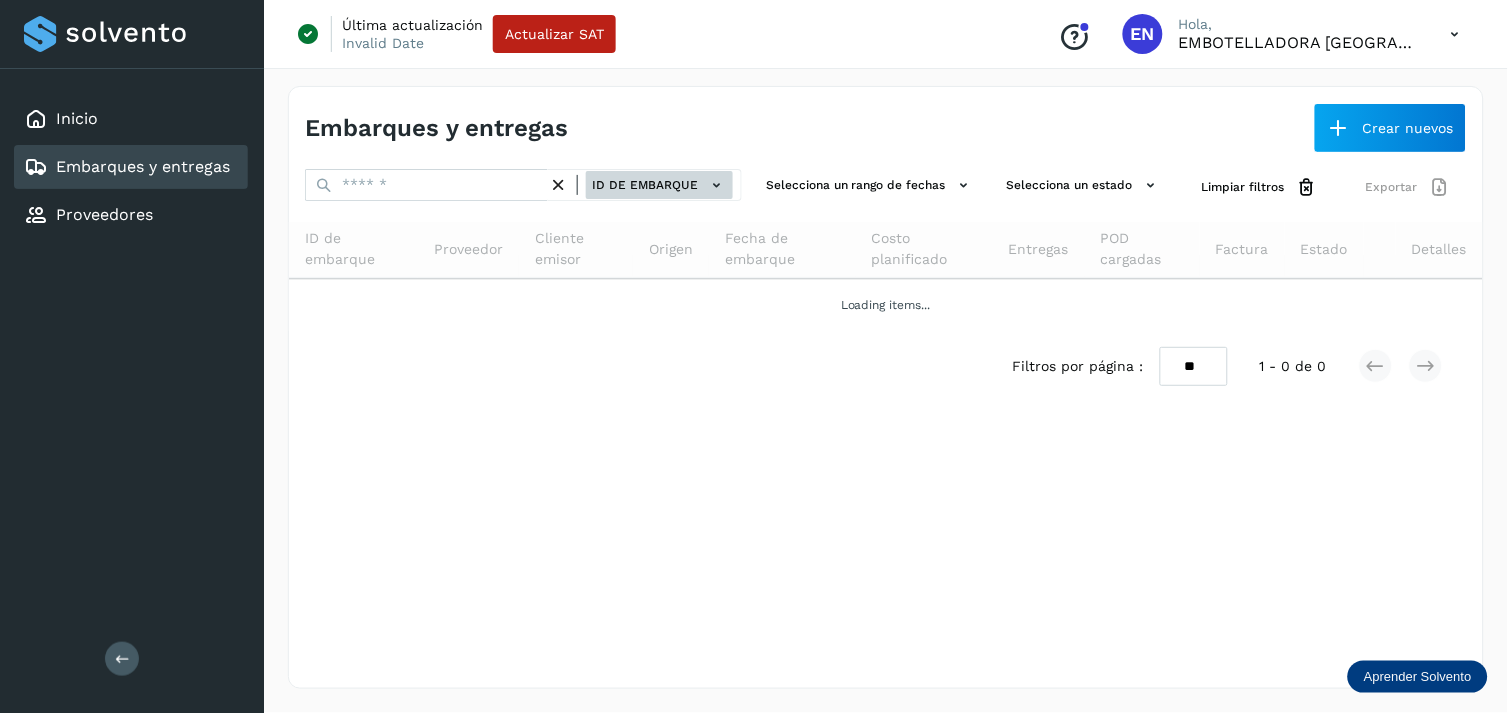 click on "ID de embarque" at bounding box center [659, 185] 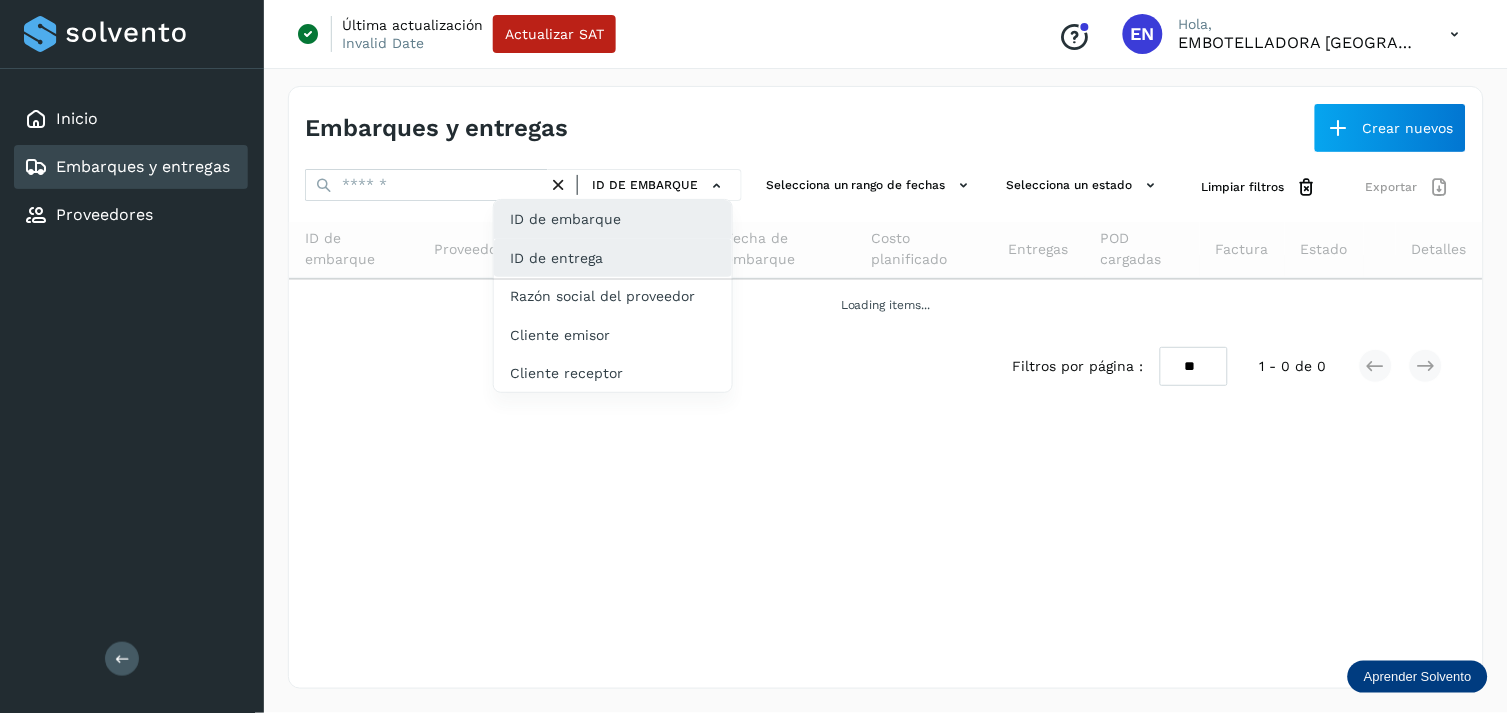click on "ID de entrega" 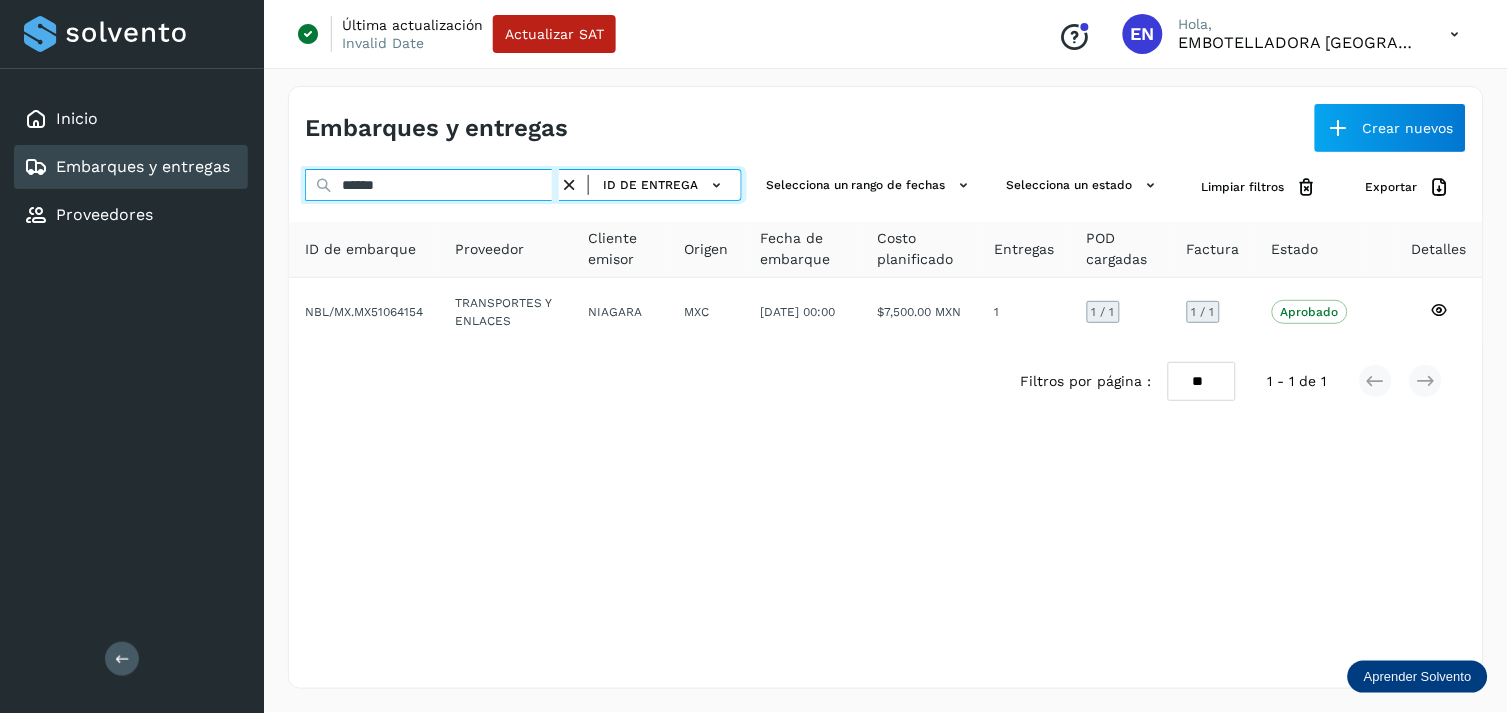click on "******" at bounding box center (432, 185) 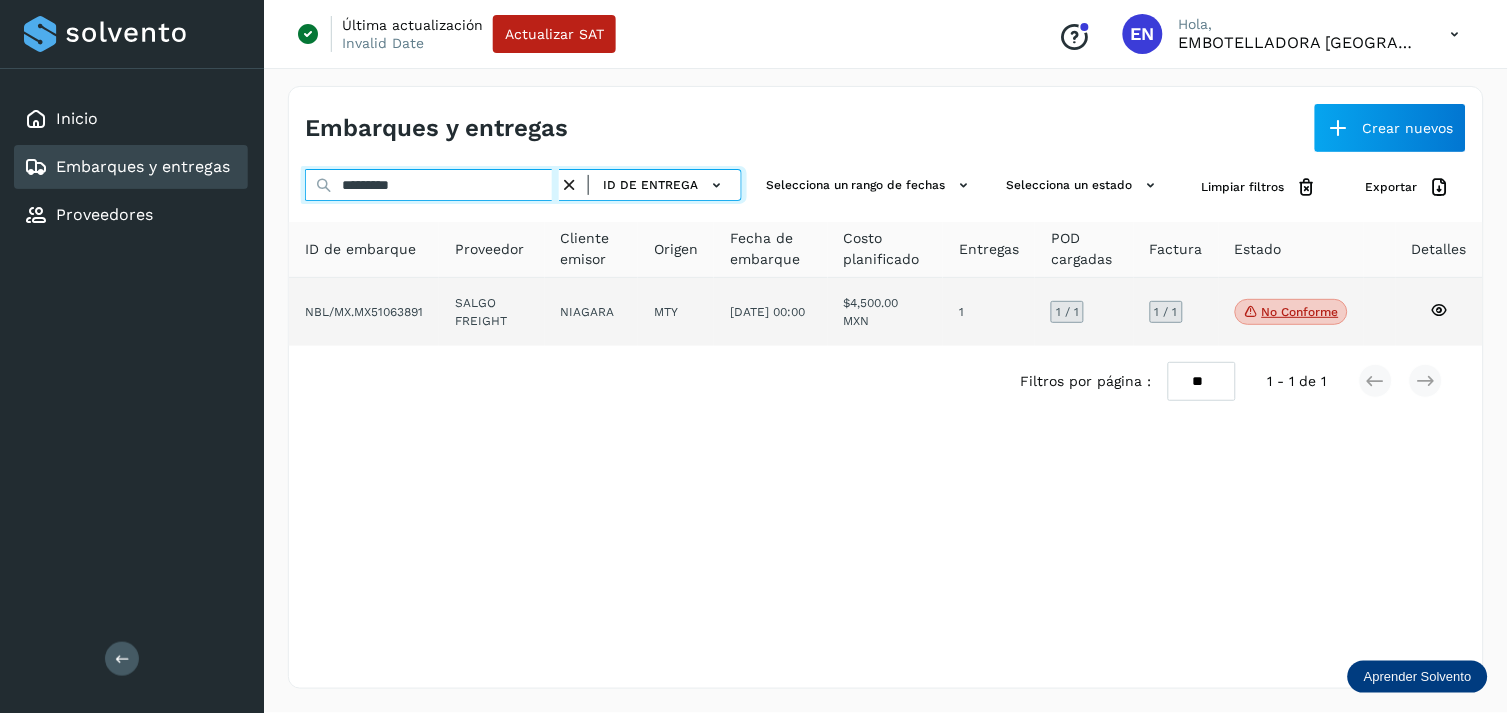 type on "*********" 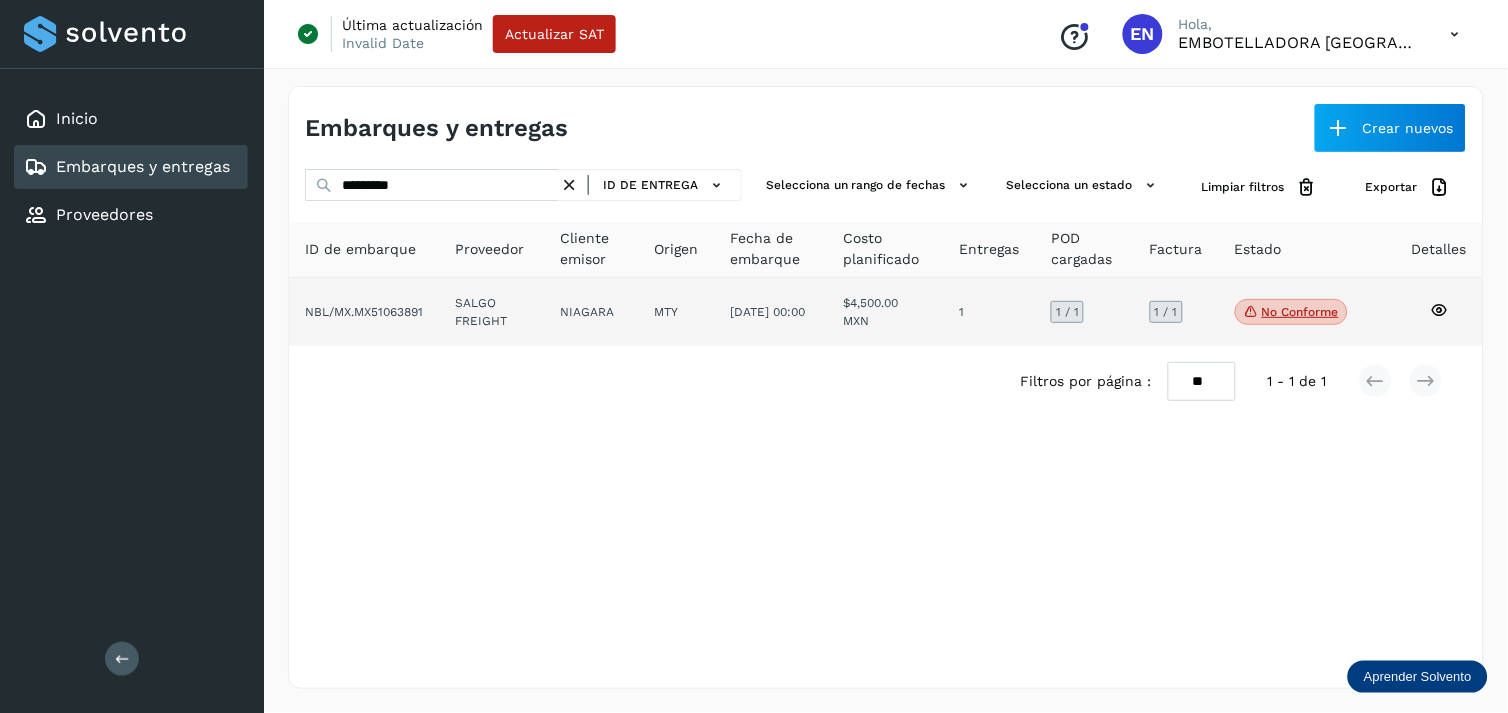 click on "NIAGARA" 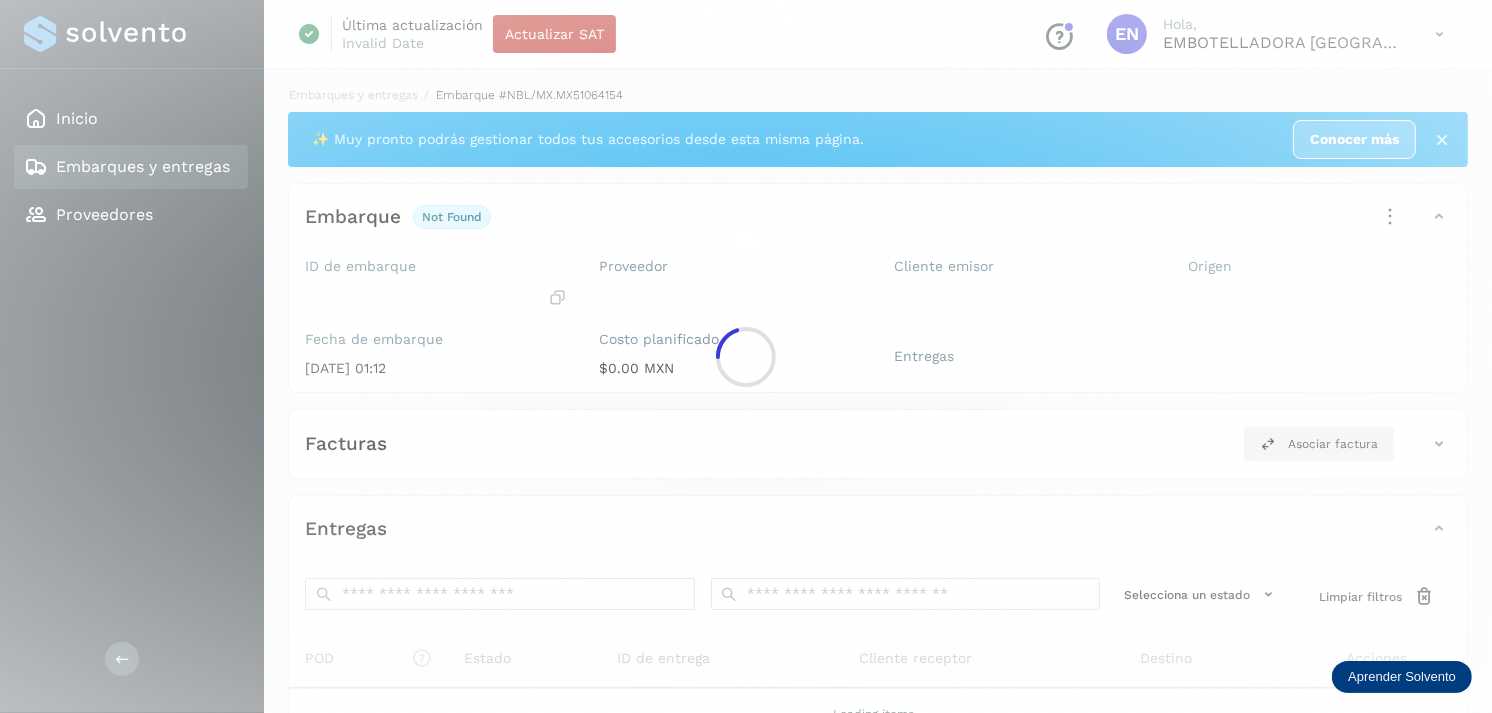 click 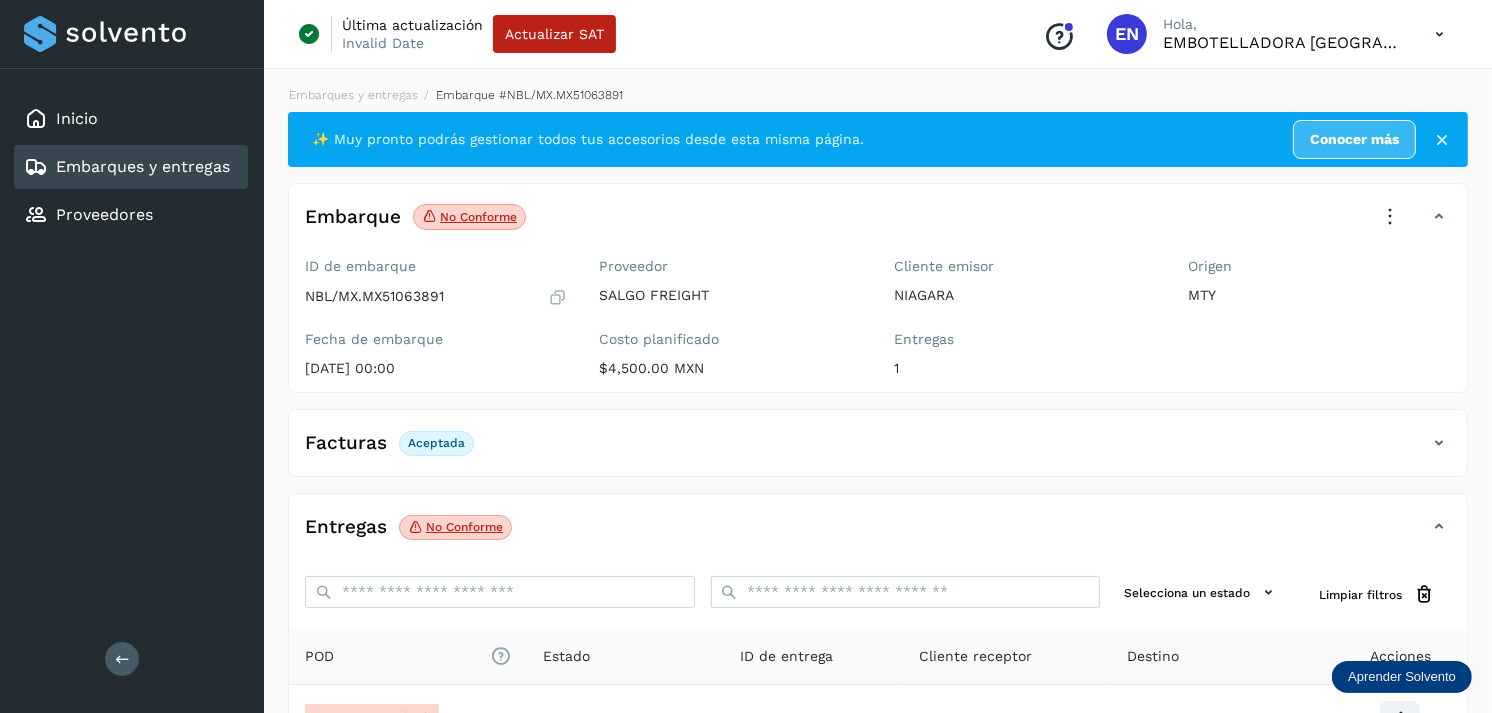 scroll, scrollTop: 241, scrollLeft: 0, axis: vertical 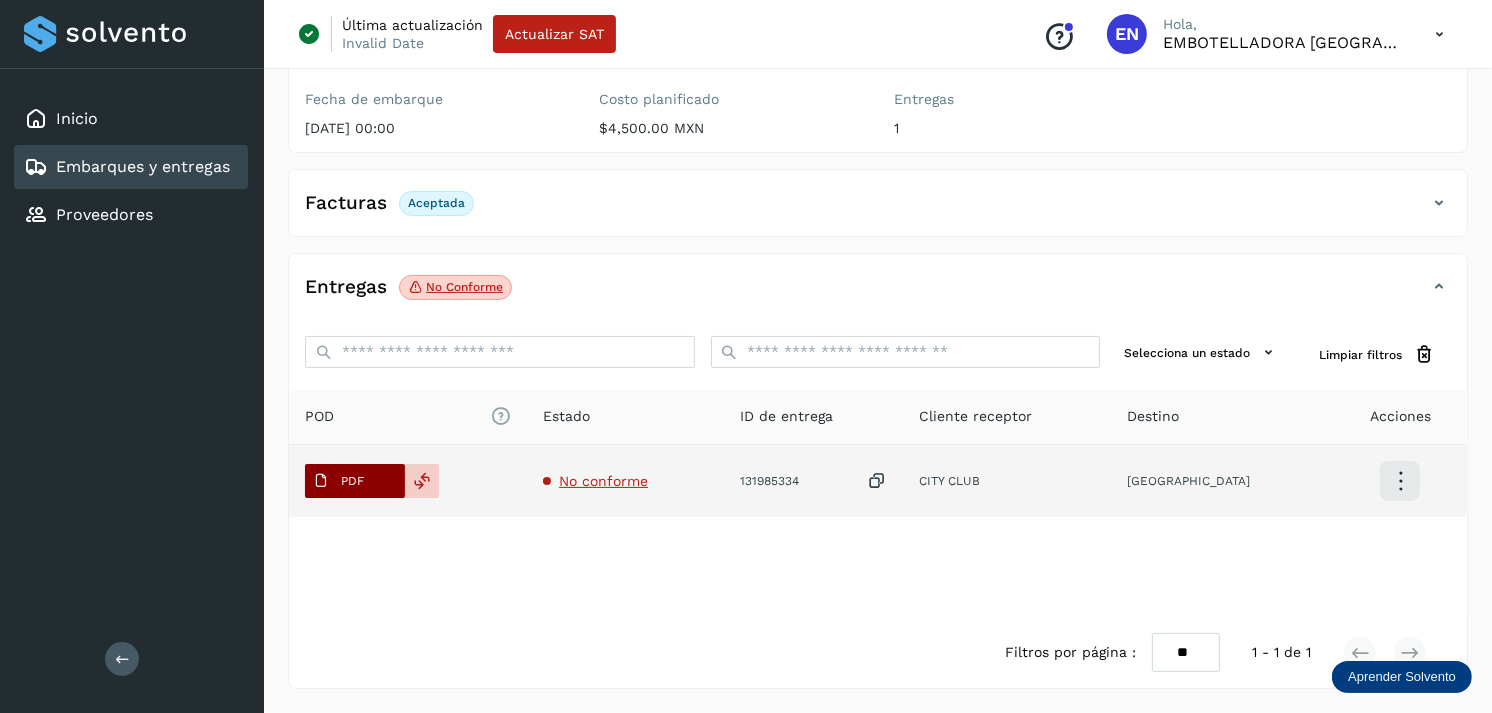 click on "PDF" at bounding box center (338, 481) 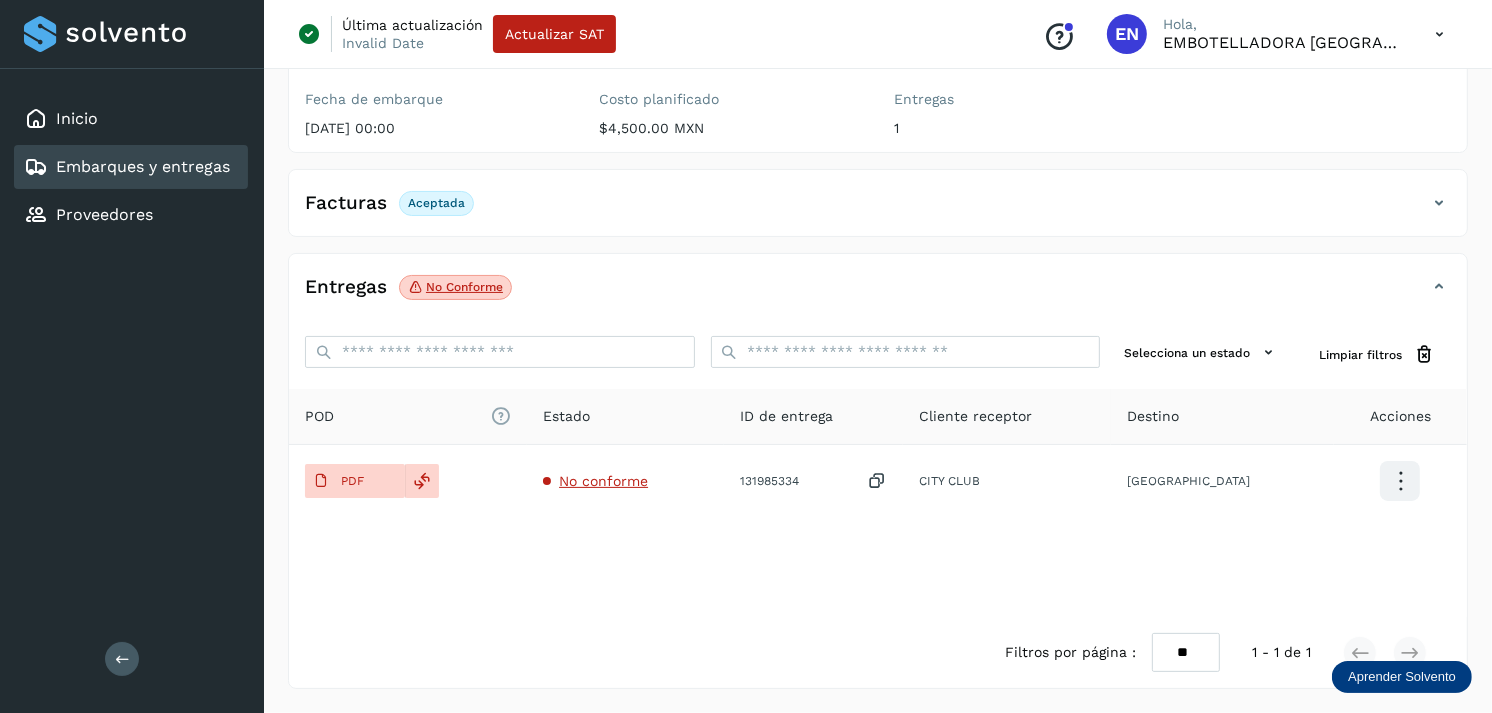 type 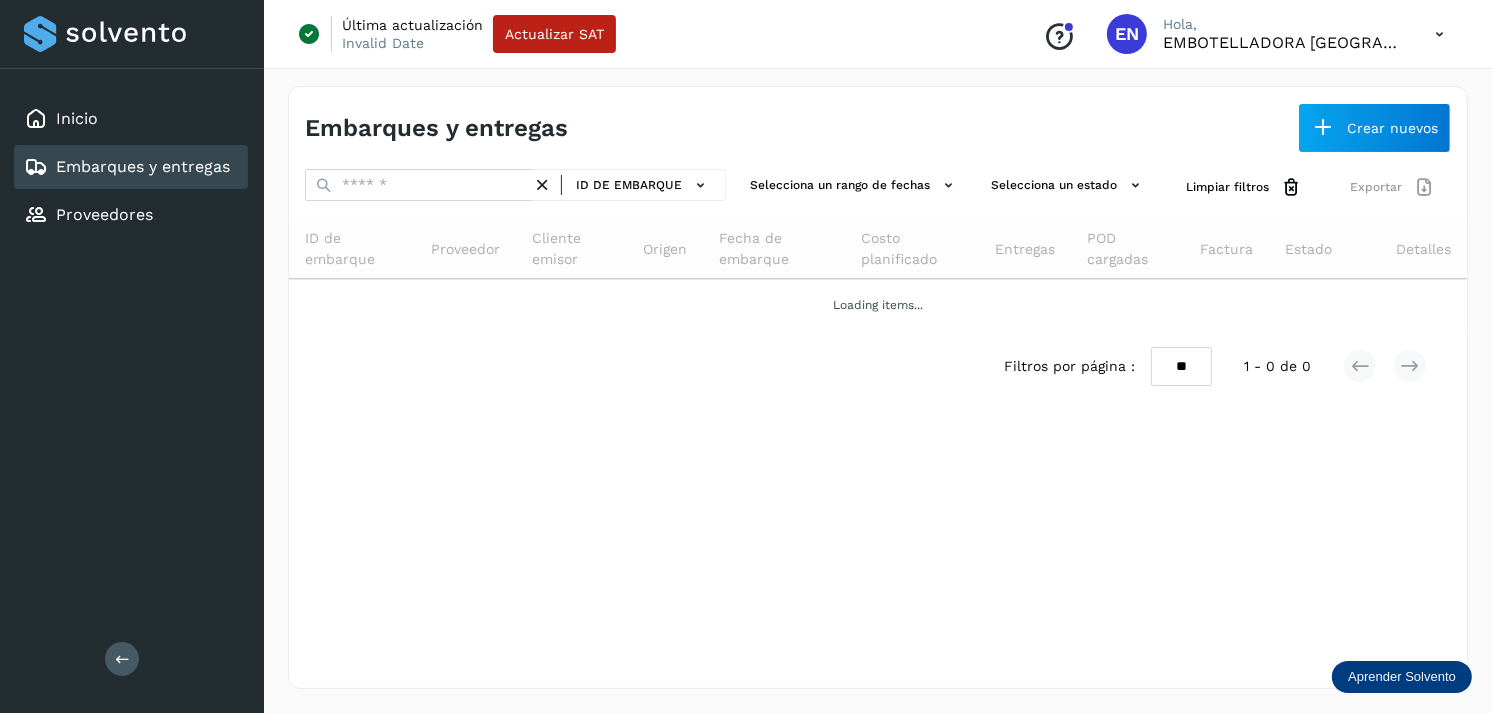 scroll, scrollTop: 0, scrollLeft: 0, axis: both 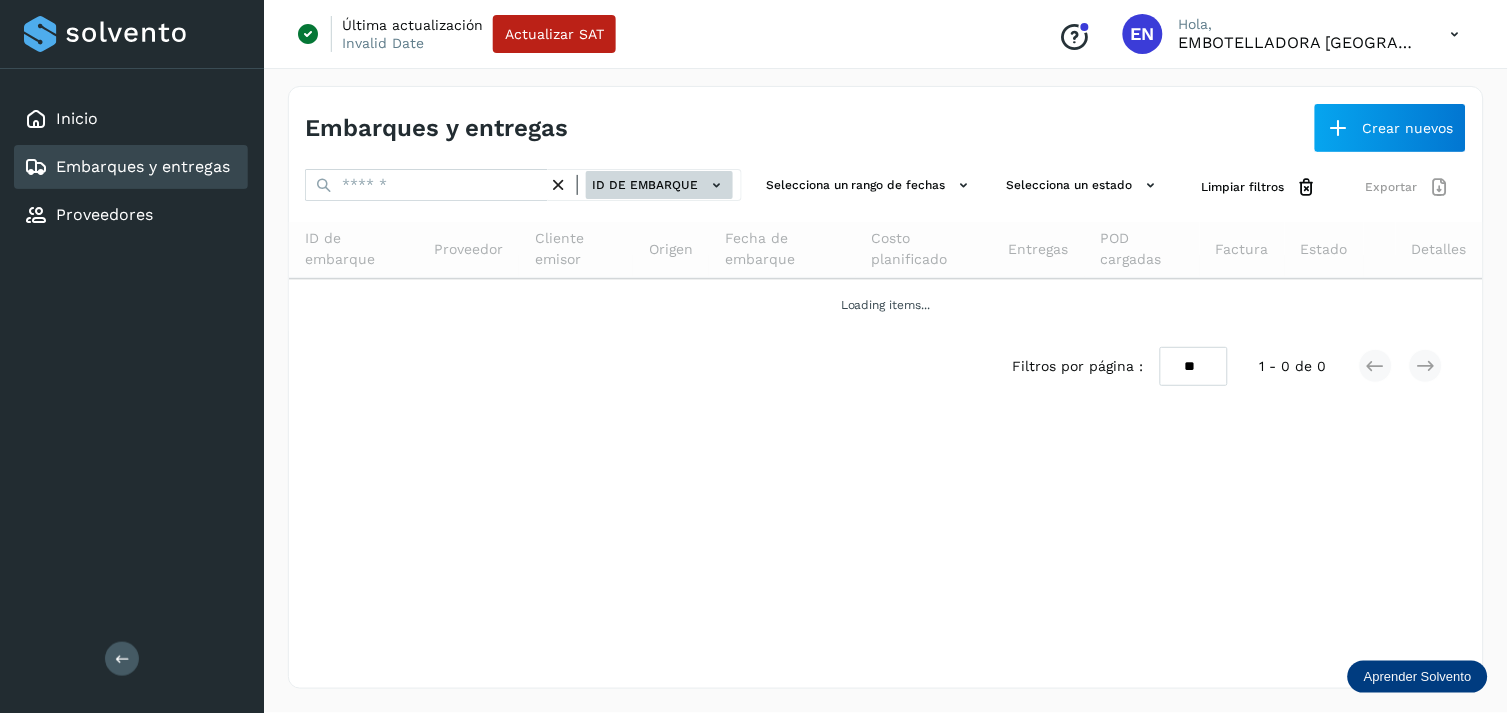 click on "ID de embarque" 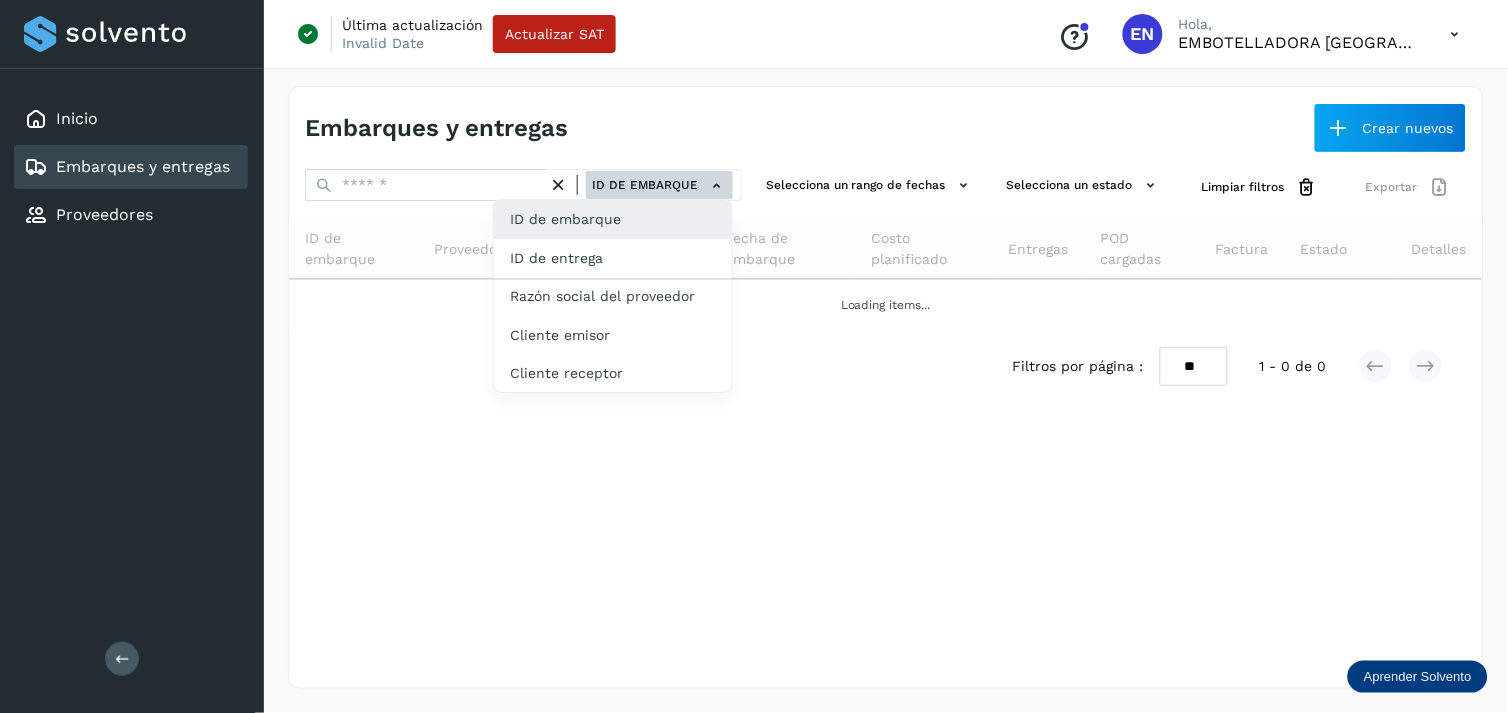 click on "ID de entrega" 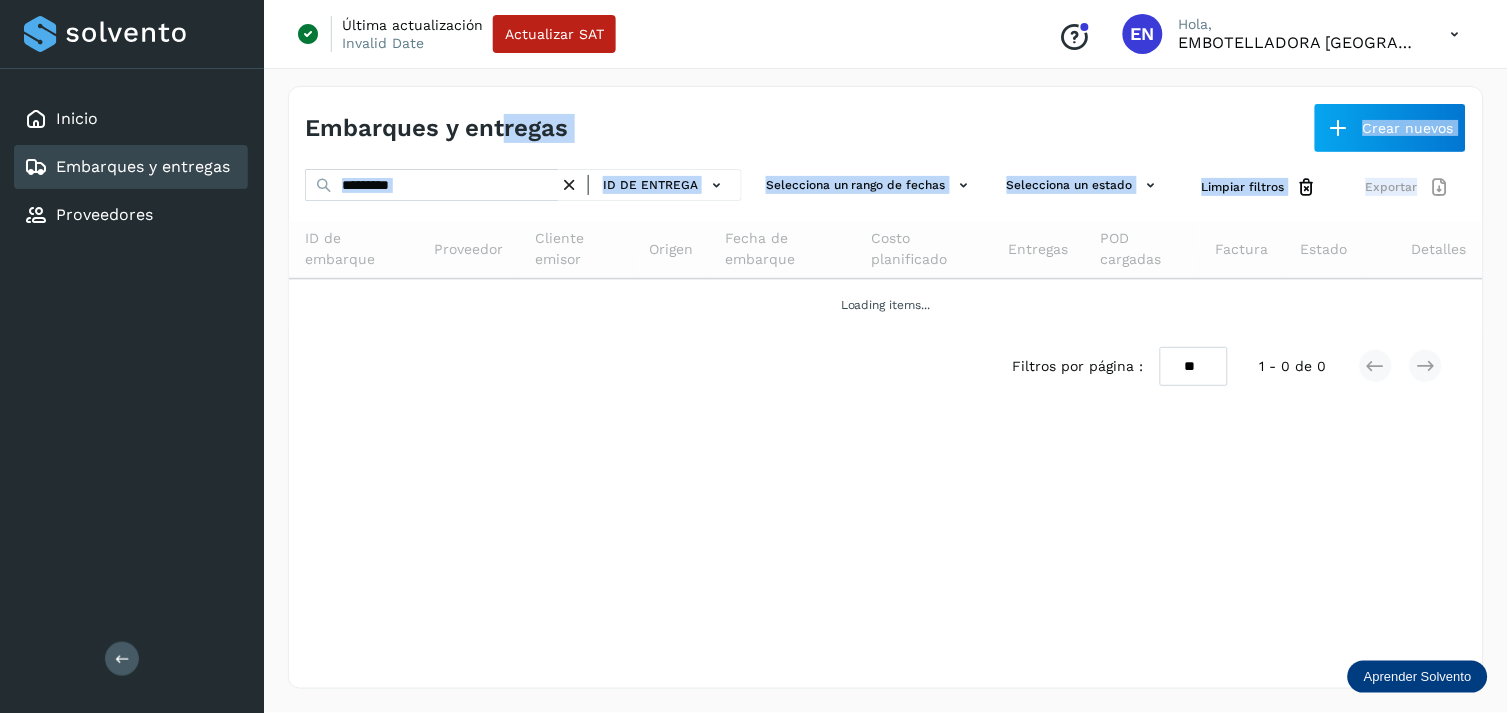 drag, startPoint x: 513, startPoint y: 214, endPoint x: 497, endPoint y: 156, distance: 60.166435 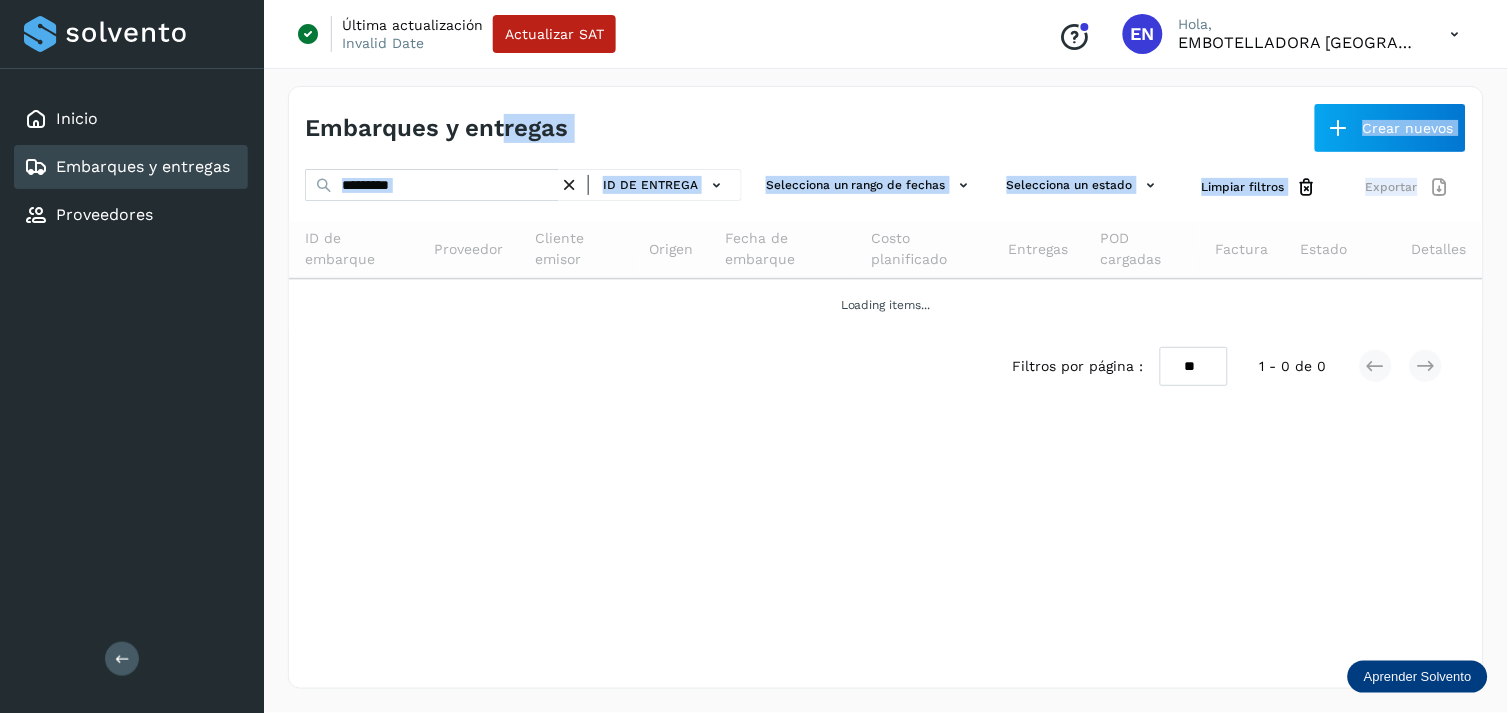 click on "Embarques y entregas Crear nuevos ********* ID de entrega Selecciona un rango de fechas  Selecciona un estado Limpiar filtros Exportar ID de embarque Proveedor Cliente emisor Origen Fecha de embarque Costo planificado Entregas POD cargadas Factura Estado Detalles Loading items... Filtros por página : ** ** ** 1 - 0 de 0" at bounding box center [886, 387] 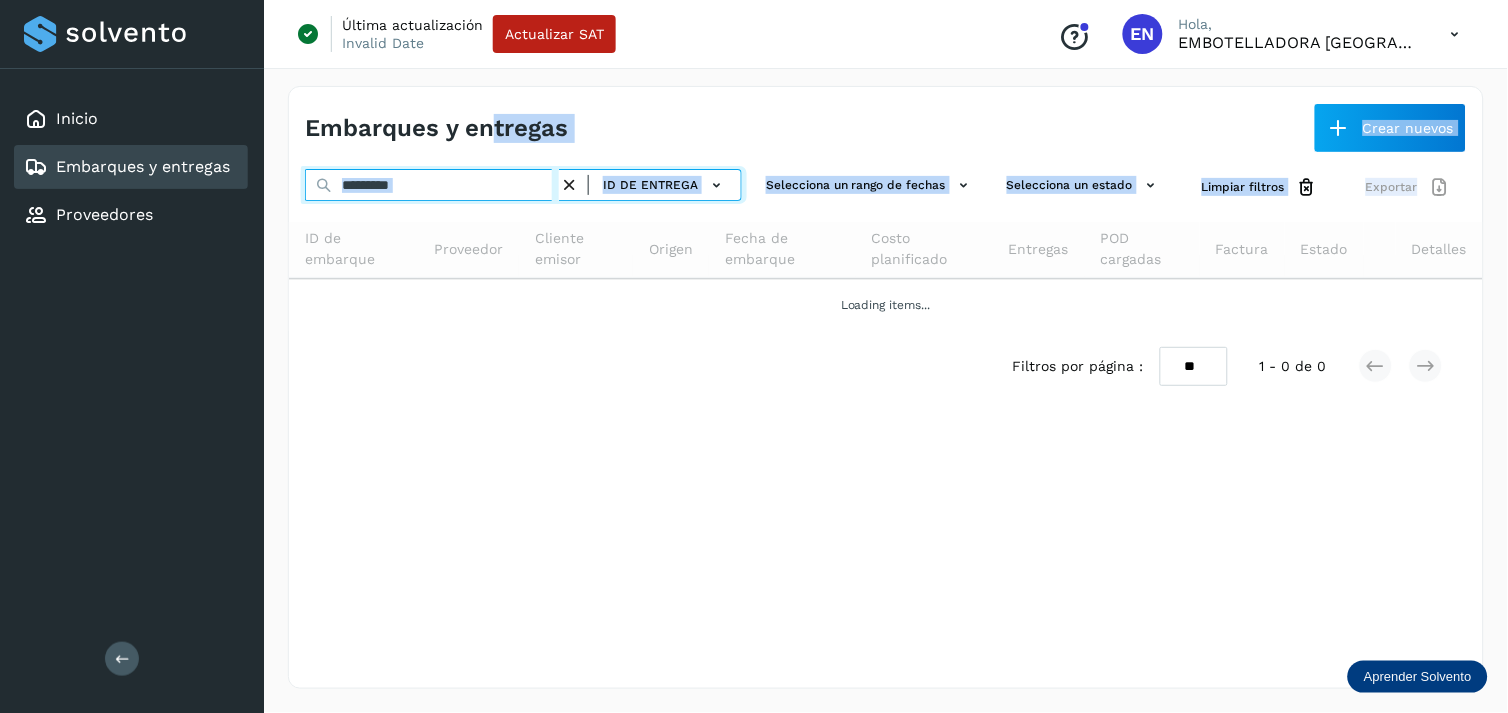 drag, startPoint x: 497, startPoint y: 156, endPoint x: 465, endPoint y: 174, distance: 36.71512 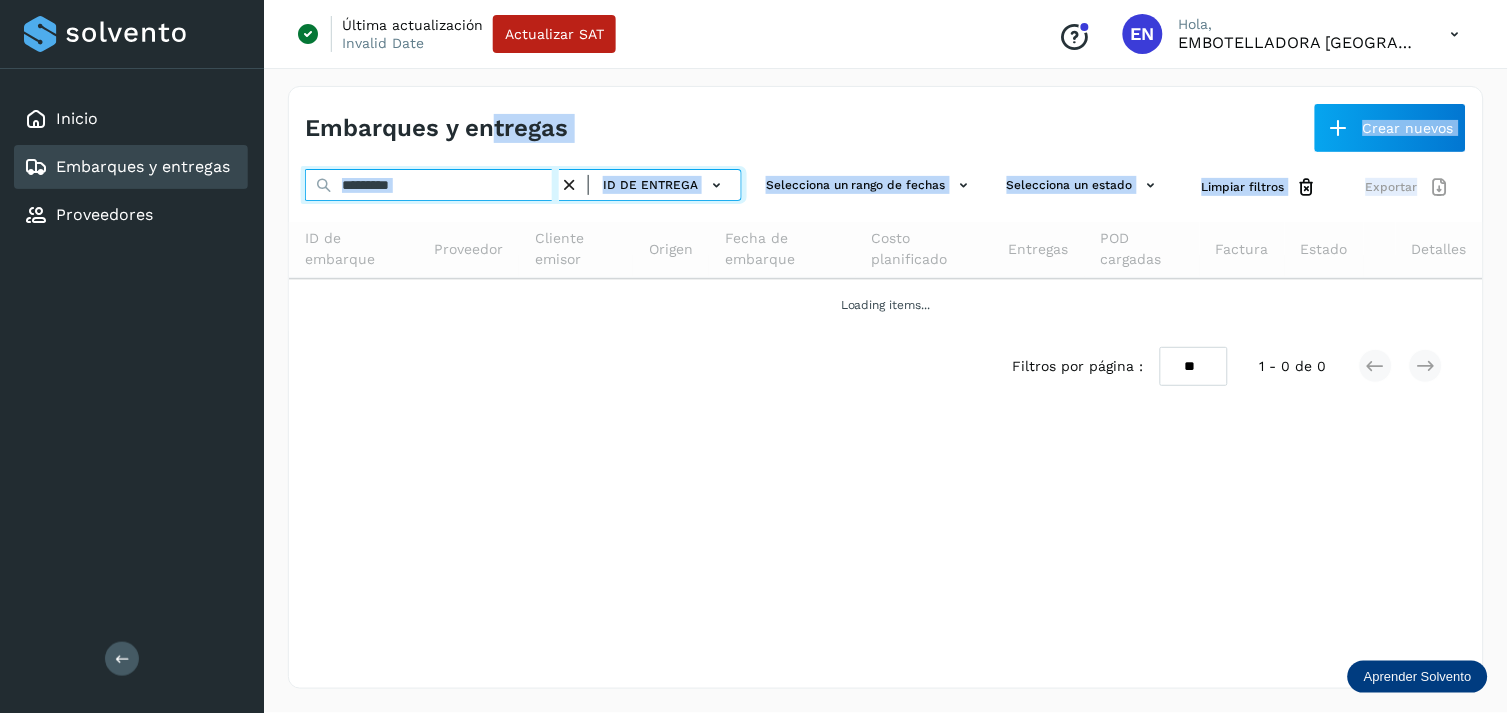 click on "*********" at bounding box center (432, 185) 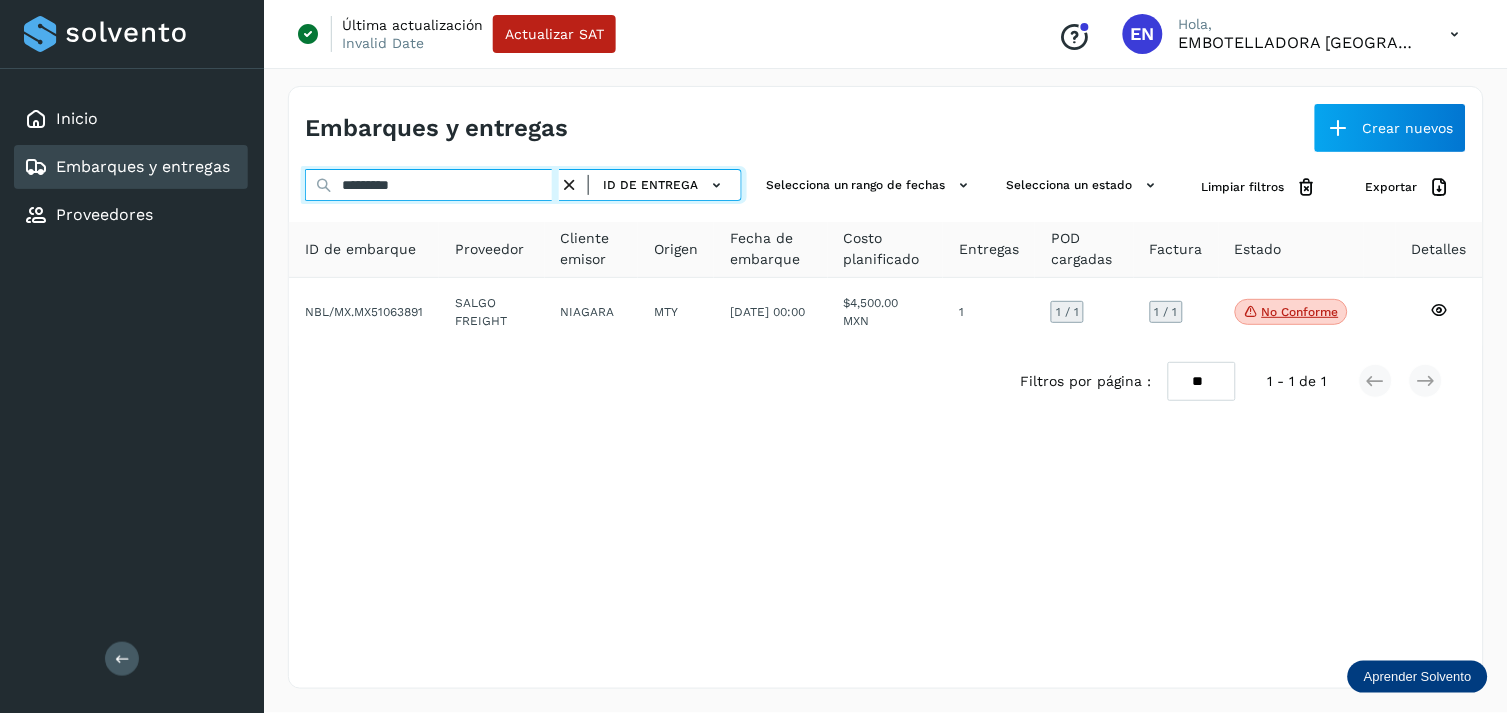 click on "*********" at bounding box center (432, 185) 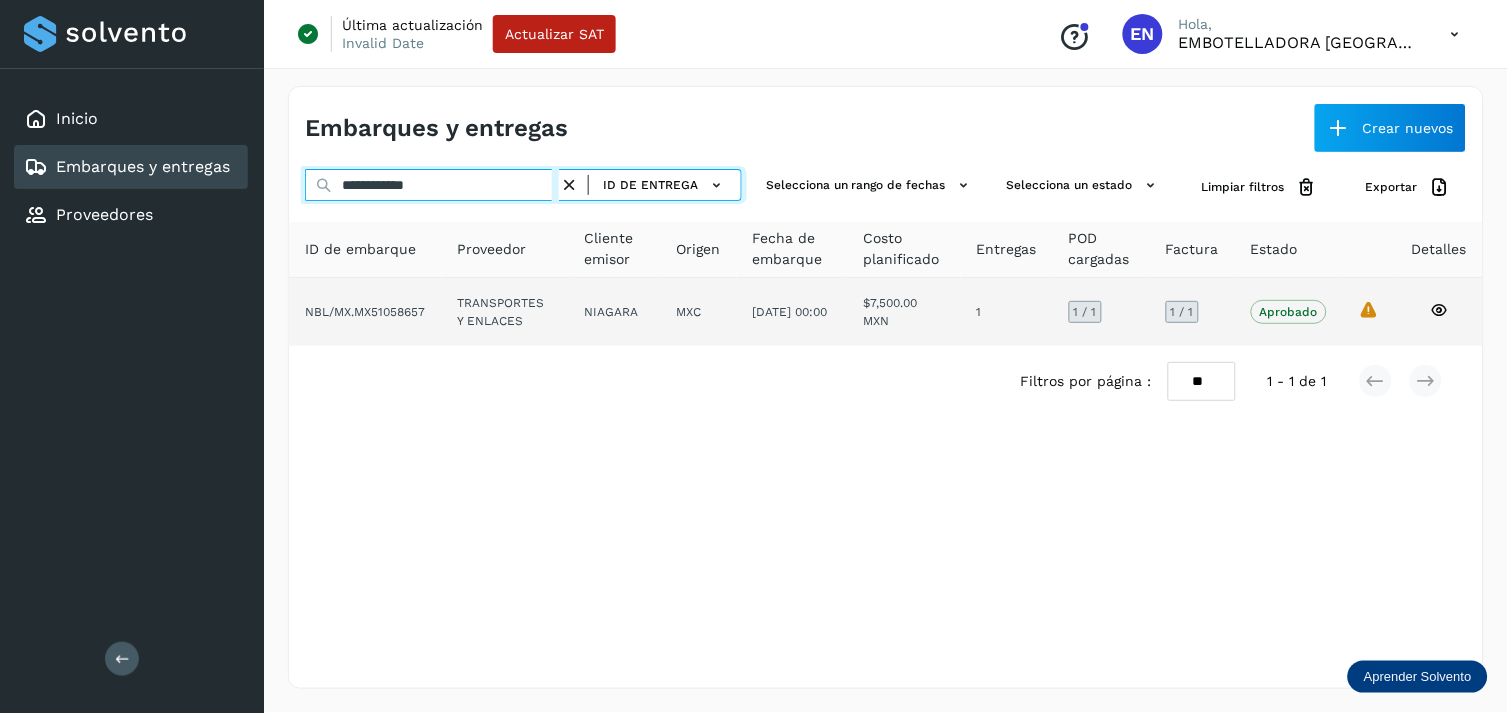 type on "**********" 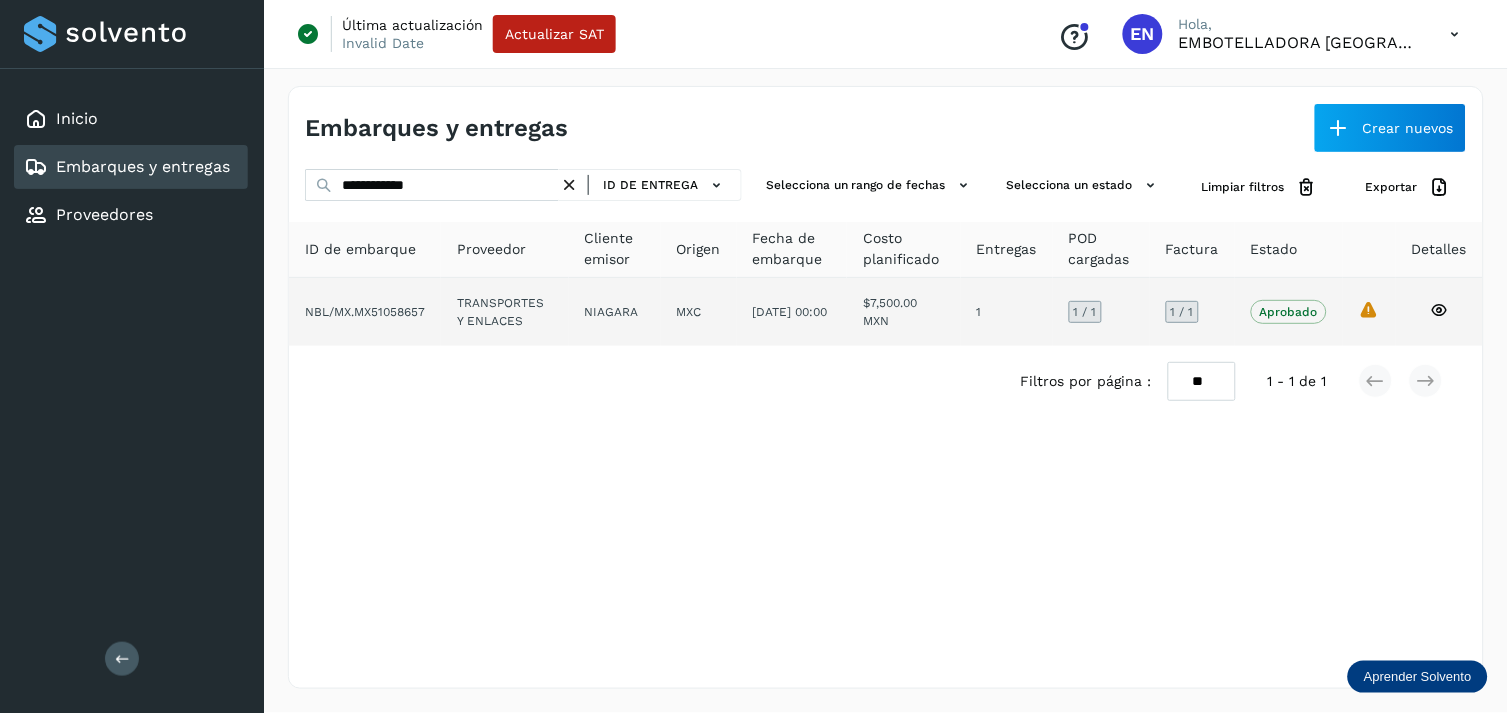 click on "MXC" 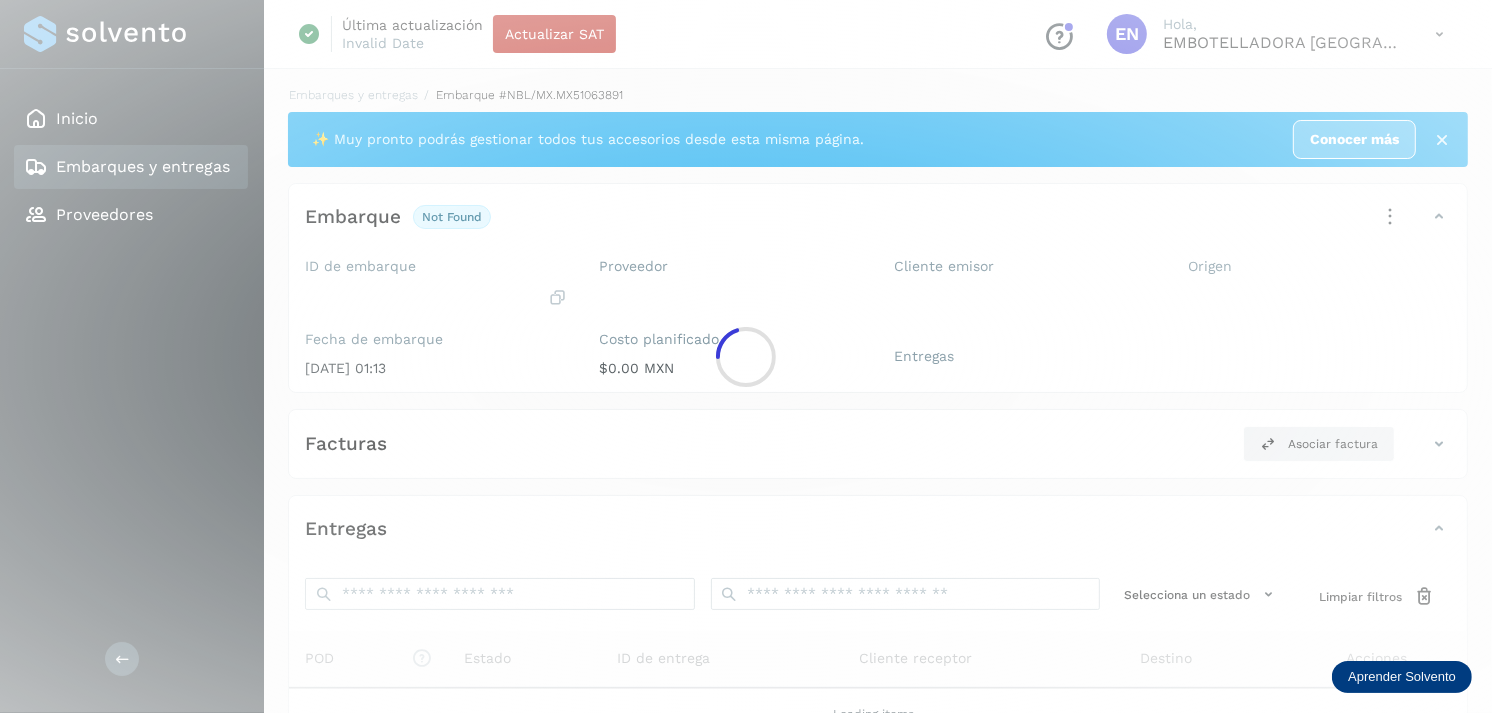 click 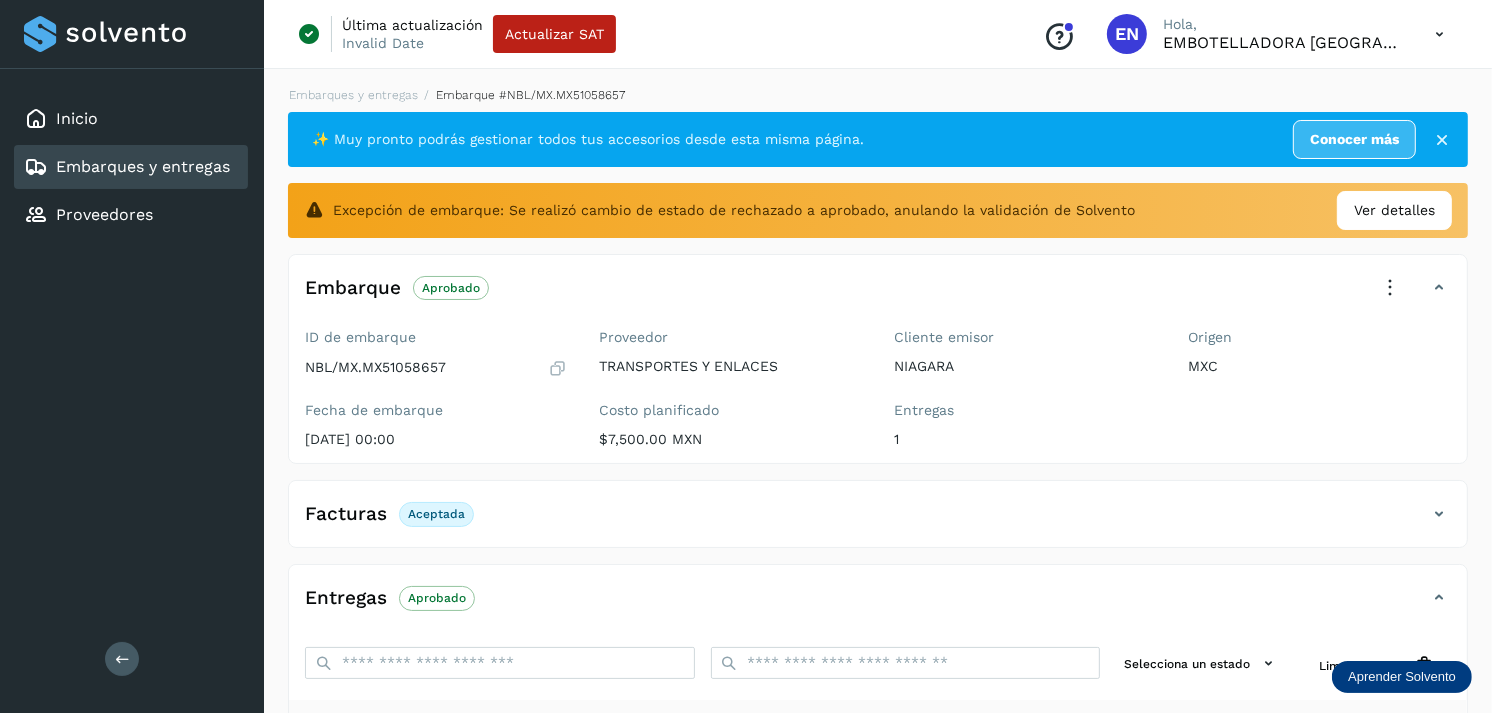 scroll, scrollTop: 312, scrollLeft: 0, axis: vertical 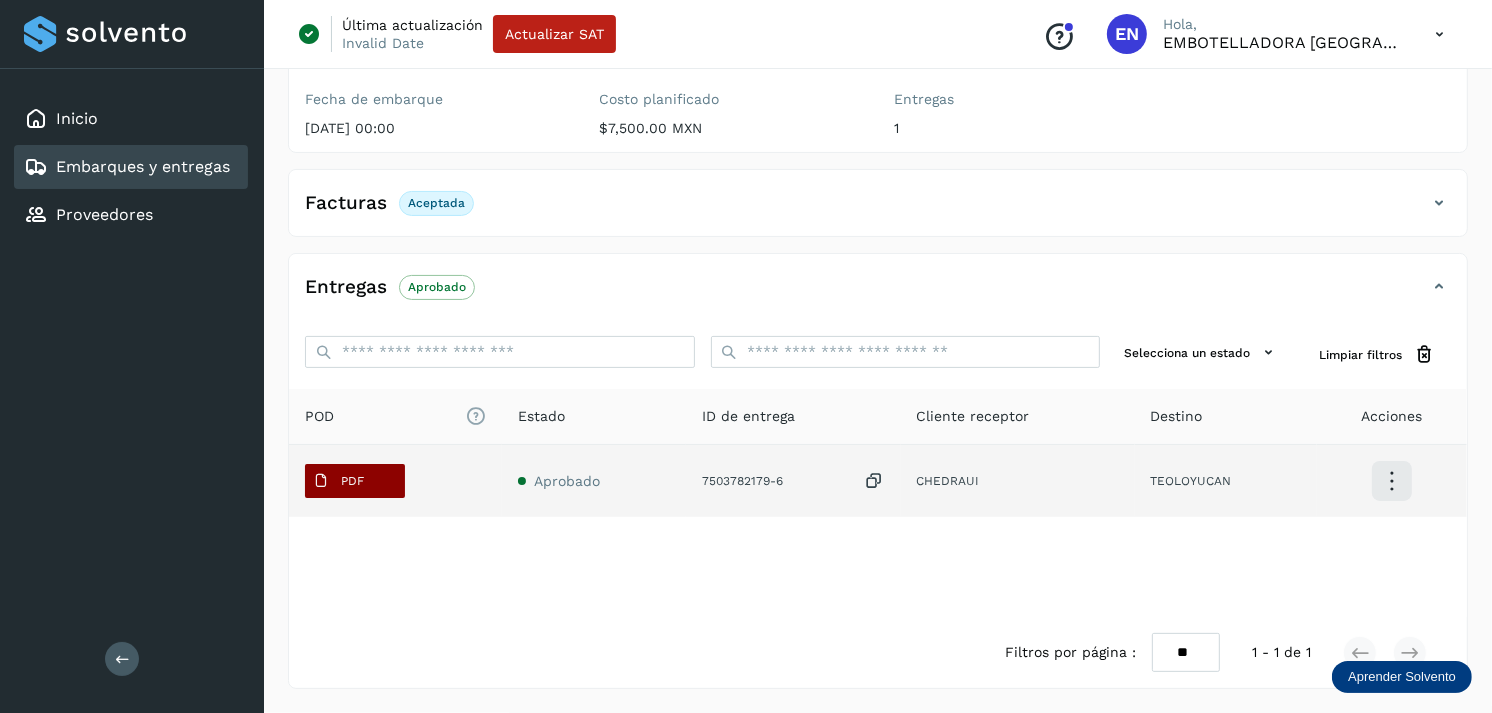 click on "PDF" at bounding box center (338, 481) 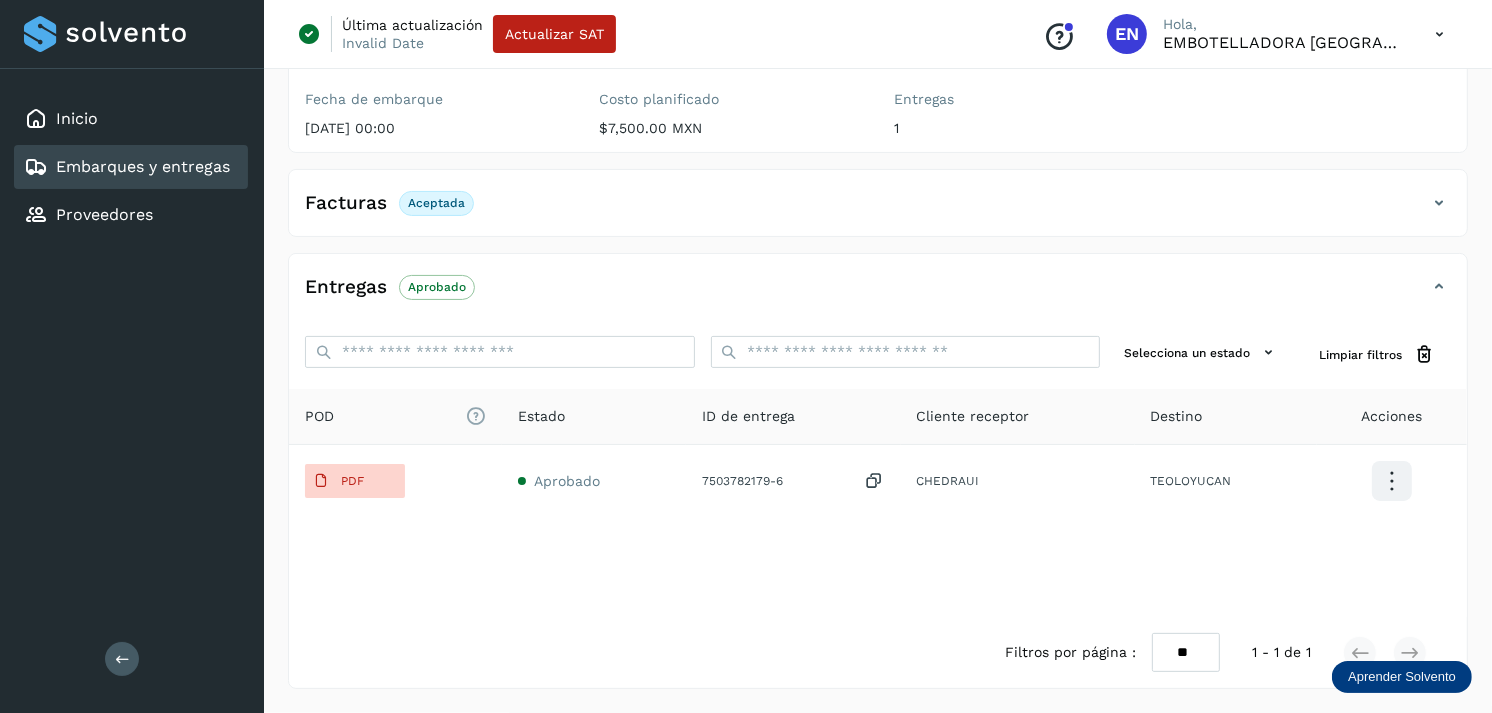 type 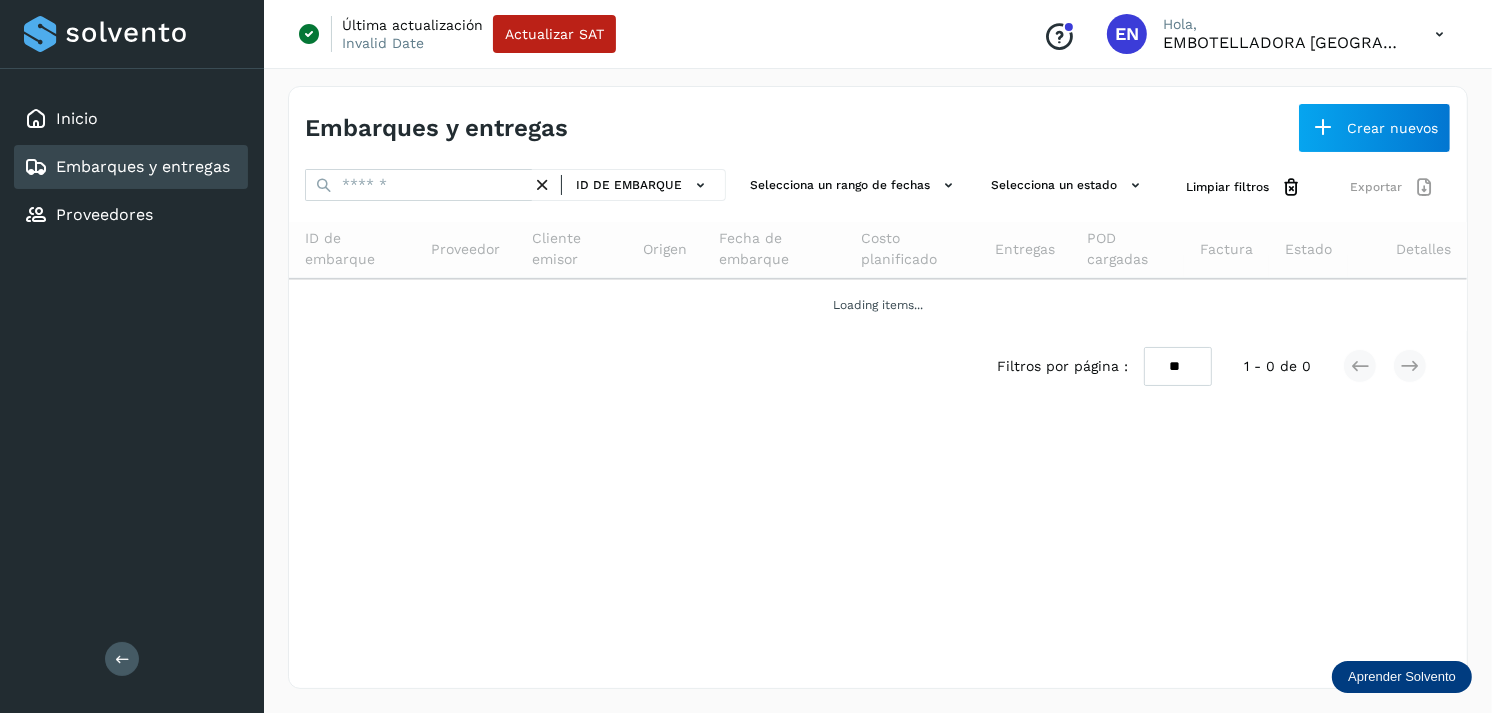 scroll, scrollTop: 0, scrollLeft: 0, axis: both 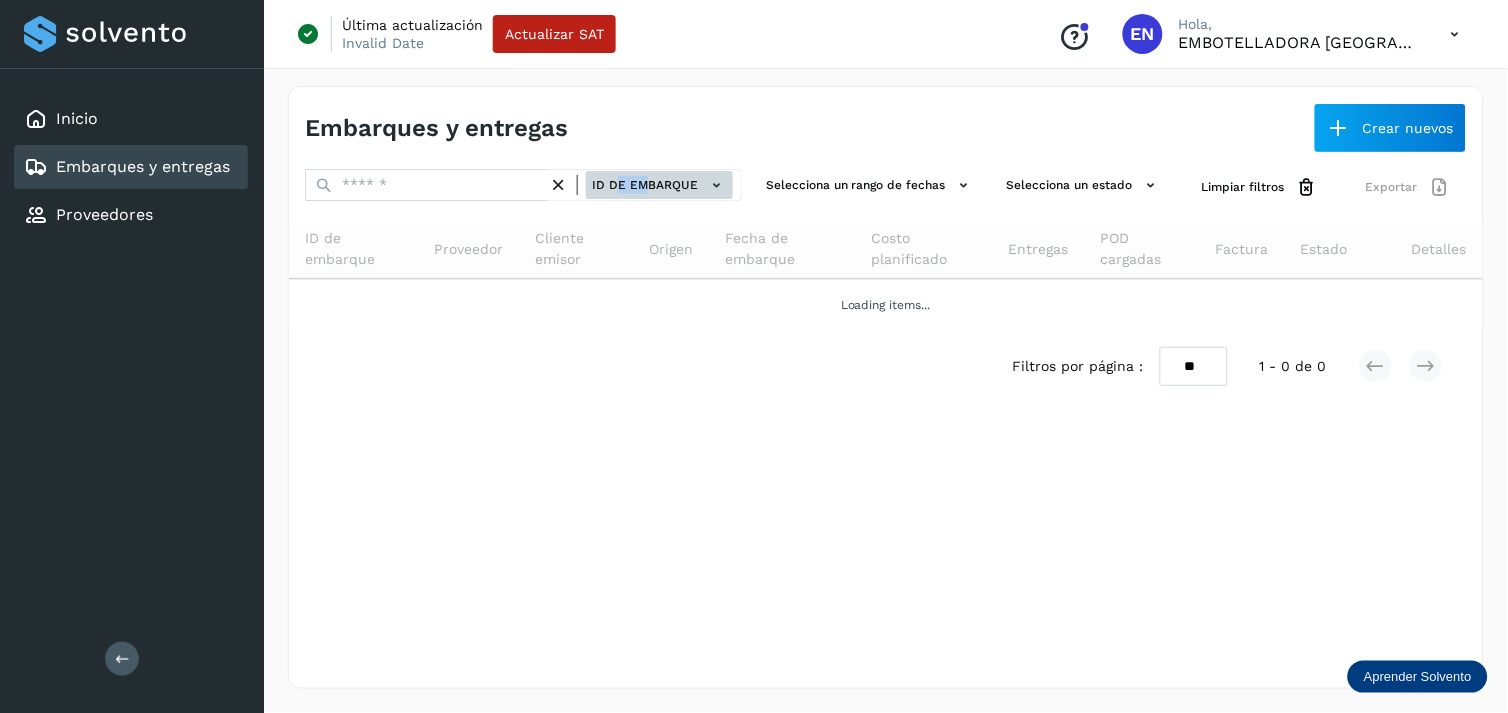 drag, startPoint x: 656, startPoint y: 166, endPoint x: 622, endPoint y: 185, distance: 38.948685 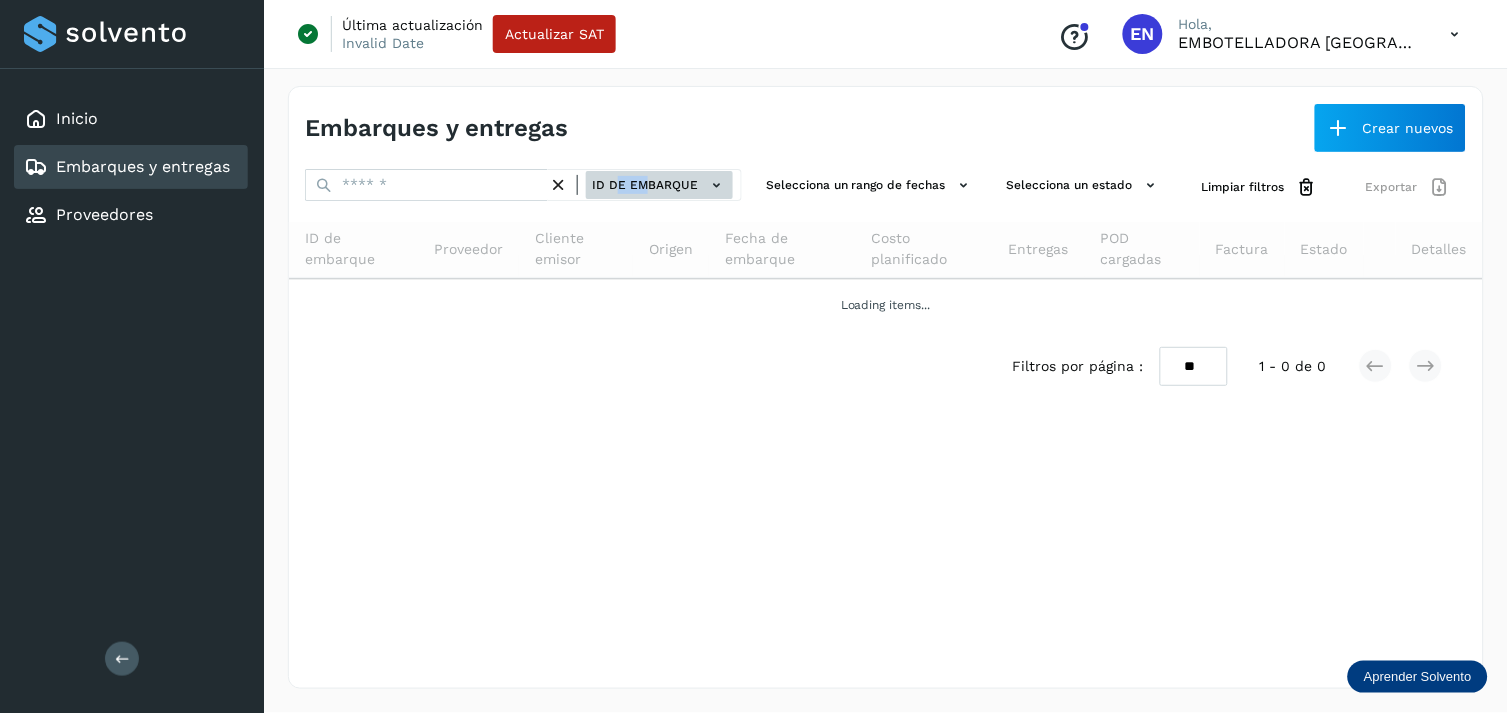 click on "Embarques y entregas Crear nuevos ID de embarque Selecciona un rango de fechas  Selecciona un estado Limpiar filtros Exportar ID de embarque Proveedor Cliente emisor Origen Fecha de embarque Costo planificado Entregas POD cargadas Factura Estado Detalles Loading items... Filtros por página : ** ** ** 1 - 0 de 0" at bounding box center [886, 387] 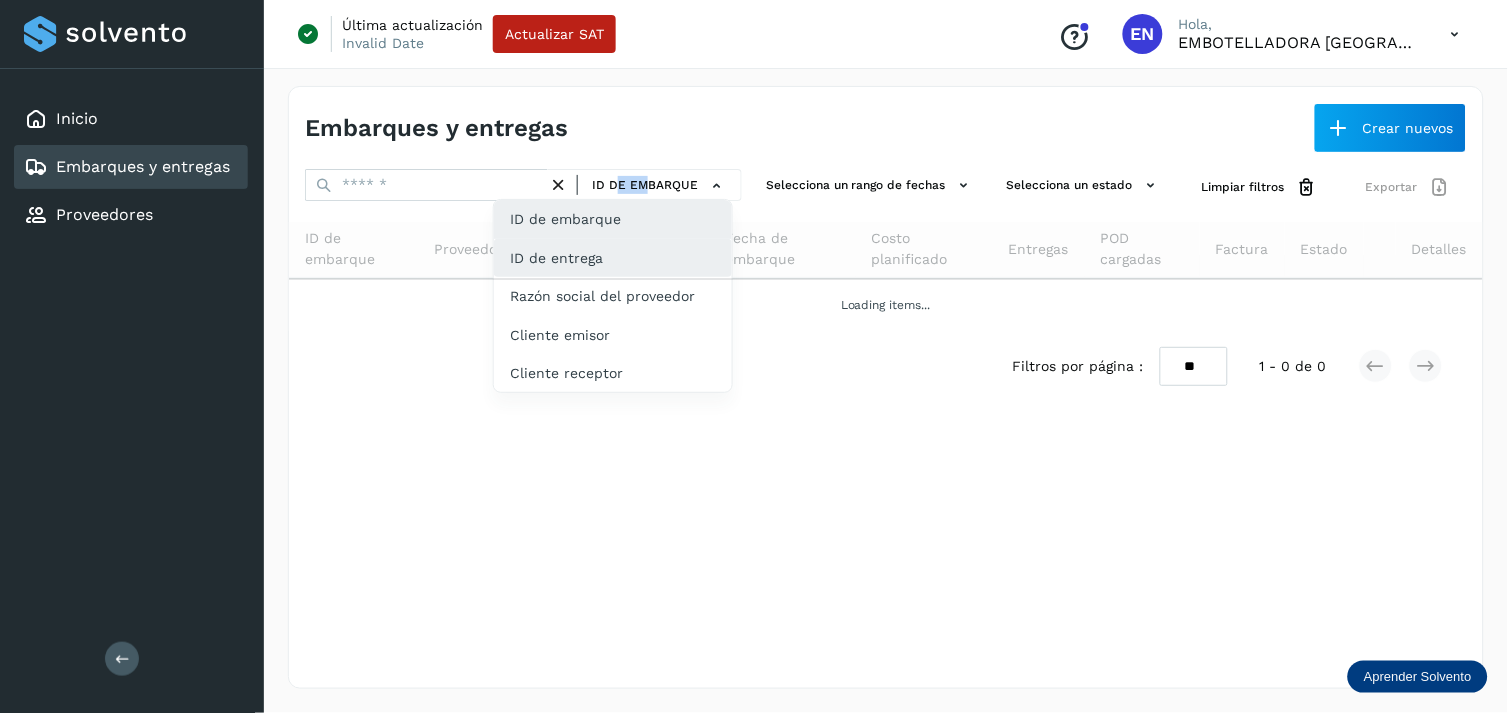 click on "ID de entrega" 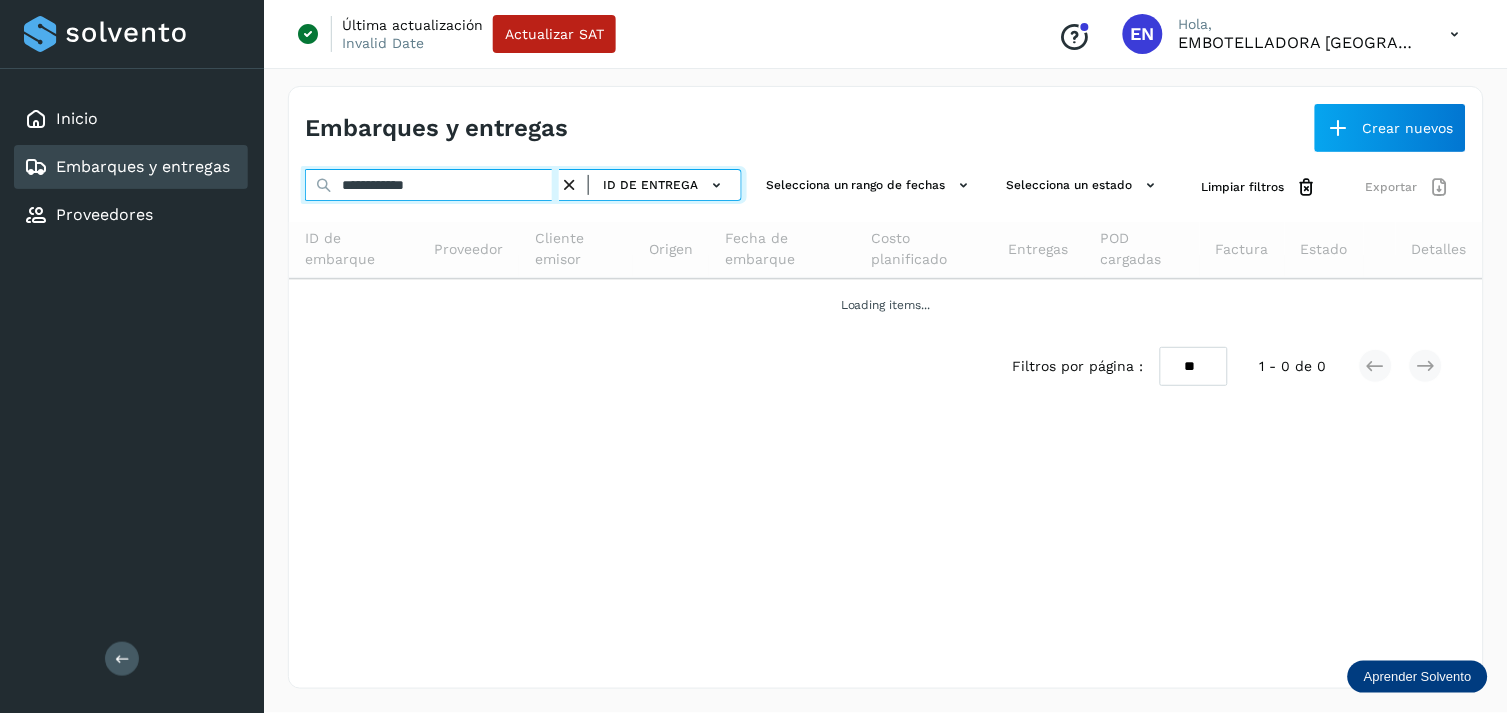 click on "**********" at bounding box center (432, 185) 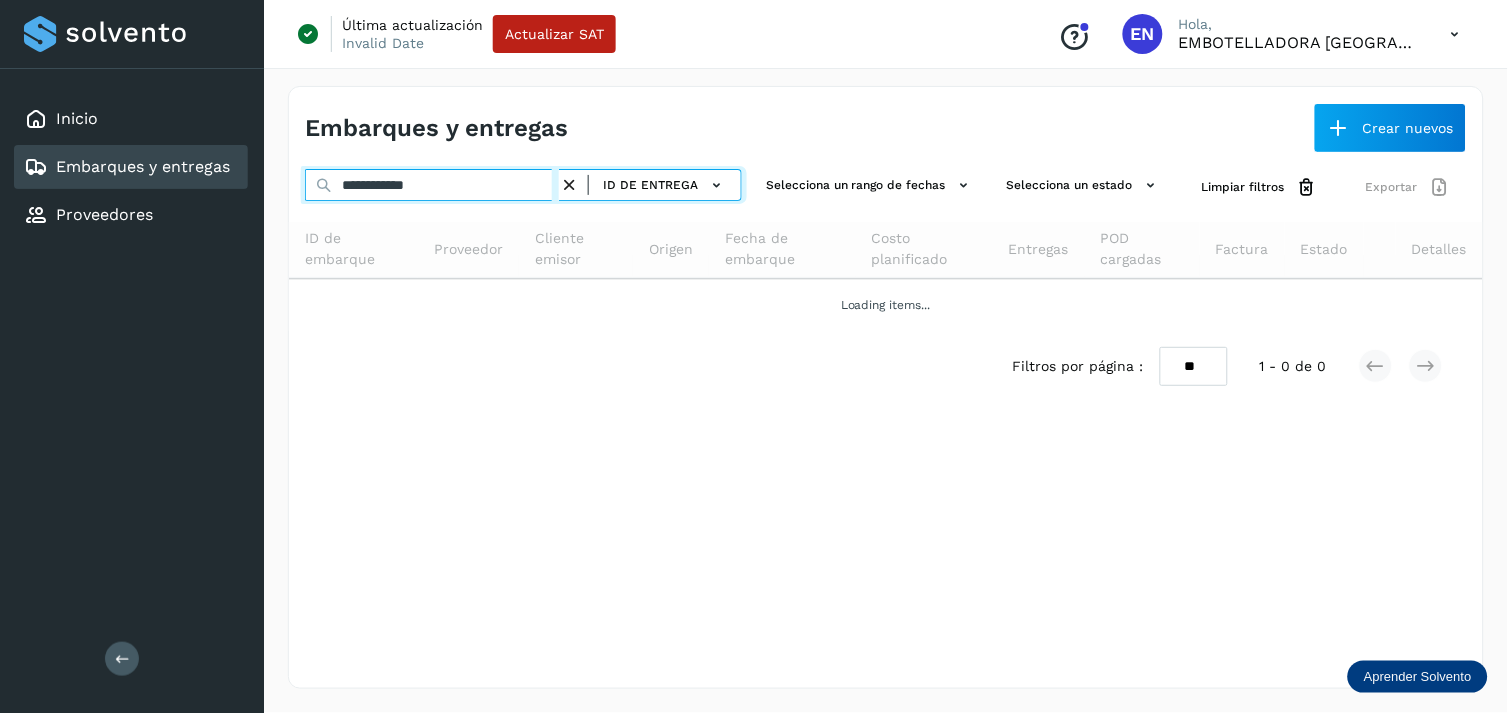 click on "**********" at bounding box center [432, 185] 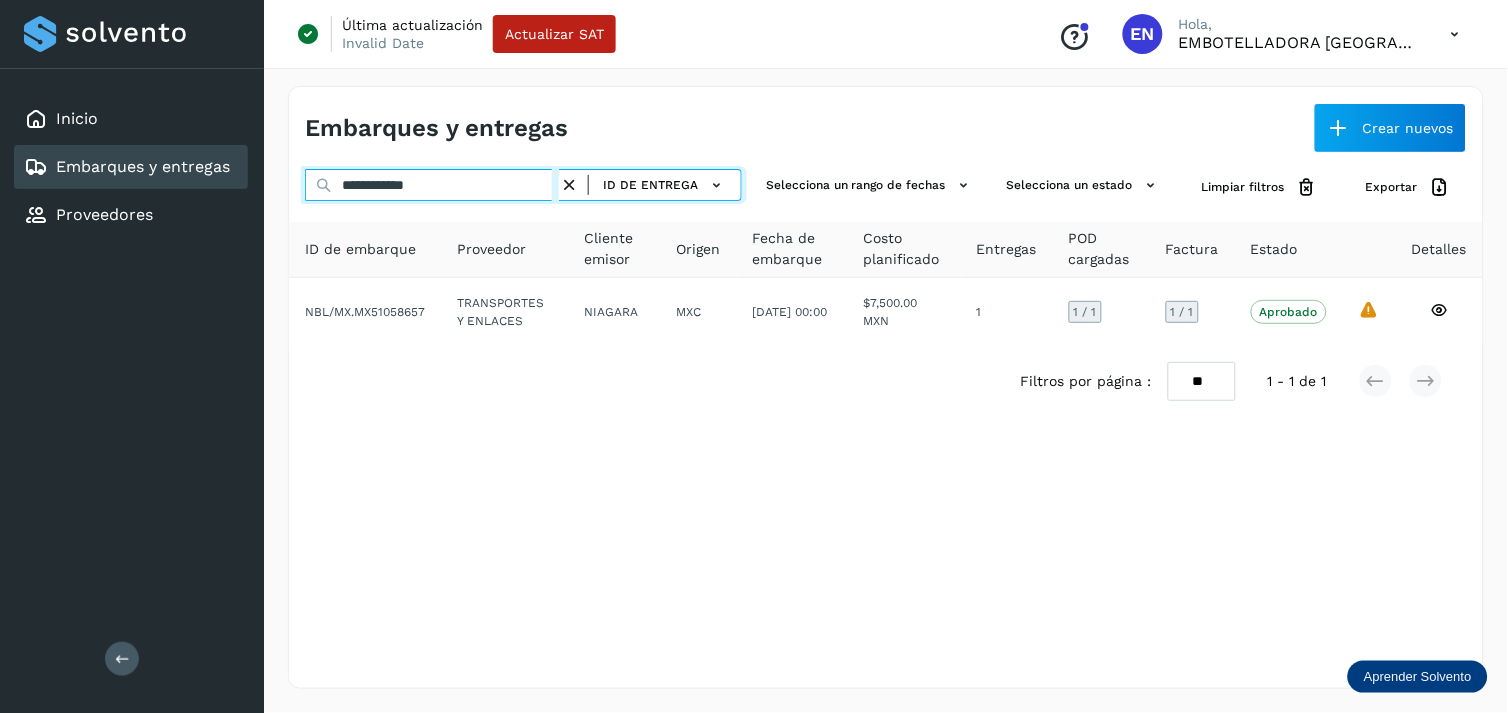 click on "**********" at bounding box center [432, 185] 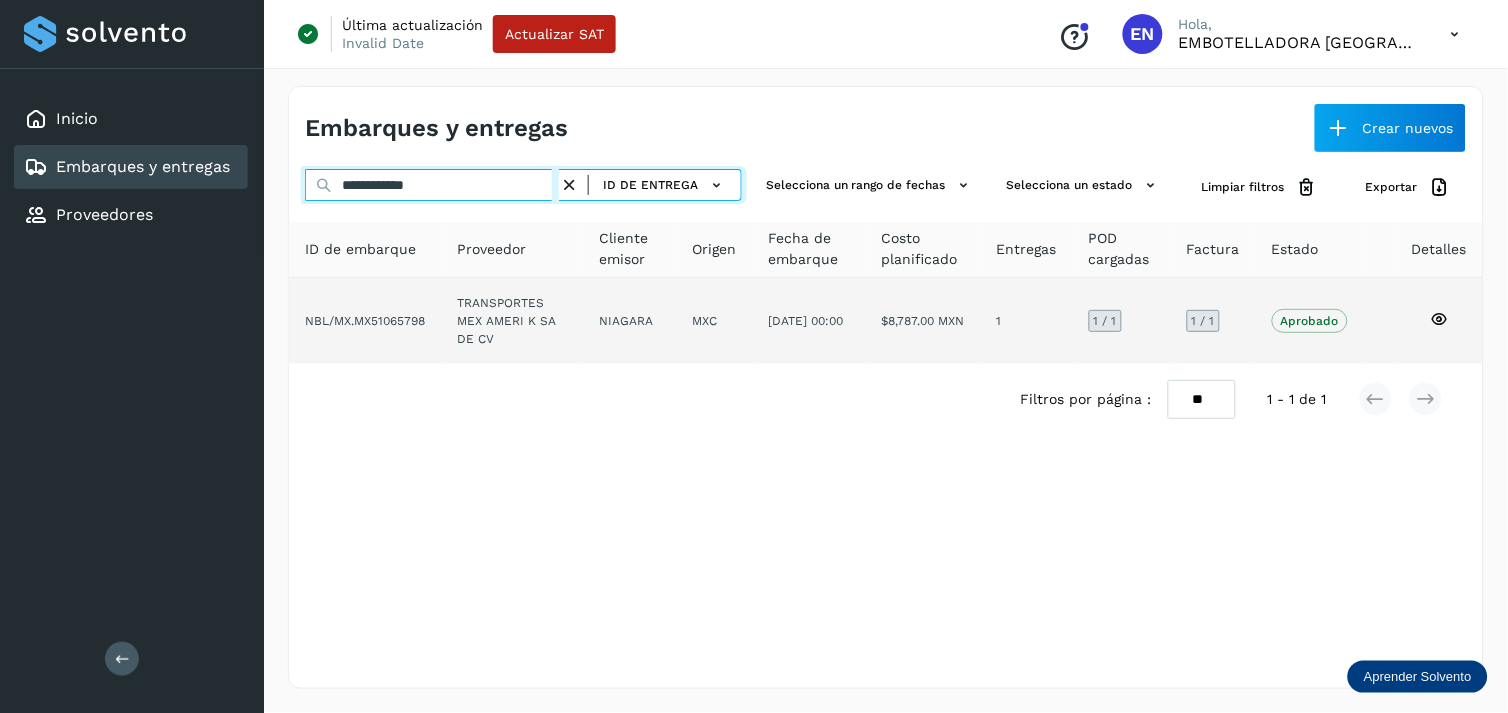type on "**********" 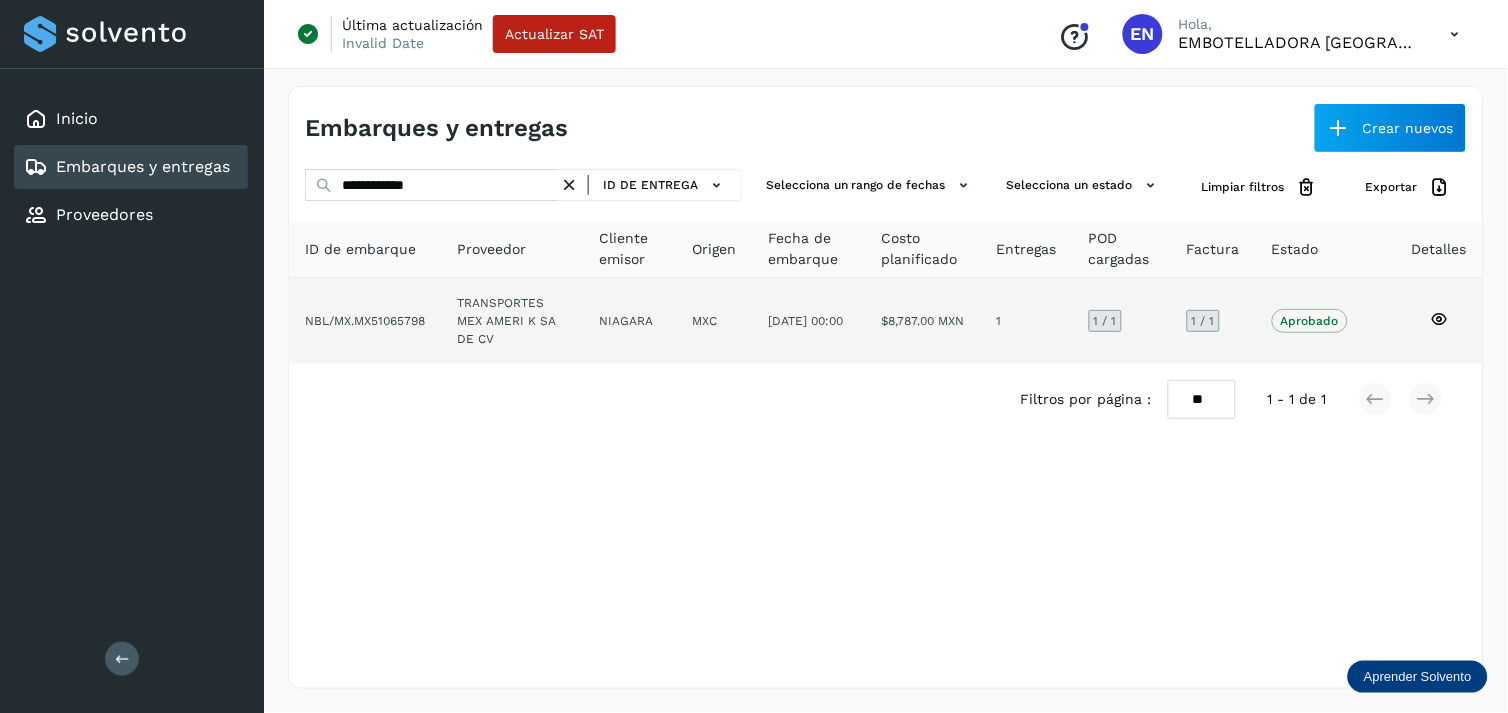 click on "TRANSPORTES MEX AMERI K SA DE CV" 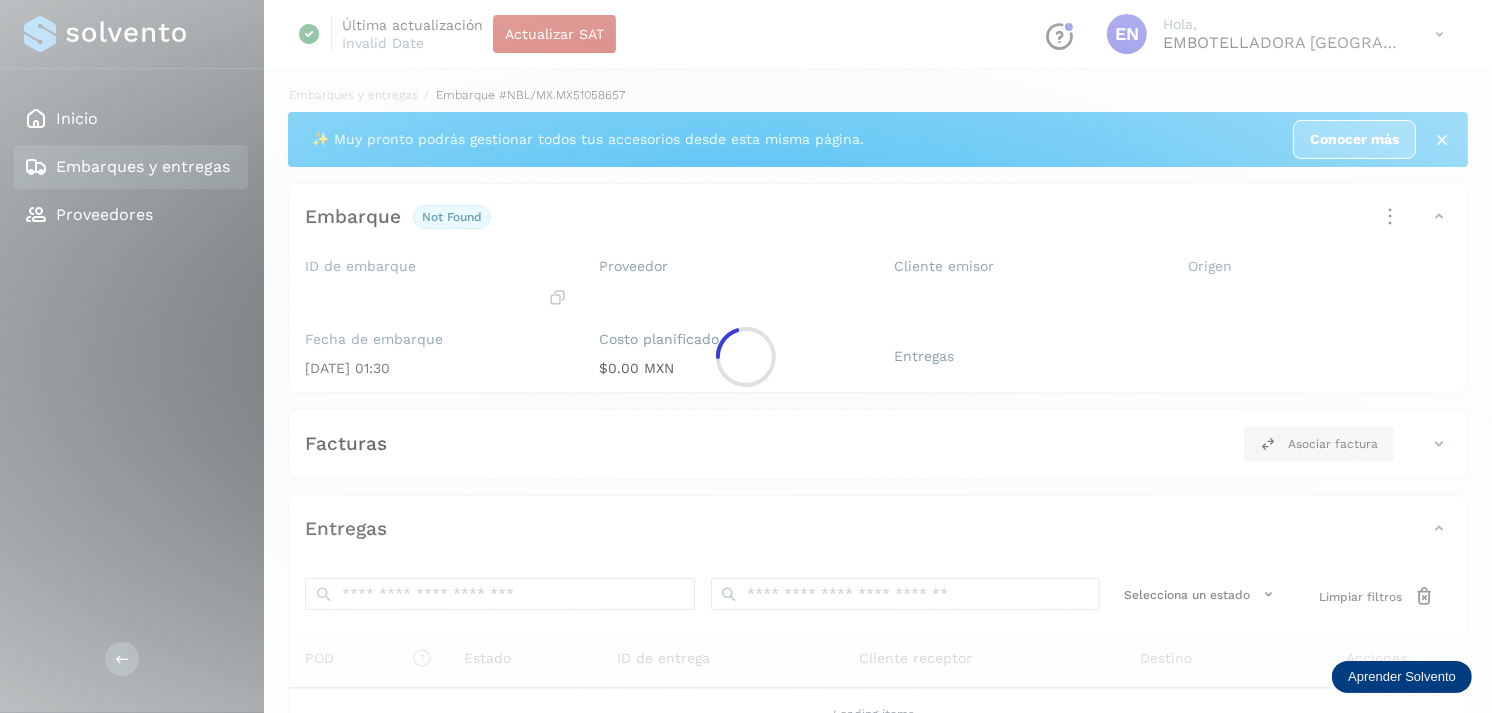 click 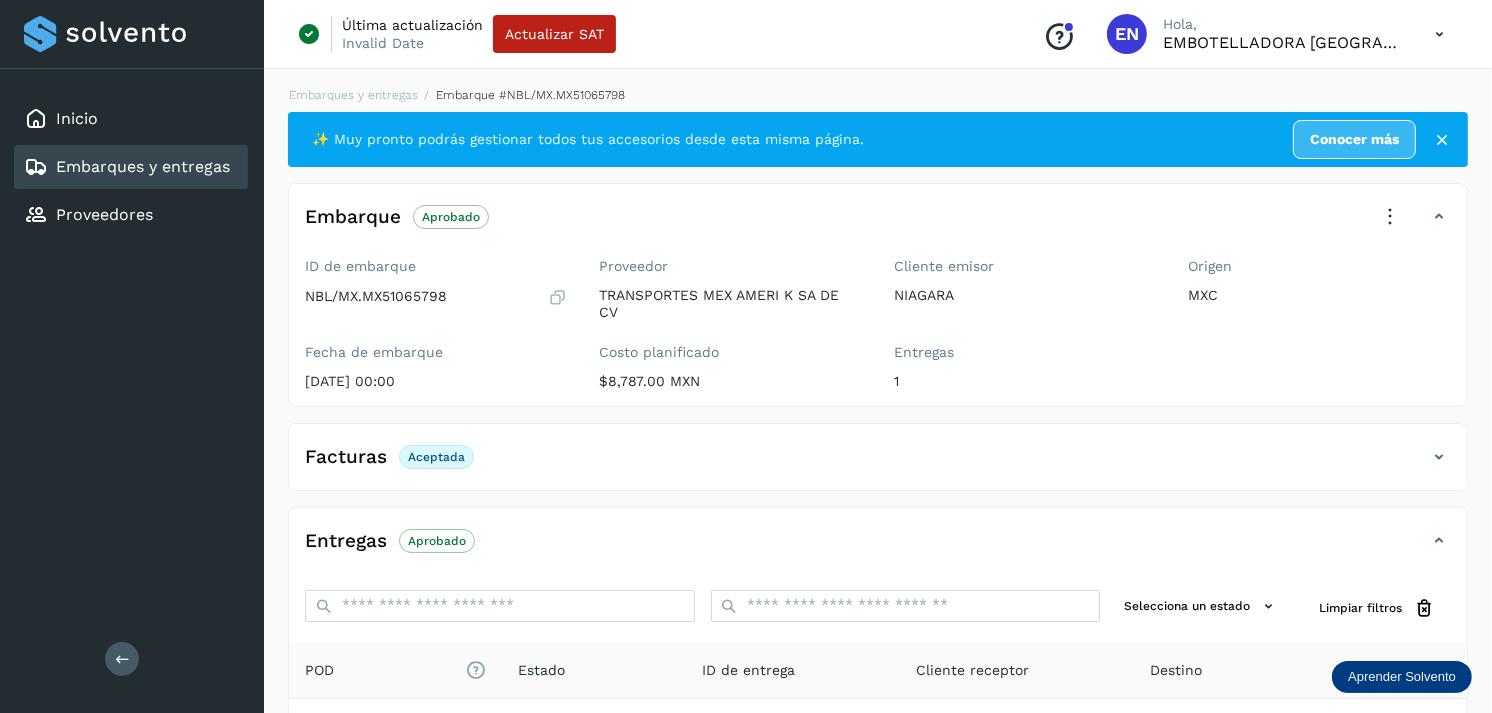scroll, scrollTop: 254, scrollLeft: 0, axis: vertical 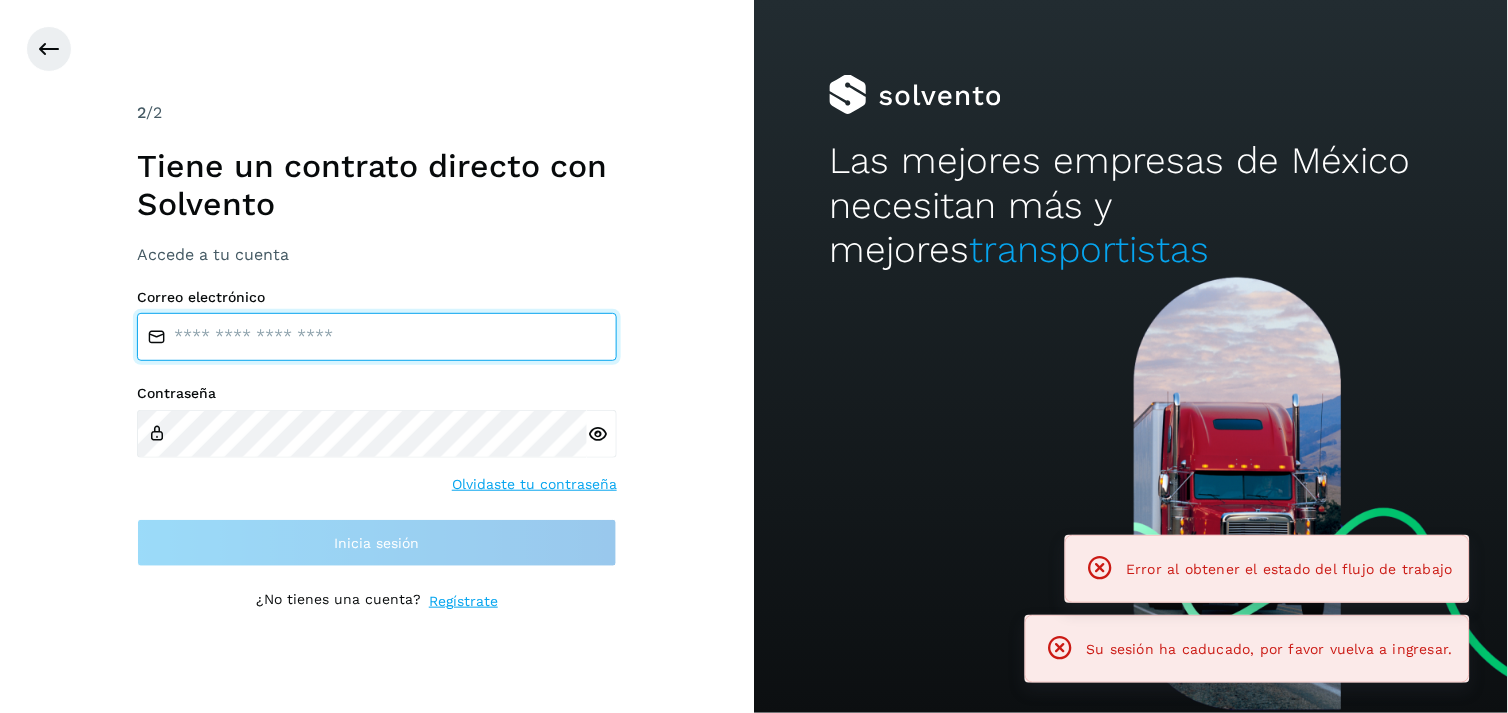 type on "**********" 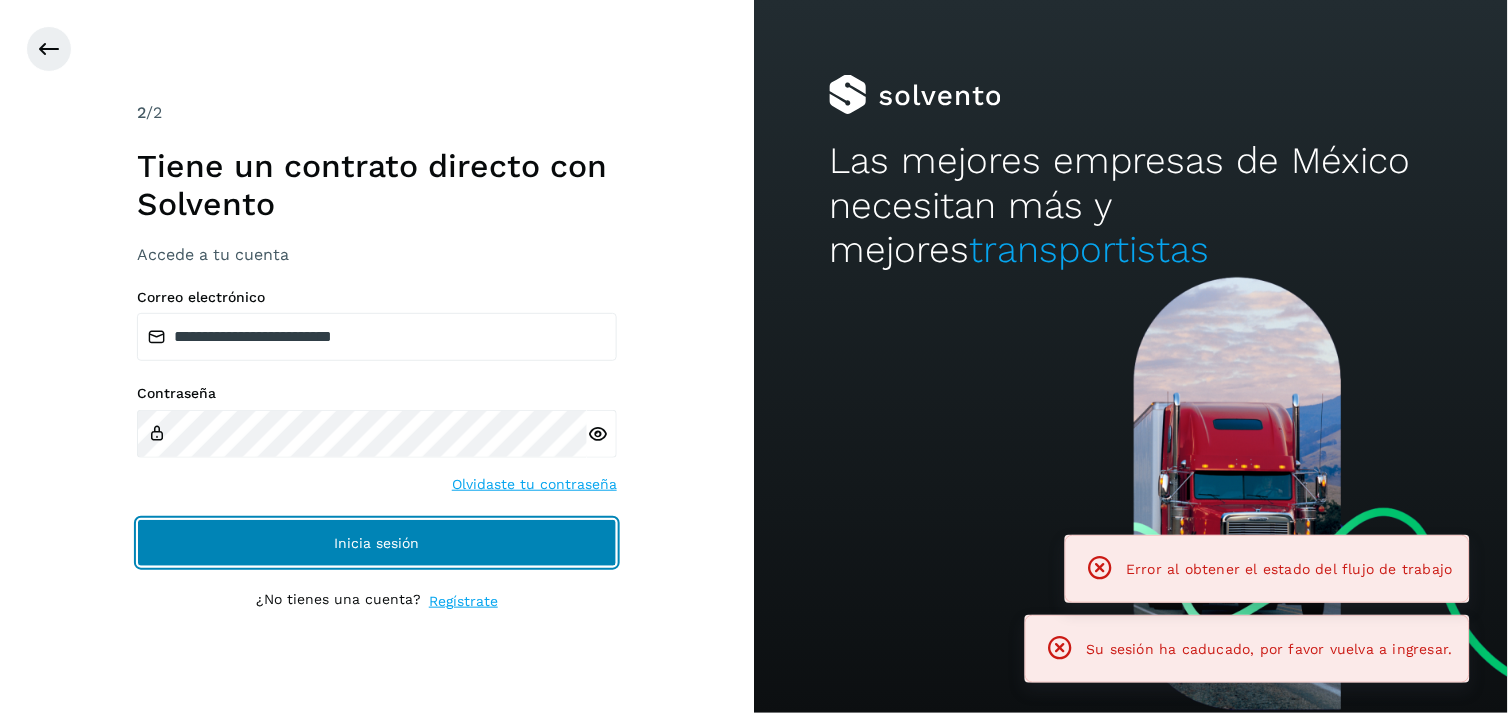 click on "Inicia sesión" at bounding box center (377, 543) 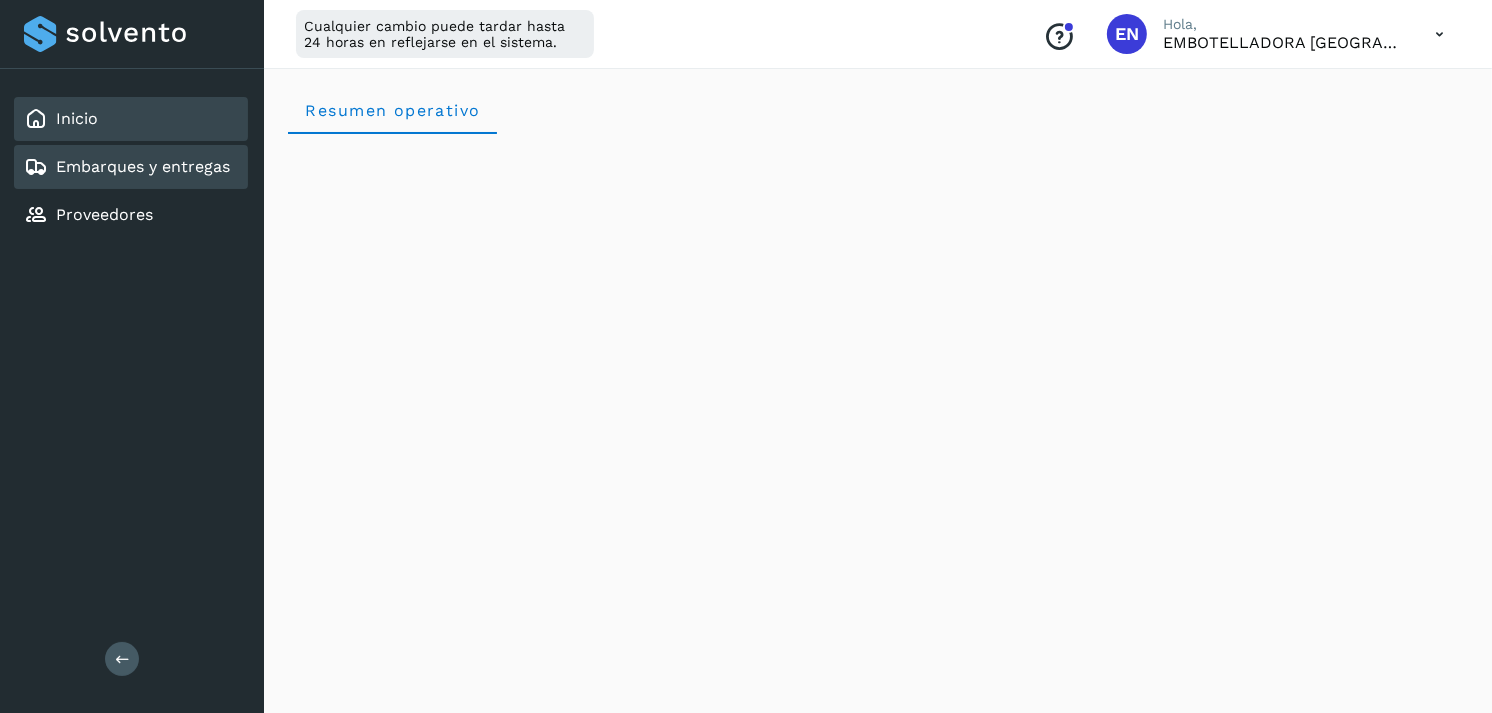 click on "Embarques y entregas" 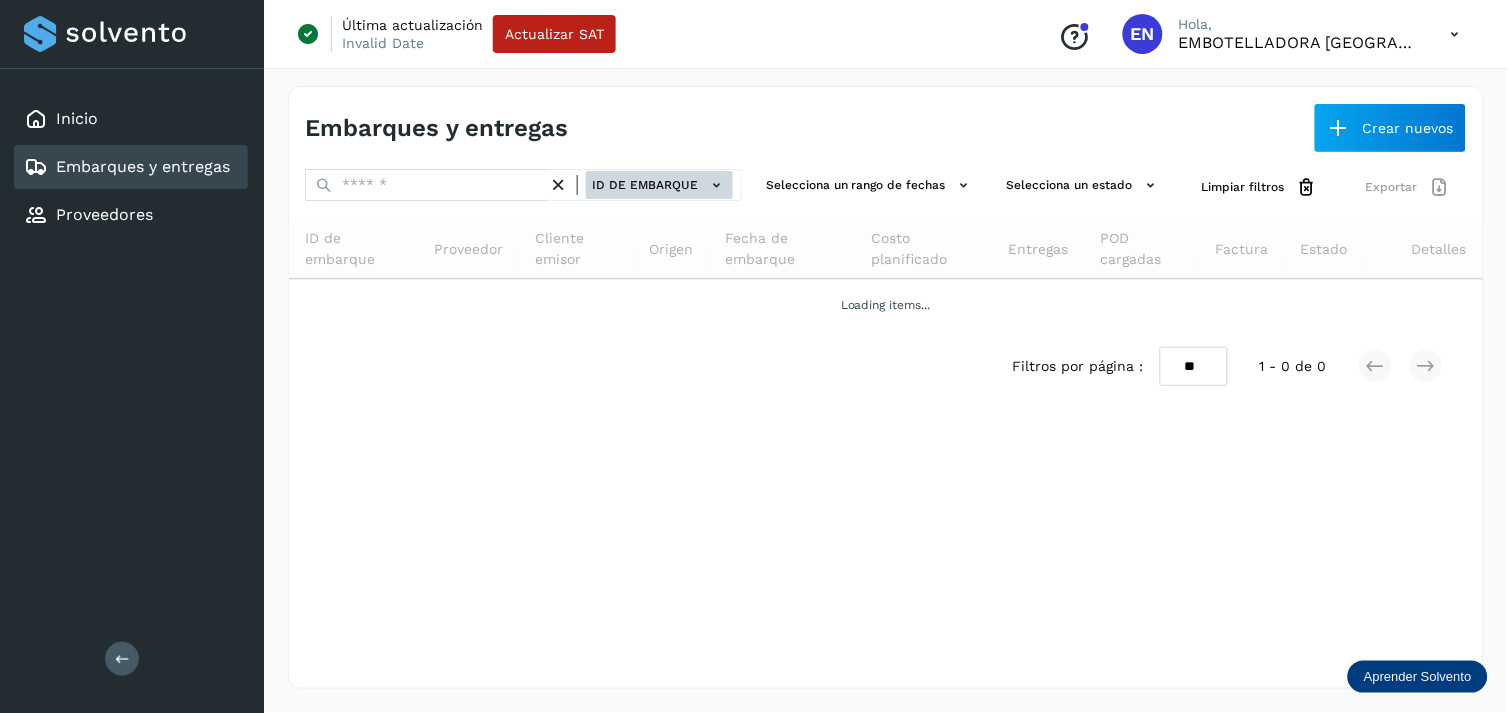 click on "ID de embarque" at bounding box center (659, 185) 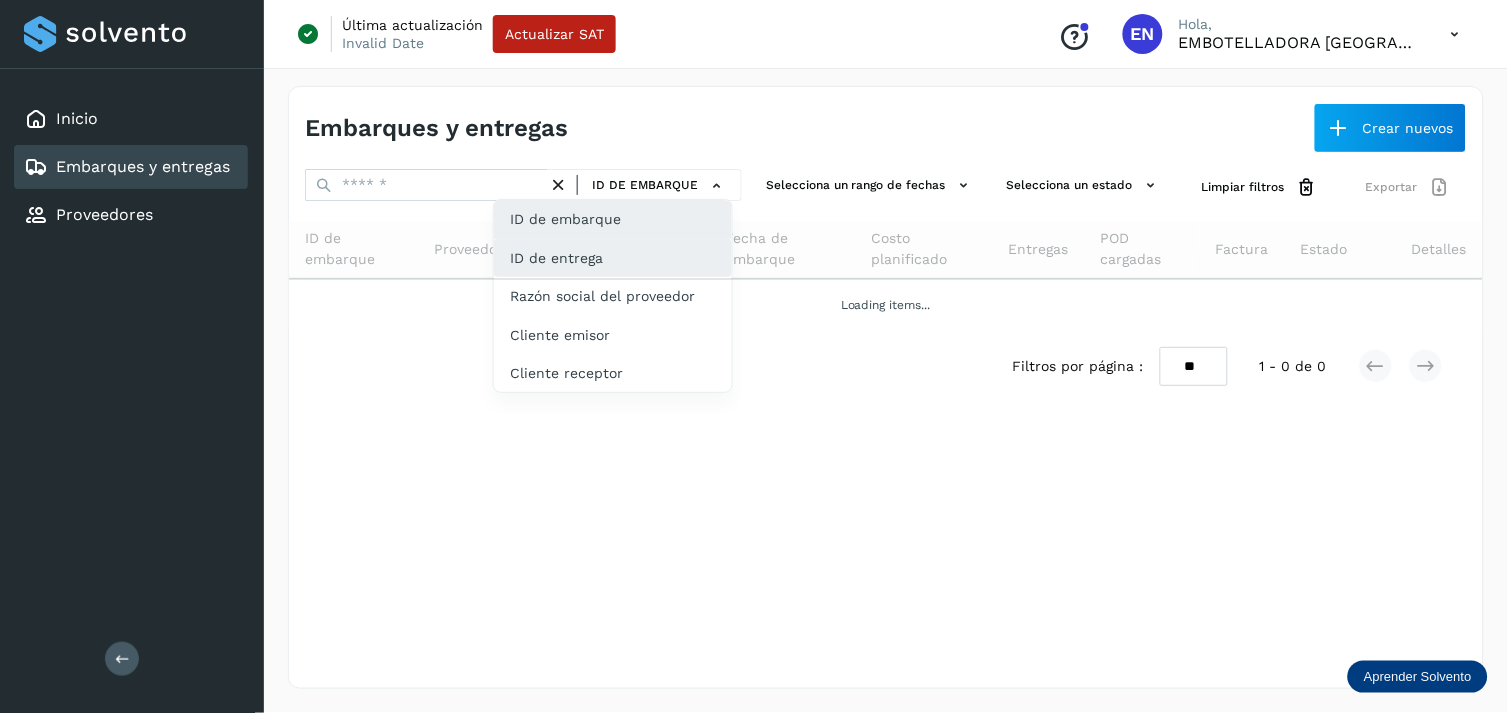 drag, startPoint x: 614, startPoint y: 233, endPoint x: 596, endPoint y: 241, distance: 19.697716 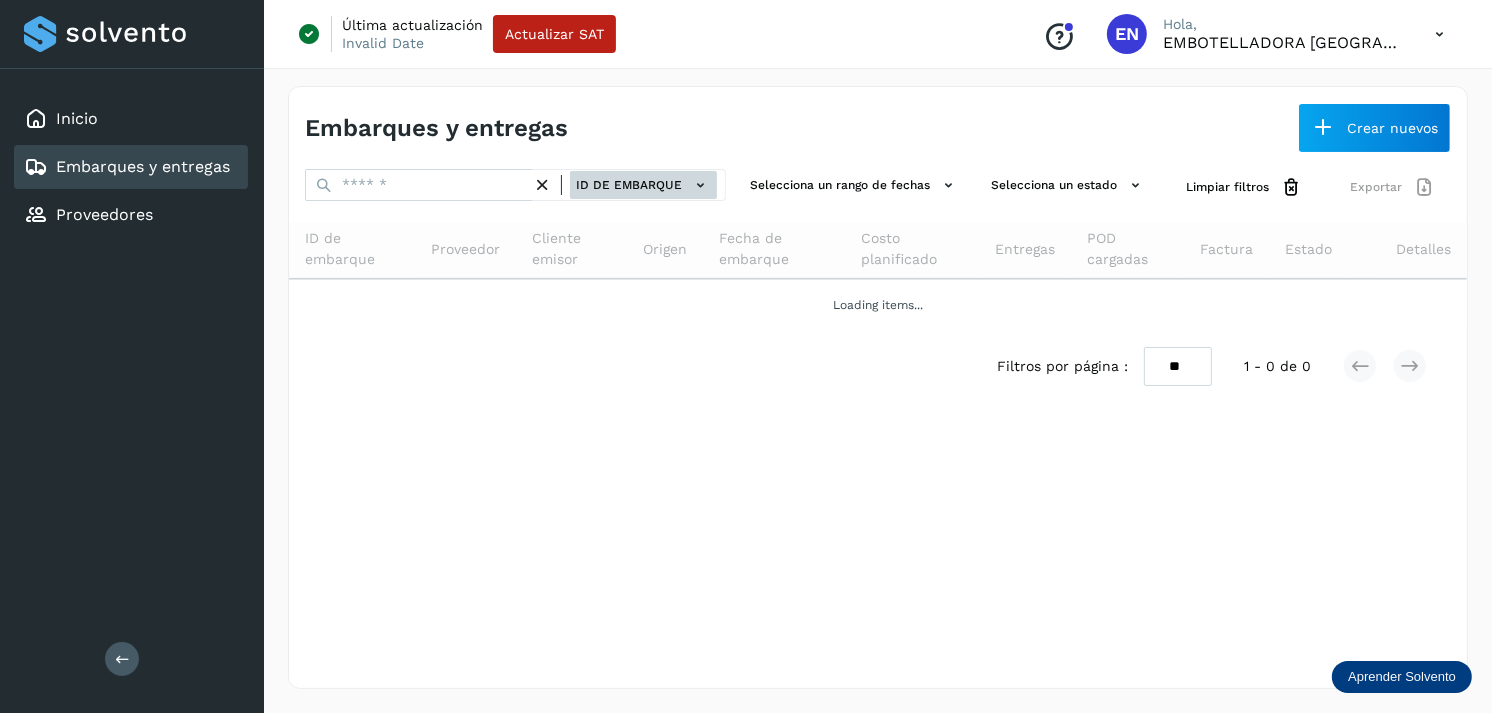 click on "ID de embarque" at bounding box center [629, 185] 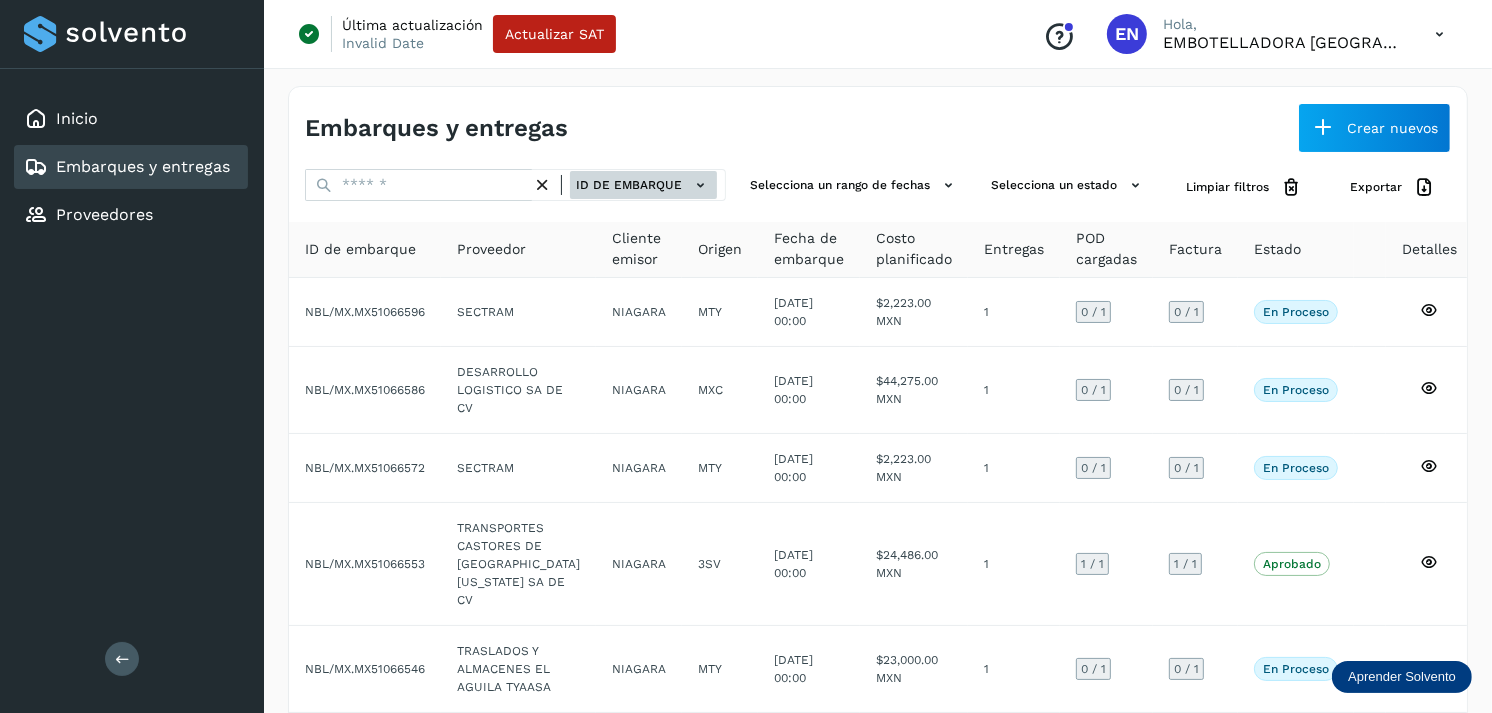 click on "ID de embarque" 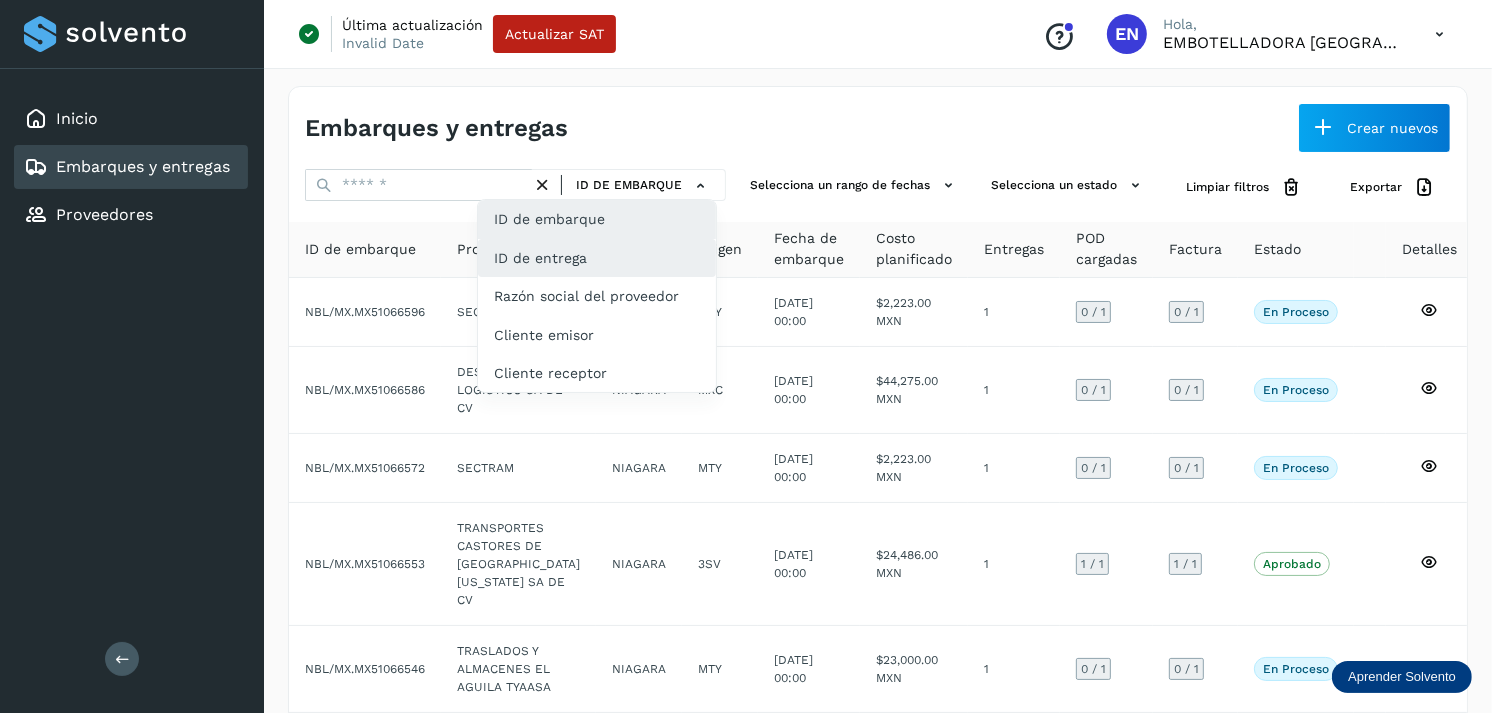 click on "ID de entrega" 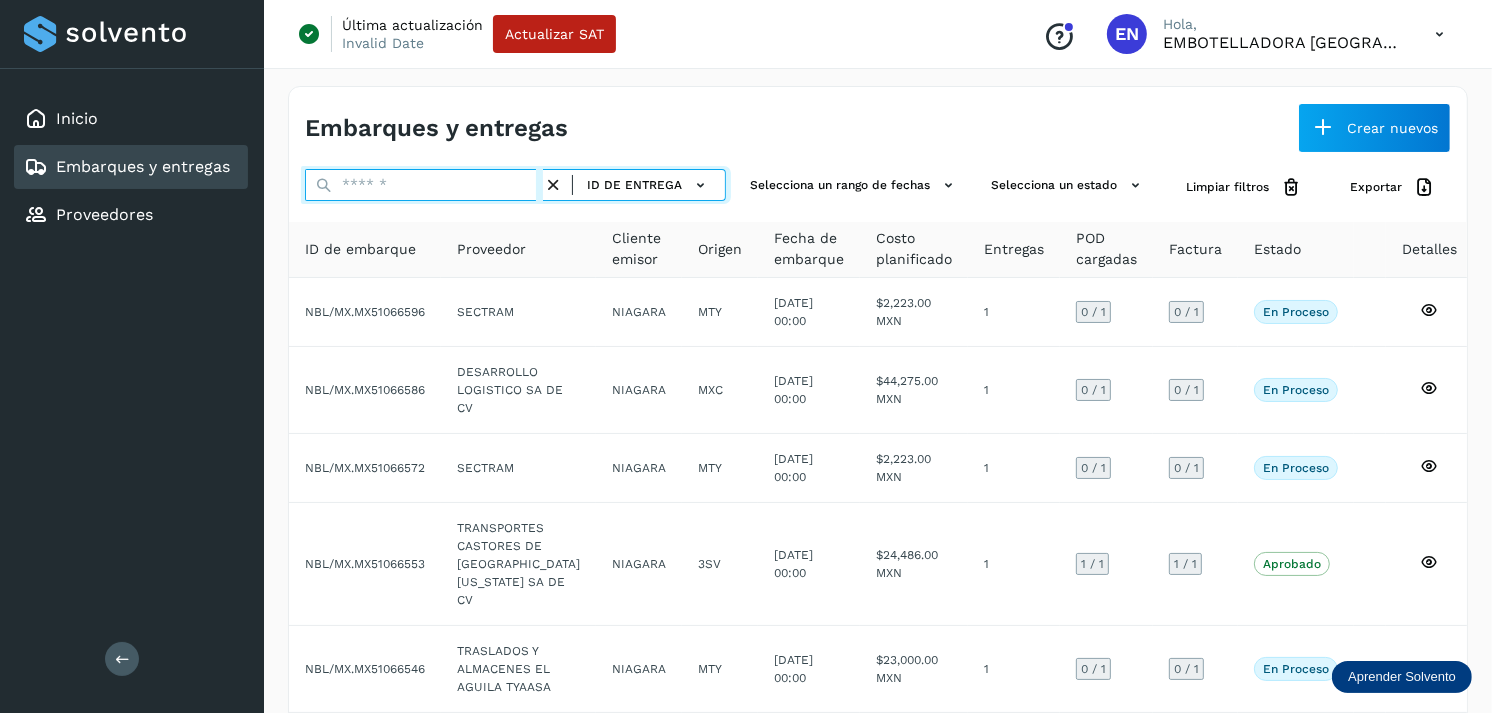 click at bounding box center (424, 185) 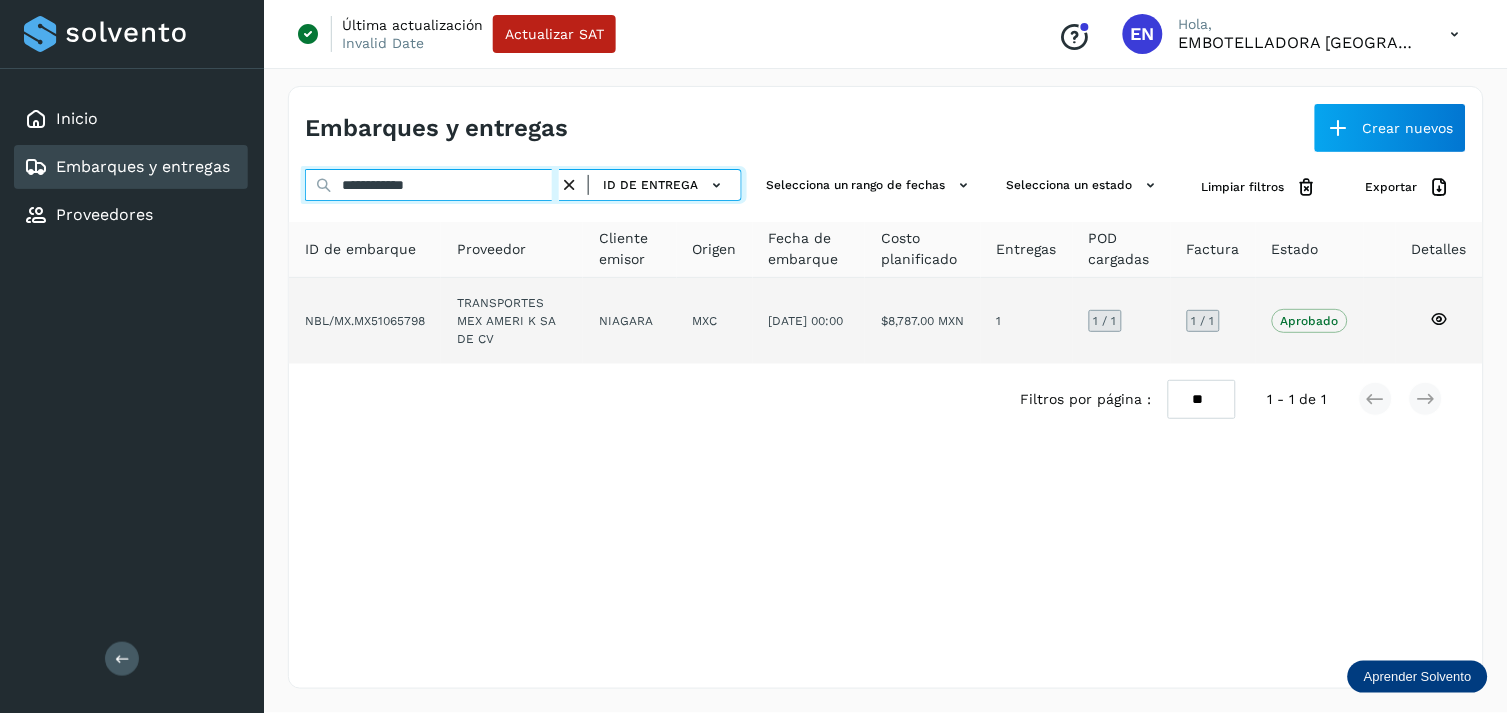 type on "**********" 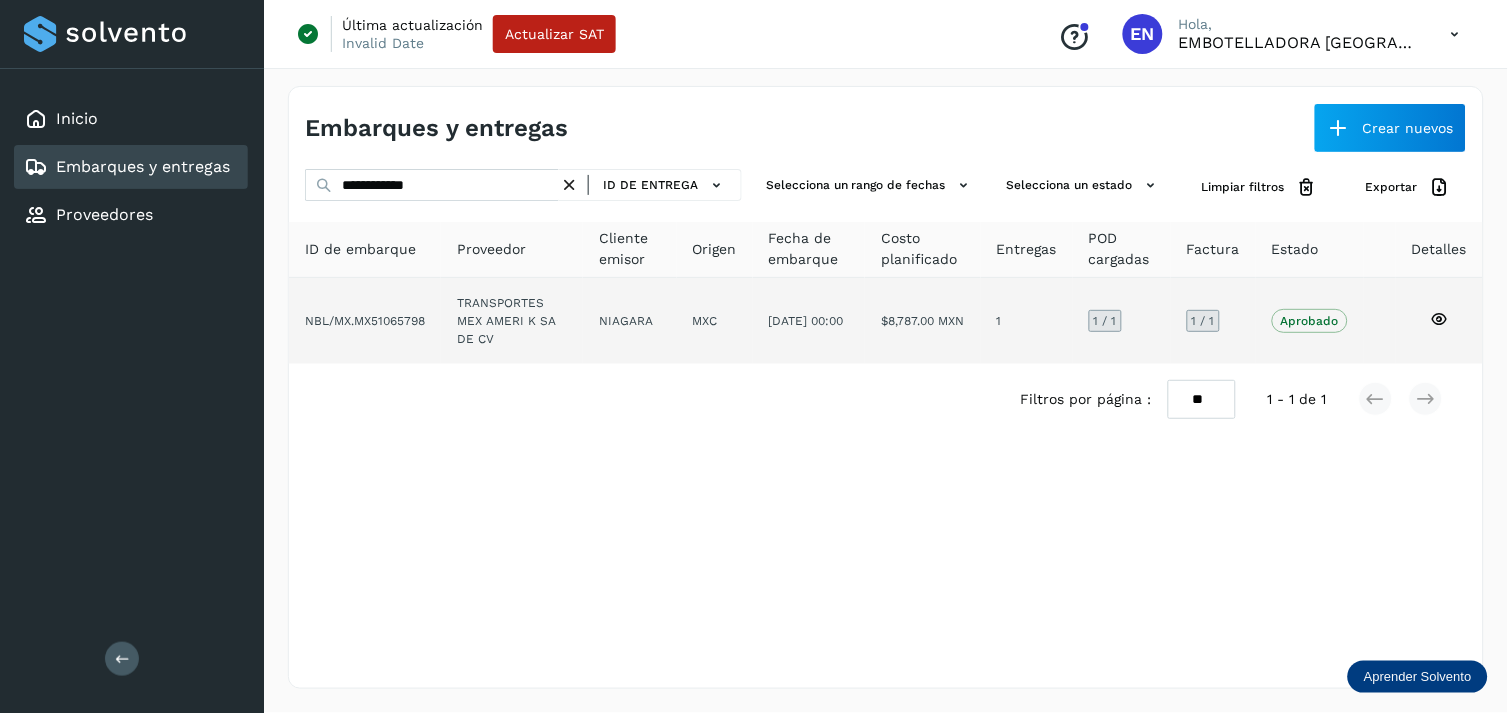 click on "TRANSPORTES MEX AMERI K SA DE CV" 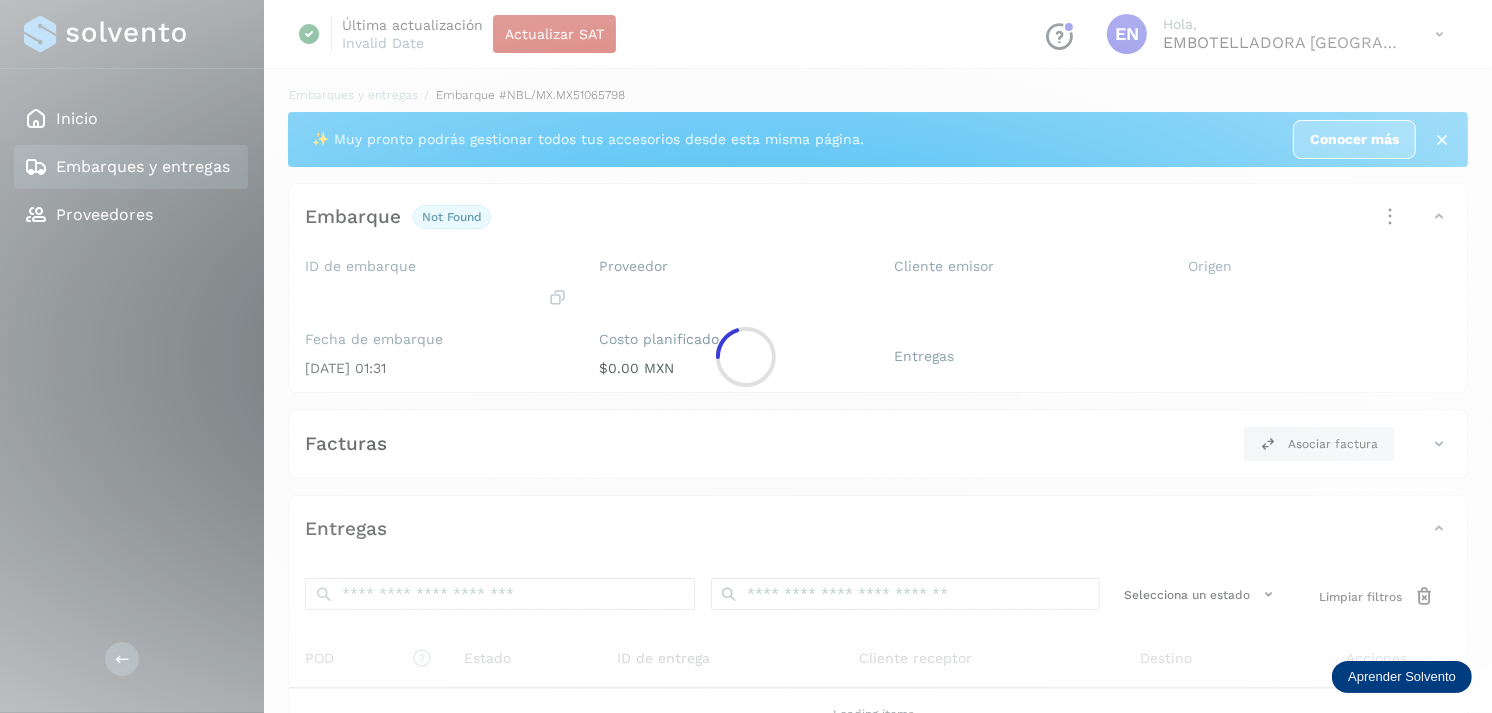 click 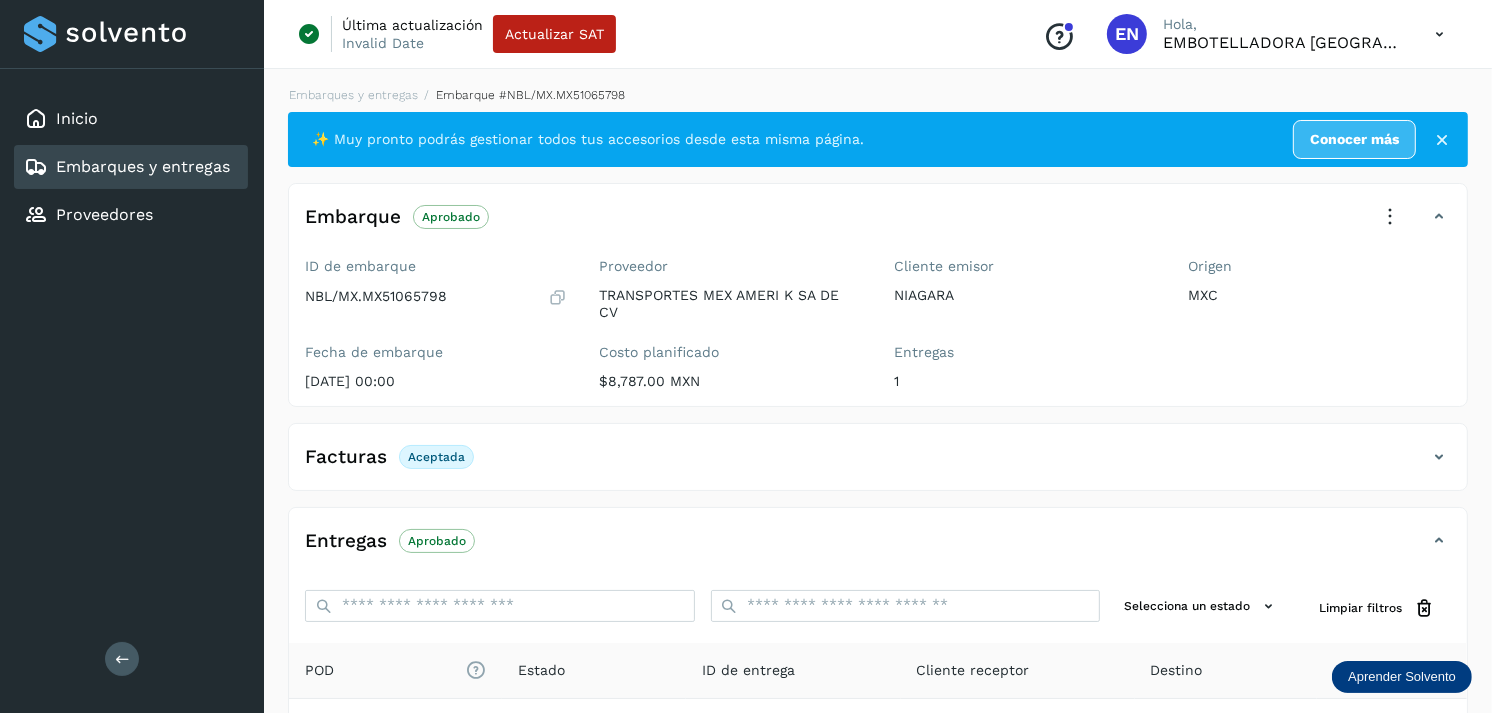 scroll, scrollTop: 254, scrollLeft: 0, axis: vertical 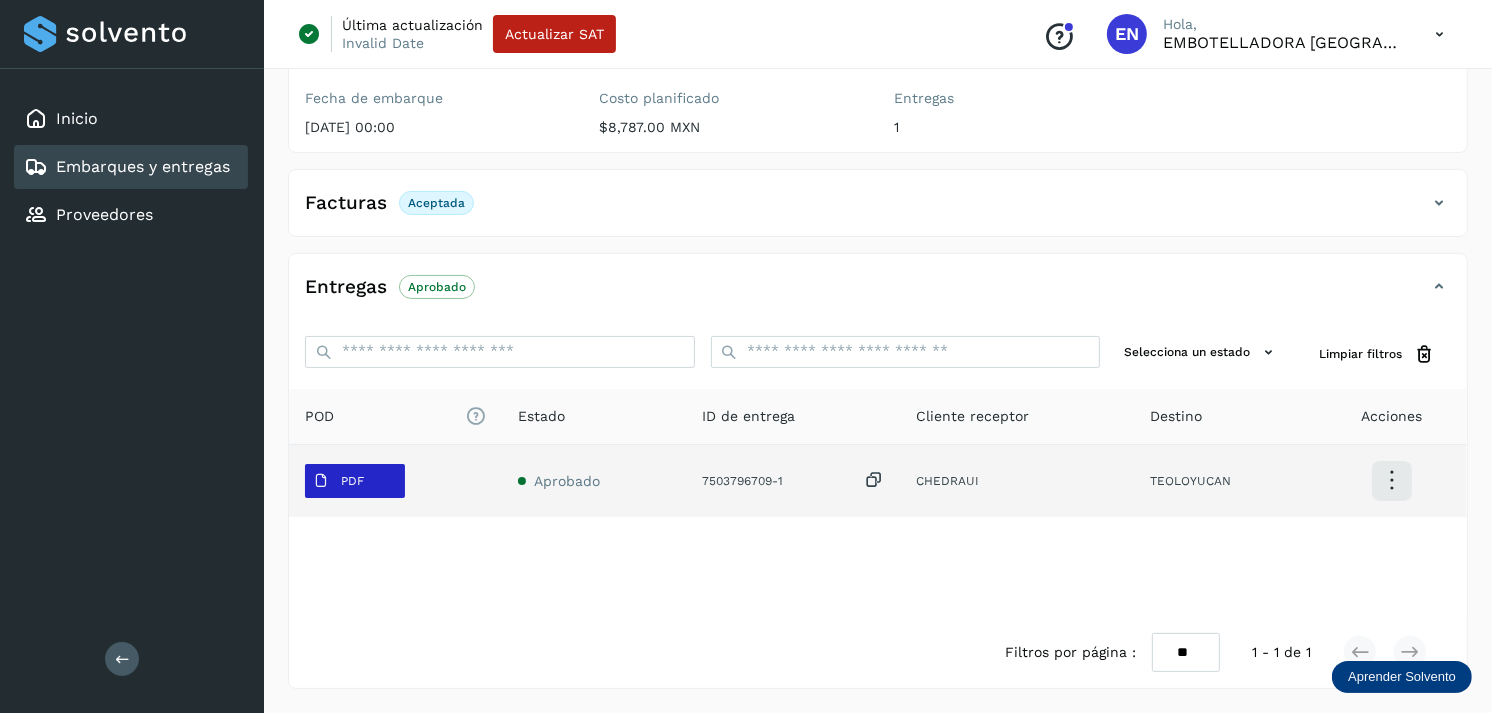 click on "PDF" at bounding box center [352, 481] 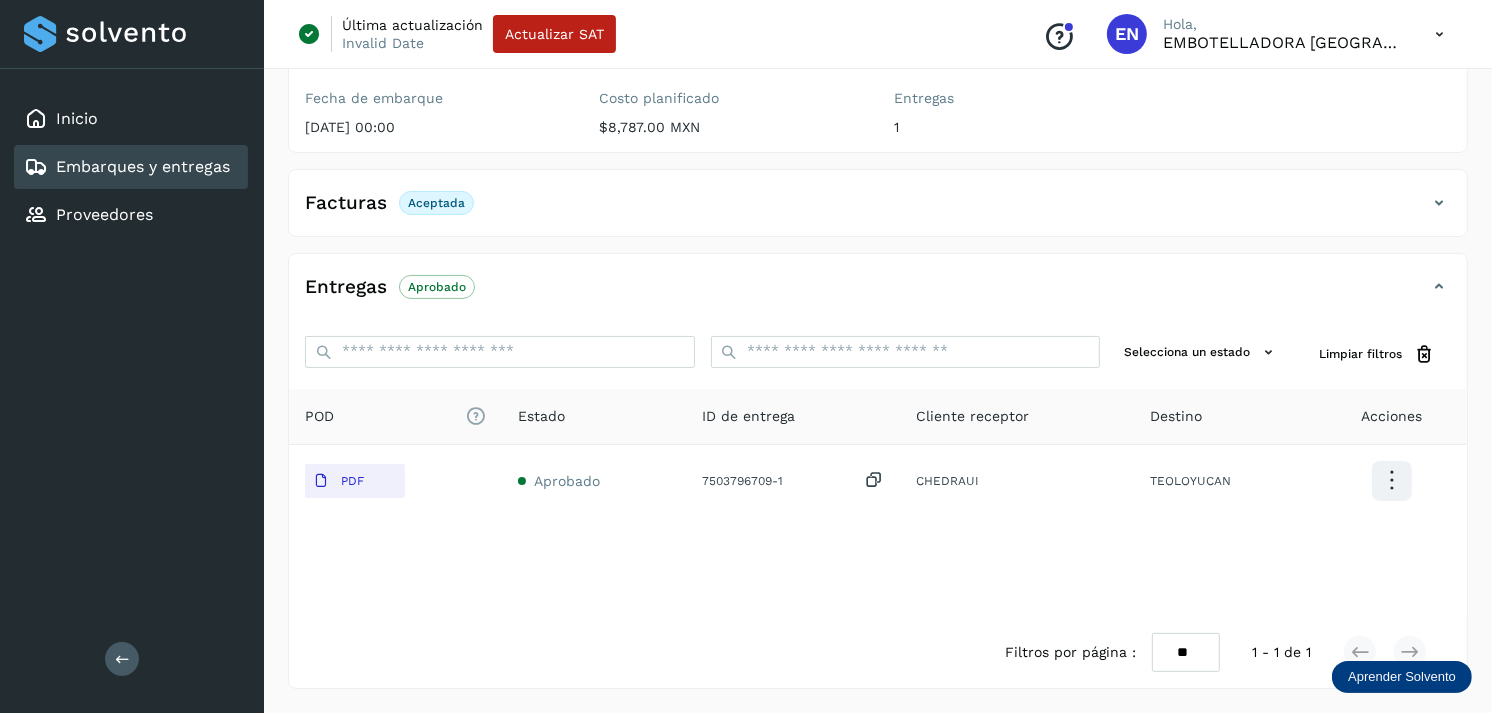 type 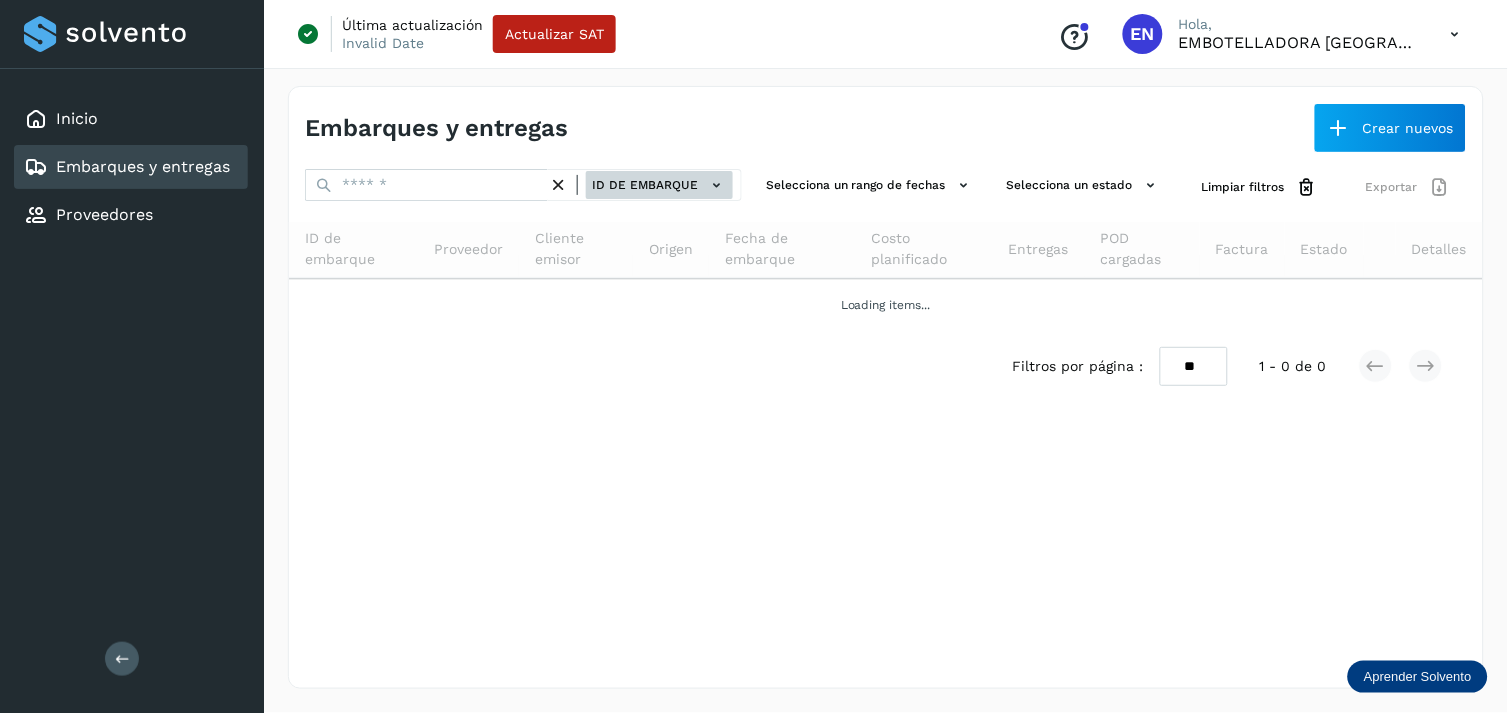 click on "ID de embarque" 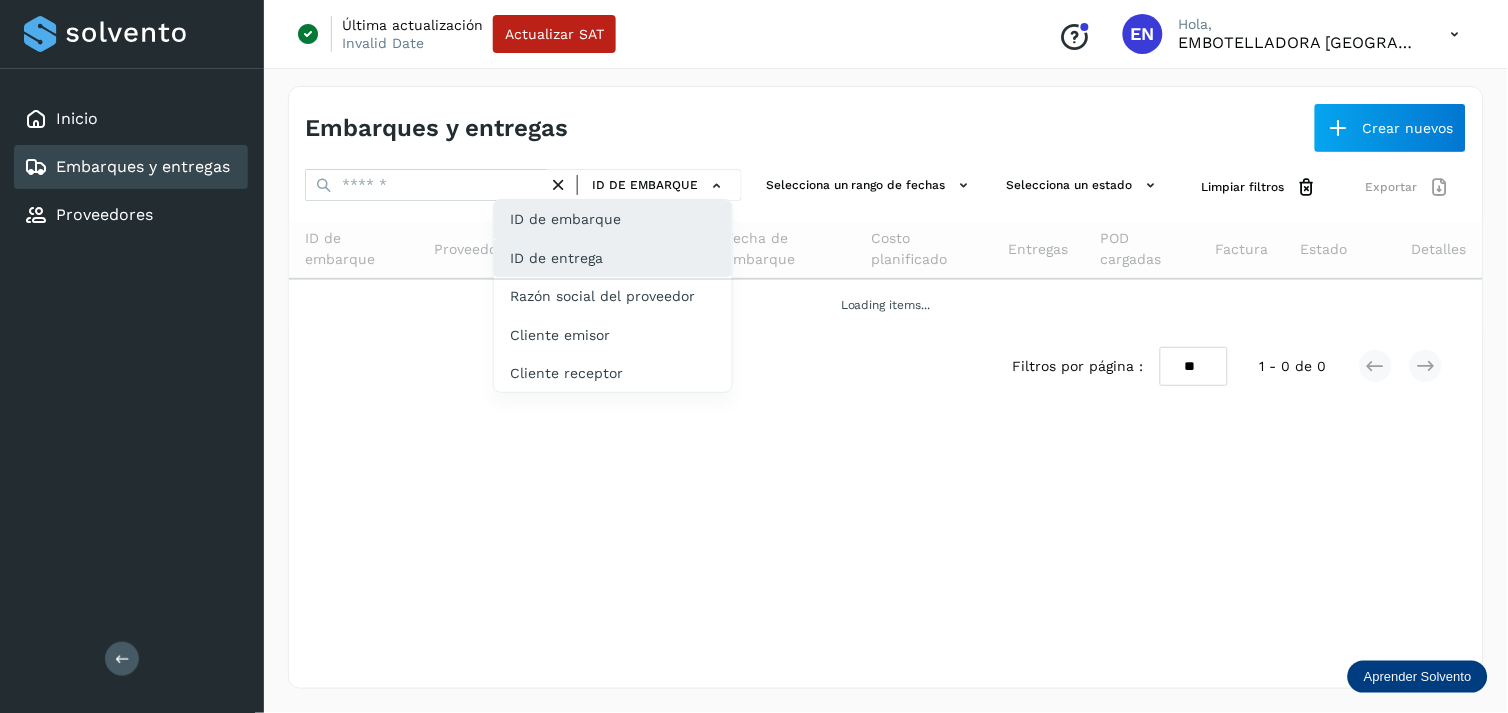 click on "ID de entrega" 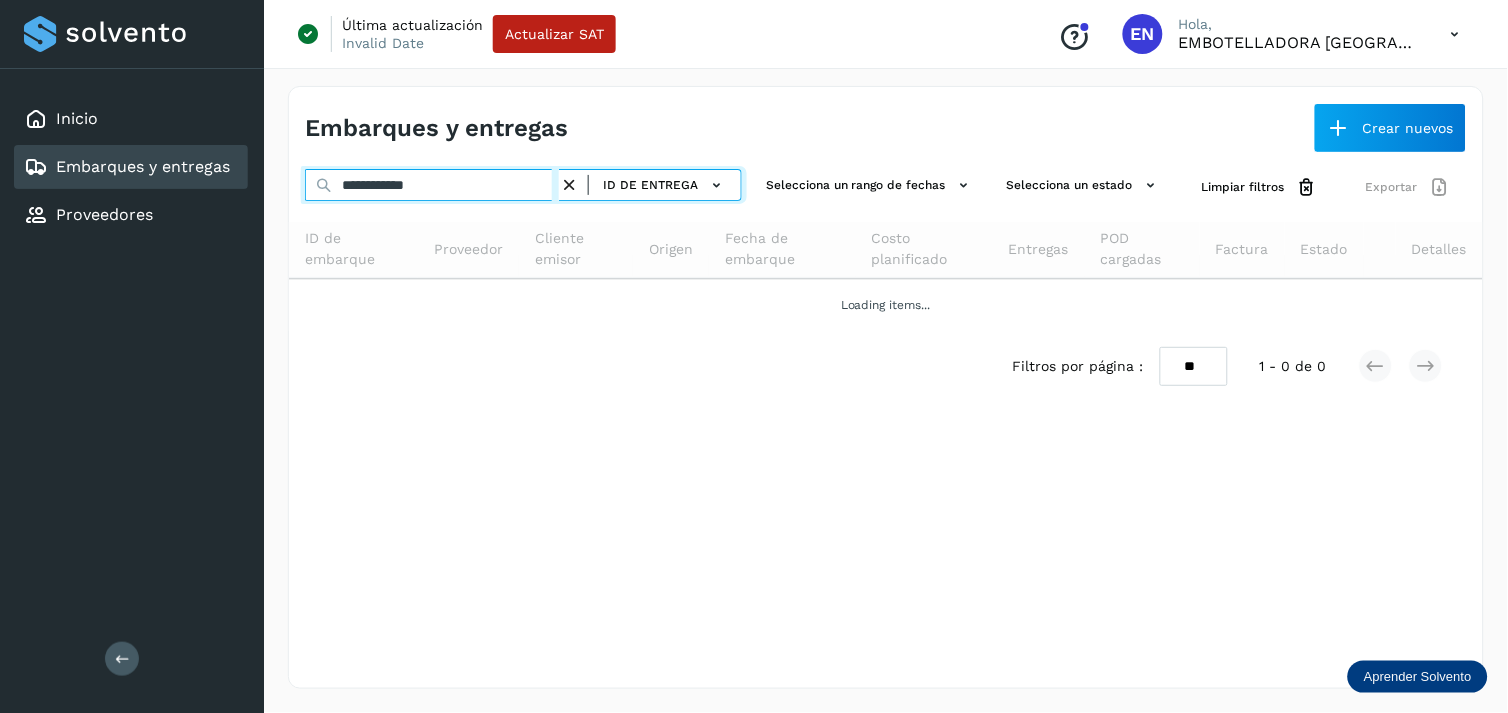 click on "**********" at bounding box center [432, 185] 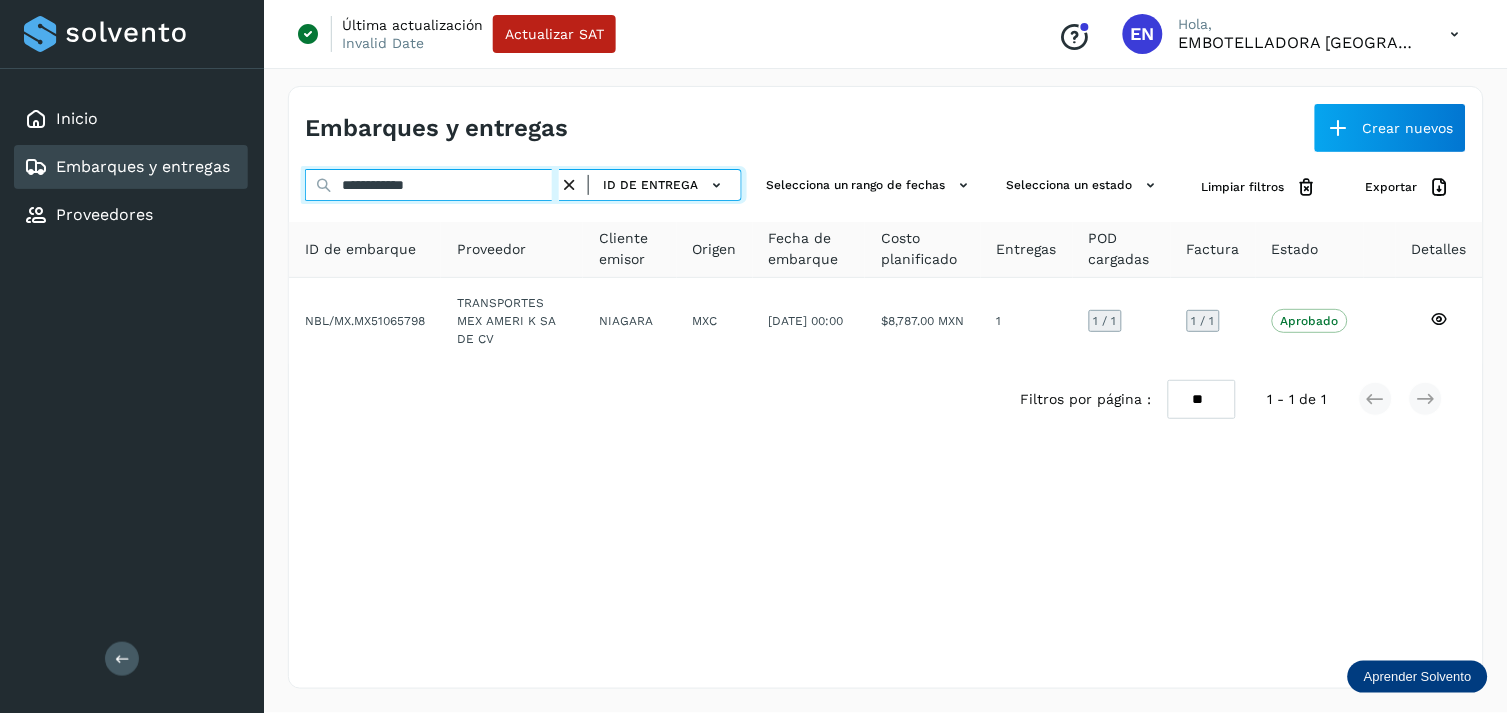 click on "**********" at bounding box center (432, 185) 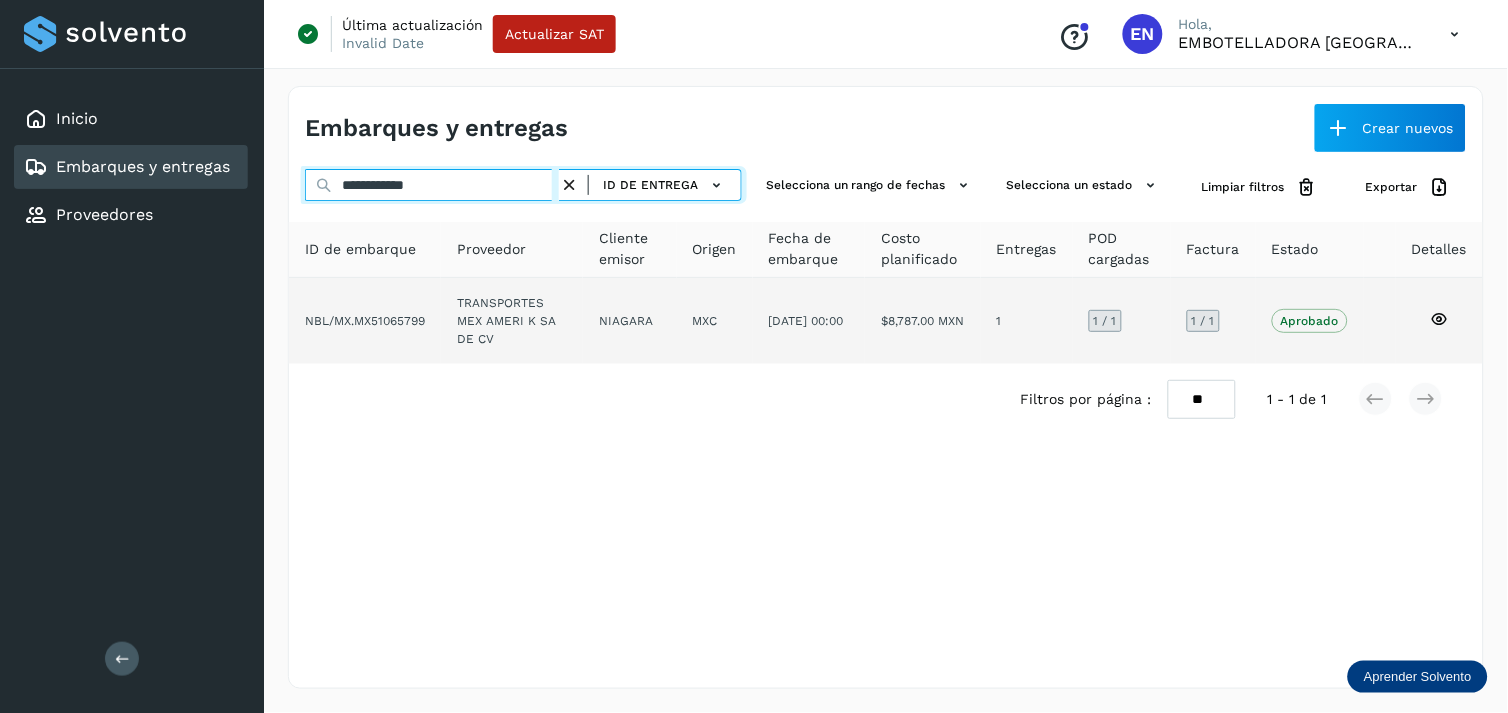 type on "**********" 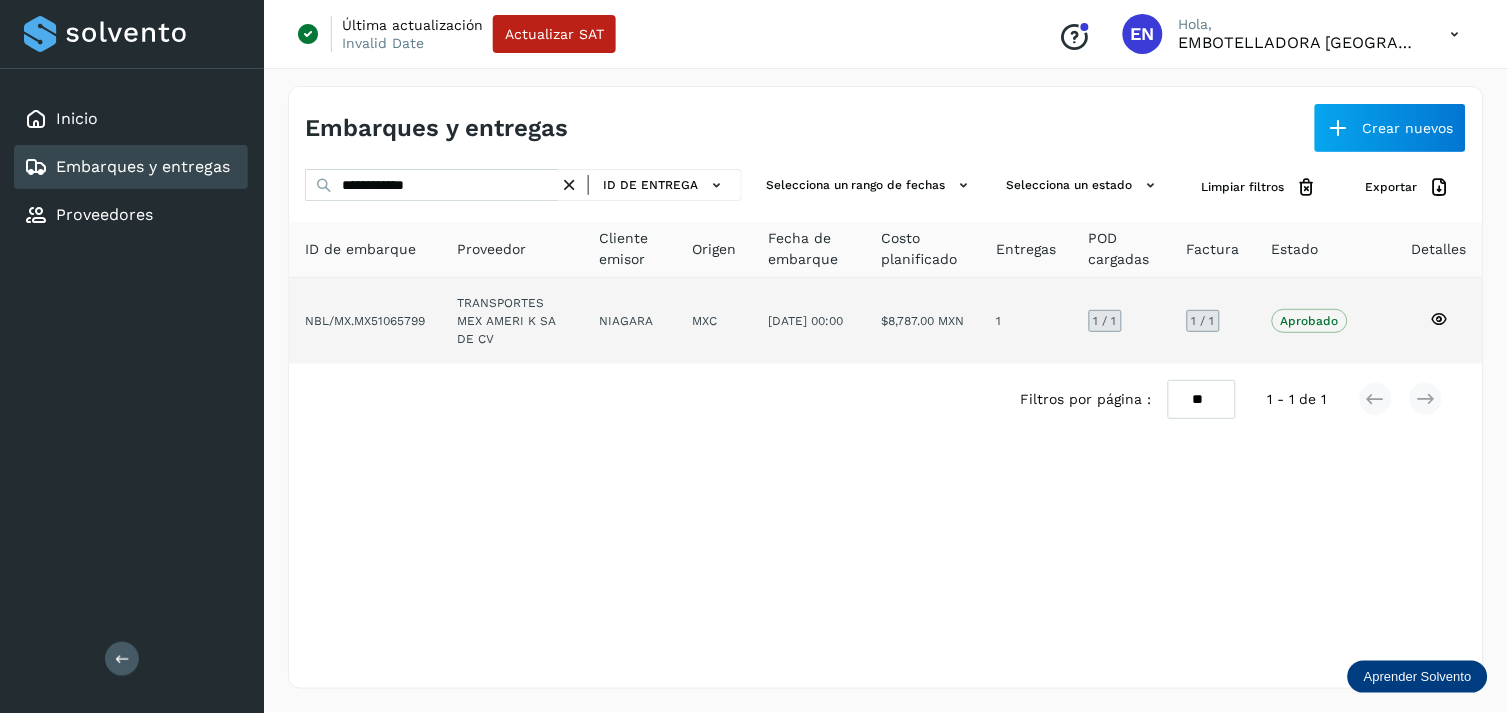 click on "NIAGARA" 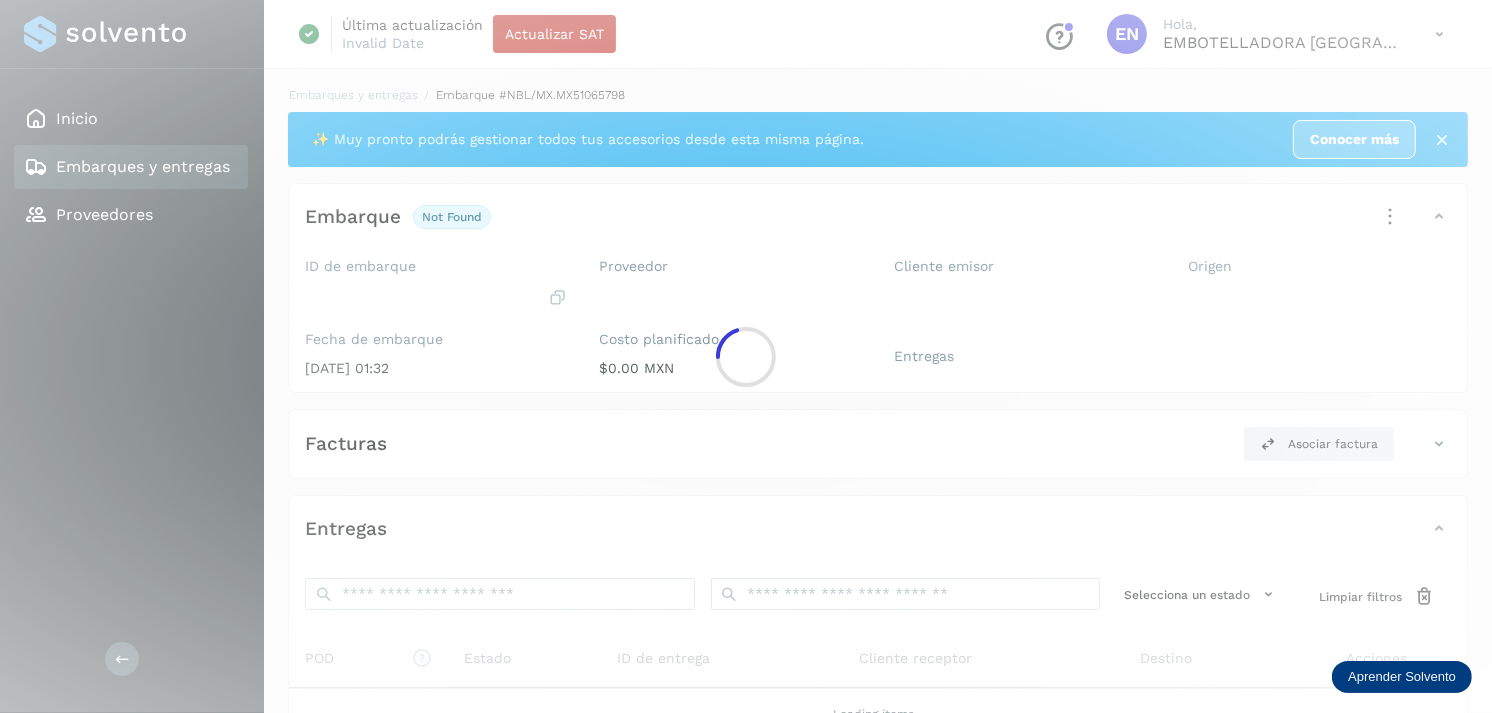 click 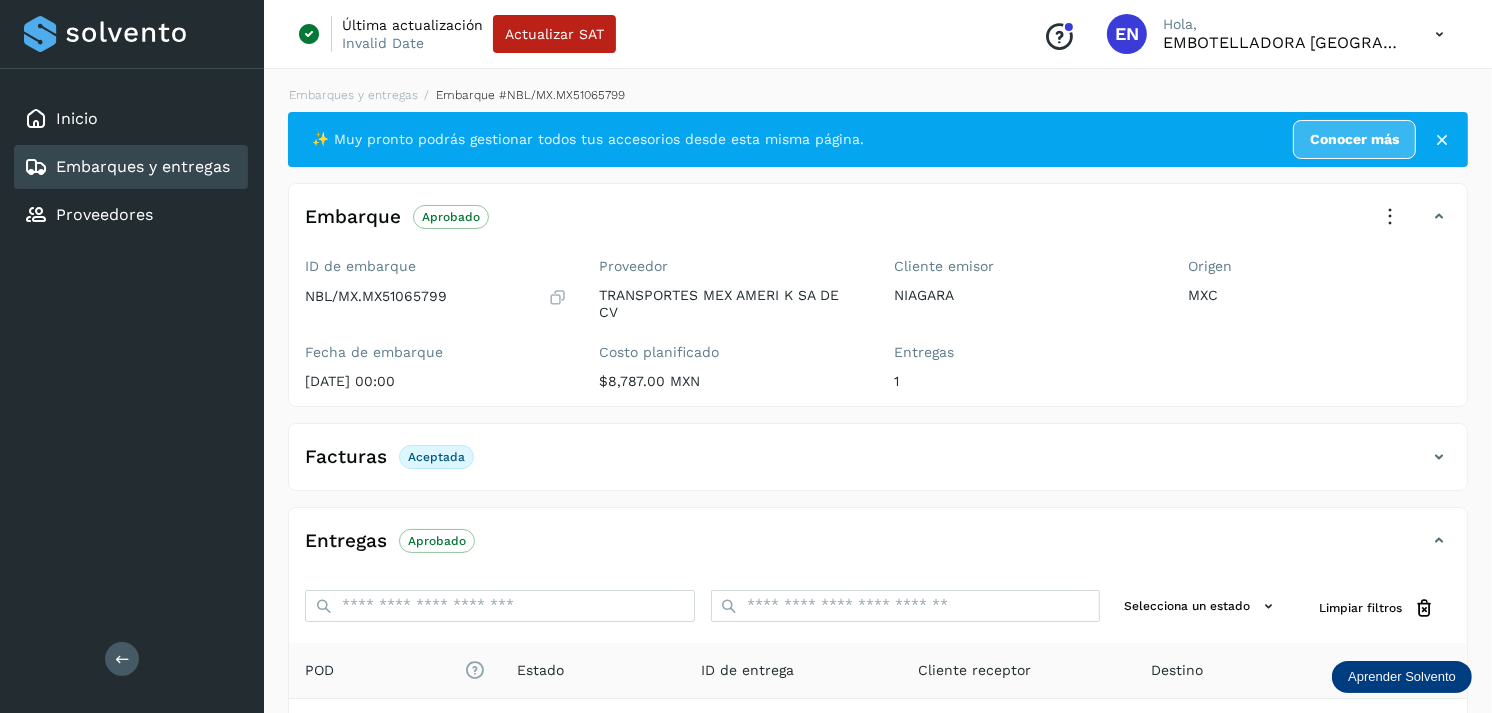 scroll, scrollTop: 254, scrollLeft: 0, axis: vertical 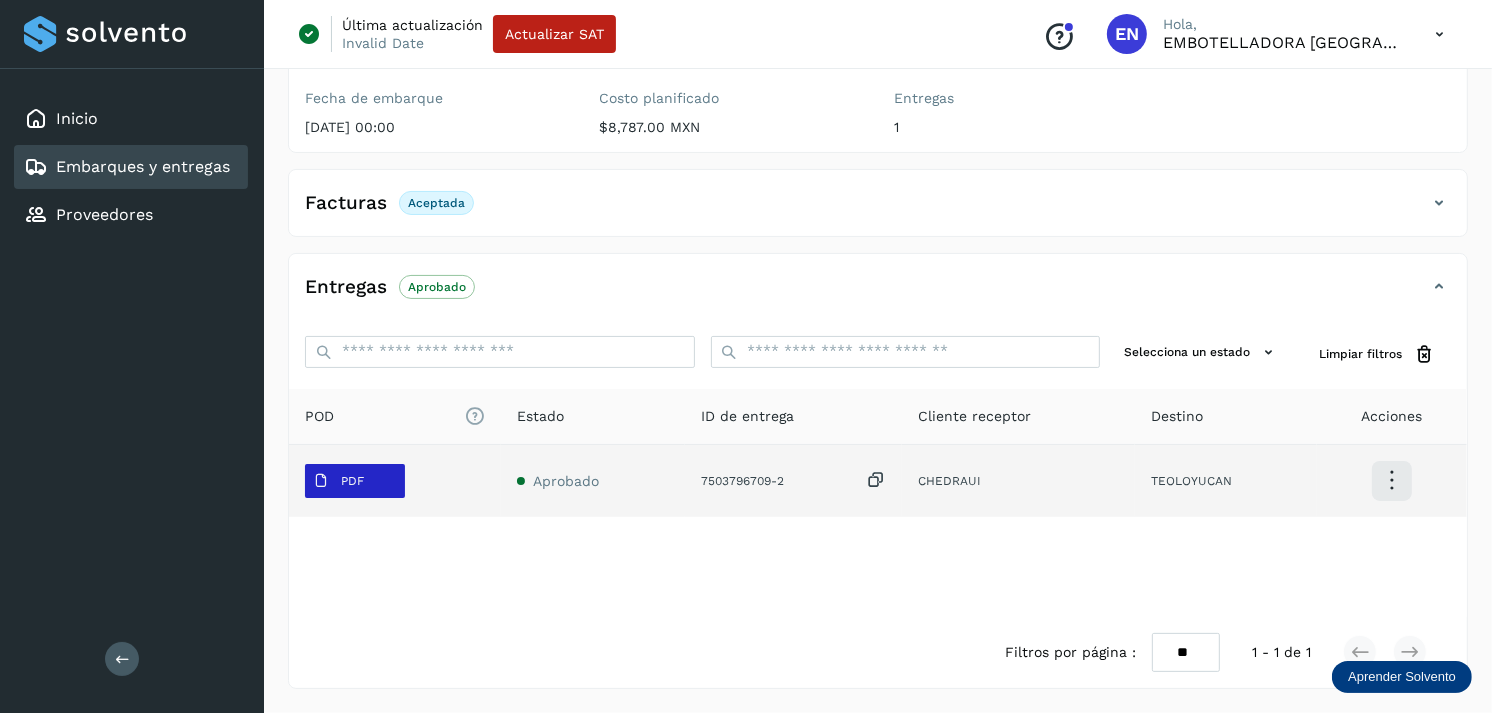 click on "PDF" at bounding box center [338, 481] 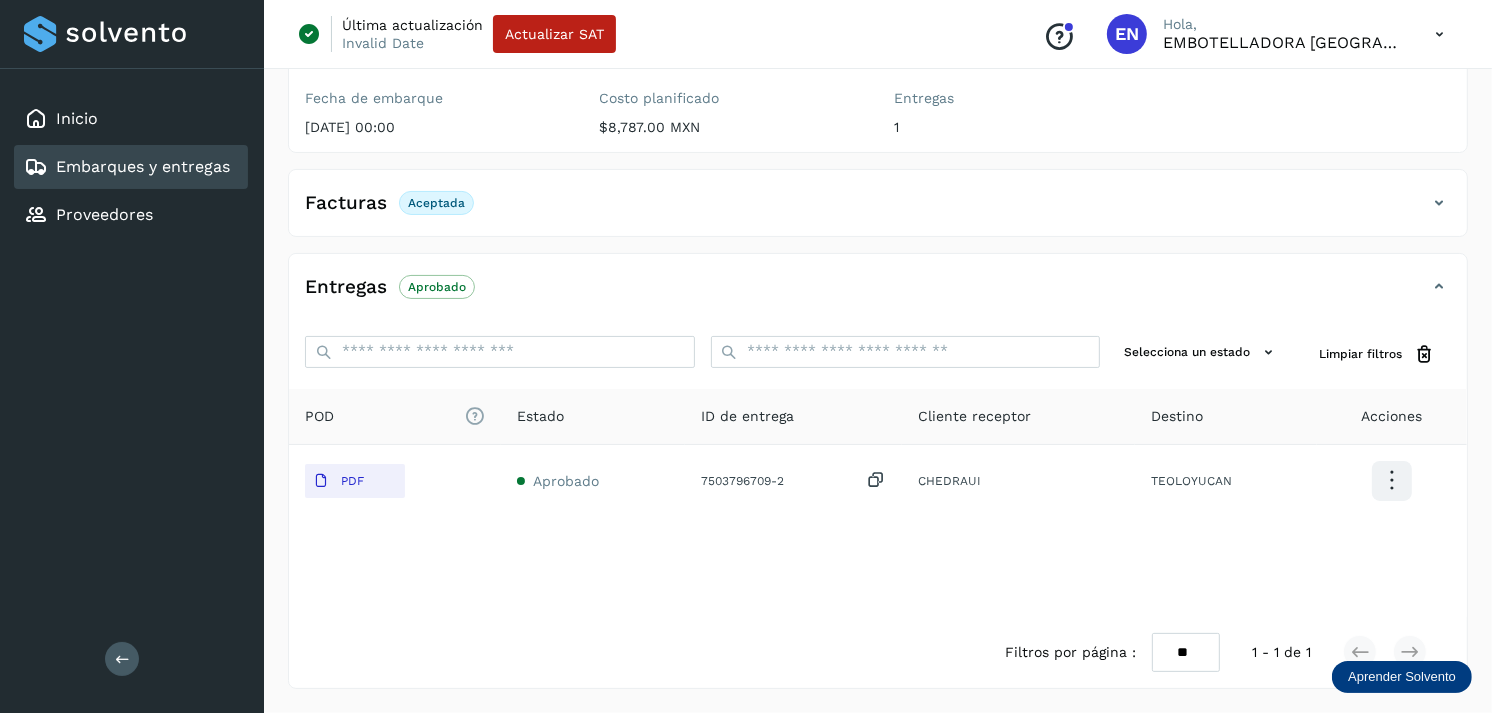 type 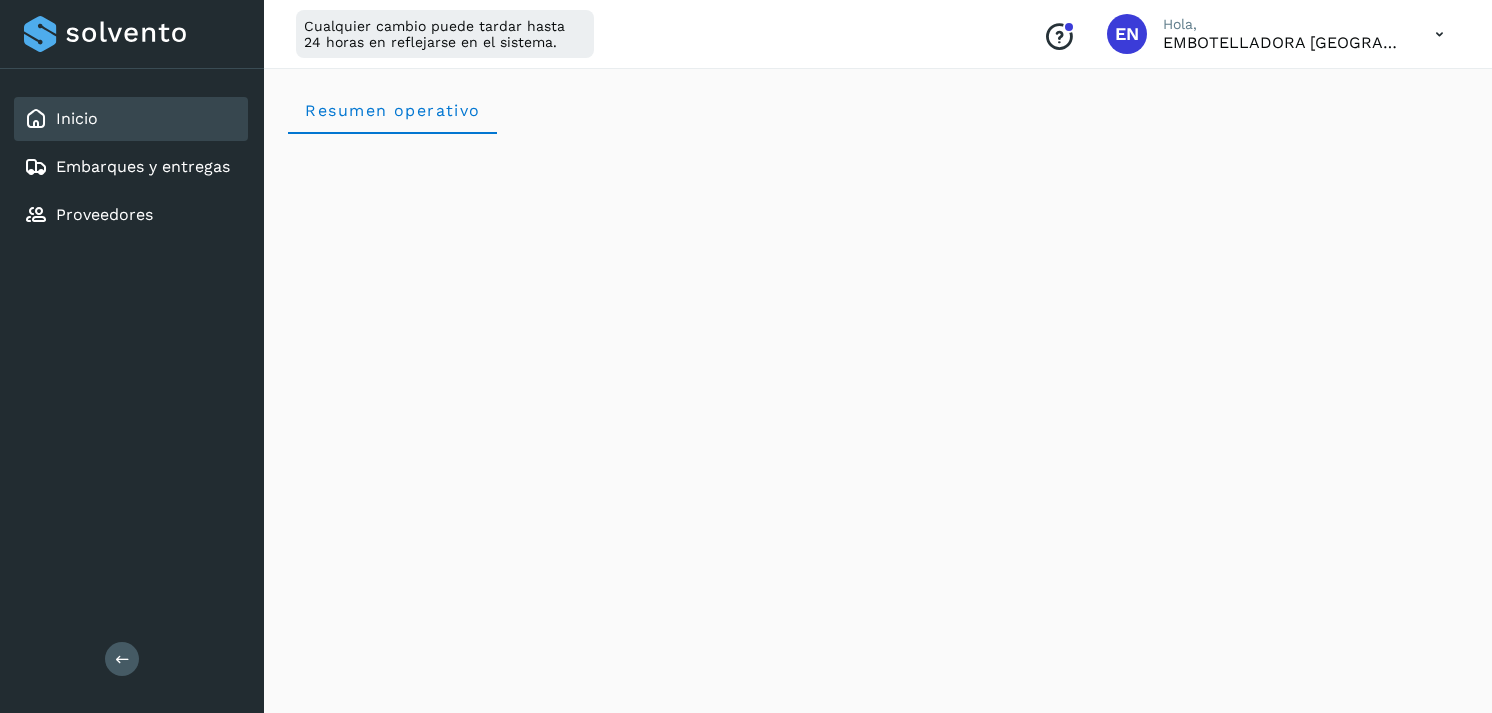 scroll, scrollTop: 2344, scrollLeft: 0, axis: vertical 